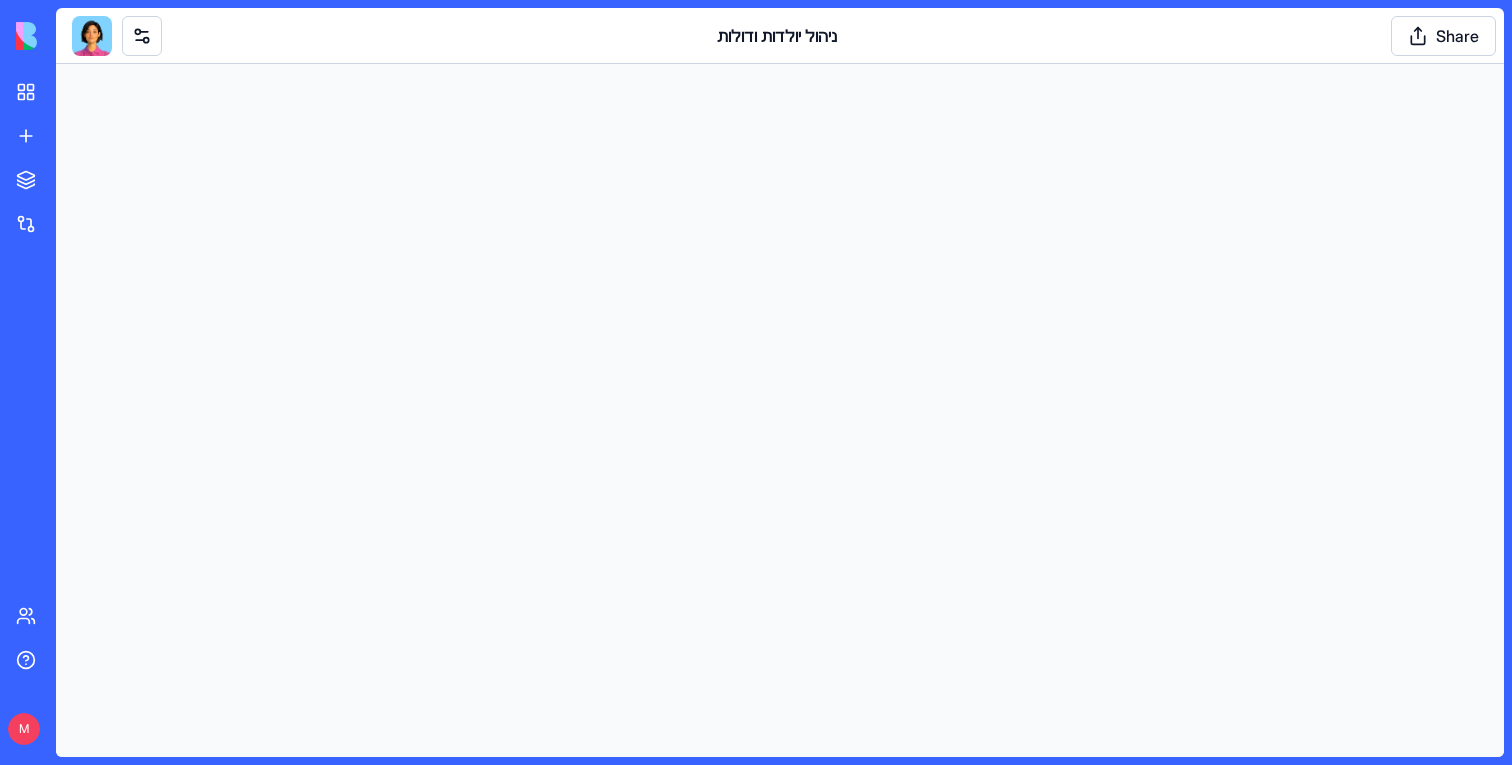 scroll, scrollTop: 0, scrollLeft: 0, axis: both 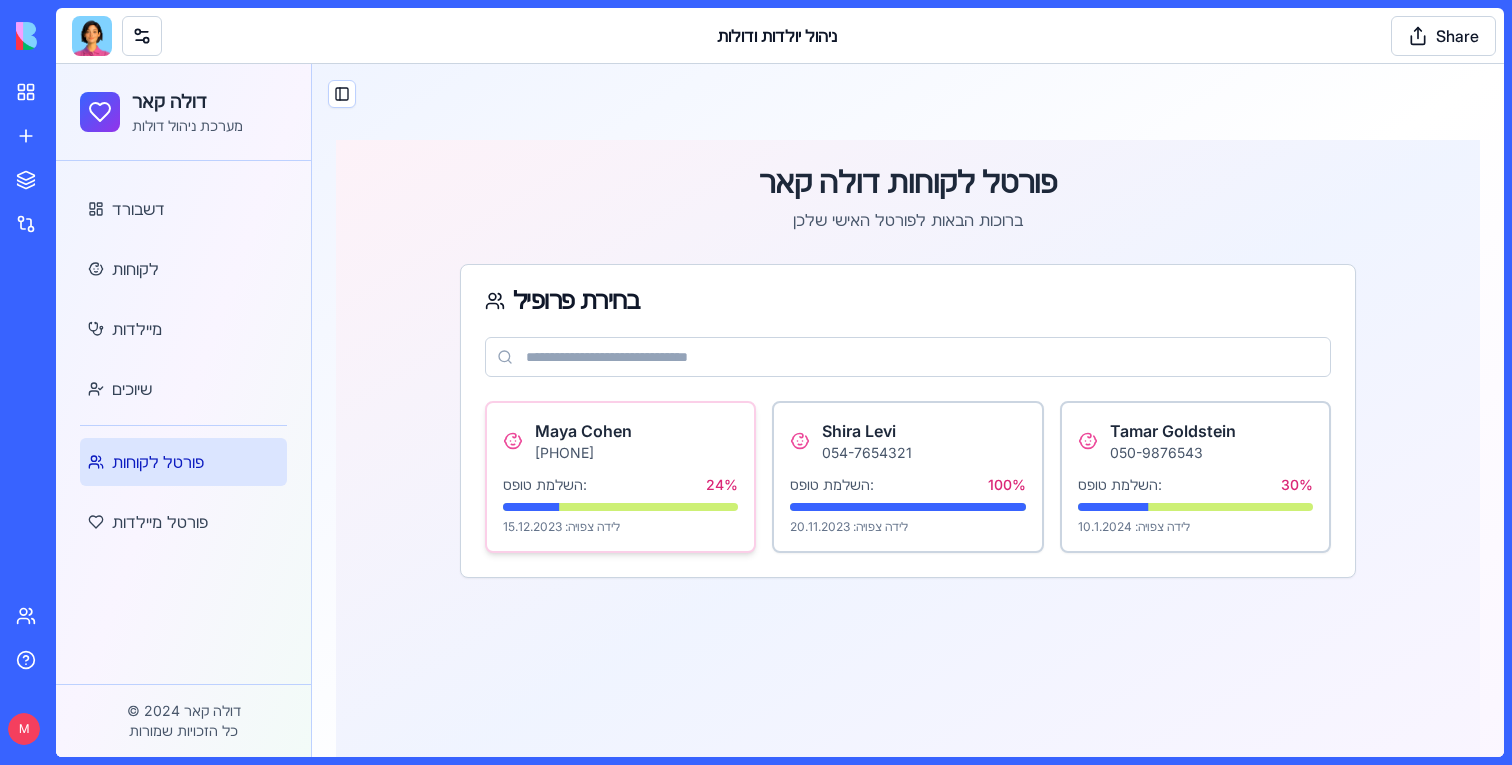 click on "Maya Cohen" at bounding box center (583, 431) 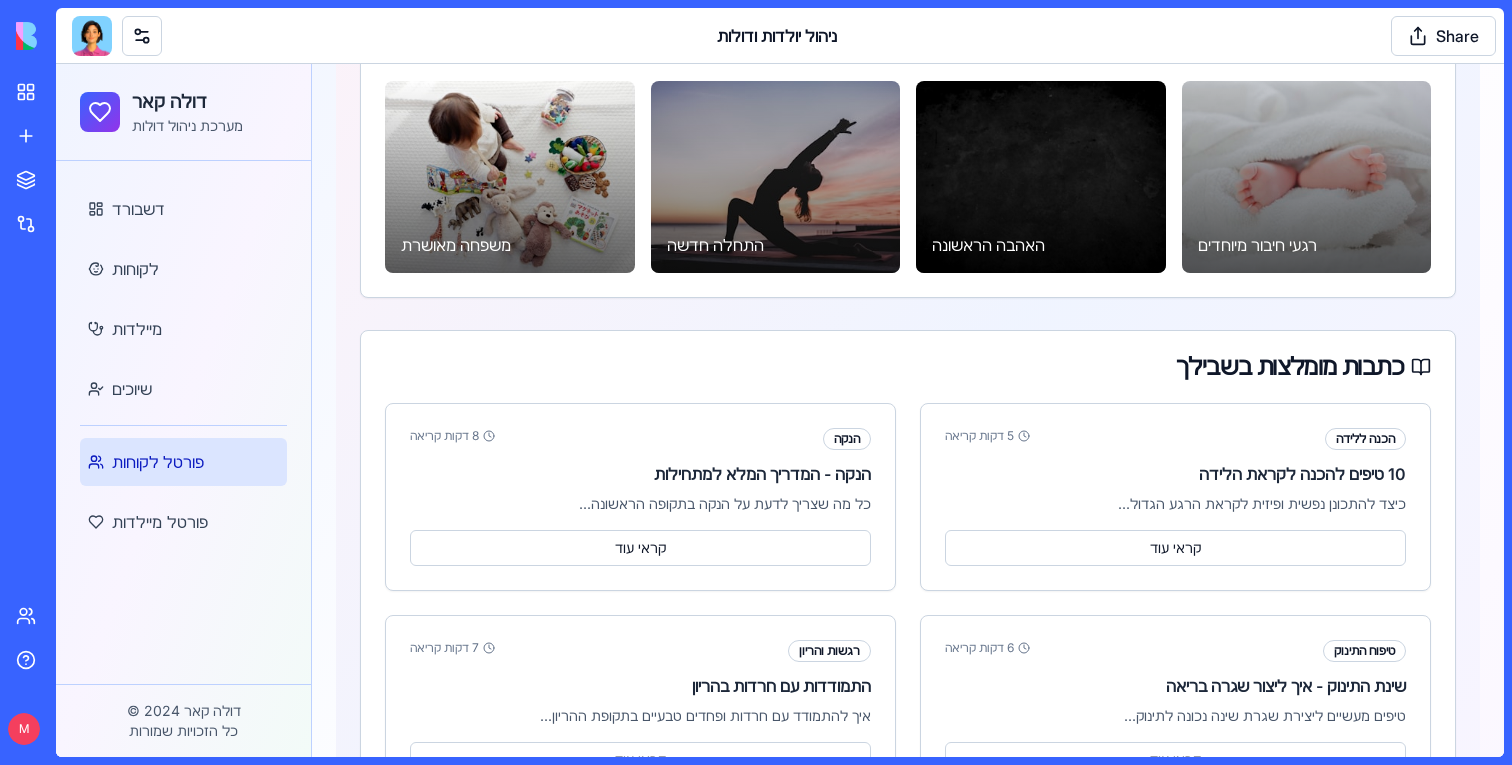 scroll, scrollTop: 629, scrollLeft: 0, axis: vertical 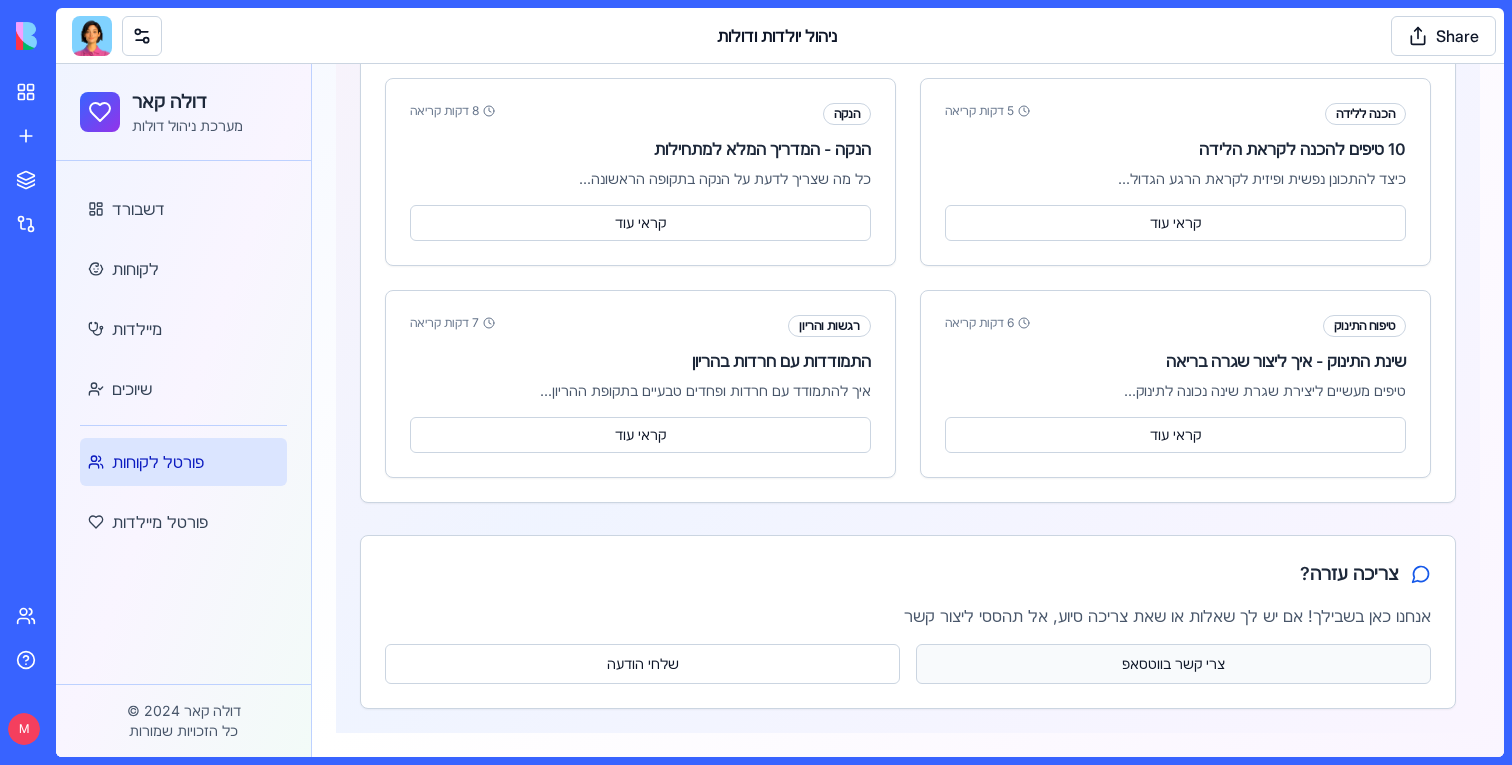 click on "צרי קשר בווטסאפ" at bounding box center (1173, 664) 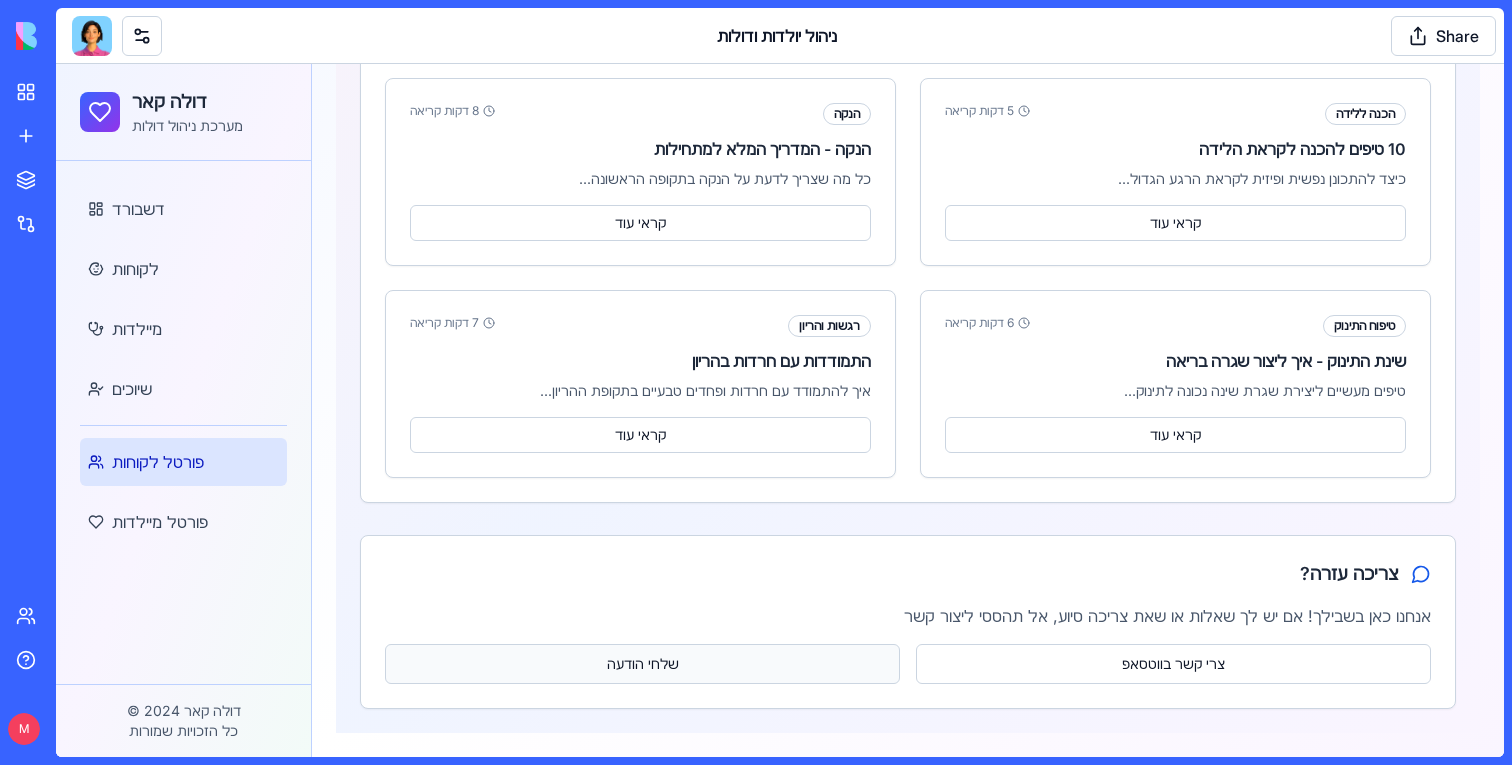 click on "שלחי הודעה" at bounding box center (642, 664) 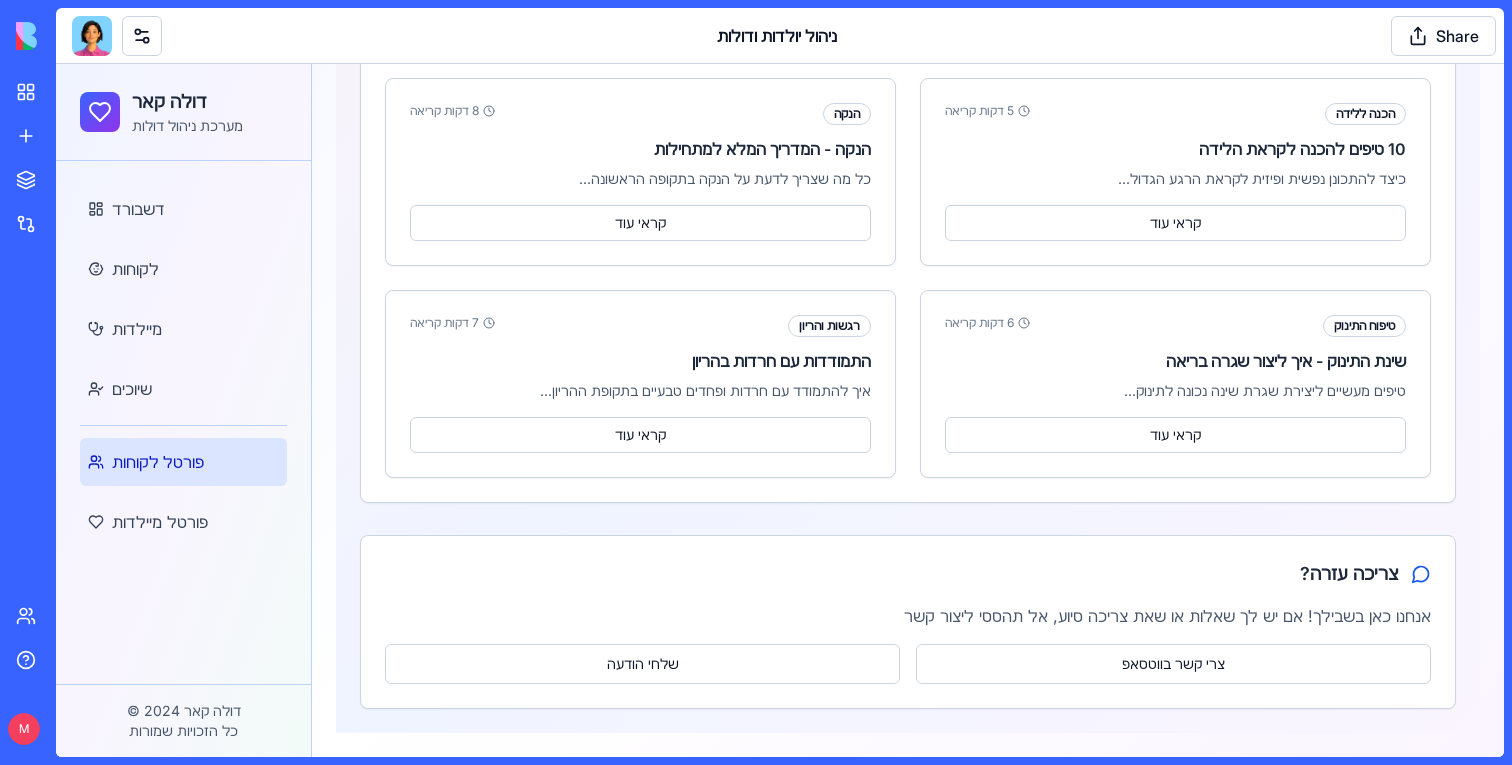 scroll, scrollTop: 0, scrollLeft: 0, axis: both 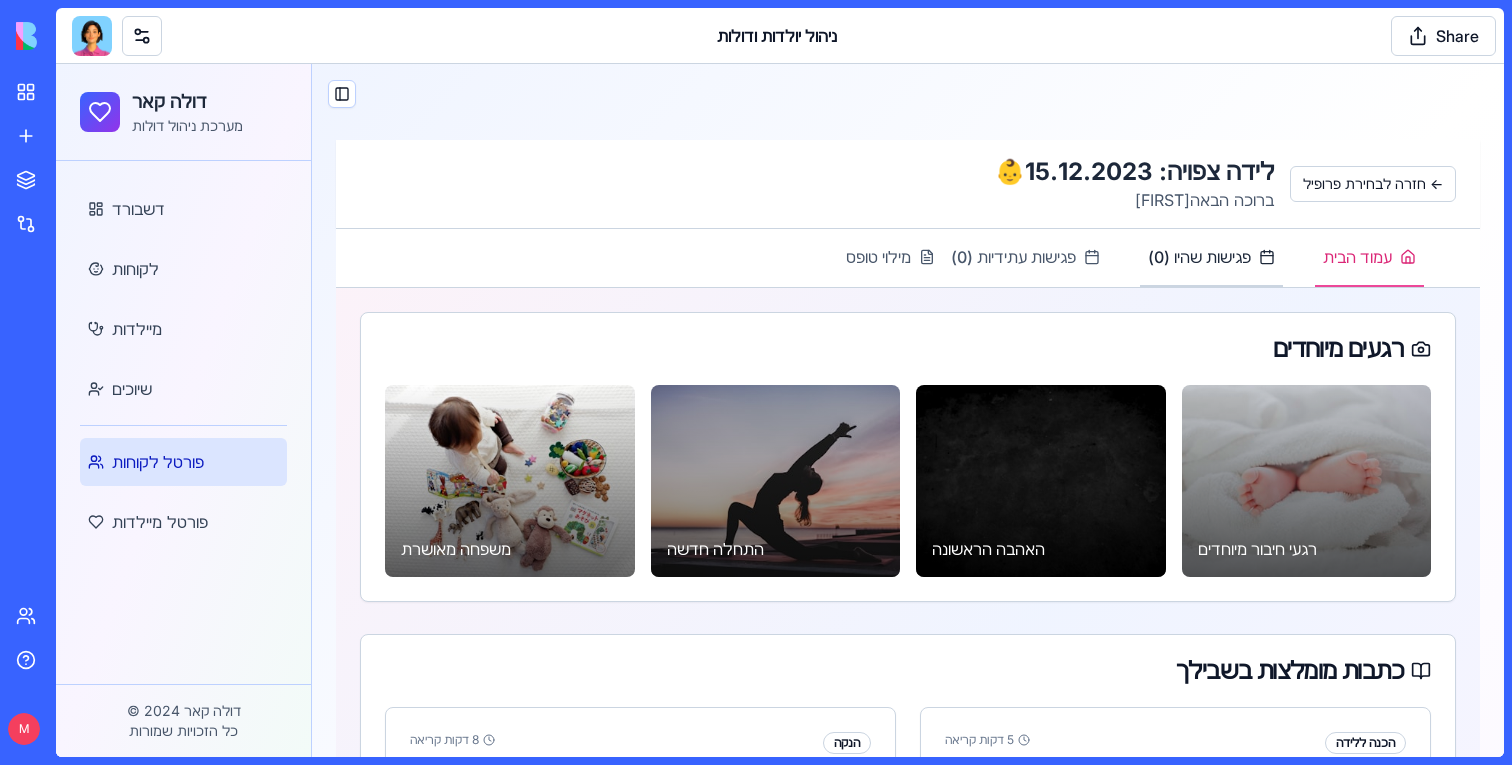 click on "פגישות שהיו ( 0 )" at bounding box center (1199, 257) 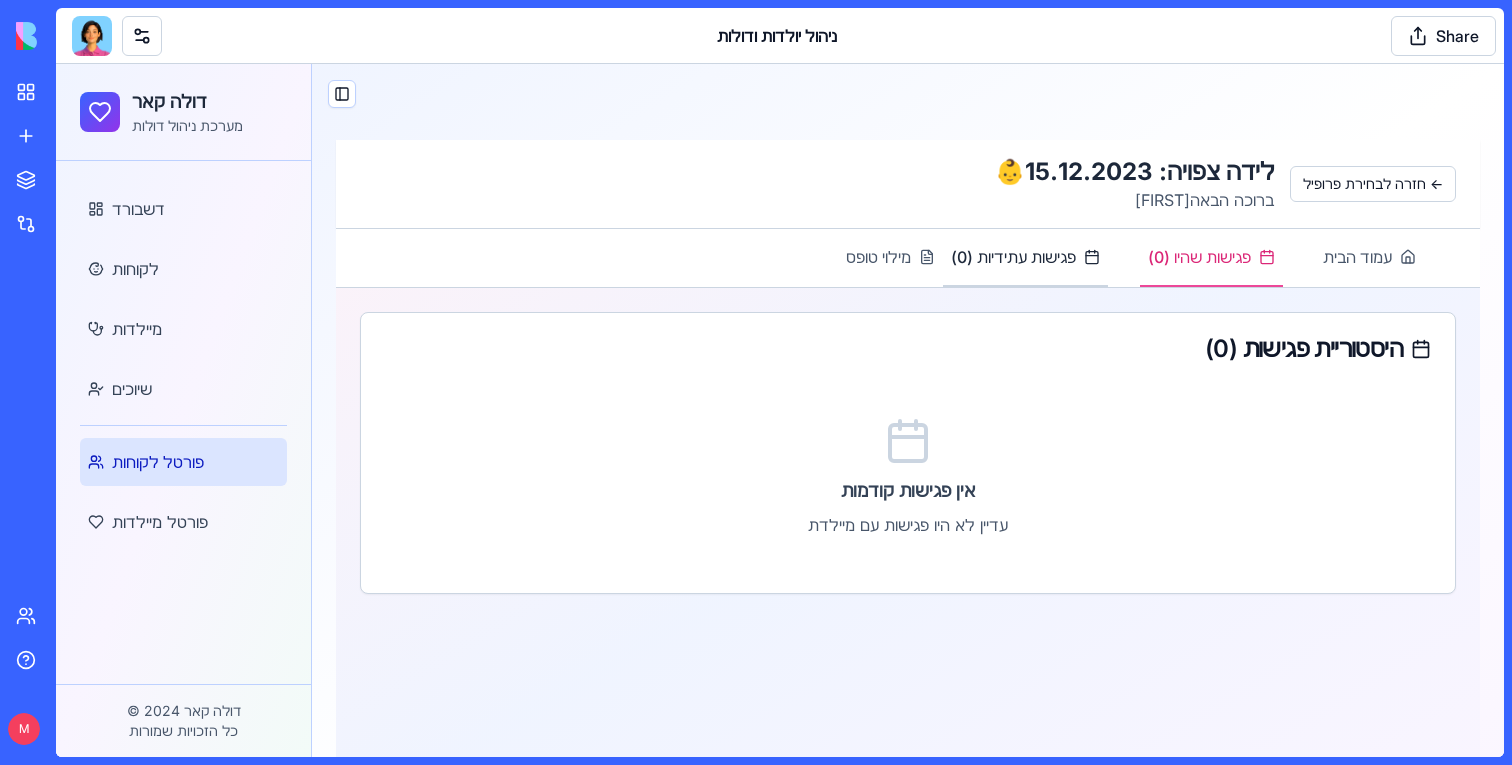 click on "פגישות עתידיות ( 0 )" at bounding box center (1025, 258) 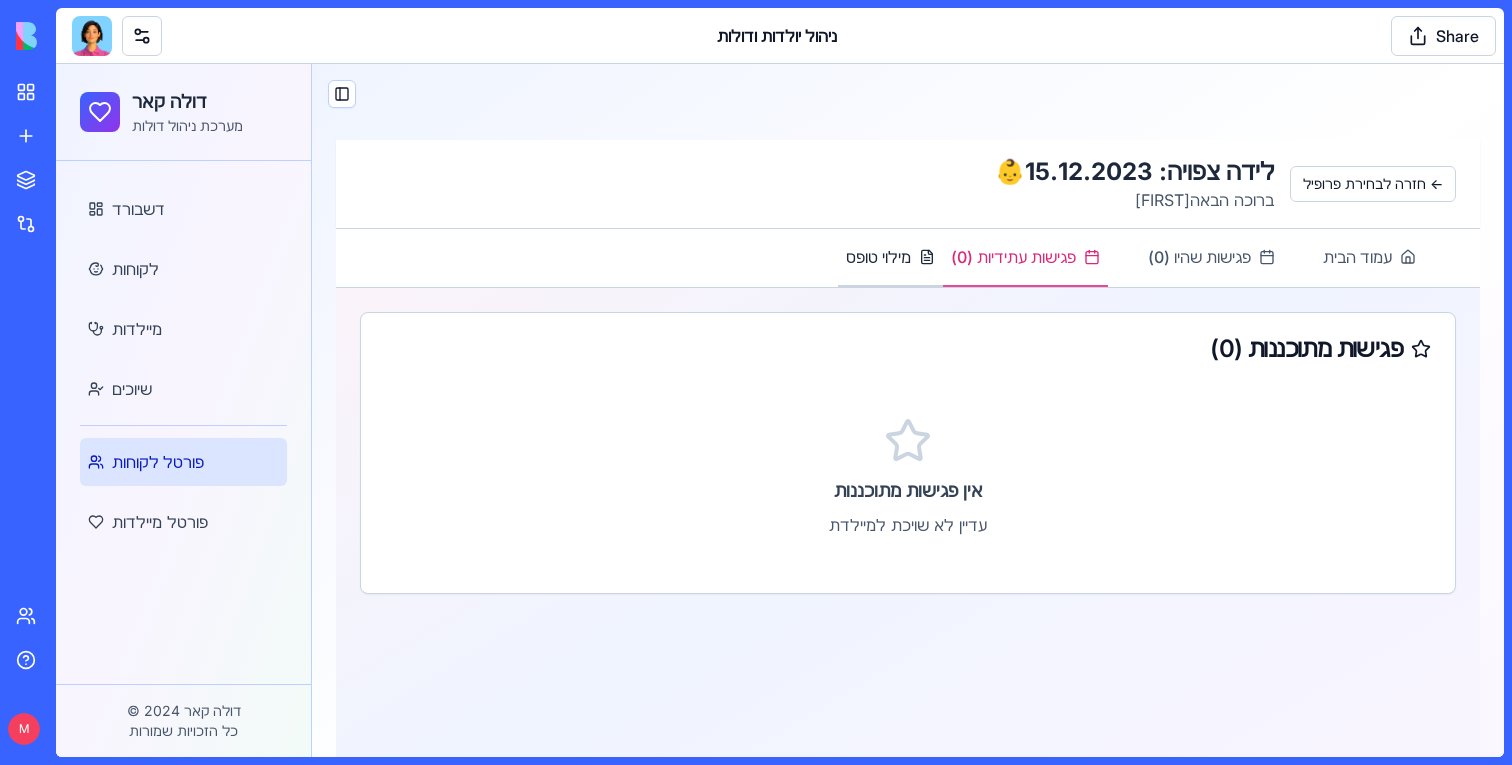 click 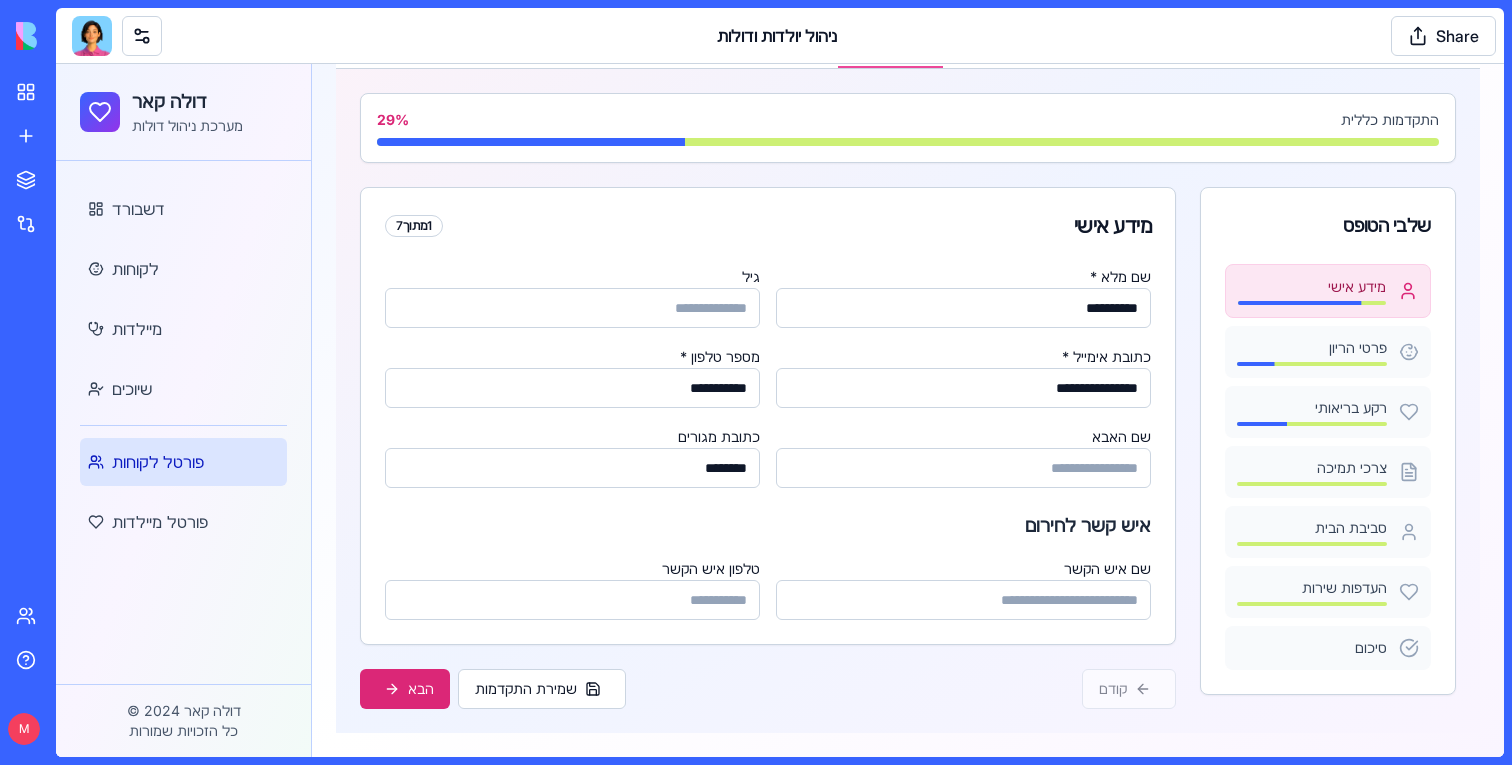 scroll, scrollTop: 0, scrollLeft: 0, axis: both 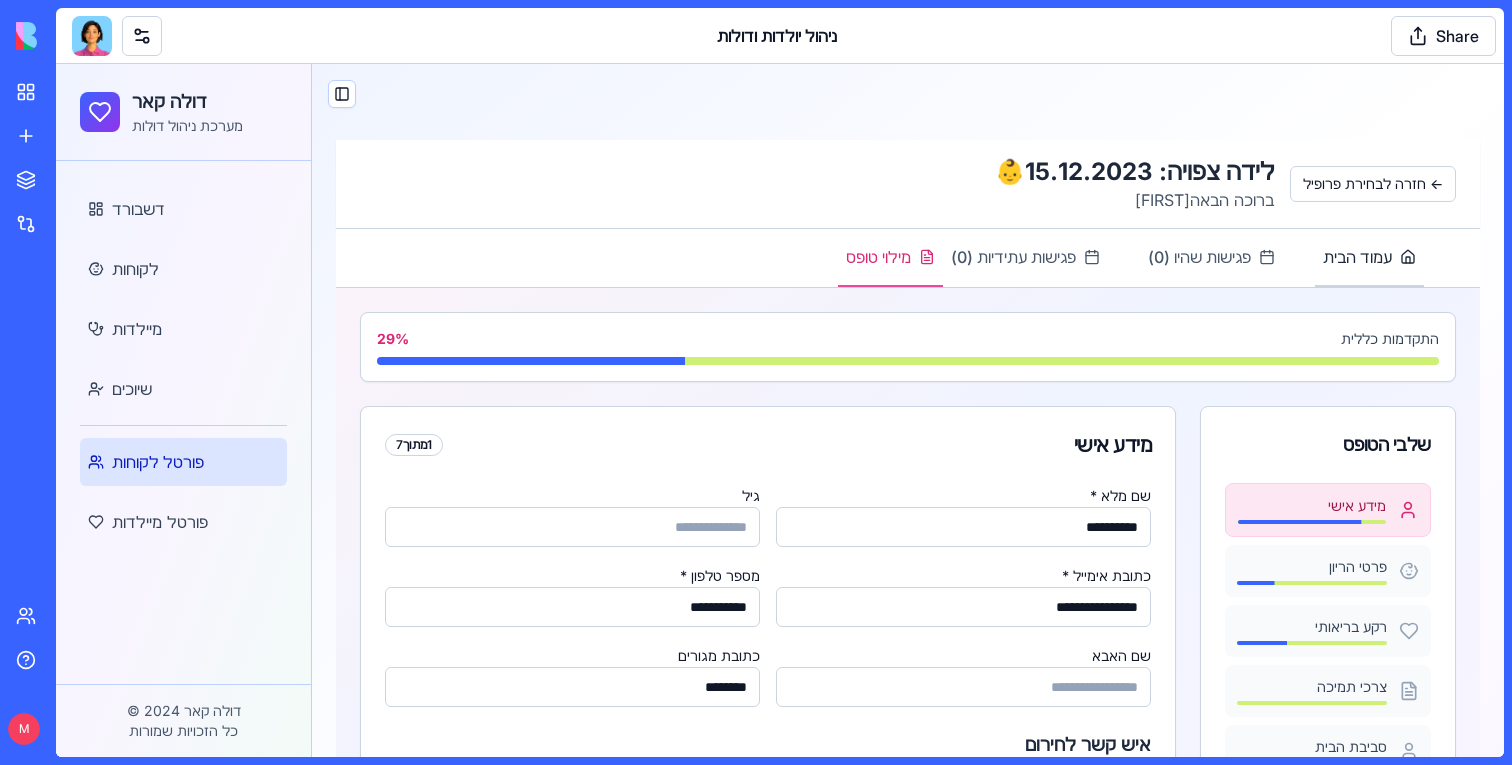 click on "עמוד הבית" at bounding box center [1357, 257] 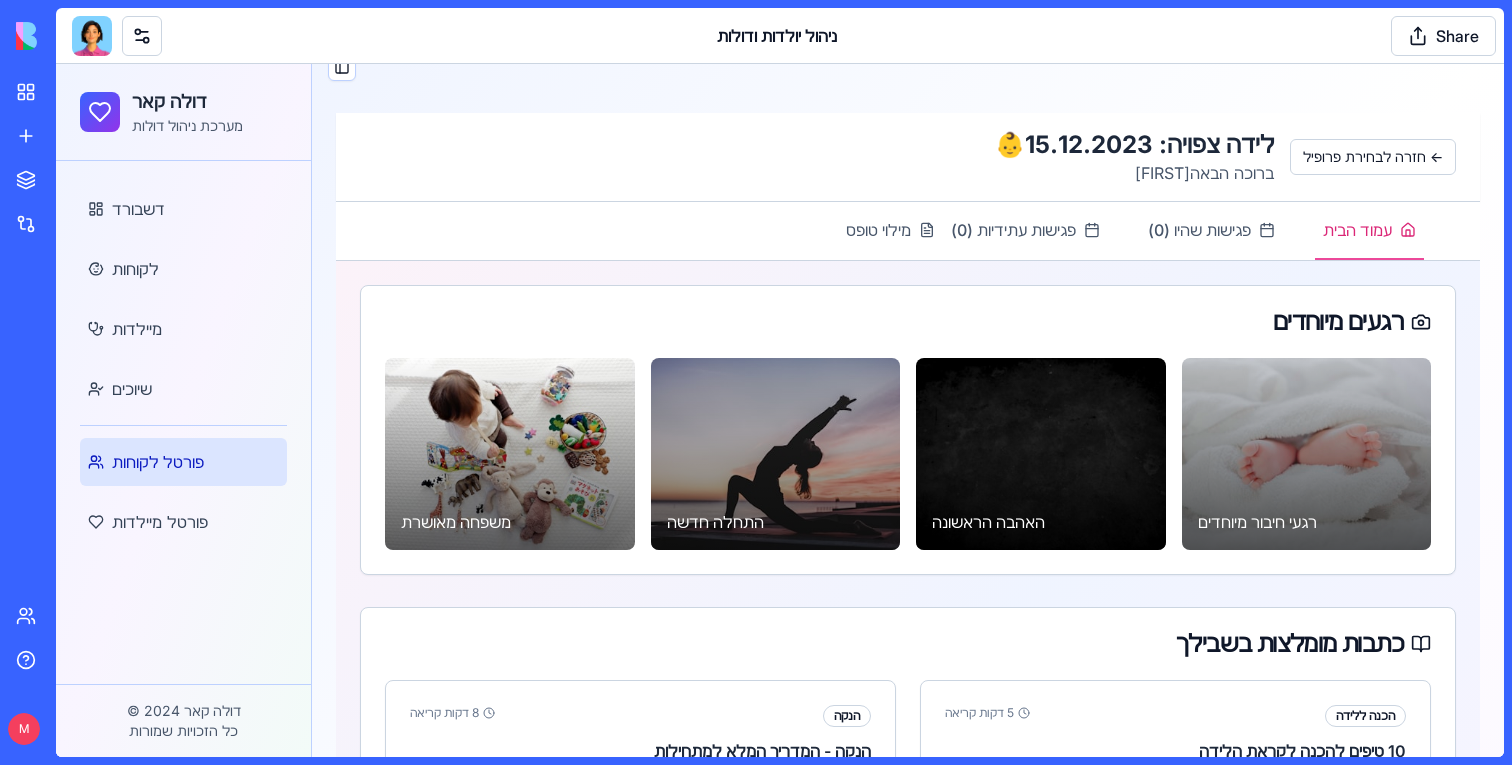 scroll, scrollTop: 0, scrollLeft: 0, axis: both 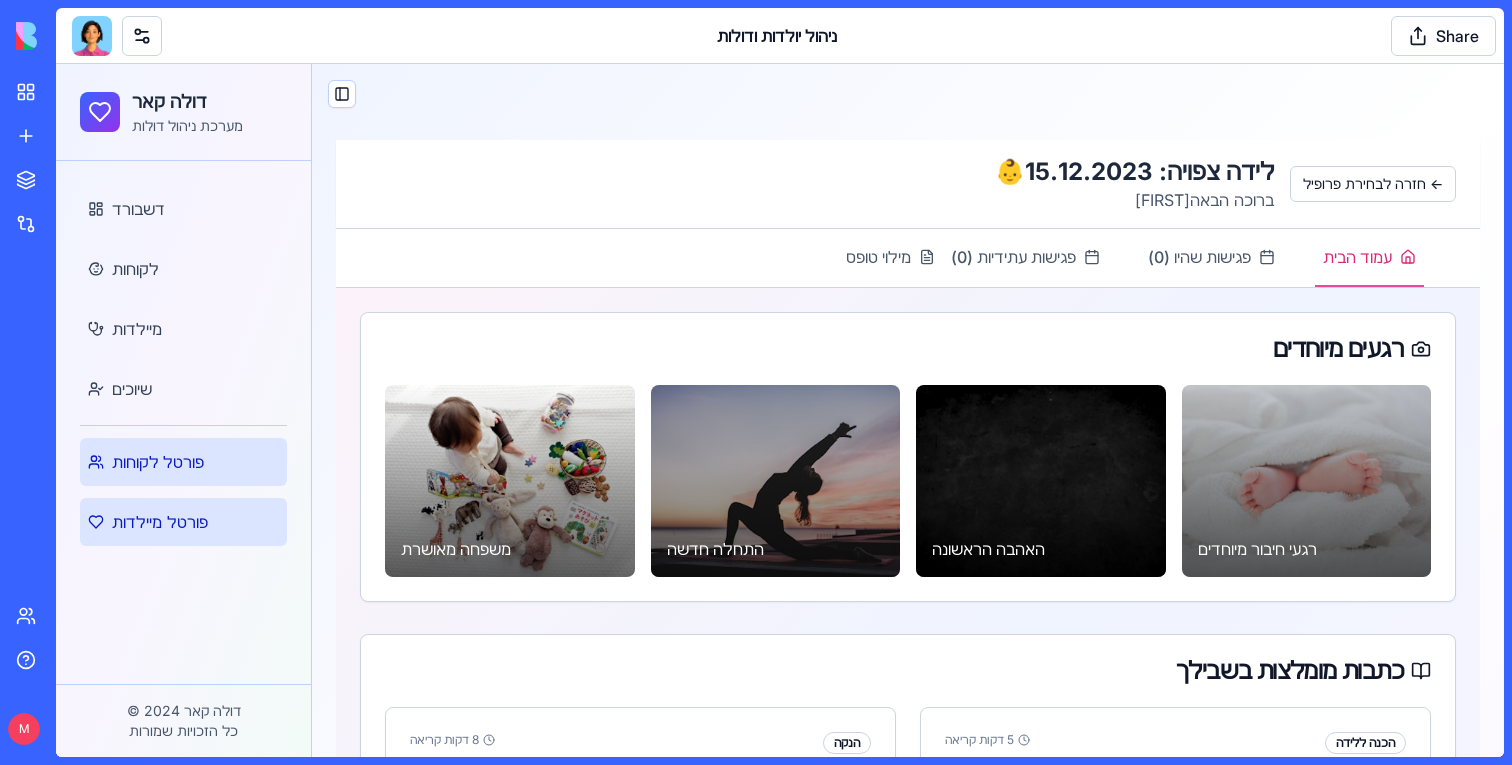 click on "פורטל מיילדות" at bounding box center (183, 522) 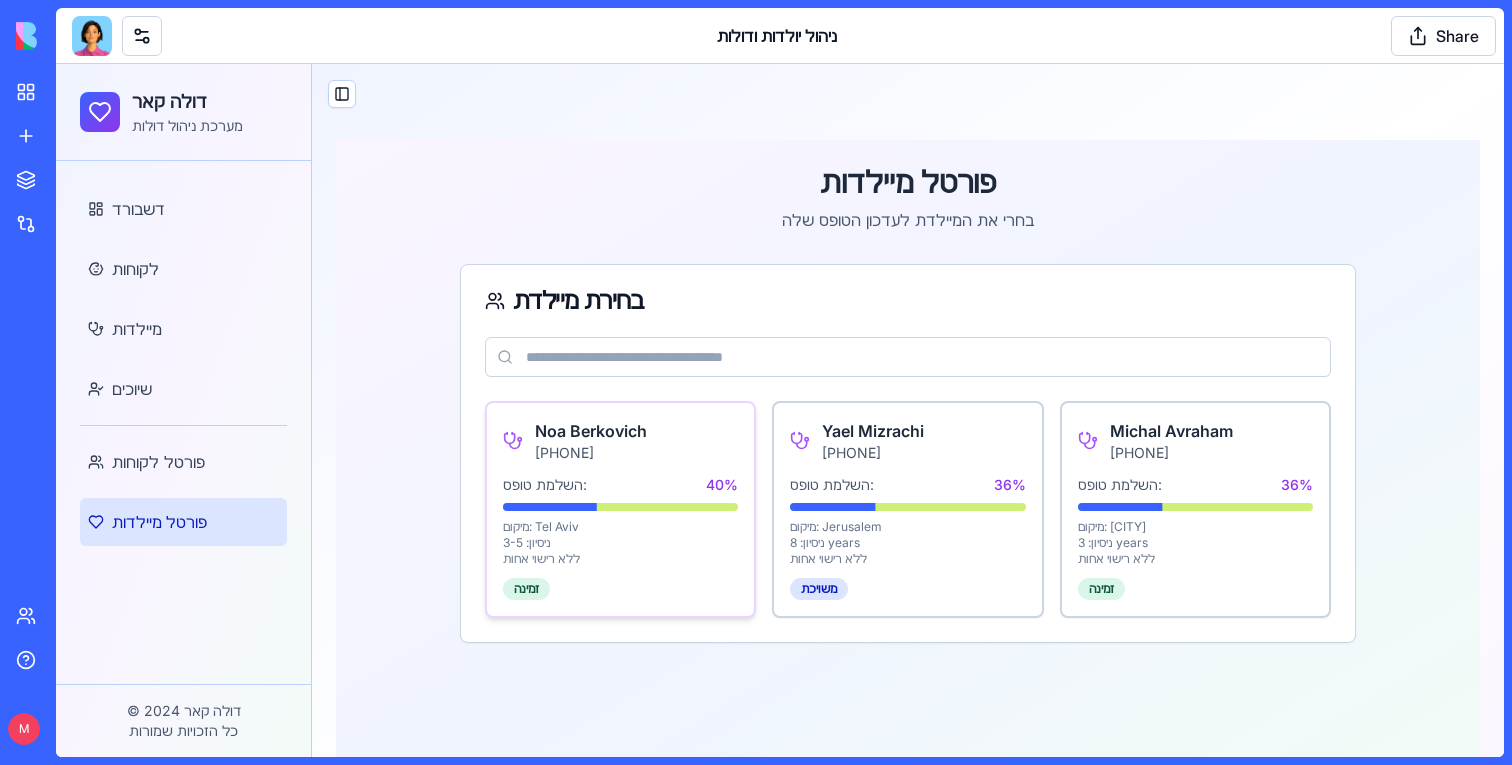 click on "Noa Berkovich 053-1122334 השלמת טופס: 40 % מיקום: Tel Aviv ניסיון: 3-5 ללא רישוי אחות זמינה" at bounding box center (620, 509) 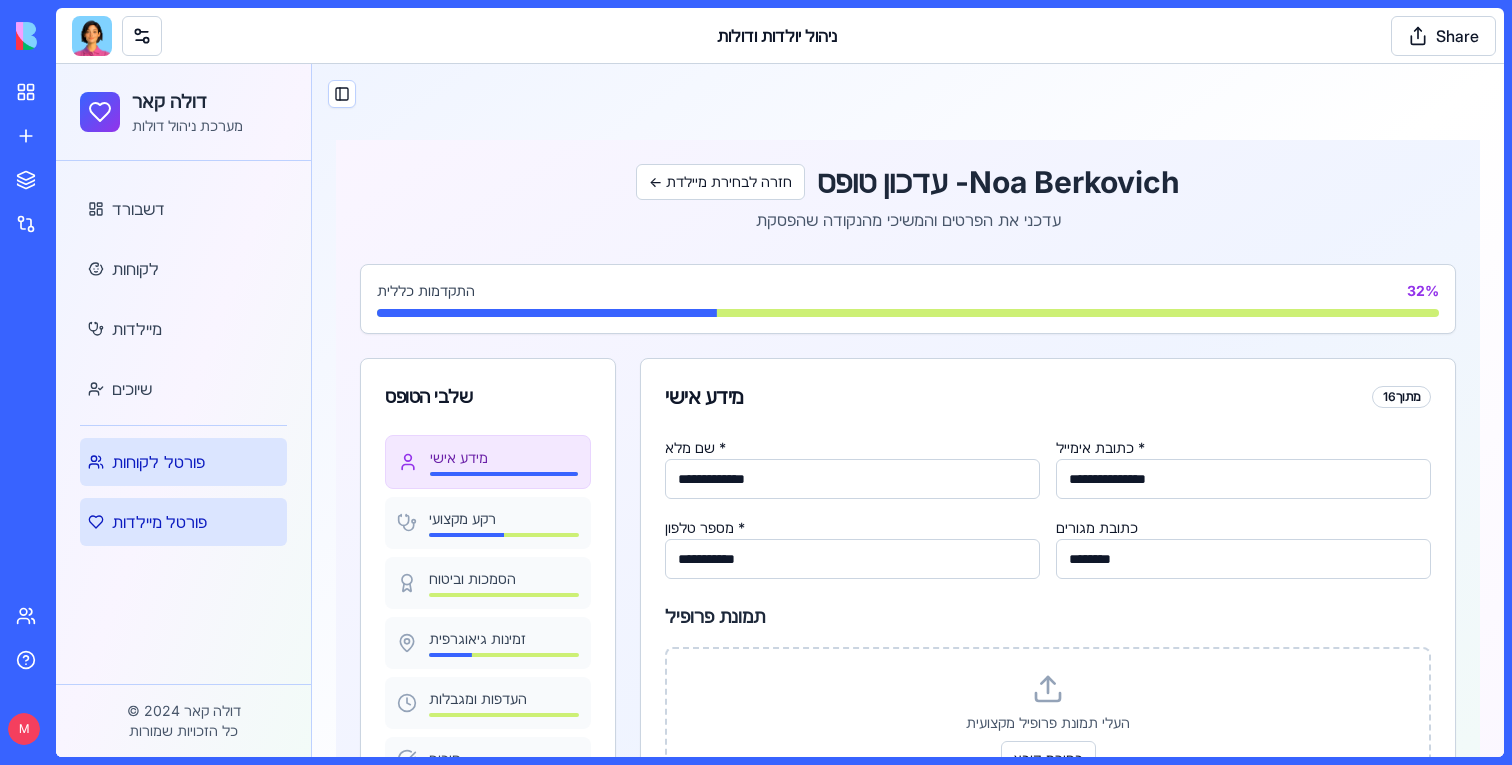 click on "פורטל לקוחות" at bounding box center (158, 462) 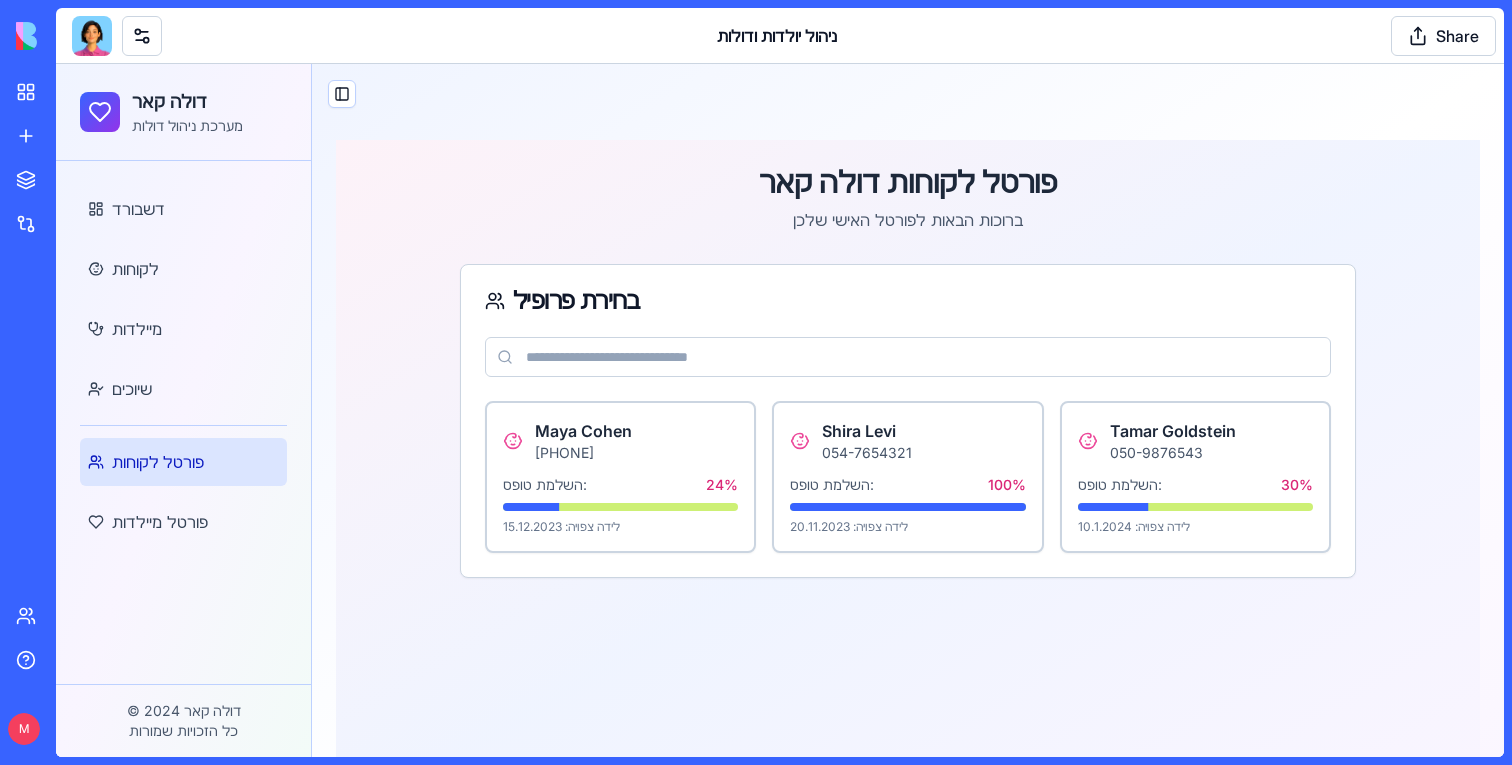 click at bounding box center (92, 36) 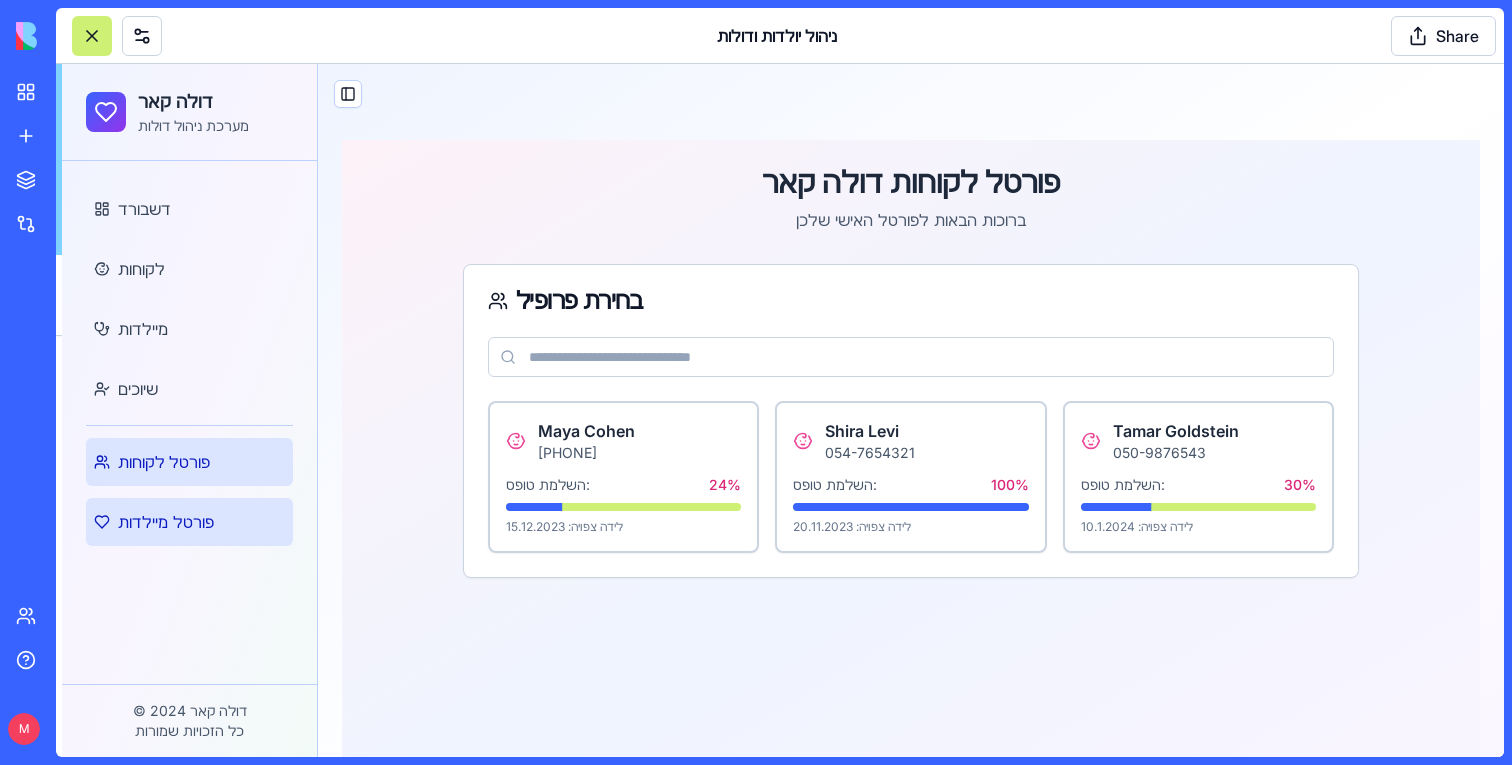 scroll, scrollTop: 60322, scrollLeft: 0, axis: vertical 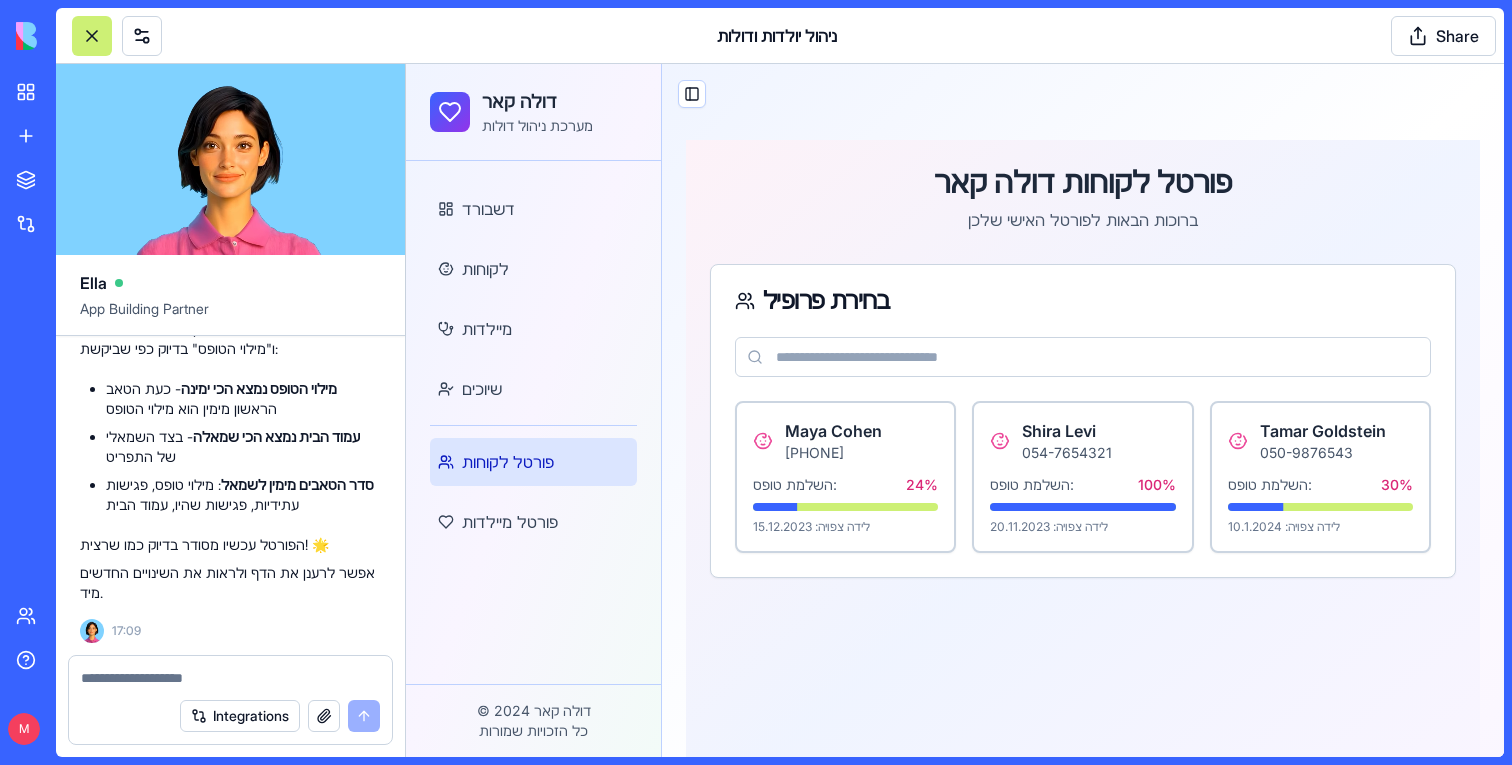 click at bounding box center [230, 678] 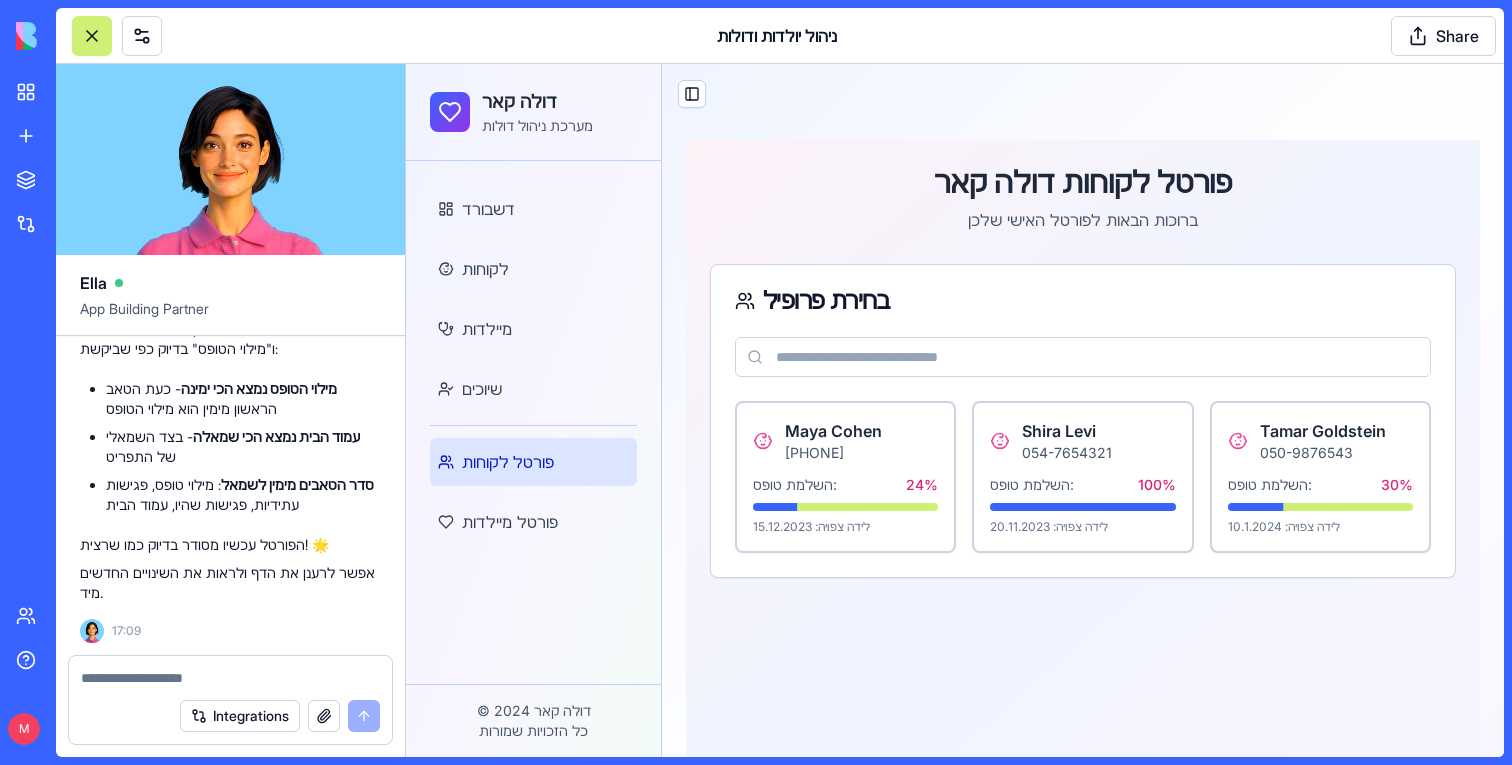 type on "*" 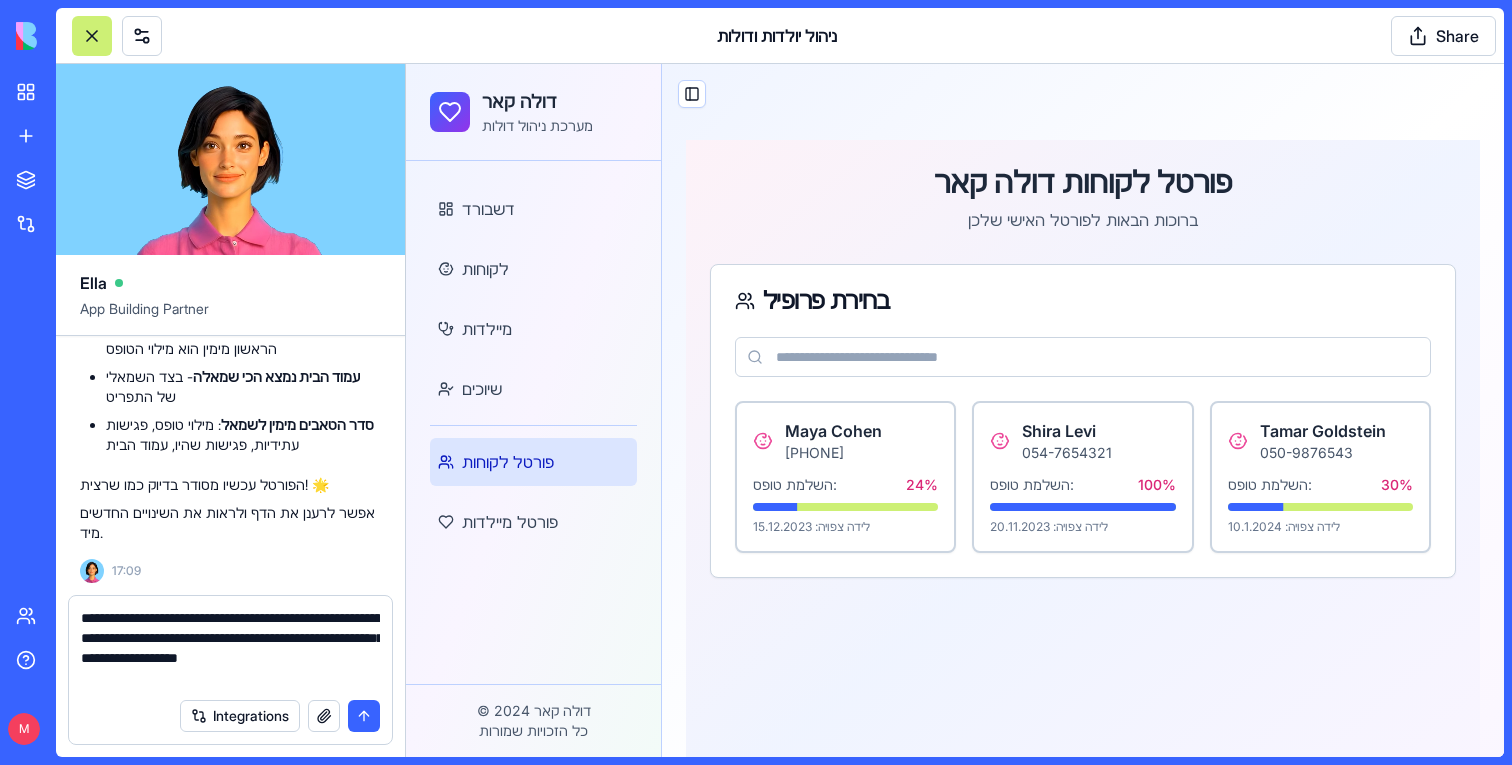click on "**********" at bounding box center (230, 648) 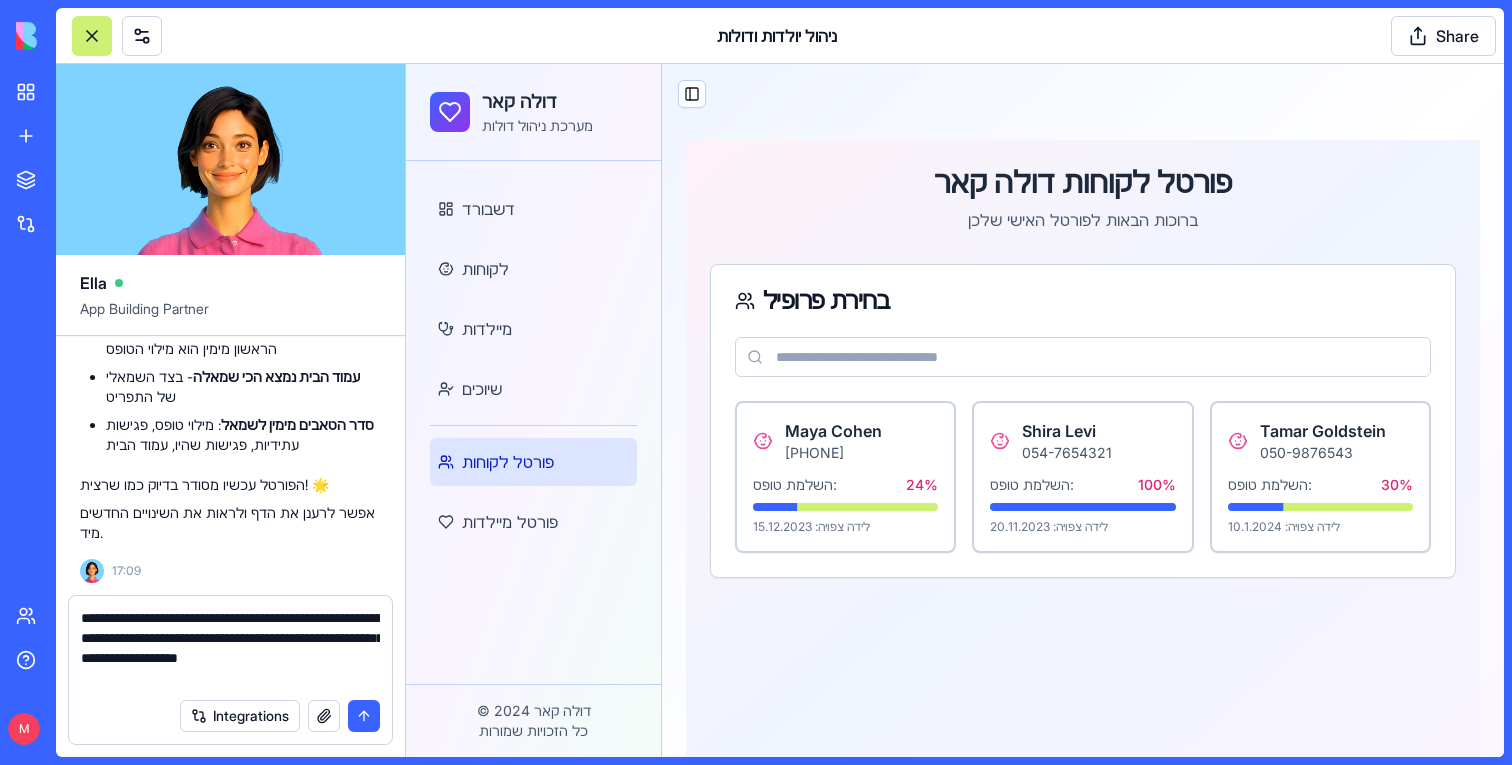 click on "**********" at bounding box center (230, 648) 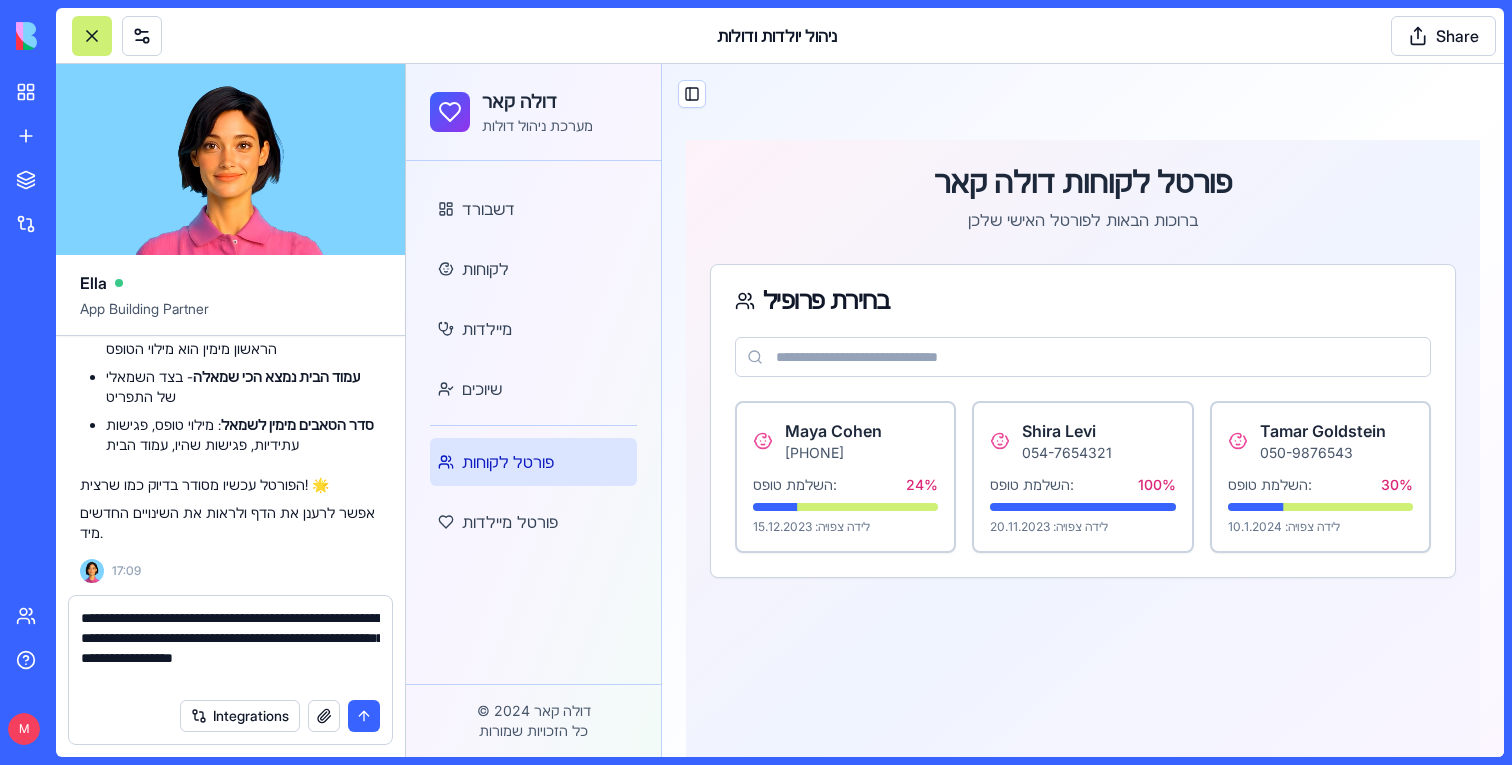 click on "**********" at bounding box center [230, 648] 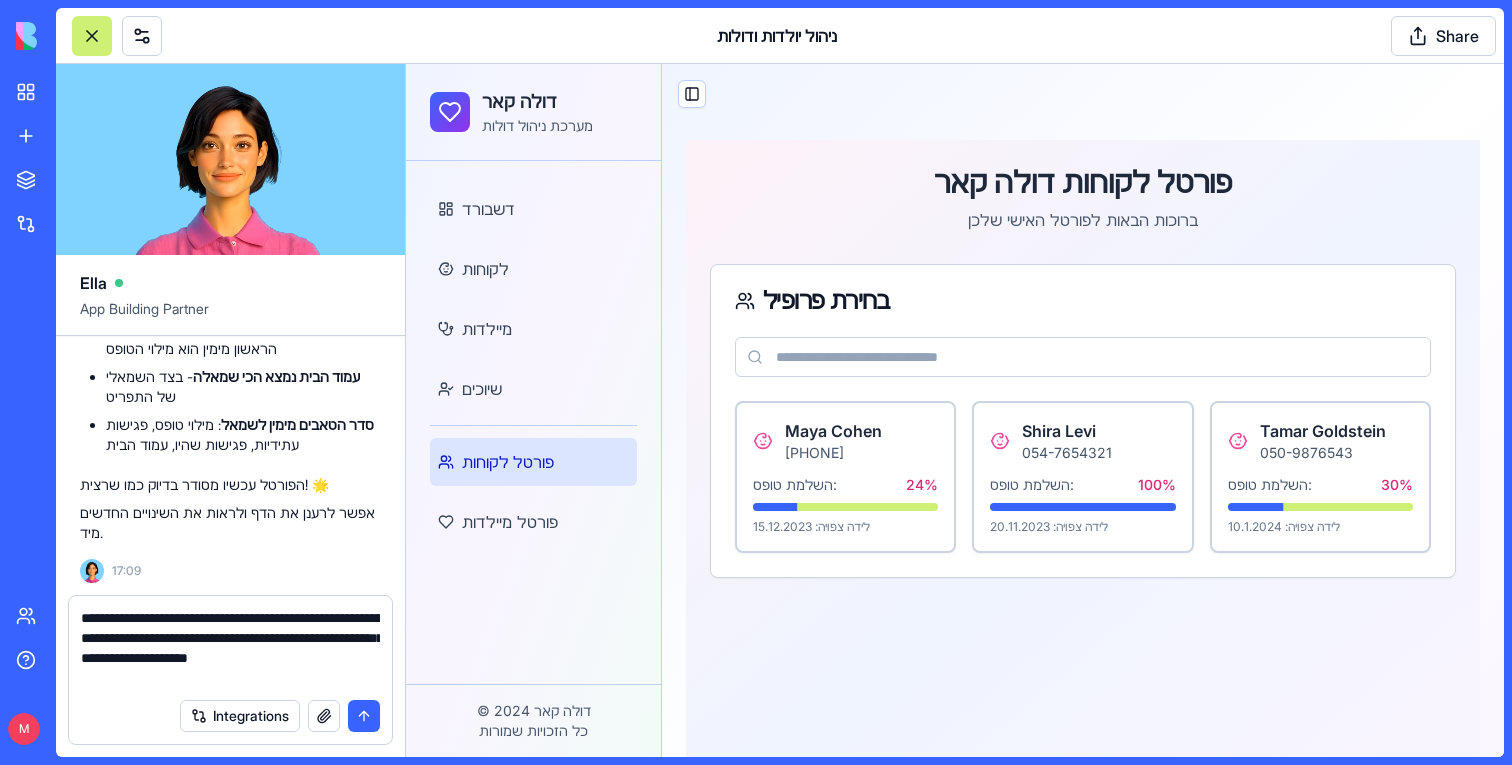 click on "**********" at bounding box center [230, 648] 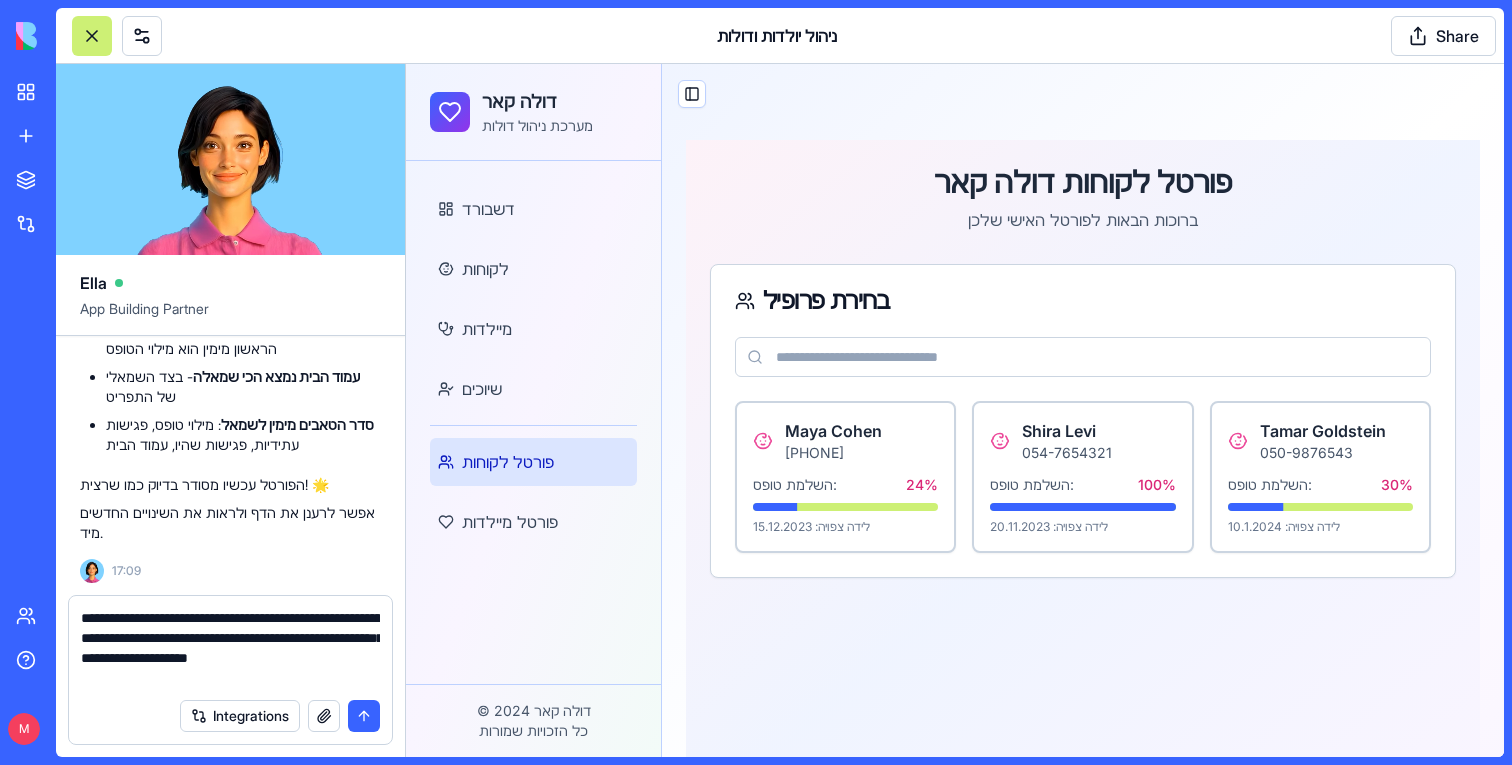 click on "**********" at bounding box center (230, 648) 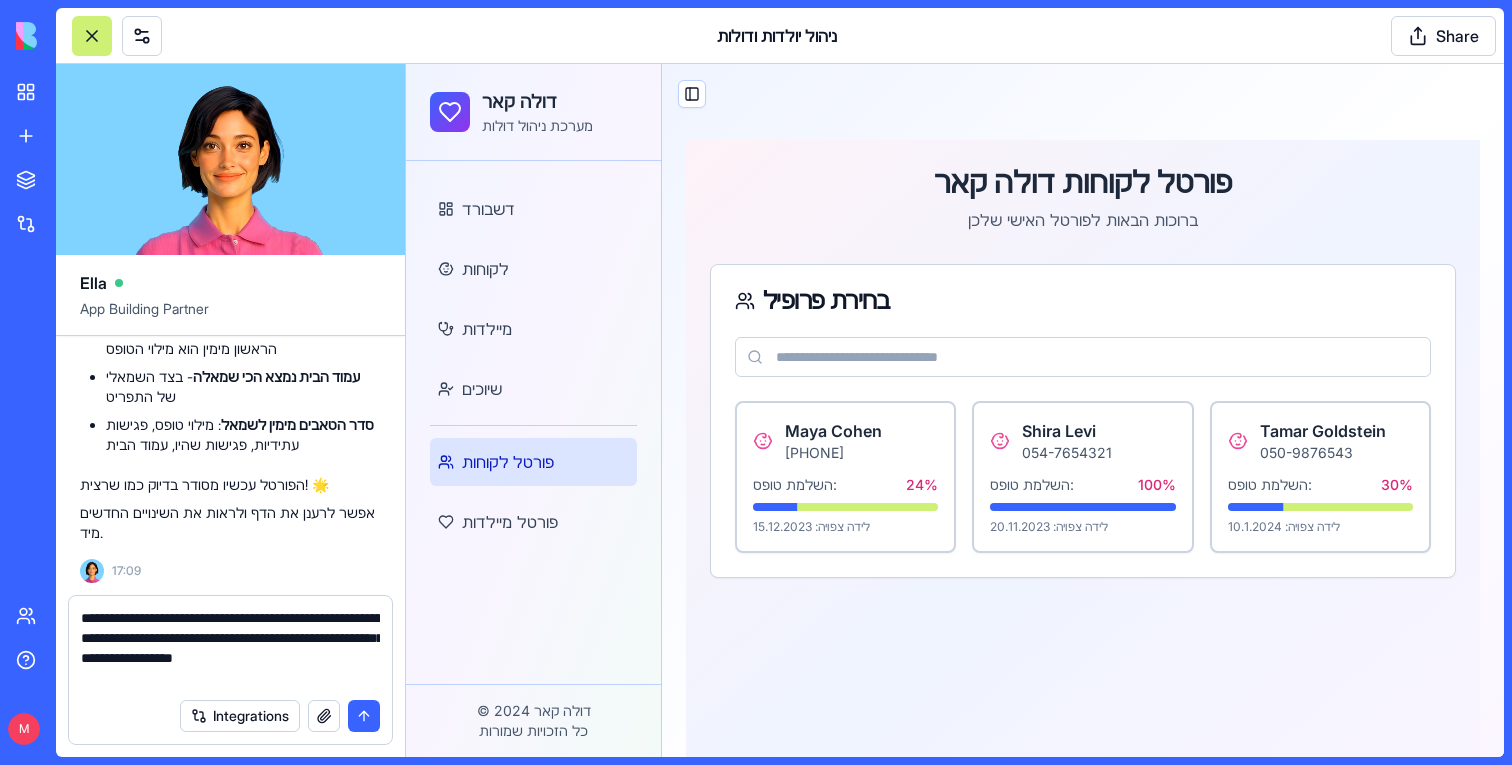 click on "**********" at bounding box center (230, 648) 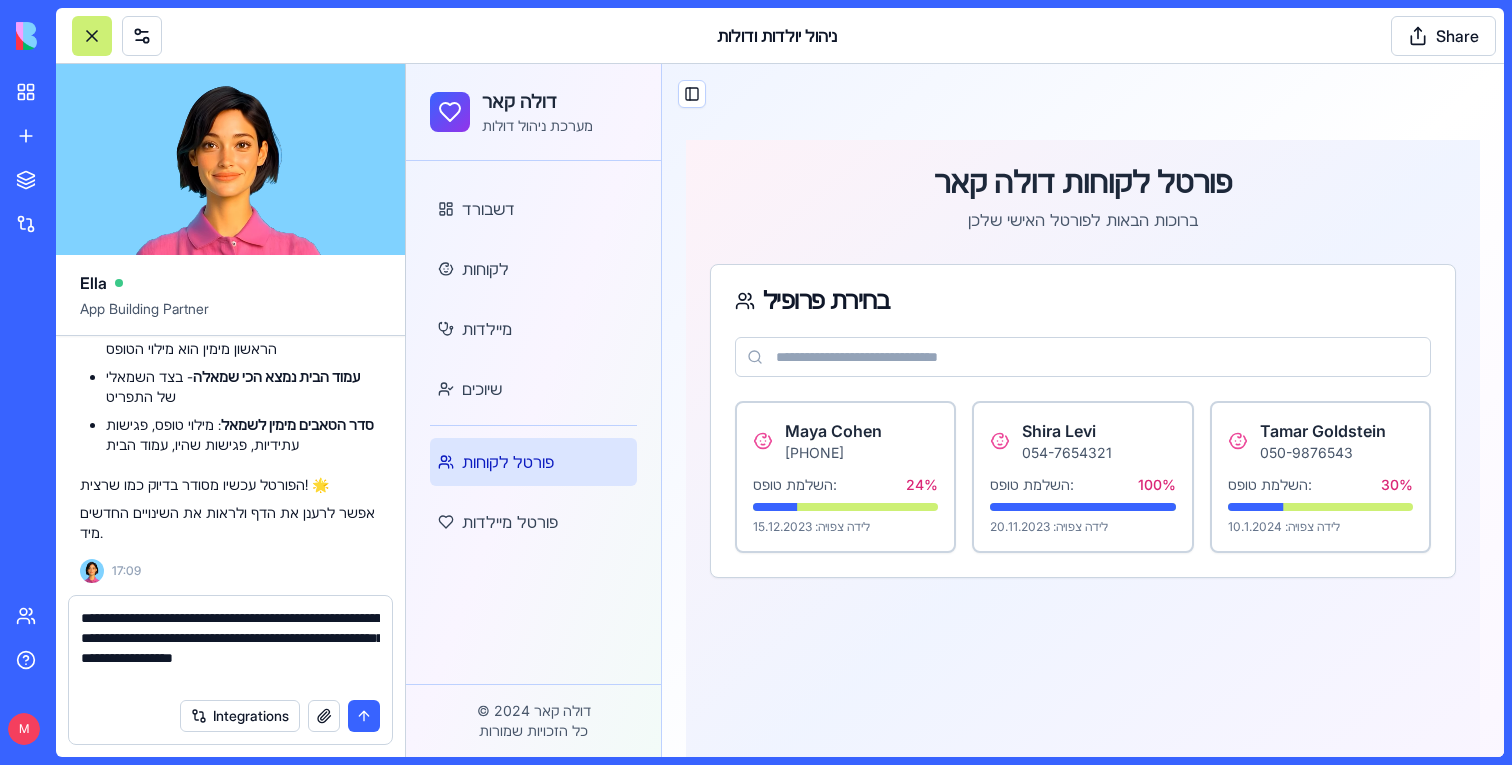 click on "**********" at bounding box center (230, 648) 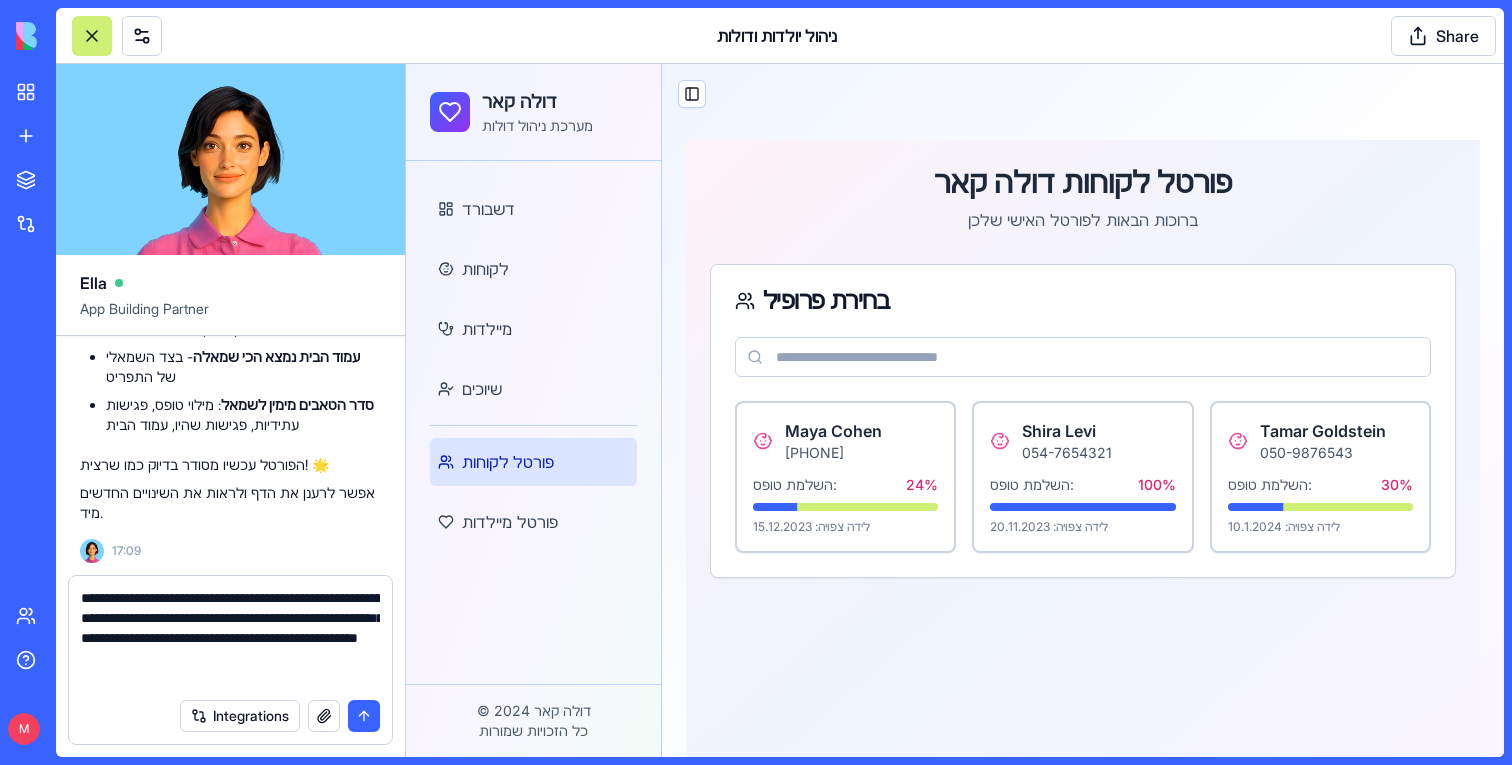 type on "**********" 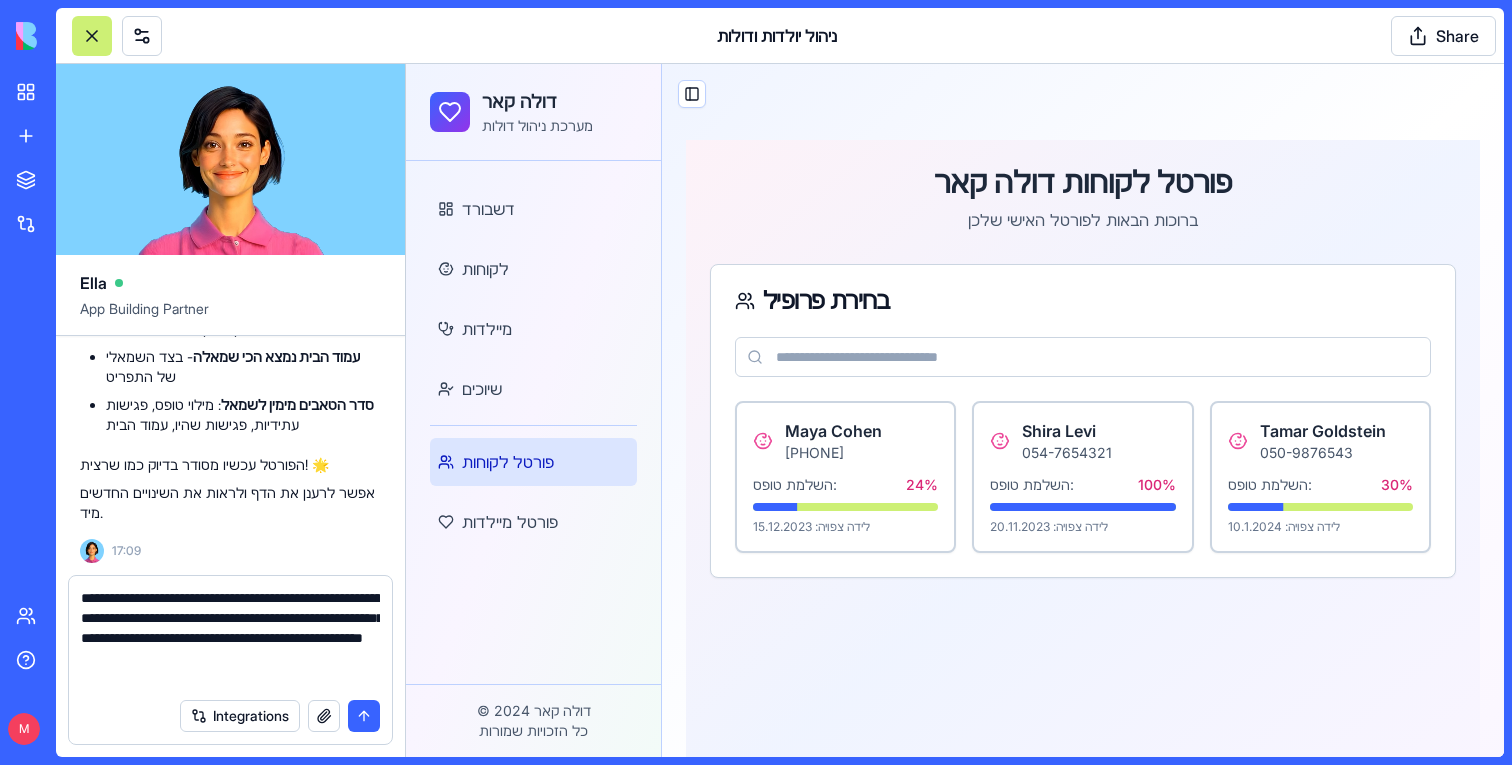 type 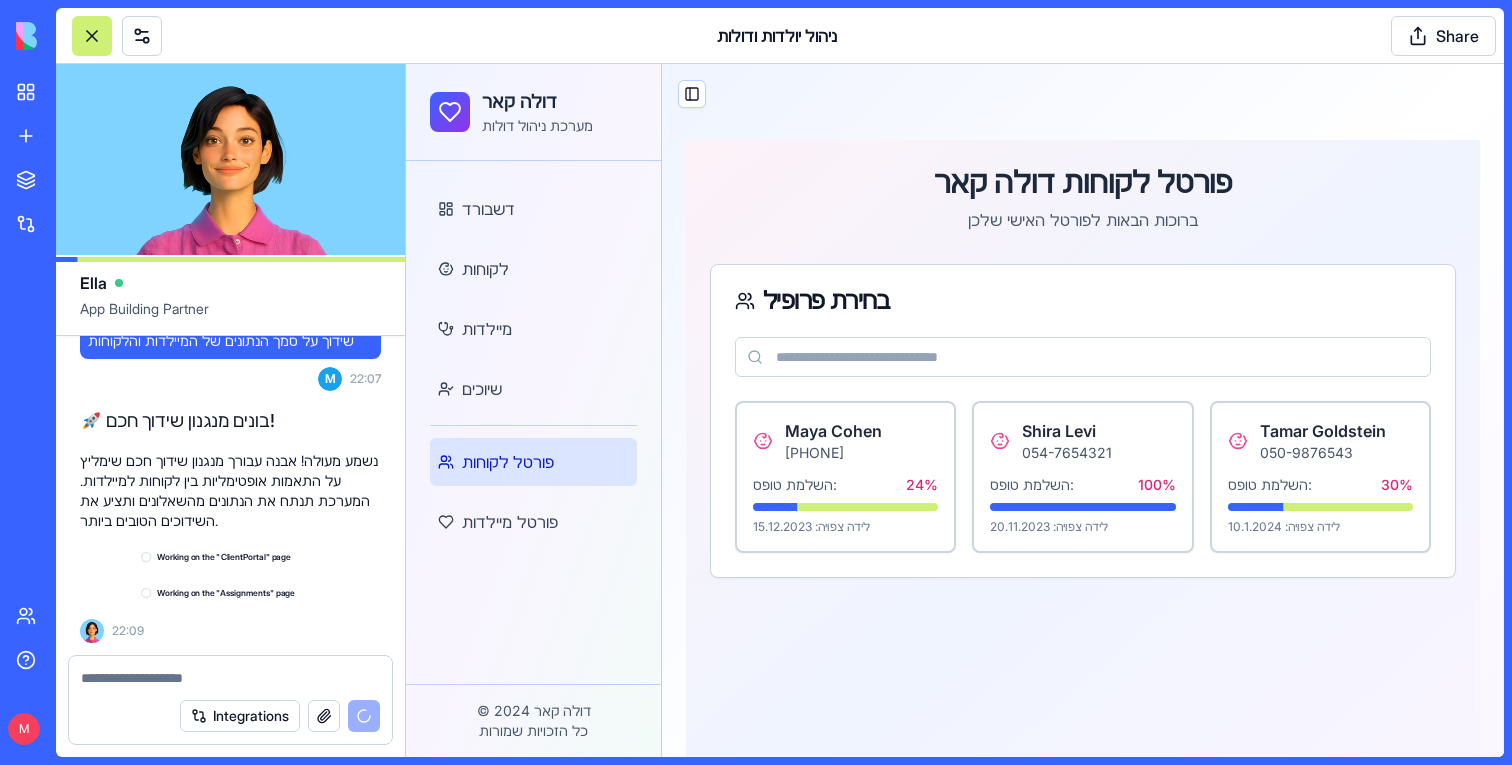 scroll, scrollTop: 60730, scrollLeft: 0, axis: vertical 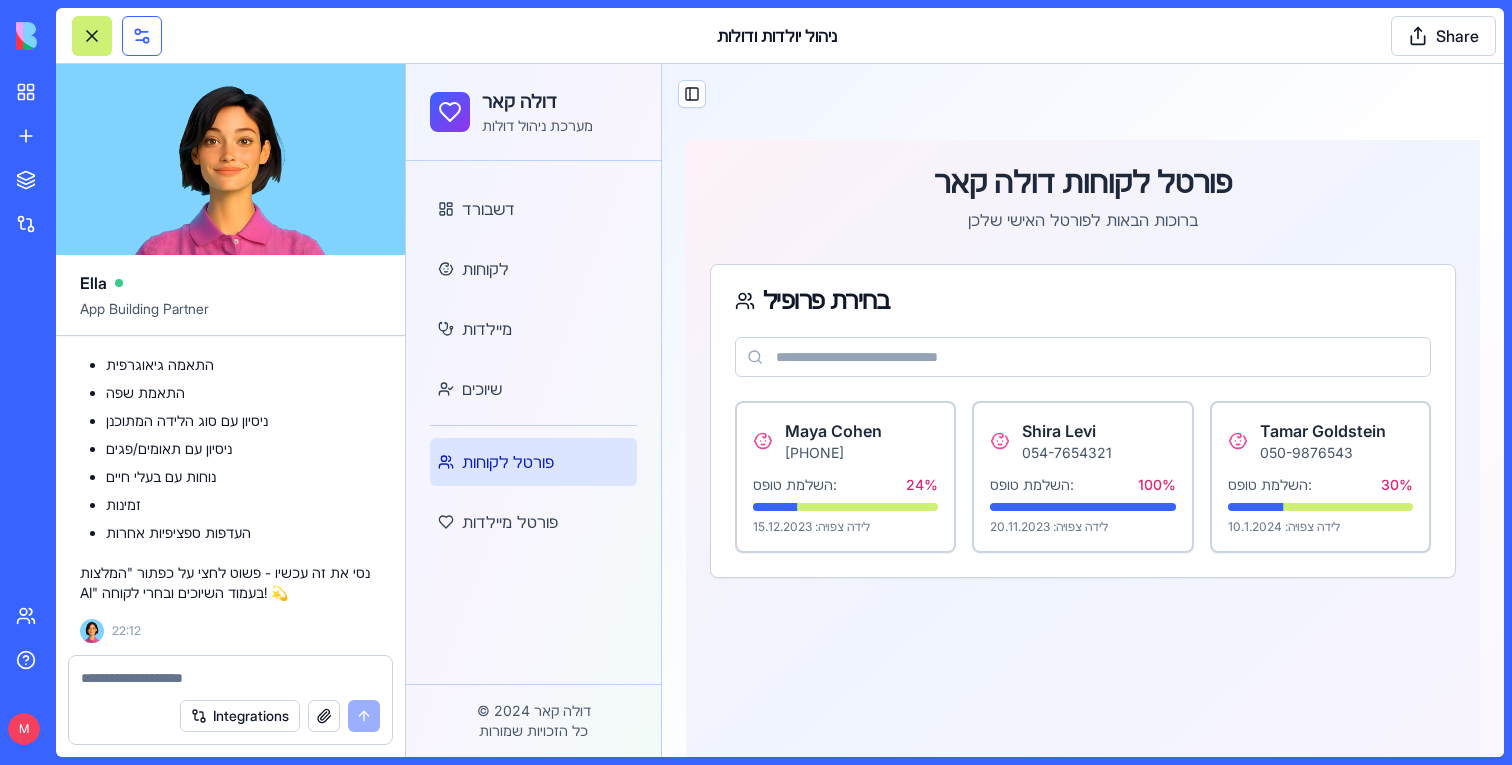 click at bounding box center (142, 36) 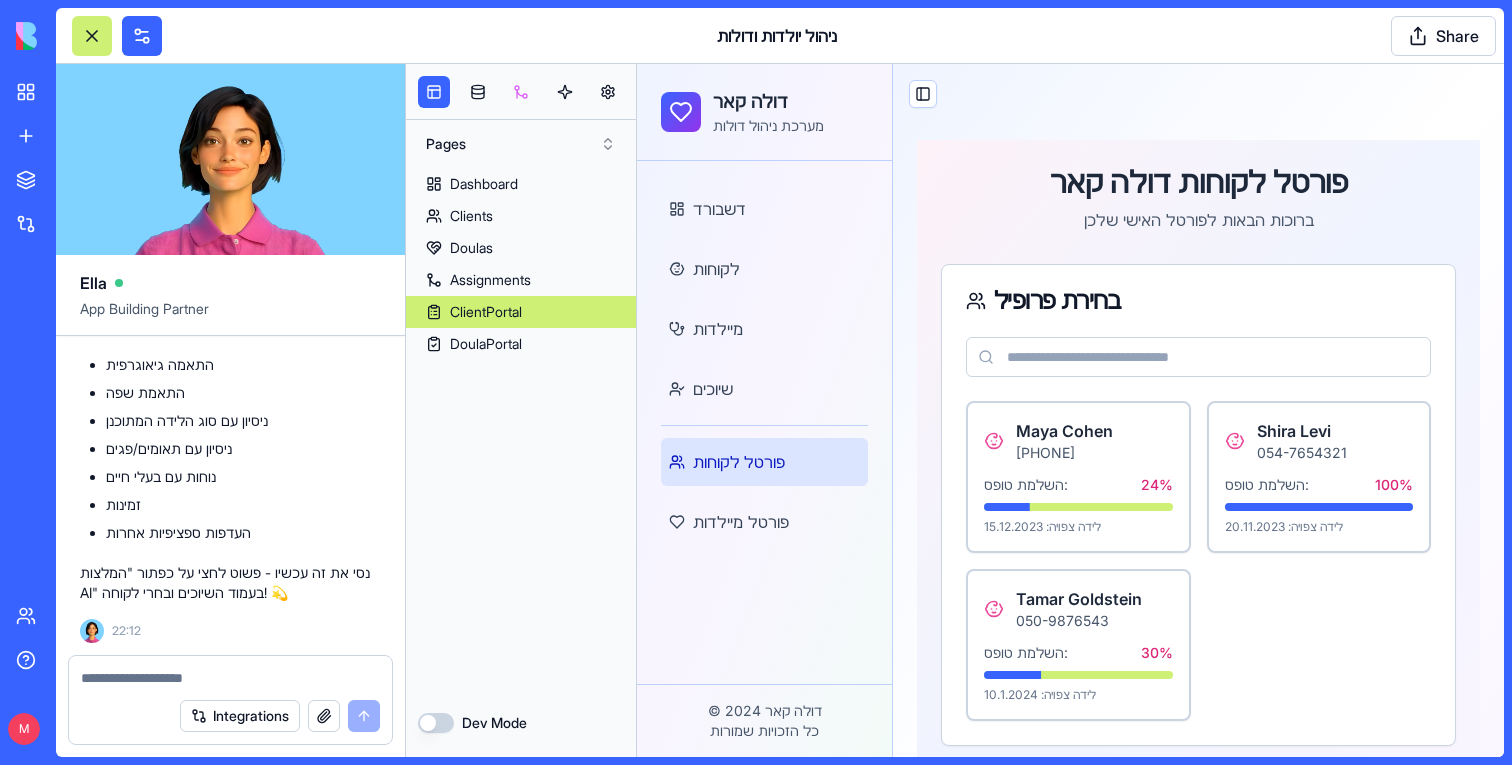click at bounding box center [521, 92] 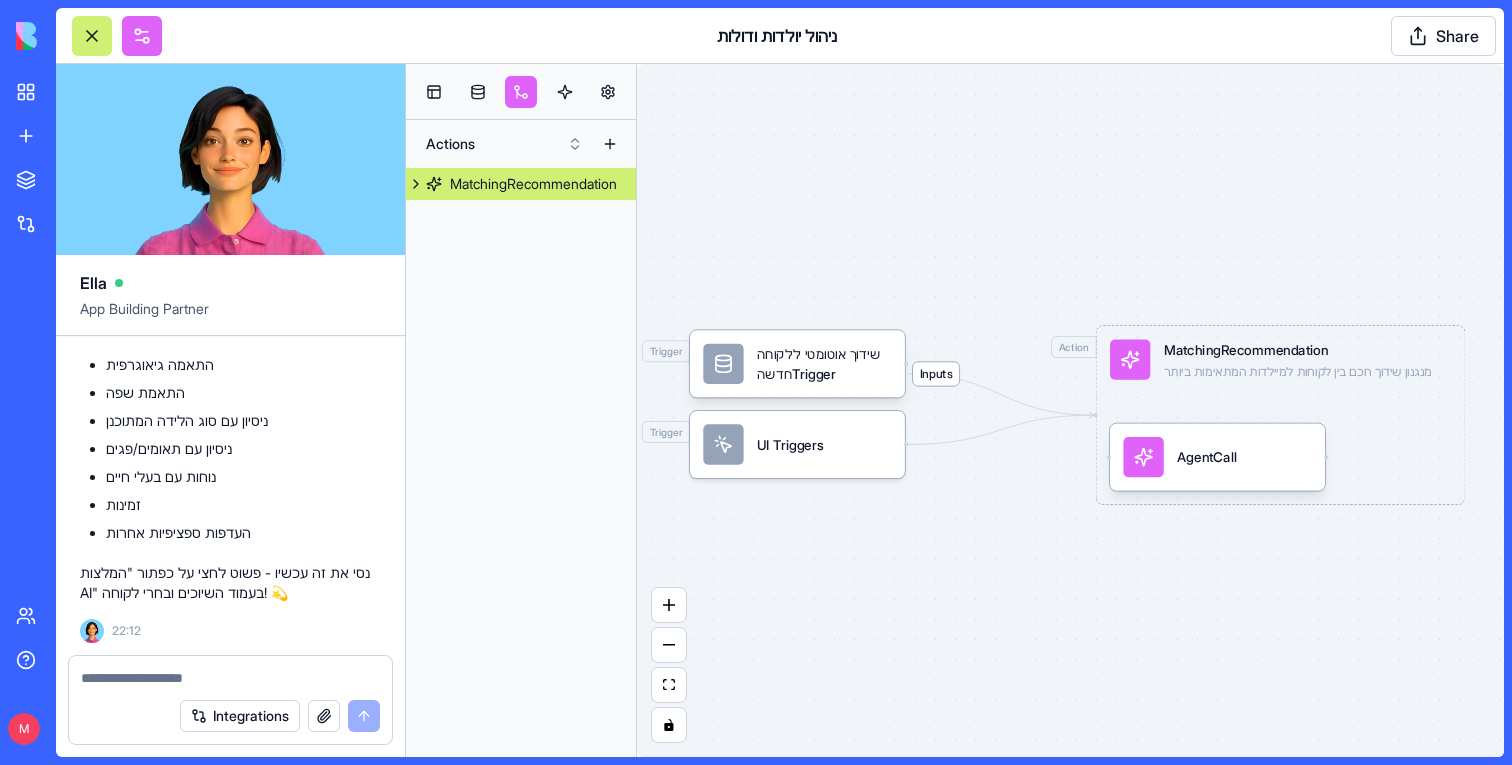 drag, startPoint x: 871, startPoint y: 463, endPoint x: 872, endPoint y: 521, distance: 58.00862 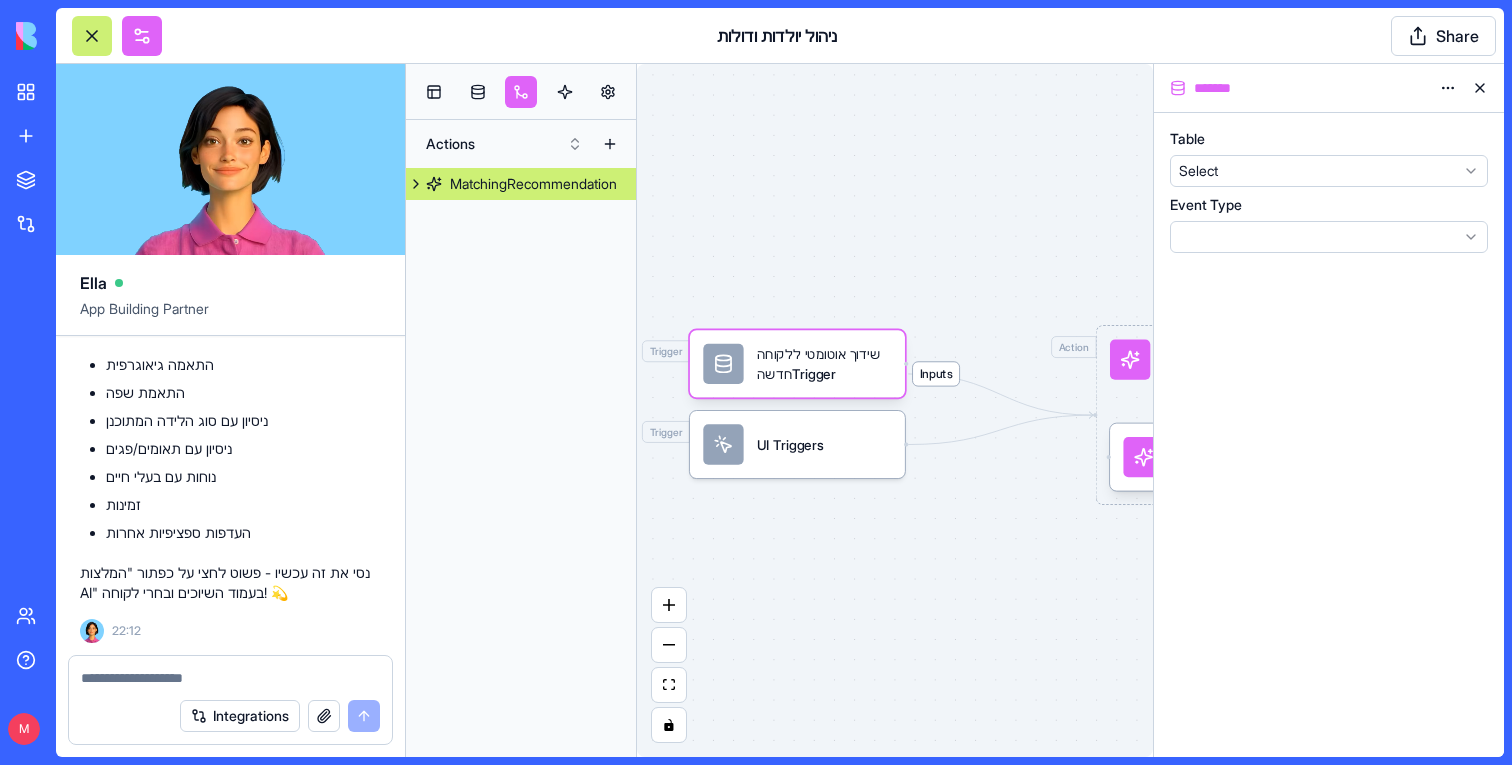 click on "Inputs Trigger שידוך אוטומטי ללקוחה חדשהTrigger Trigger UI Triggers Action MatchingRecommendation מנגנון שידוך חכם בין לקוחות למיילדות המתאימות ביותר AgentCall" at bounding box center [895, 410] 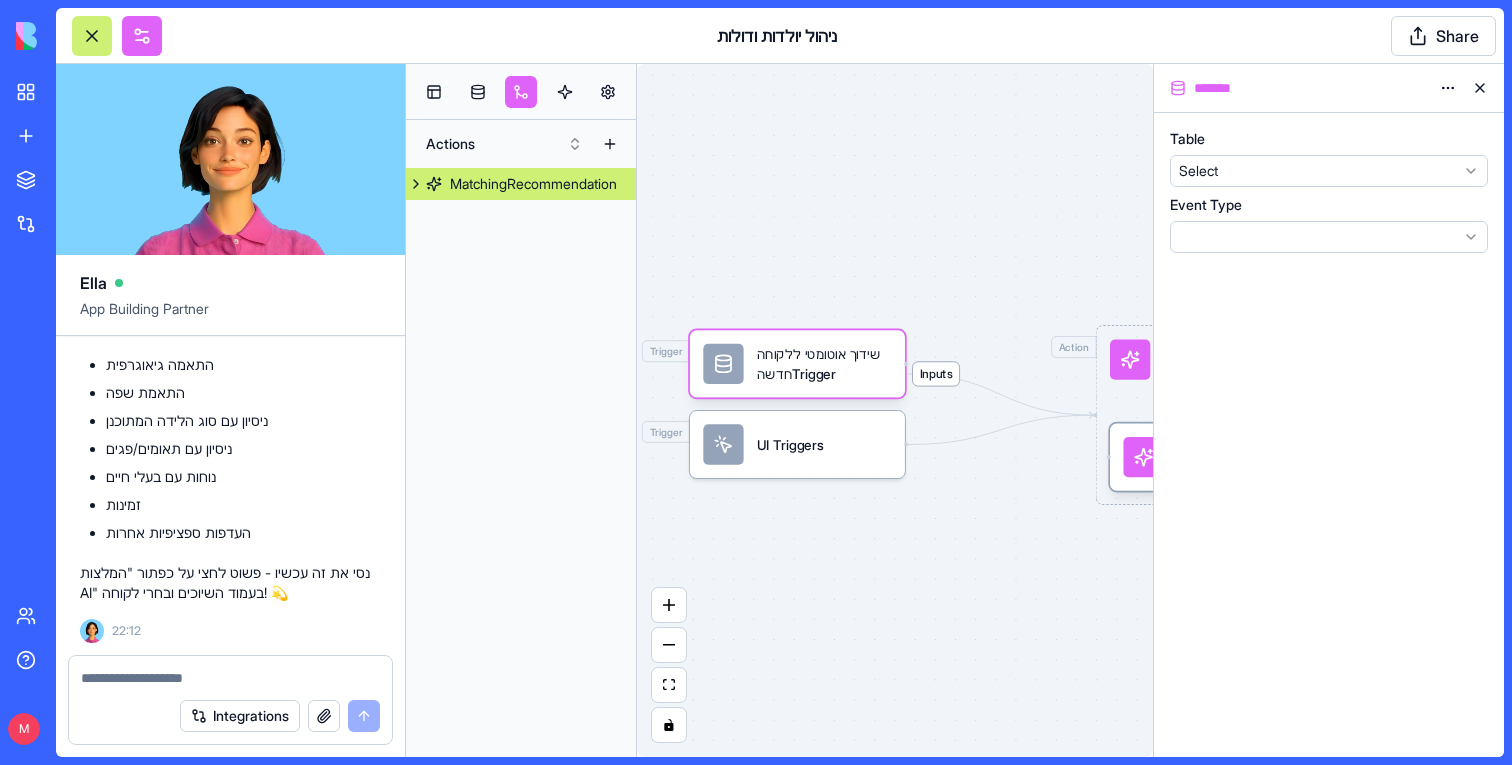 click on "AgentCall" at bounding box center (1217, 457) 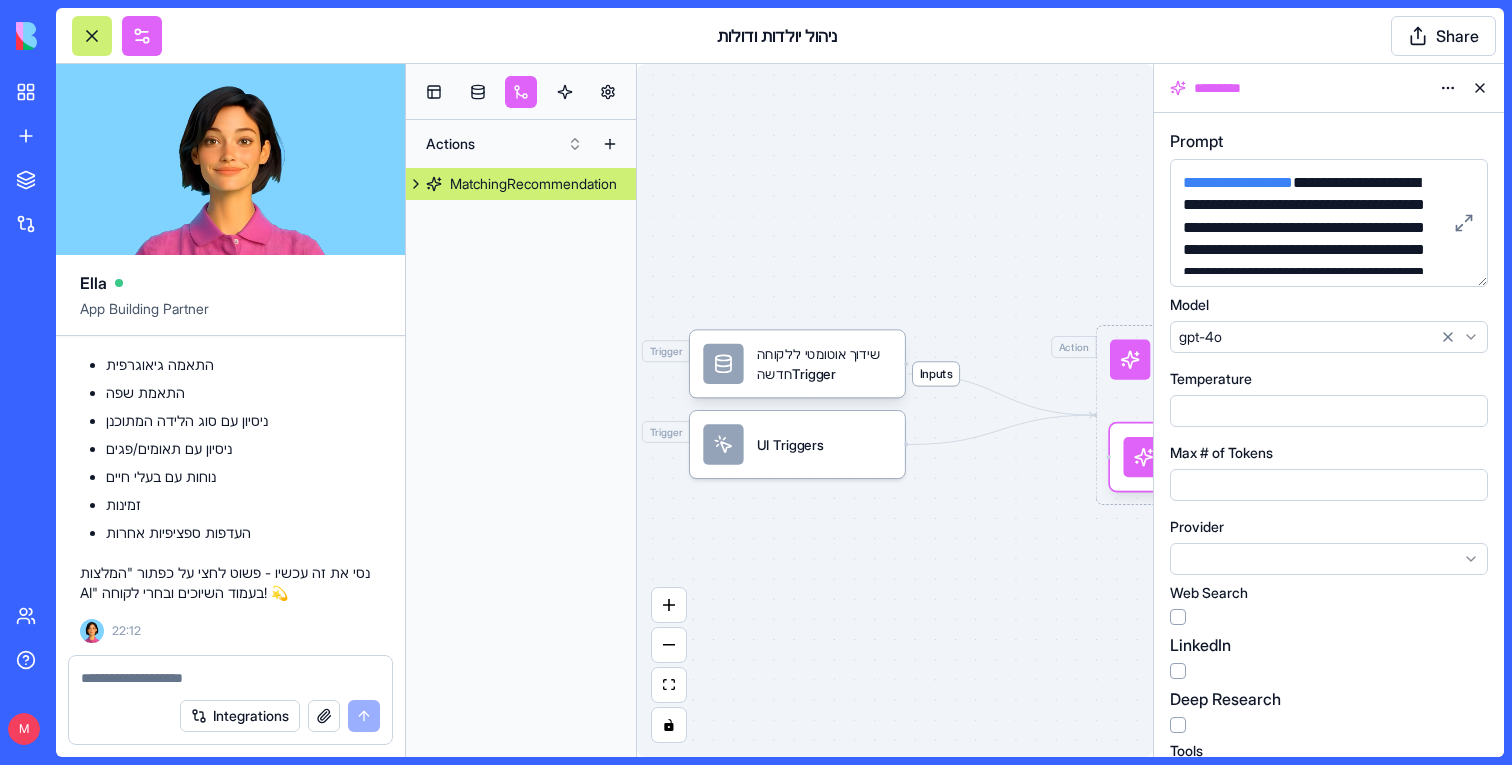 scroll, scrollTop: 58, scrollLeft: 0, axis: vertical 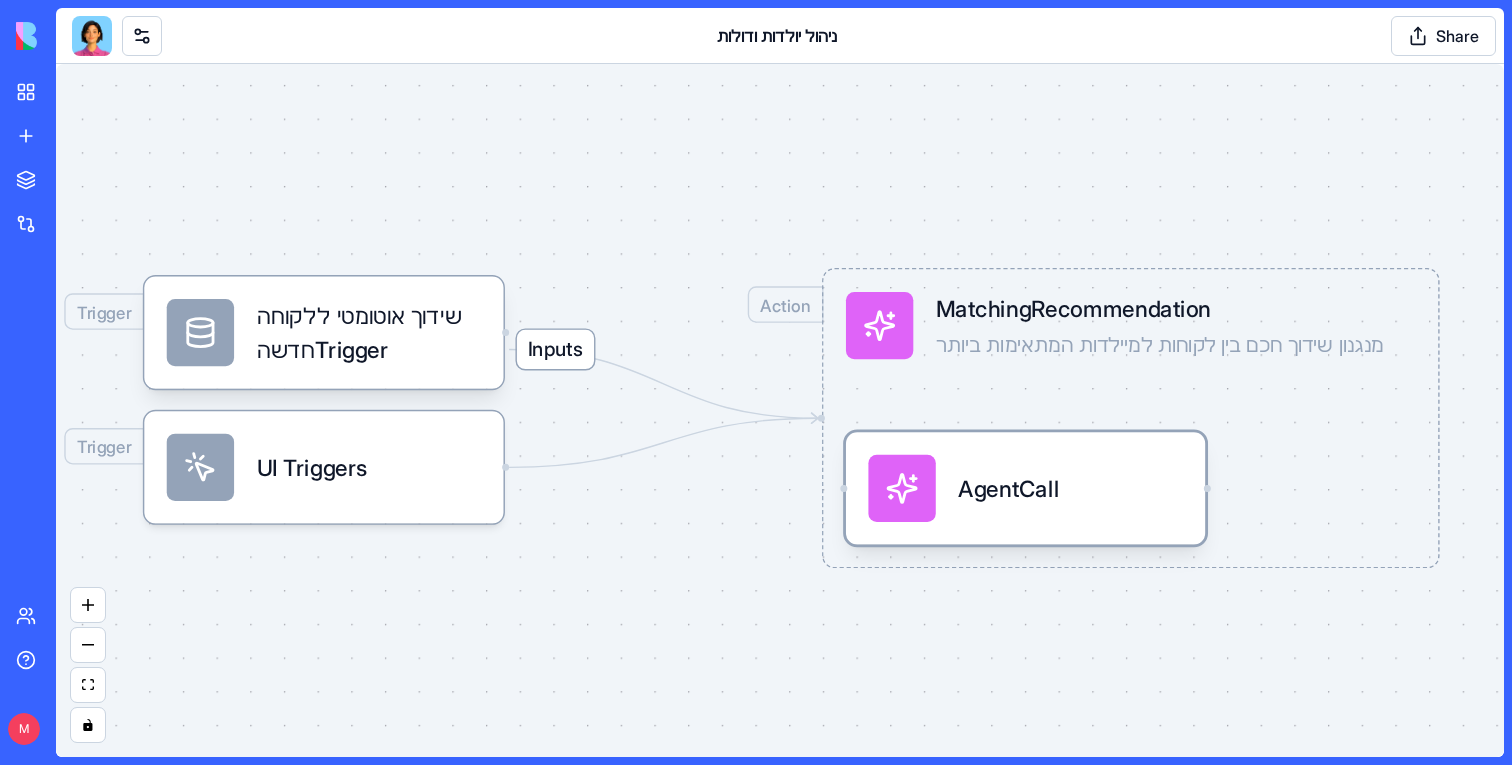 click on "AgentCall" at bounding box center [1025, 488] 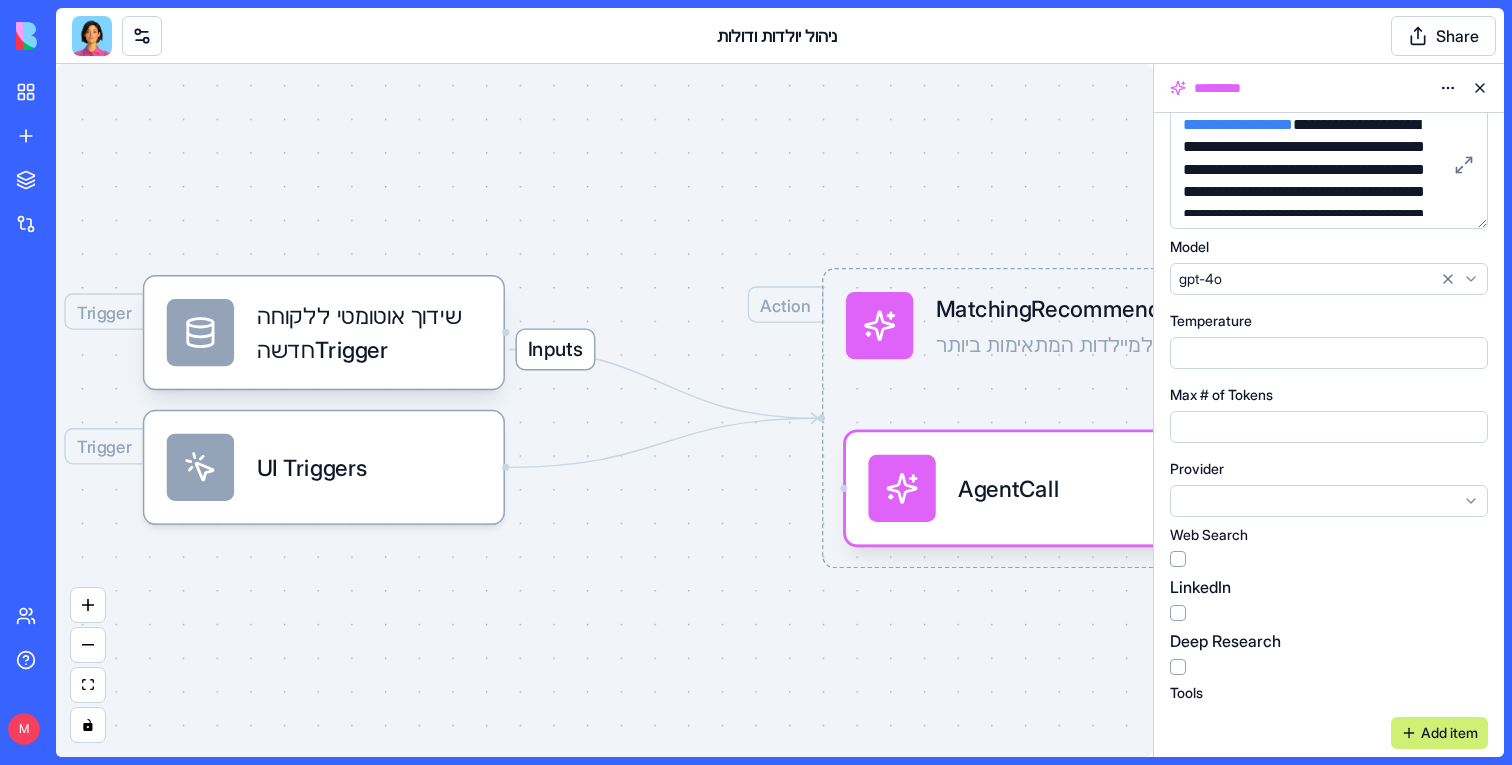 scroll, scrollTop: 0, scrollLeft: 0, axis: both 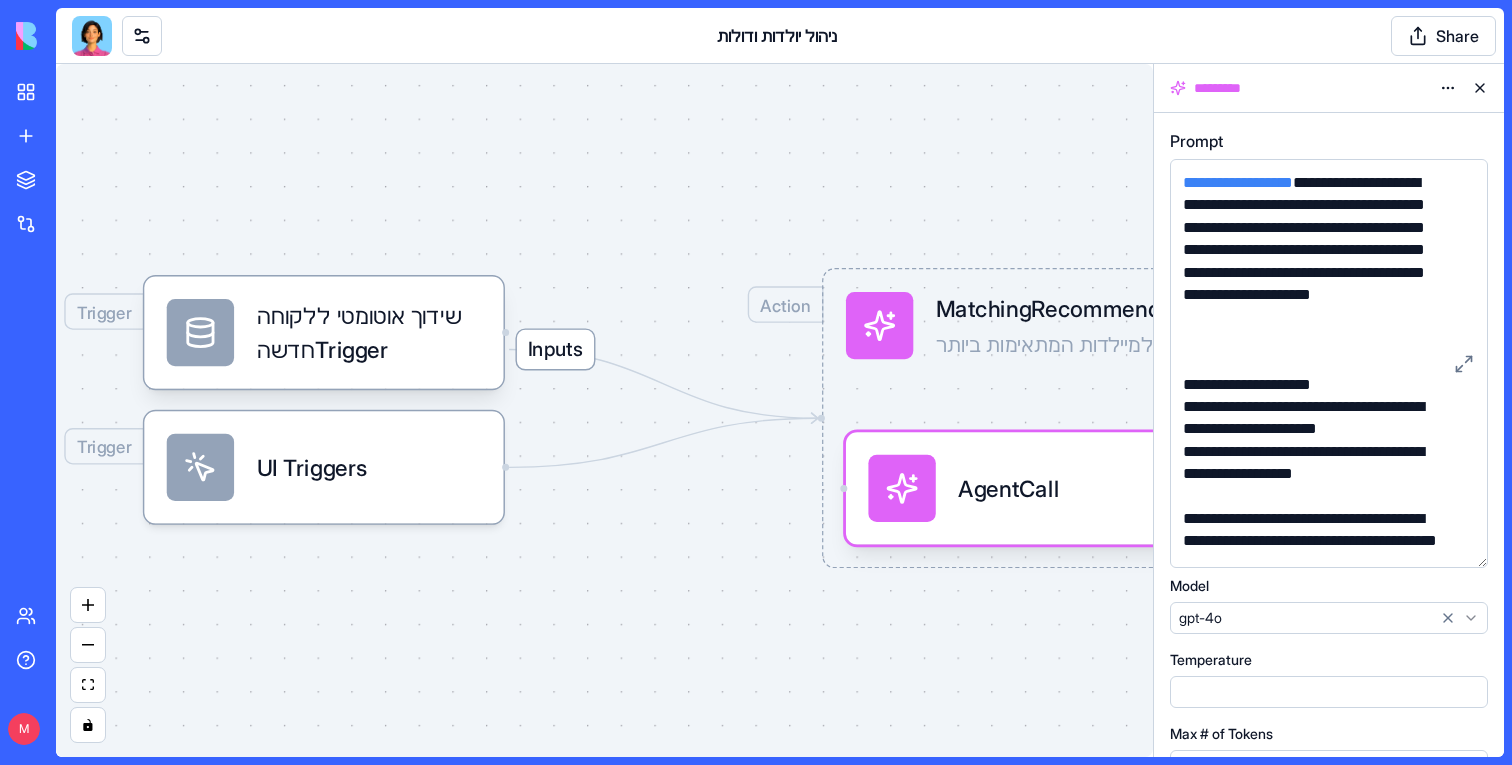 drag, startPoint x: 1478, startPoint y: 282, endPoint x: 1478, endPoint y: 563, distance: 281 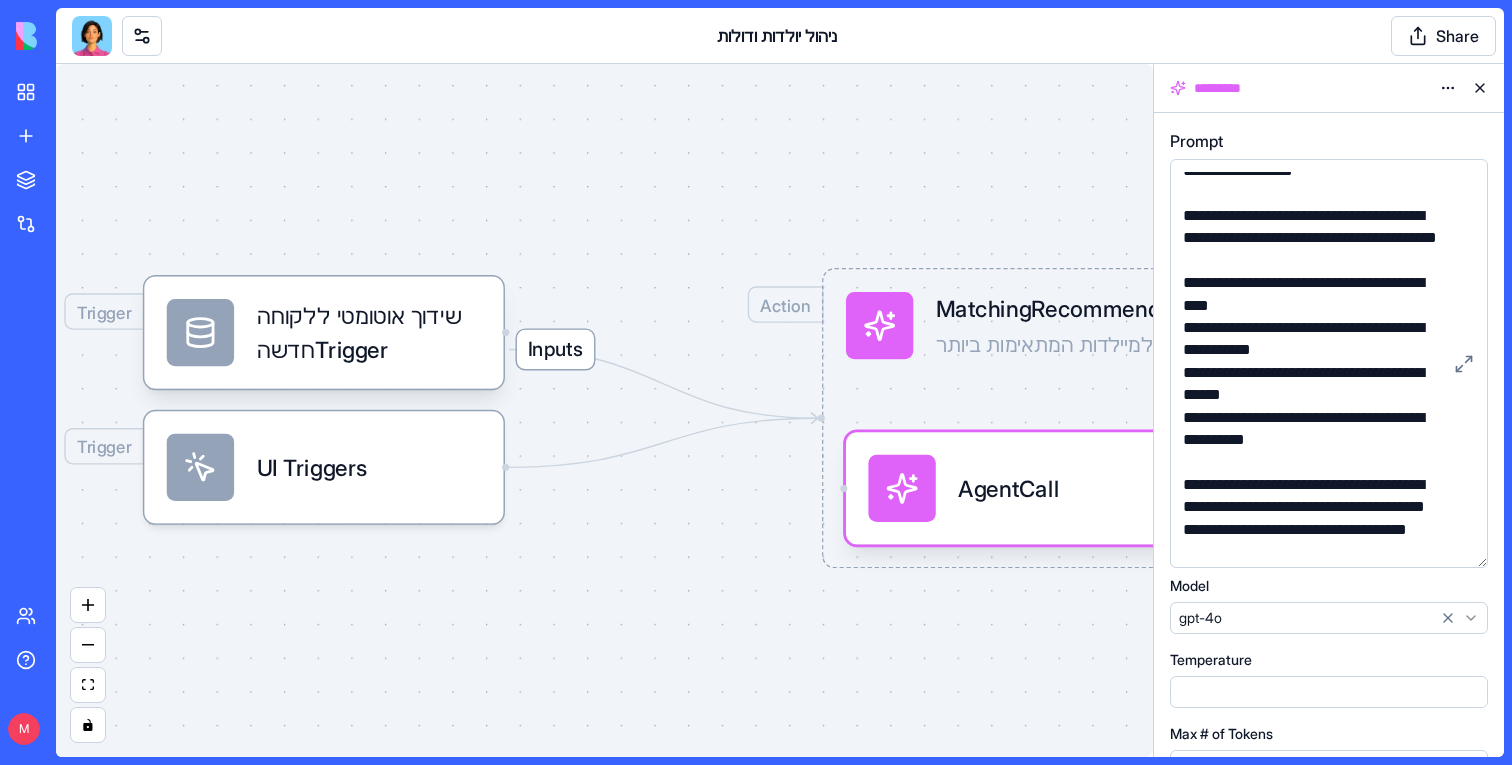 scroll, scrollTop: 311, scrollLeft: 0, axis: vertical 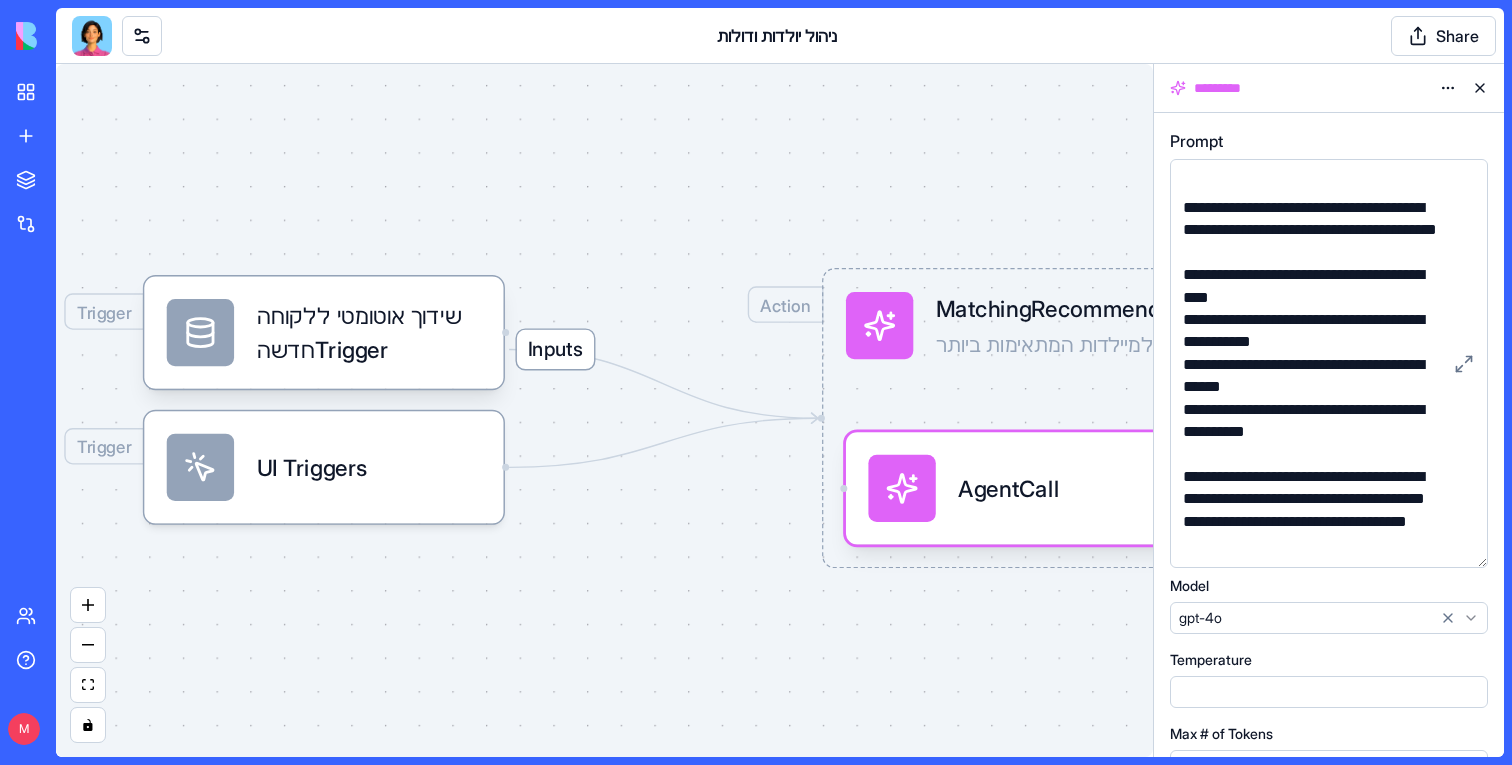 click at bounding box center [1480, 88] 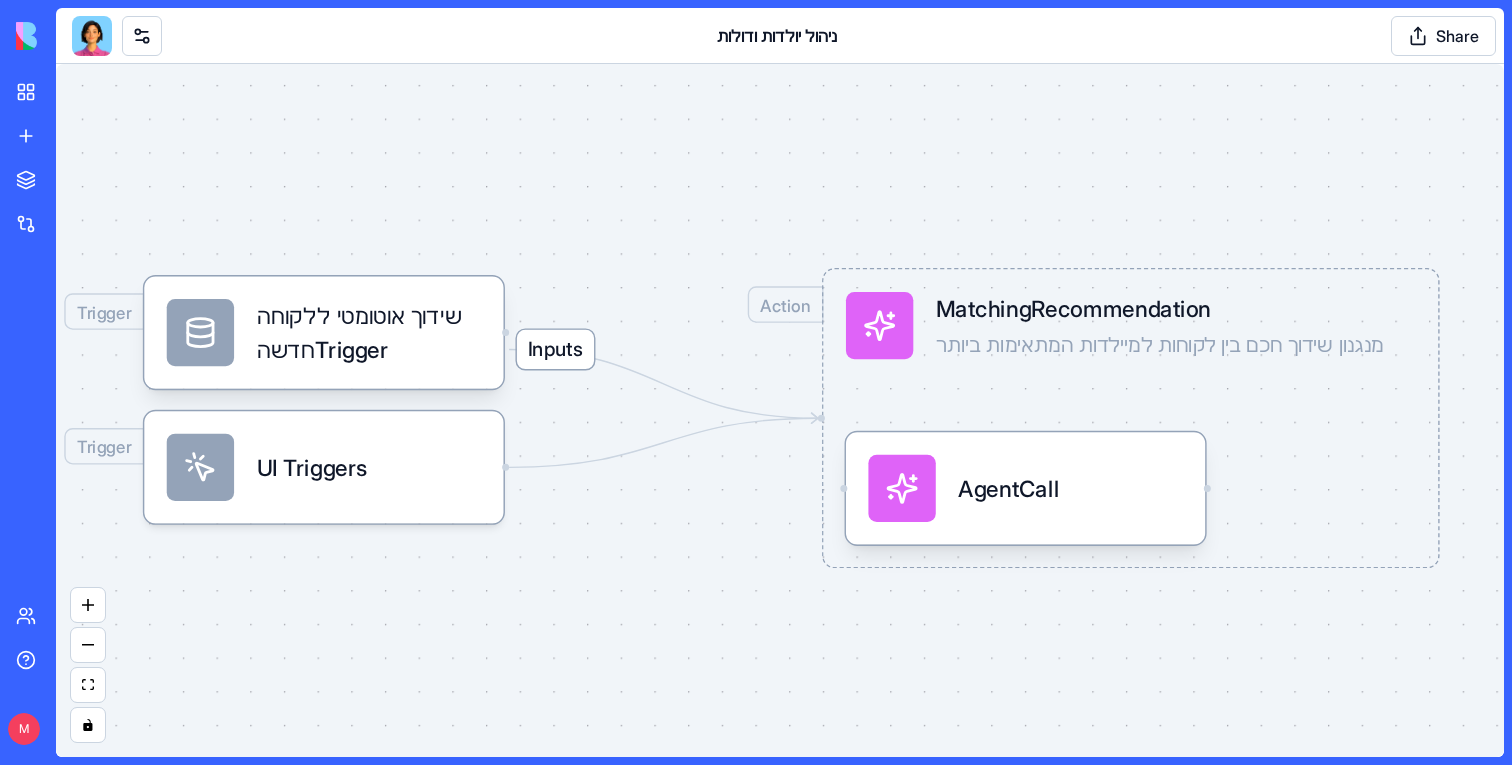 click at bounding box center (92, 36) 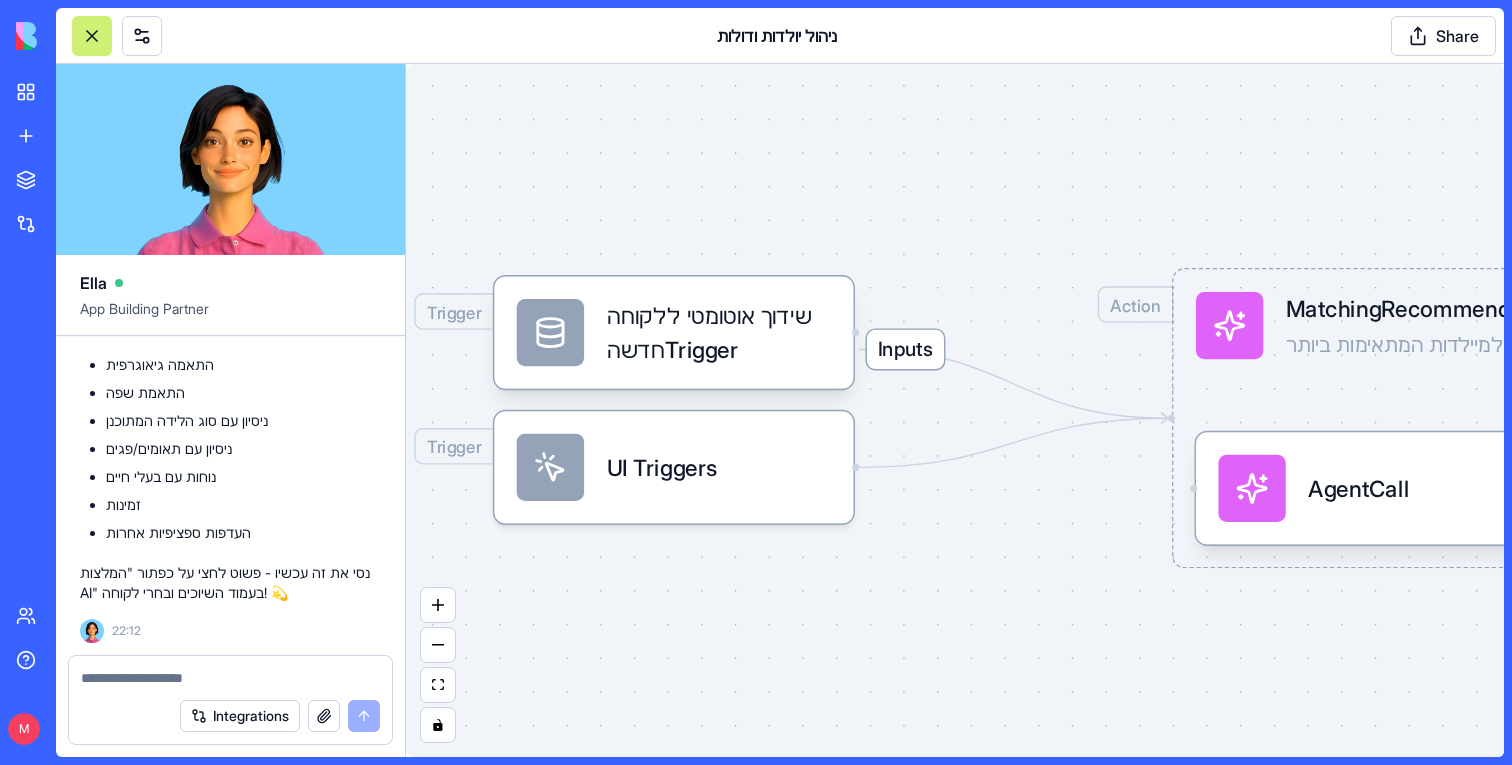 scroll, scrollTop: 61518, scrollLeft: 0, axis: vertical 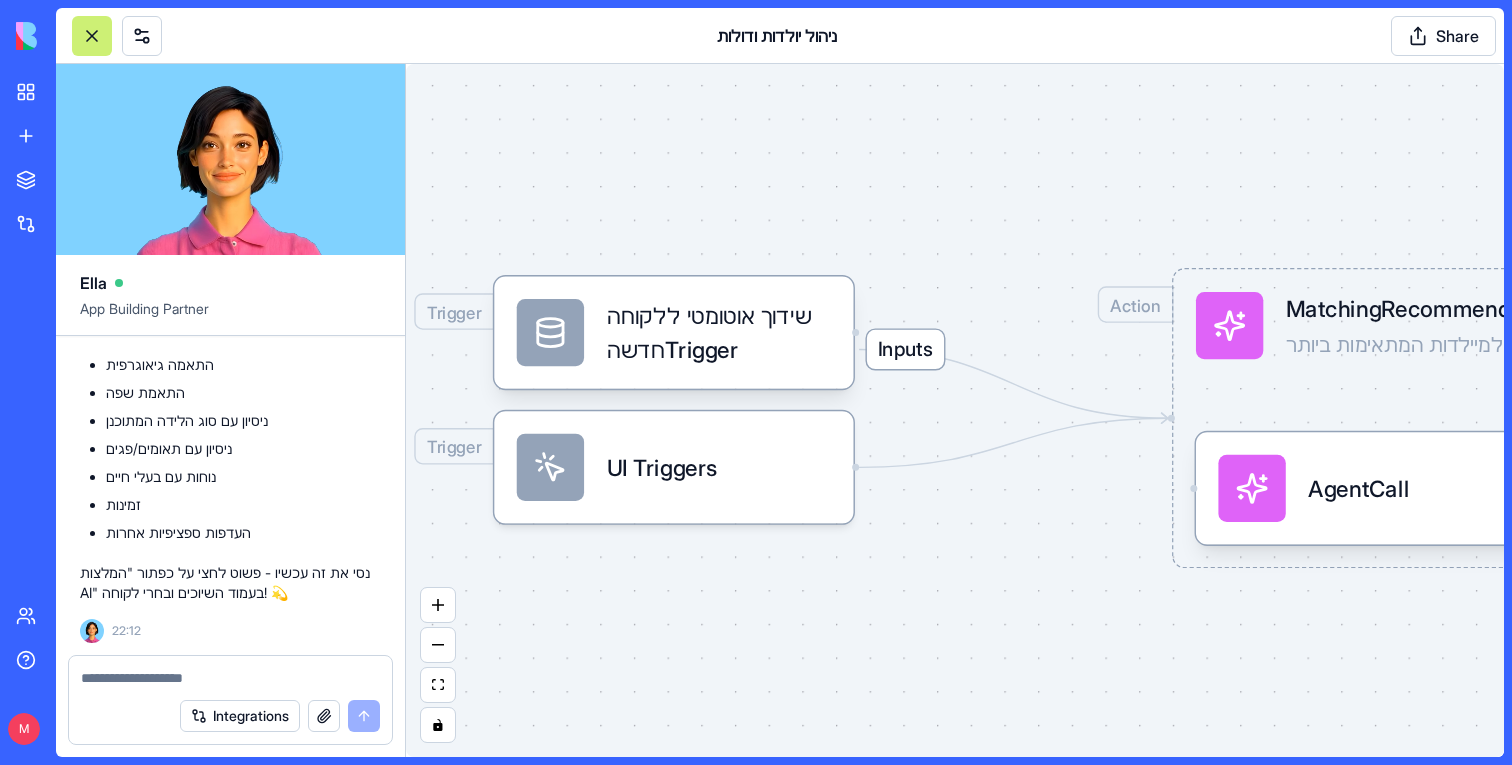 click at bounding box center [230, 678] 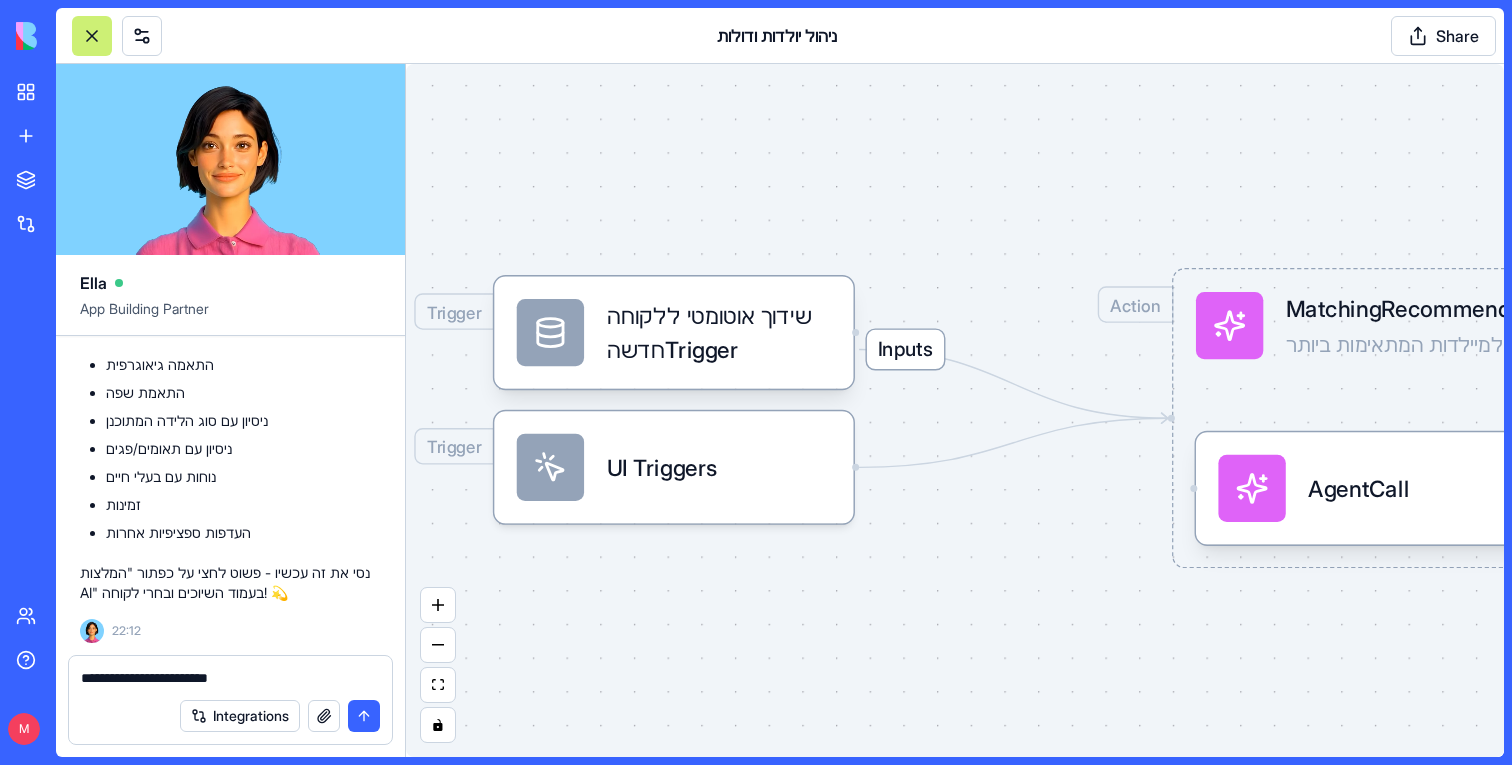 type on "**********" 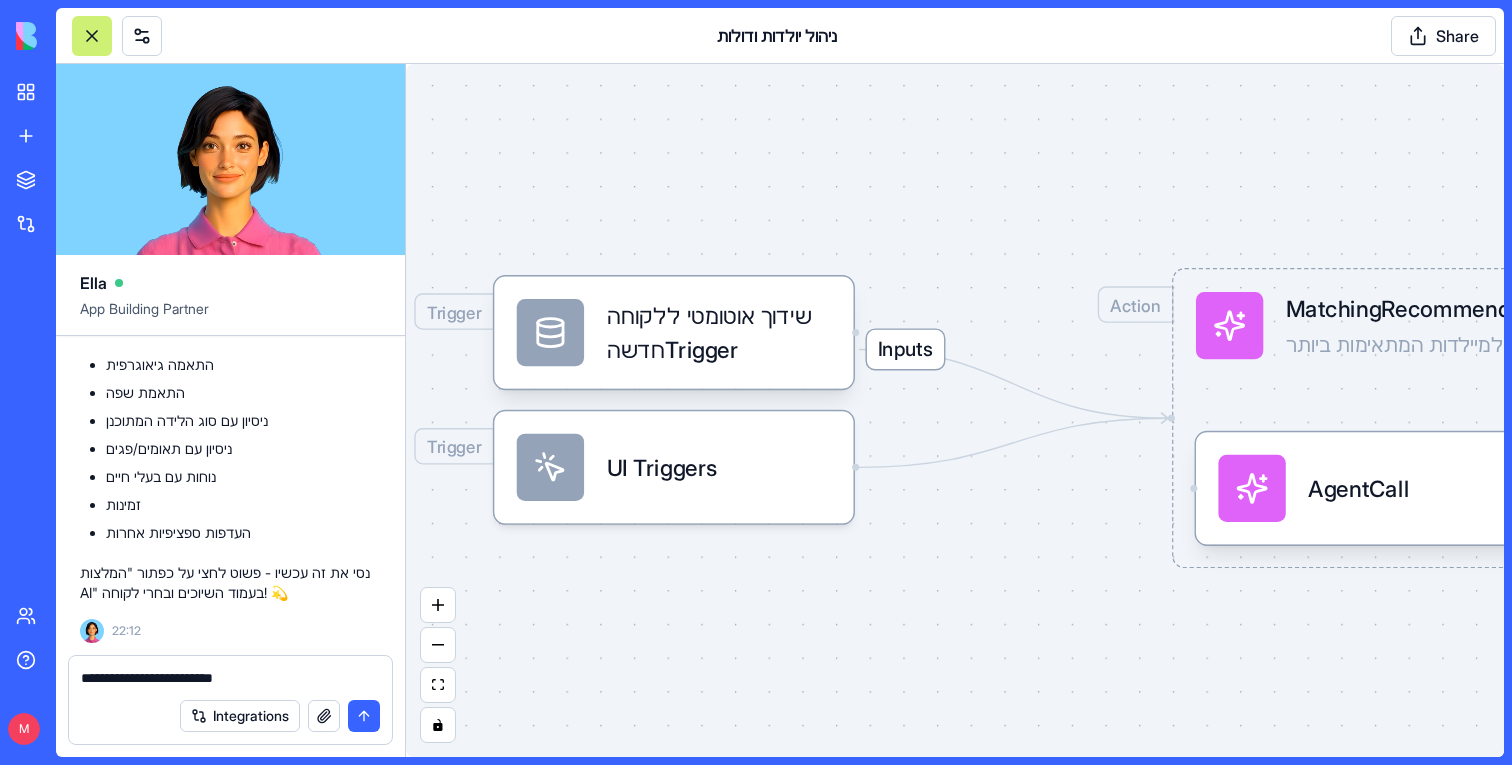 type 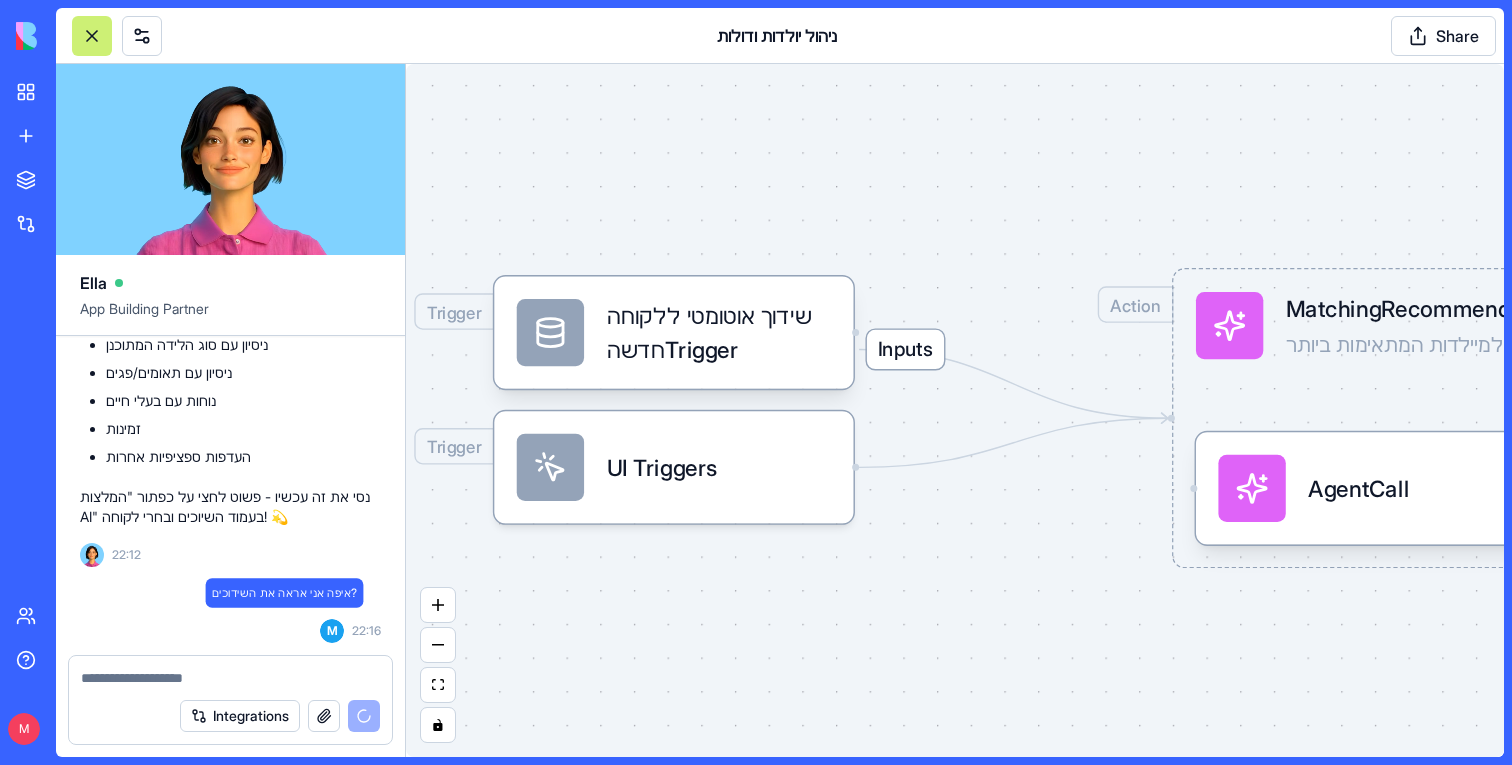 scroll, scrollTop: 61594, scrollLeft: 0, axis: vertical 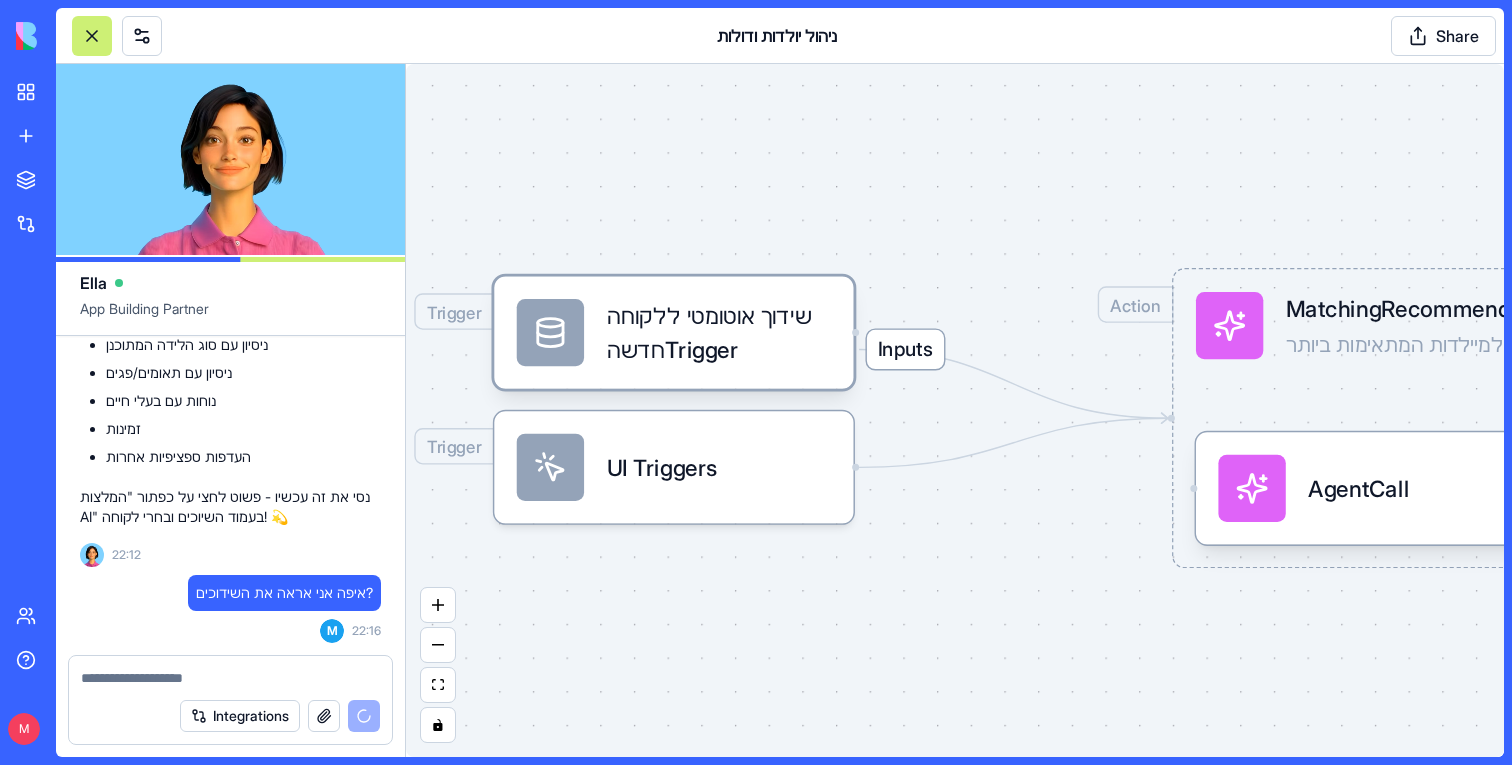 click on "שידוך אוטומטי ללקוחה חדשהTrigger" at bounding box center (719, 332) 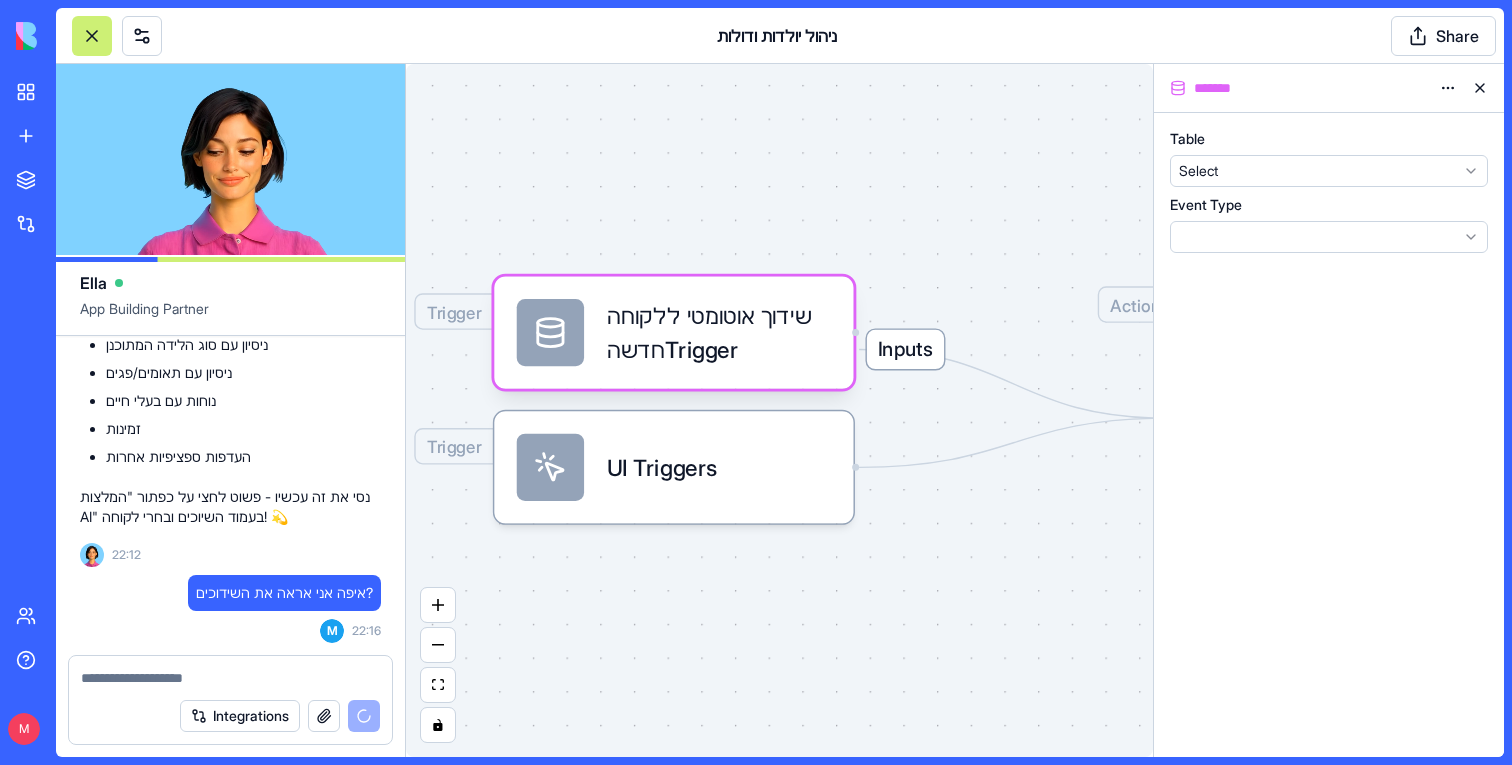 click at bounding box center [1480, 88] 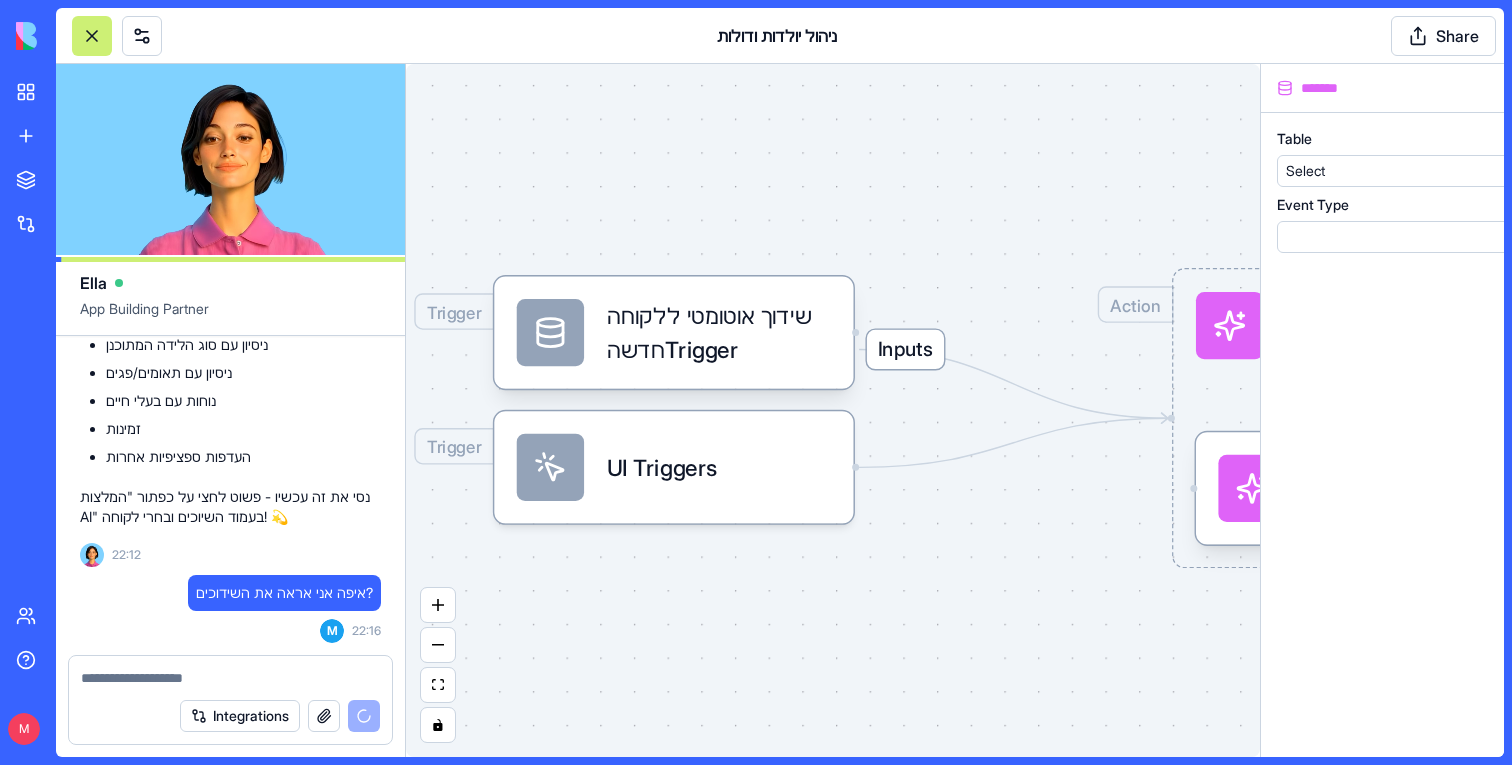 scroll, scrollTop: 62122, scrollLeft: 0, axis: vertical 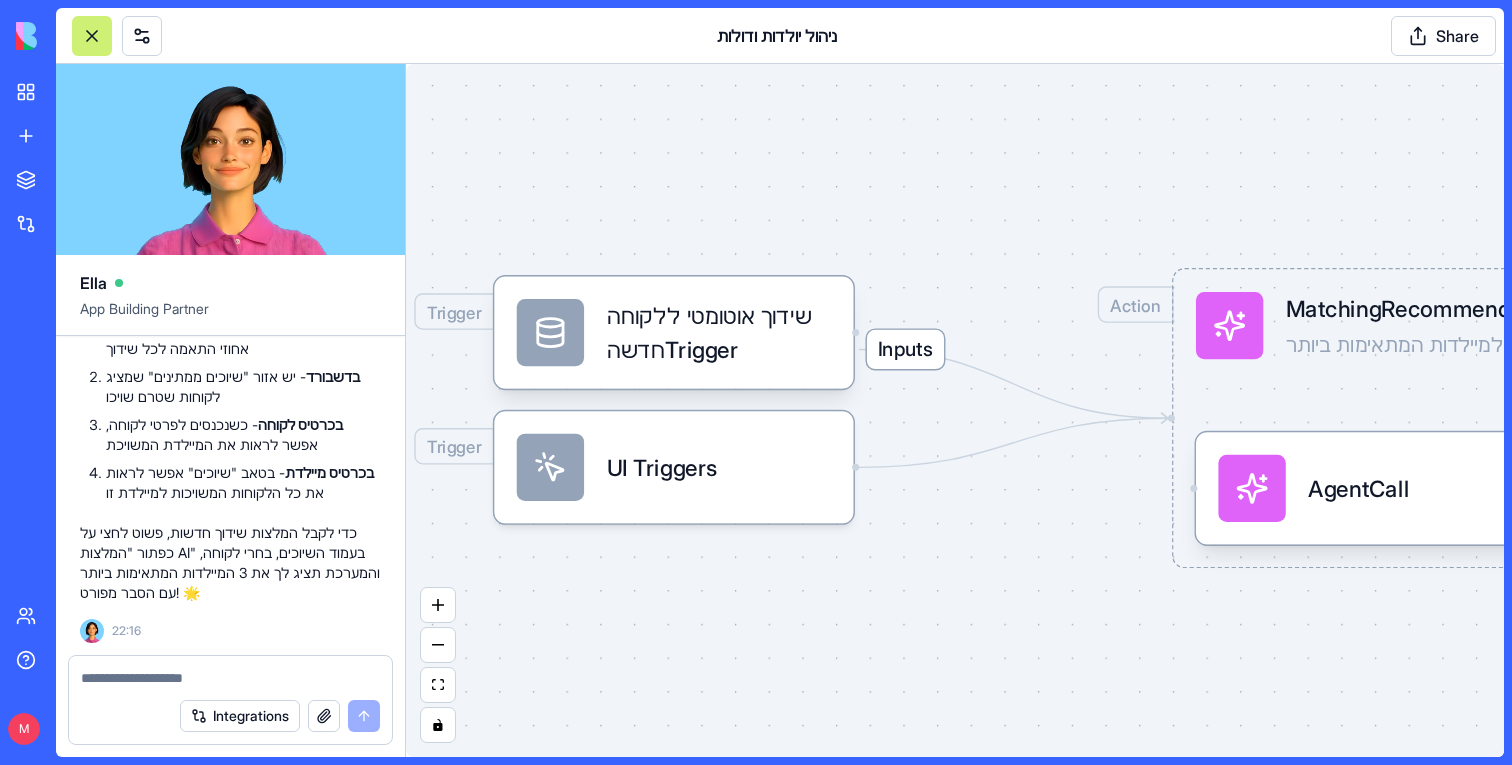 click on "Trigger UI Triggers" at bounding box center (674, 467) 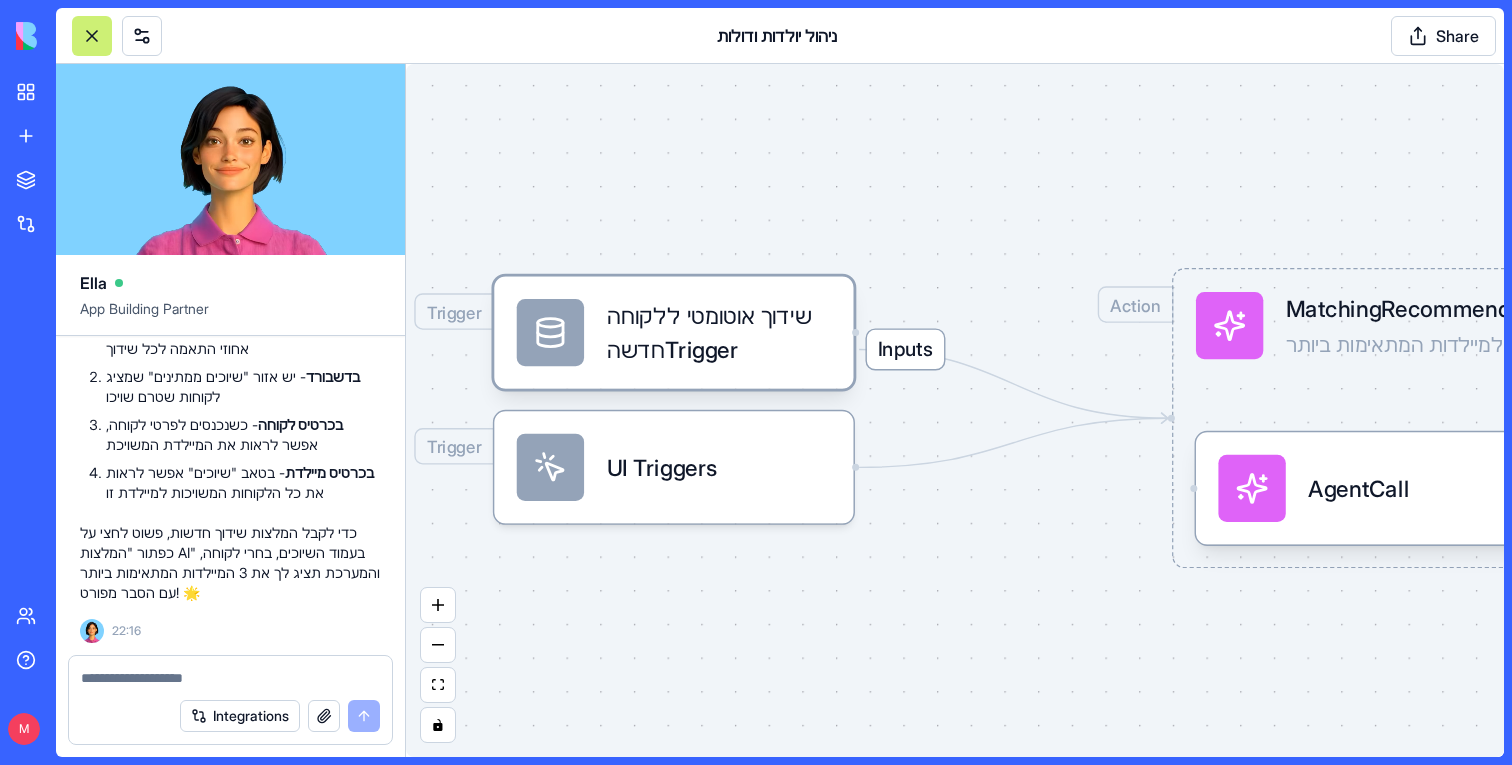 click on "שידוך אוטומטי ללקוחה חדשהTrigger" at bounding box center (719, 332) 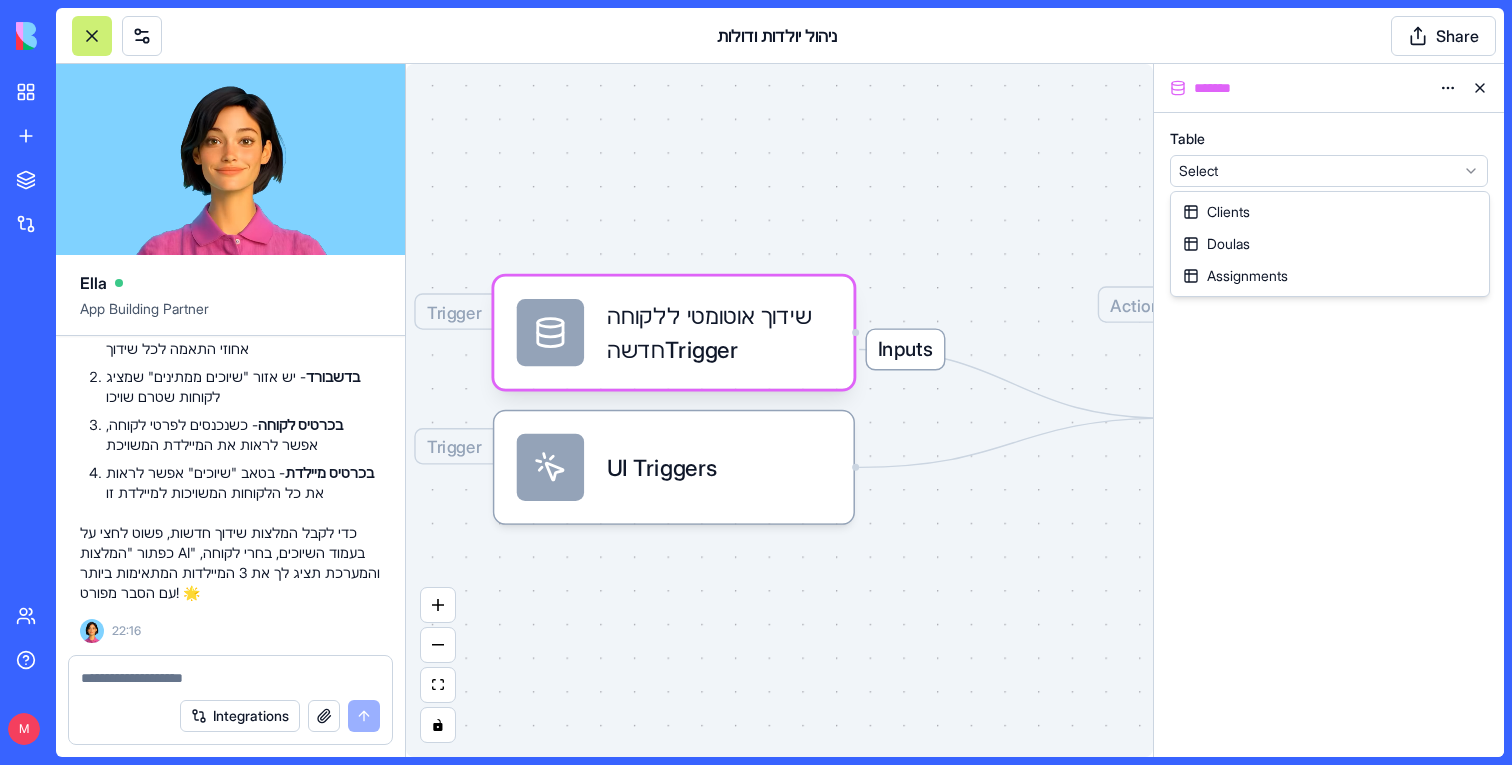 click on "BETA My workspace New App
To pick up a draggable item, press the space bar.
While dragging, use the arrow keys to move the item.
Press space again to drop the item in its new position, or press escape to cancel.
Marketplace Integrations Recent Patient Management System ניהול יולדות ודולות Social Media Content Generator TRY Team Help M Upgrade ניהול יולדות ודולות Share Ella App Building Partner Undo M 09:31 🌟 Doula & Client Management System Coming Up!
I'll create a beautiful system to manage your birthing clients and doulas with personalized portals for everyone. Let's make your client matching process smooth and efficient! Setting up your data structure Naming the app Working on the "AppLayout"  Working on the "Dashboard" page Working on the "Clients" page Working on the "Doulas" page Working on the "Assignments" page Working on the "ClientPortal" page Working on the "DoulaPortal" page Verifying everything works together
09:42 Undo M 10:07" at bounding box center [756, 382] 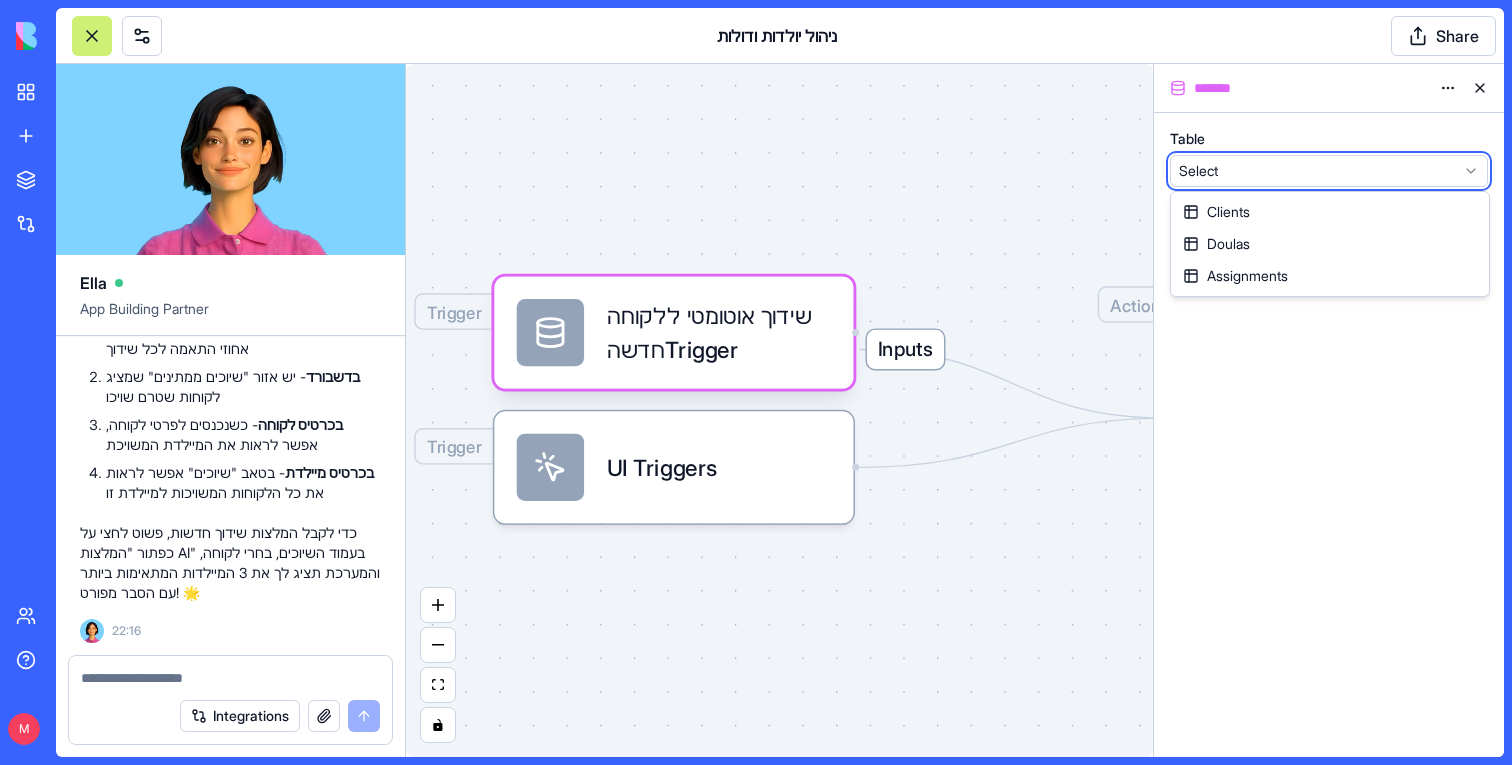 click on "BETA My workspace New App
To pick up a draggable item, press the space bar.
While dragging, use the arrow keys to move the item.
Press space again to drop the item in its new position, or press escape to cancel.
Marketplace Integrations Recent Patient Management System ניהול יולדות ודולות Social Media Content Generator TRY Team Help M Upgrade ניהול יולדות ודולות Share Ella App Building Partner Undo M 09:31 🌟 Doula & Client Management System Coming Up!
I'll create a beautiful system to manage your birthing clients and doulas with personalized portals for everyone. Let's make your client matching process smooth and efficient! Setting up your data structure Naming the app Working on the "AppLayout"  Working on the "Dashboard" page Working on the "Clients" page Working on the "Doulas" page Working on the "Assignments" page Working on the "ClientPortal" page Working on the "DoulaPortal" page Verifying everything works together
09:42 Undo M 10:07" at bounding box center (756, 382) 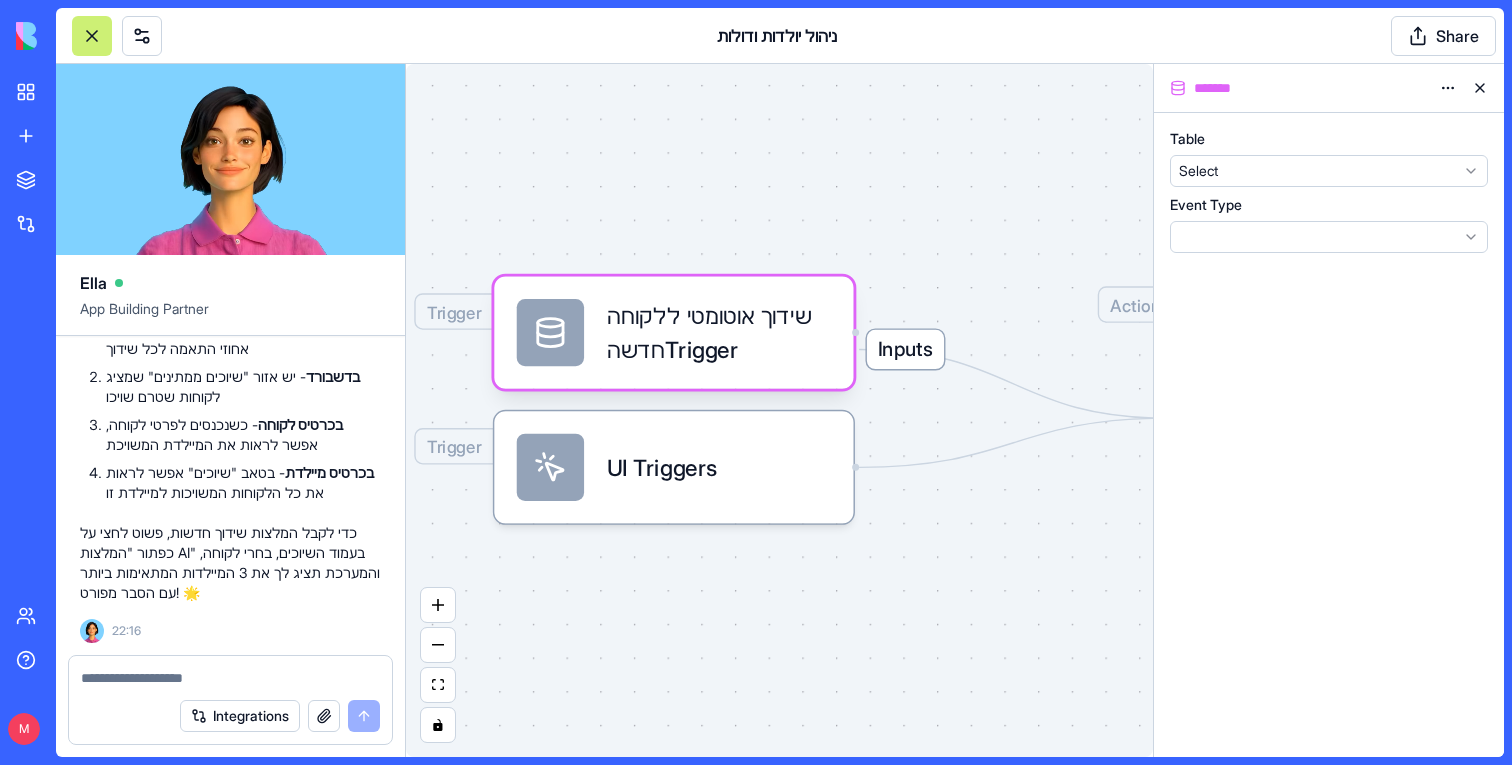 click on "BETA My workspace New App
To pick up a draggable item, press the space bar.
While dragging, use the arrow keys to move the item.
Press space again to drop the item in its new position, or press escape to cancel.
Marketplace Integrations Recent Patient Management System ניהול יולדות ודולות Social Media Content Generator TRY Team Help M Upgrade ניהול יולדות ודולות Share Ella App Building Partner Undo M 09:31 🌟 Doula & Client Management System Coming Up!
I'll create a beautiful system to manage your birthing clients and doulas with personalized portals for everyone. Let's make your client matching process smooth and efficient! Setting up your data structure Naming the app Working on the "AppLayout"  Working on the "Dashboard" page Working on the "Clients" page Working on the "Doulas" page Working on the "Assignments" page Working on the "ClientPortal" page Working on the "DoulaPortal" page Verifying everything works together
09:42 Undo M 10:07" at bounding box center [756, 382] 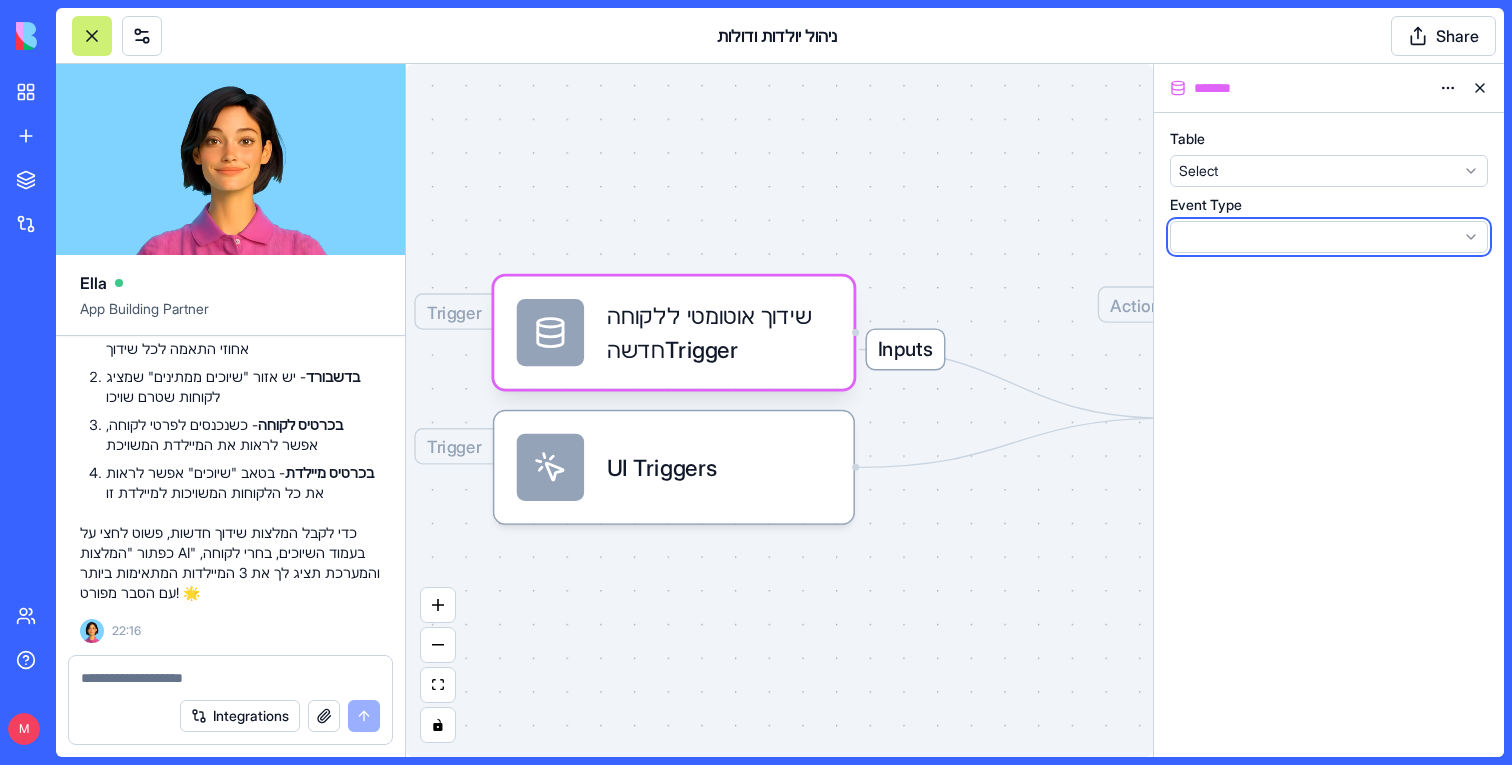 click on "BETA My workspace New App
To pick up a draggable item, press the space bar.
While dragging, use the arrow keys to move the item.
Press space again to drop the item in its new position, or press escape to cancel.
Marketplace Integrations Recent Patient Management System ניהול יולדות ודולות Social Media Content Generator TRY Team Help M Upgrade ניהול יולדות ודולות Share Ella App Building Partner Undo M 09:31 🌟 Doula & Client Management System Coming Up!
I'll create a beautiful system to manage your birthing clients and doulas with personalized portals for everyone. Let's make your client matching process smooth and efficient! Setting up your data structure Naming the app Working on the "AppLayout"  Working on the "Dashboard" page Working on the "Clients" page Working on the "Doulas" page Working on the "Assignments" page Working on the "ClientPortal" page Working on the "DoulaPortal" page Verifying everything works together
09:42 Undo M 10:07" at bounding box center [756, 382] 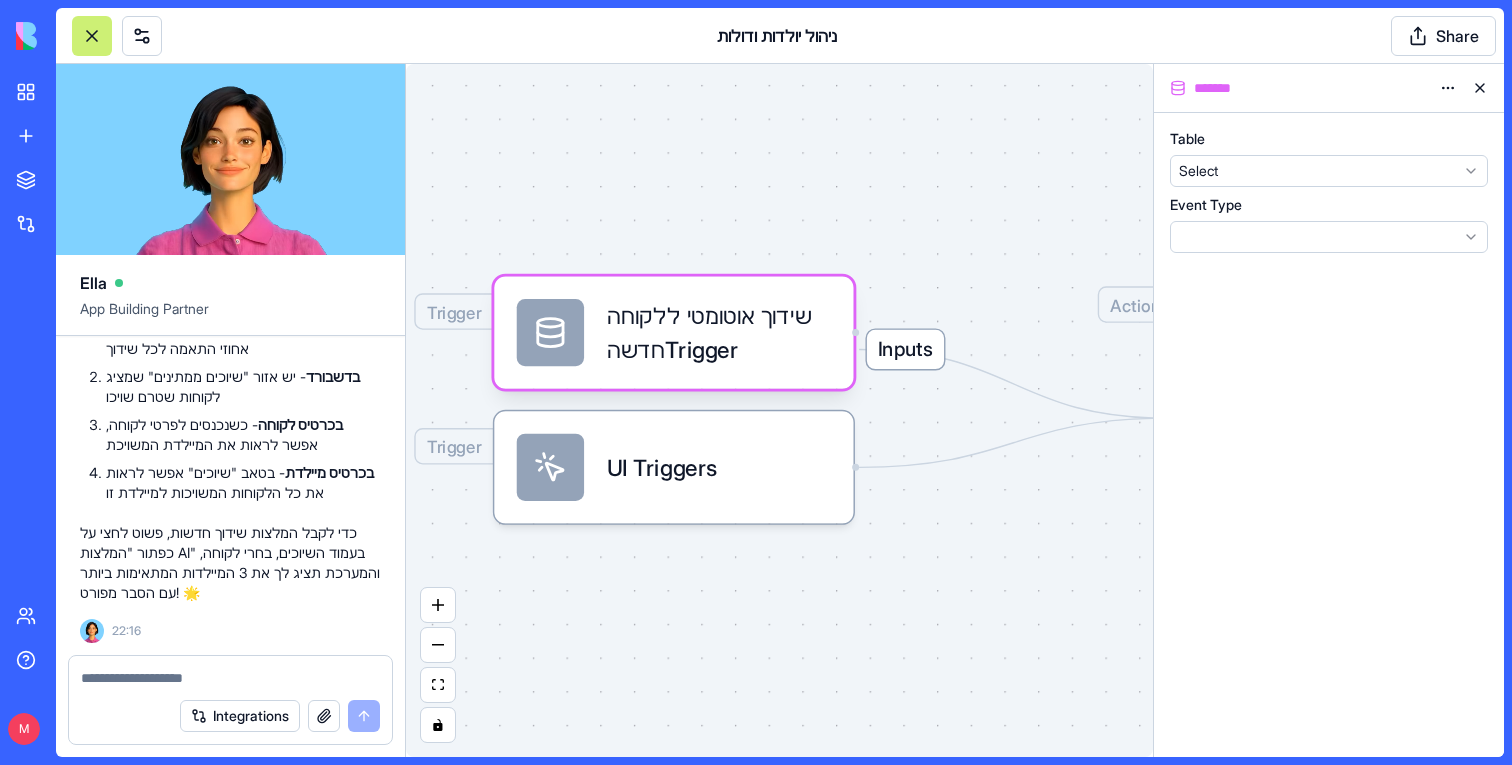 click on "BETA My workspace New App
To pick up a draggable item, press the space bar.
While dragging, use the arrow keys to move the item.
Press space again to drop the item in its new position, or press escape to cancel.
Marketplace Integrations Recent Patient Management System ניהול יולדות ודולות Social Media Content Generator TRY Team Help M Upgrade ניהול יולדות ודולות Share Ella App Building Partner Undo M 09:31 🌟 Doula & Client Management System Coming Up!
I'll create a beautiful system to manage your birthing clients and doulas with personalized portals for everyone. Let's make your client matching process smooth and efficient! Setting up your data structure Naming the app Working on the "AppLayout"  Working on the "Dashboard" page Working on the "Clients" page Working on the "Doulas" page Working on the "Assignments" page Working on the "ClientPortal" page Working on the "DoulaPortal" page Verifying everything works together
09:42 Undo M 10:07" at bounding box center (756, 382) 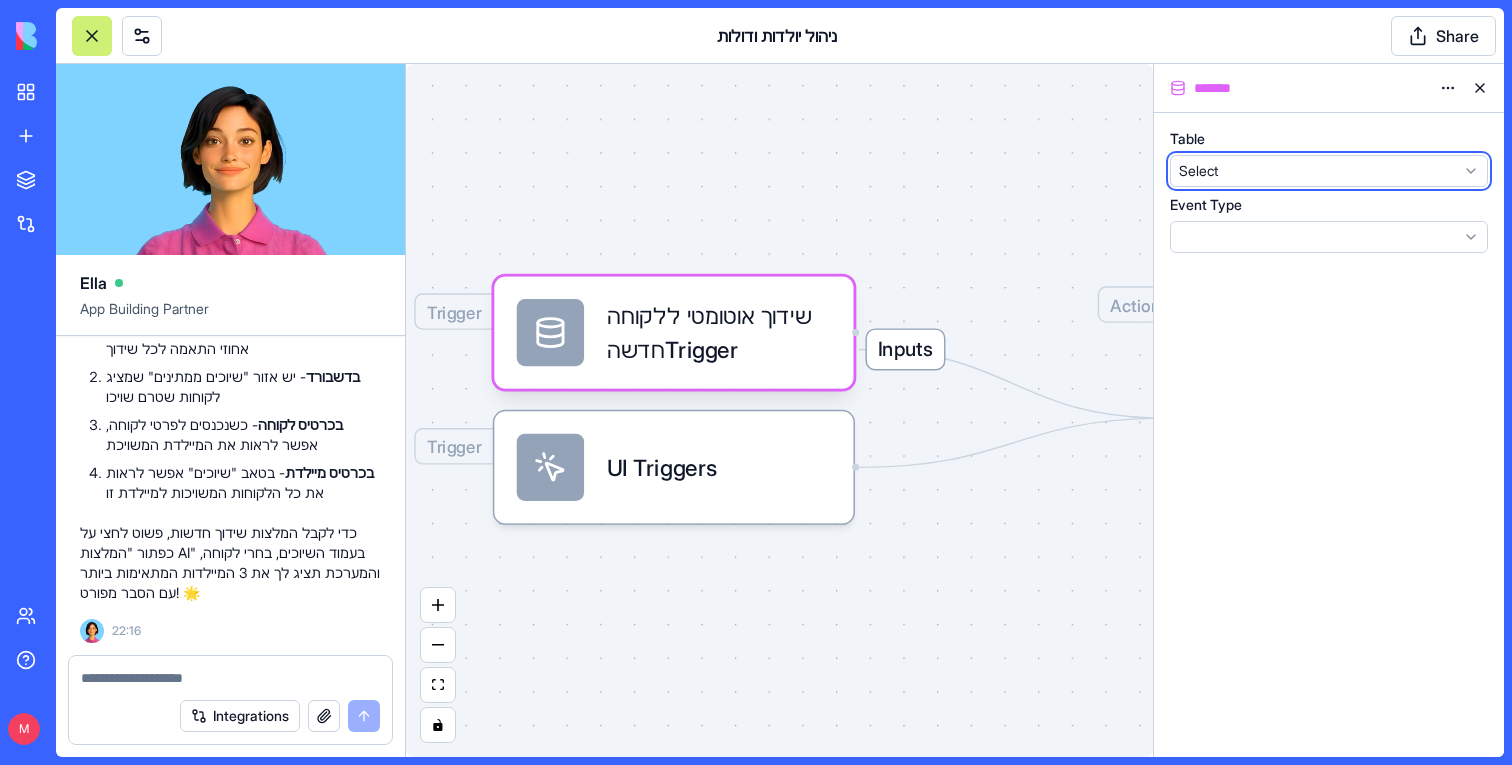 click on "BETA My workspace New App
To pick up a draggable item, press the space bar.
While dragging, use the arrow keys to move the item.
Press space again to drop the item in its new position, or press escape to cancel.
Marketplace Integrations Recent Patient Management System ניהול יולדות ודולות Social Media Content Generator TRY Team Help M Upgrade ניהול יולדות ודולות Share Ella App Building Partner Undo M 09:31 🌟 Doula & Client Management System Coming Up!
I'll create a beautiful system to manage your birthing clients and doulas with personalized portals for everyone. Let's make your client matching process smooth and efficient! Setting up your data structure Naming the app Working on the "AppLayout"  Working on the "Dashboard" page Working on the "Clients" page Working on the "Doulas" page Working on the "Assignments" page Working on the "ClientPortal" page Working on the "DoulaPortal" page Verifying everything works together
09:42 Undo M 10:07" at bounding box center [756, 382] 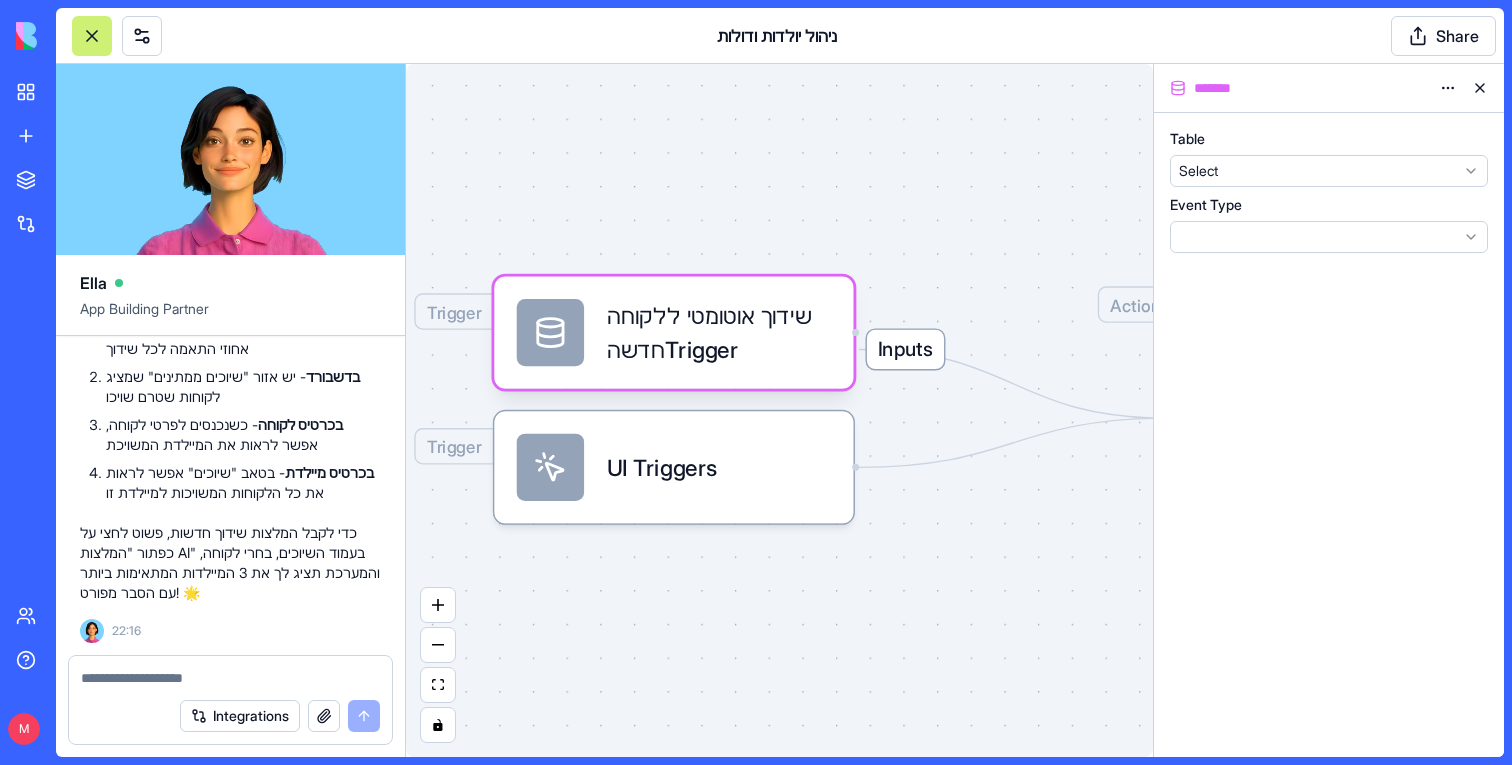 click on "BETA My workspace New App
To pick up a draggable item, press the space bar.
While dragging, use the arrow keys to move the item.
Press space again to drop the item in its new position, or press escape to cancel.
Marketplace Integrations Recent Patient Management System ניהול יולדות ודולות Social Media Content Generator TRY Team Help M Upgrade ניהול יולדות ודולות Share Ella App Building Partner Undo M 09:31 🌟 Doula & Client Management System Coming Up!
I'll create a beautiful system to manage your birthing clients and doulas with personalized portals for everyone. Let's make your client matching process smooth and efficient! Setting up your data structure Naming the app Working on the "AppLayout"  Working on the "Dashboard" page Working on the "Clients" page Working on the "Doulas" page Working on the "Assignments" page Working on the "ClientPortal" page Working on the "DoulaPortal" page Verifying everything works together
09:42 Undo M 10:07" at bounding box center (756, 382) 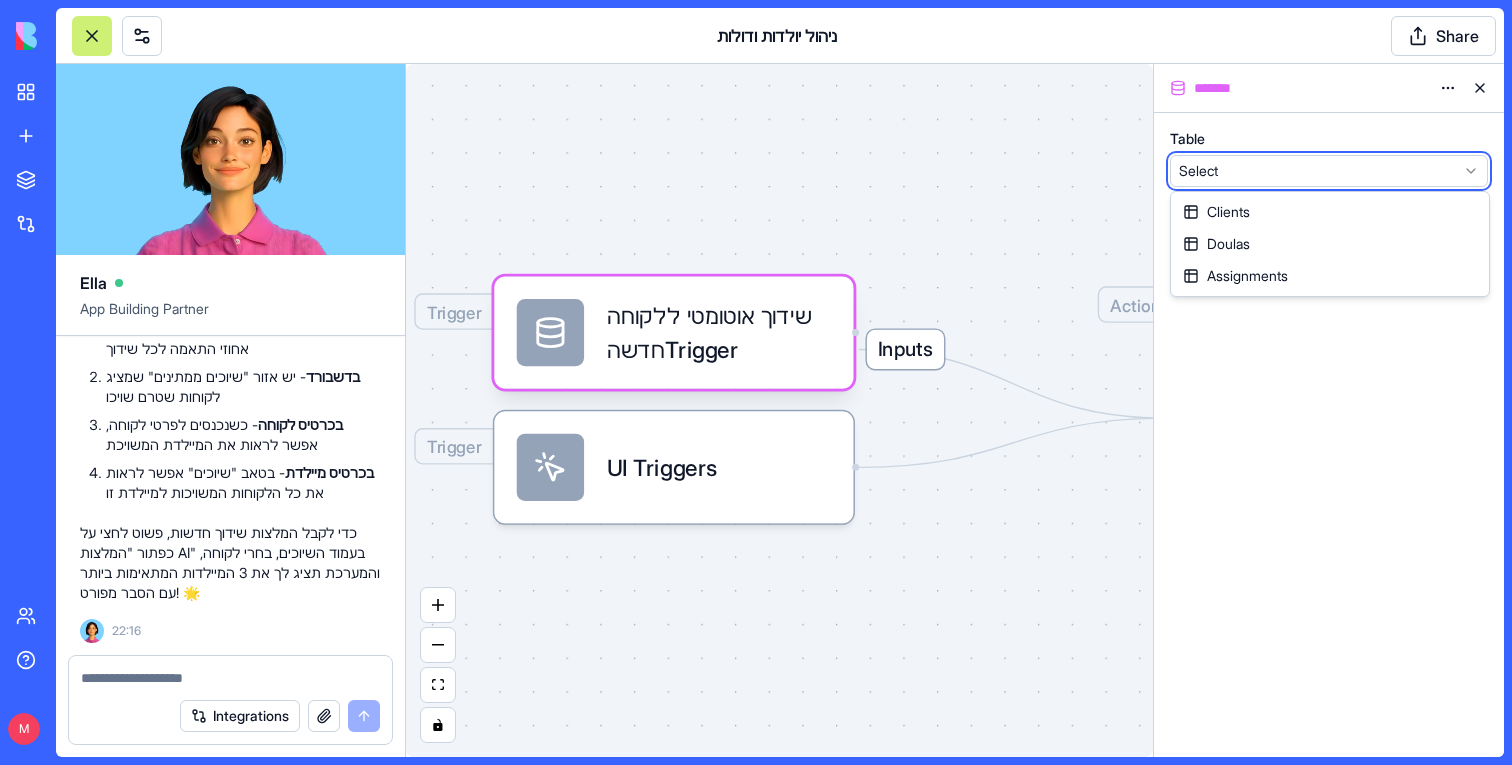 click on "BETA My workspace New App
To pick up a draggable item, press the space bar.
While dragging, use the arrow keys to move the item.
Press space again to drop the item in its new position, or press escape to cancel.
Marketplace Integrations Recent Patient Management System ניהול יולדות ודולות Social Media Content Generator TRY Team Help M Upgrade ניהול יולדות ודולות Share Ella App Building Partner Undo M 09:31 🌟 Doula & Client Management System Coming Up!
I'll create a beautiful system to manage your birthing clients and doulas with personalized portals for everyone. Let's make your client matching process smooth and efficient! Setting up your data structure Naming the app Working on the "AppLayout"  Working on the "Dashboard" page Working on the "Clients" page Working on the "Doulas" page Working on the "Assignments" page Working on the "ClientPortal" page Working on the "DoulaPortal" page Verifying everything works together
09:42 Undo M 10:07" at bounding box center (756, 382) 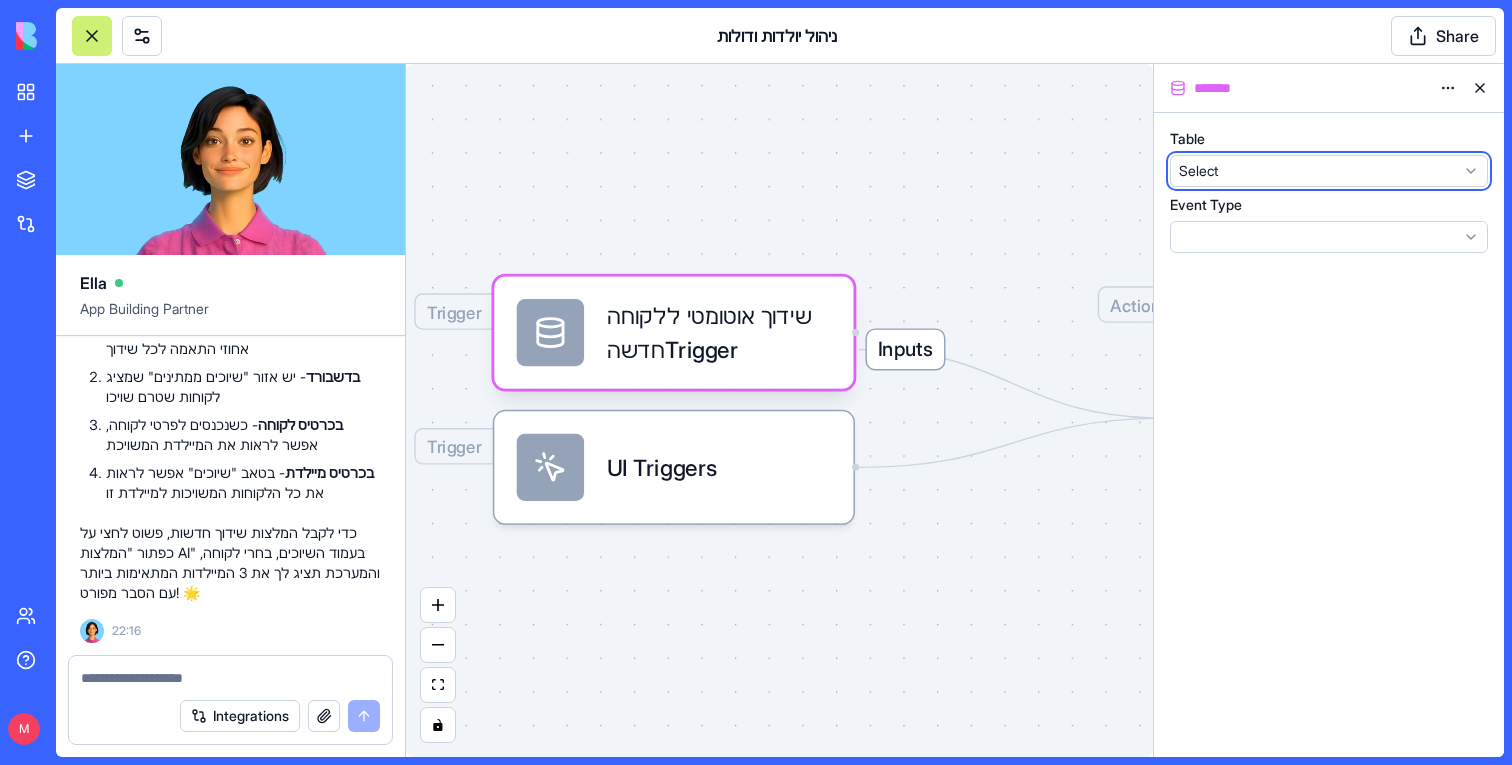 scroll, scrollTop: 62093, scrollLeft: 0, axis: vertical 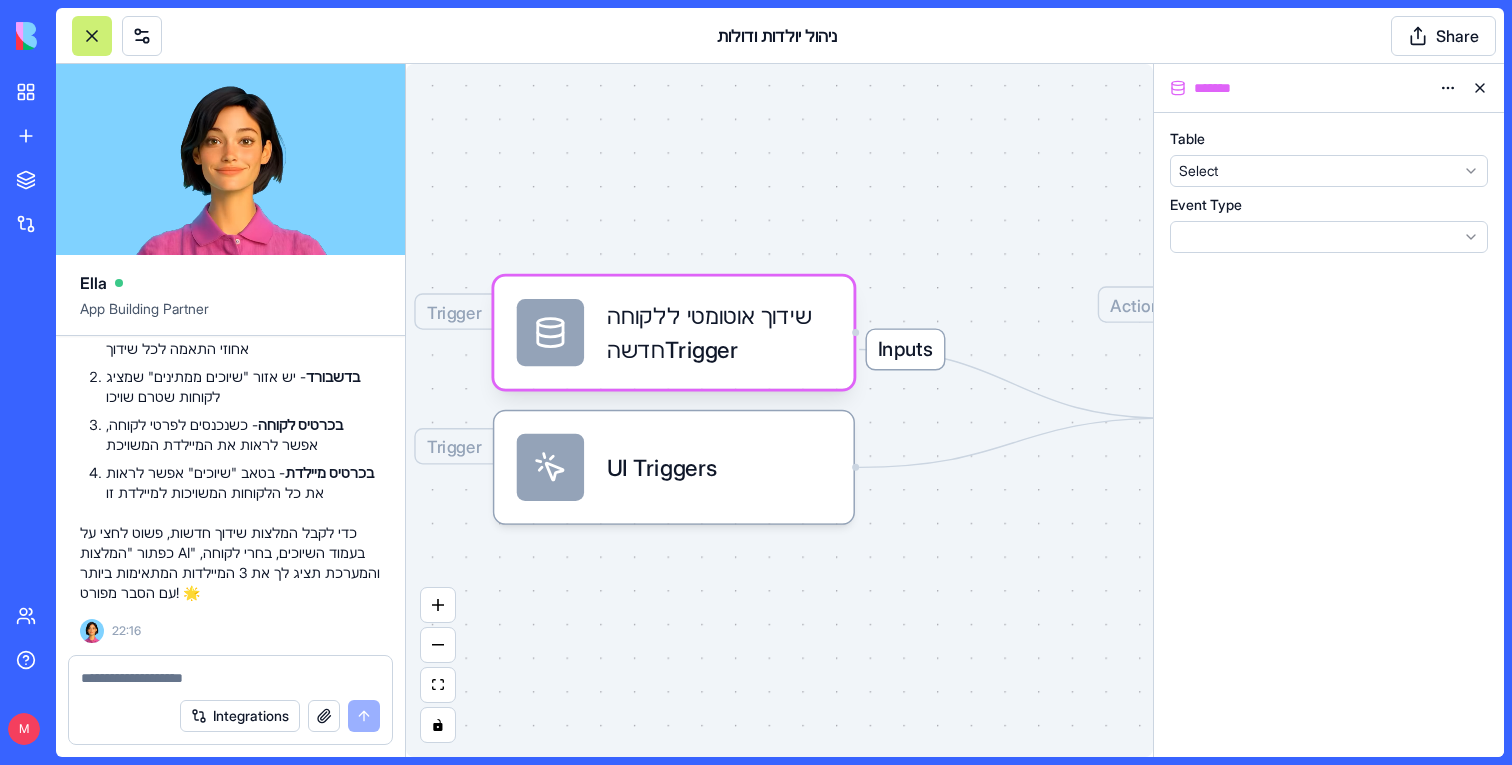 click at bounding box center [92, 36] 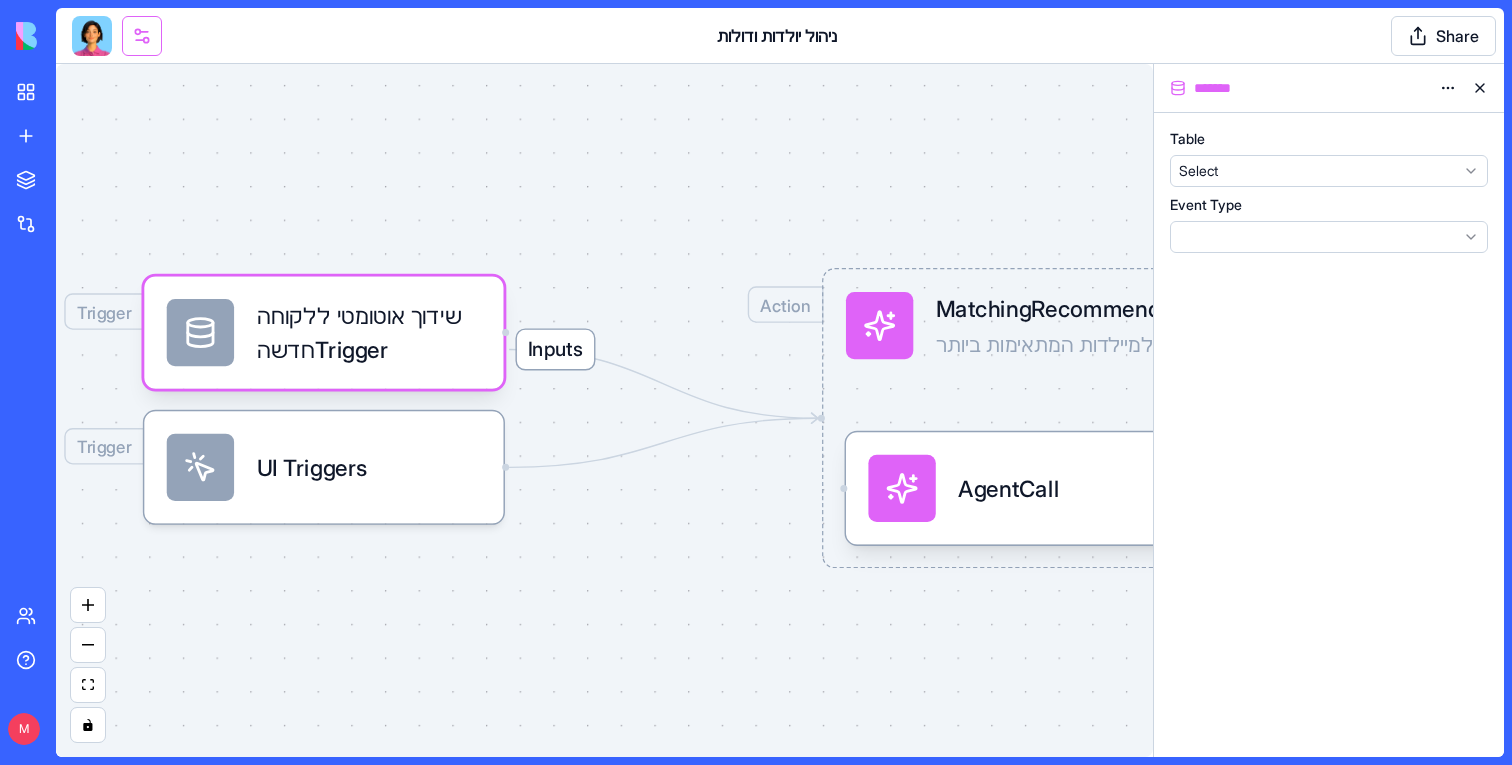 click at bounding box center [142, 36] 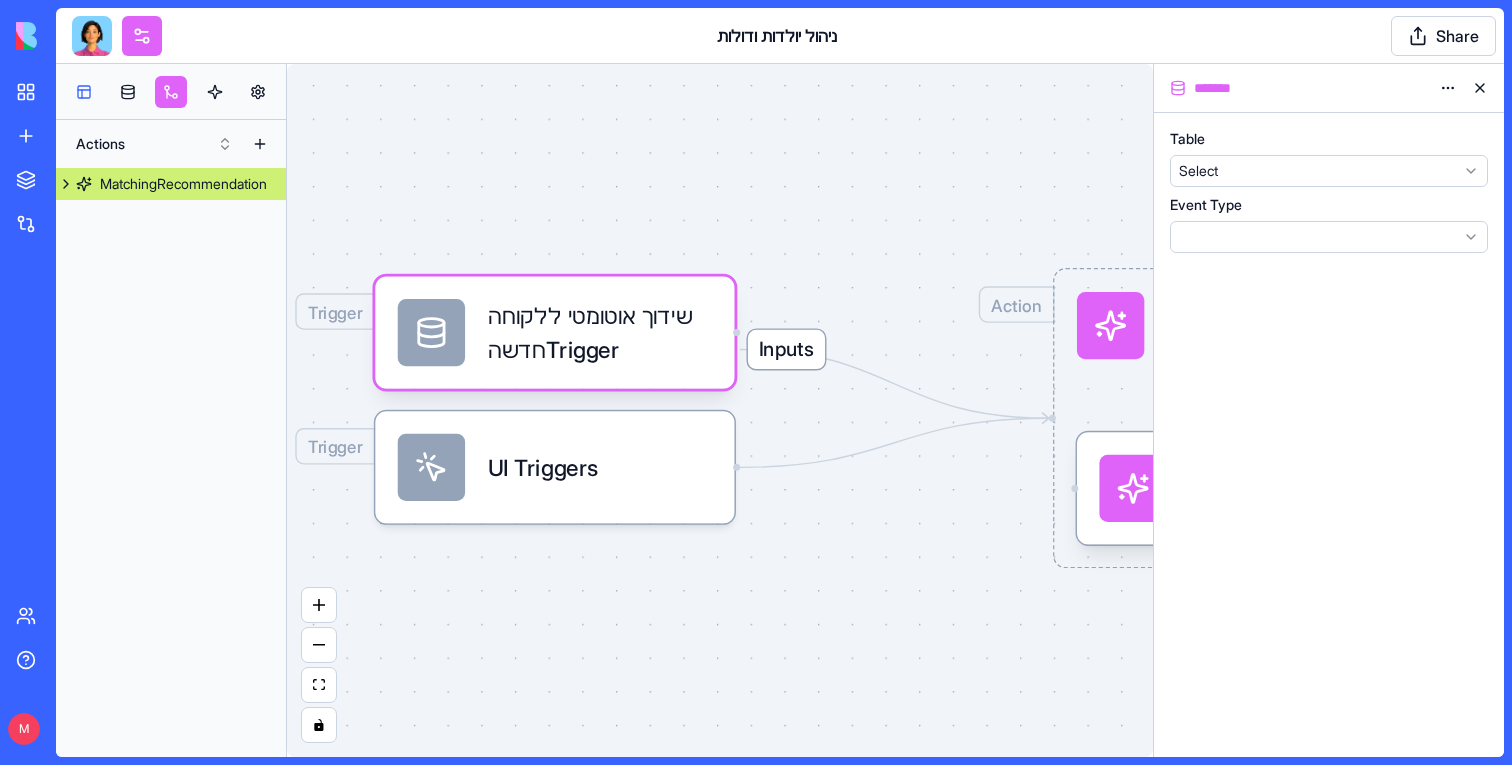 click at bounding box center (84, 92) 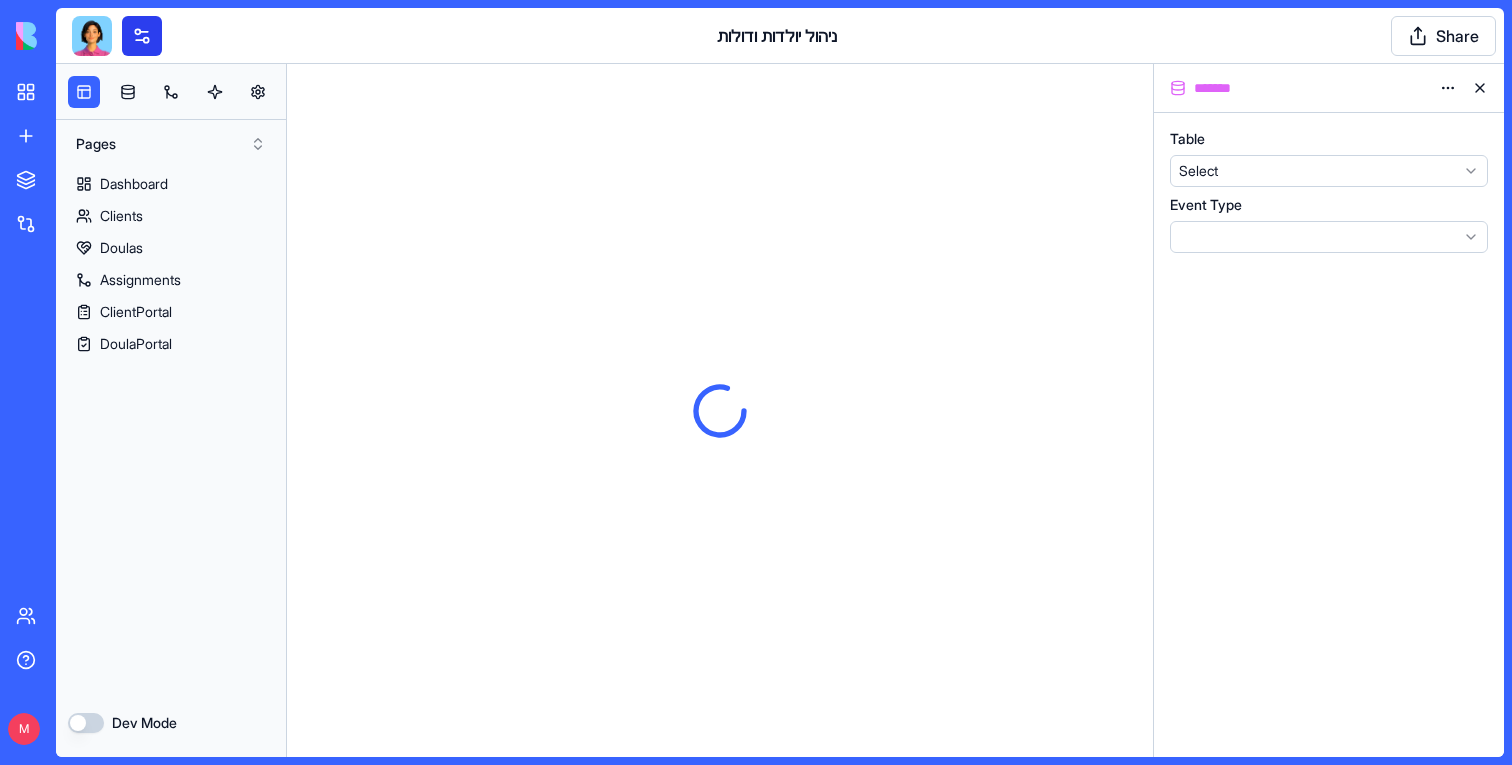 click at bounding box center [142, 36] 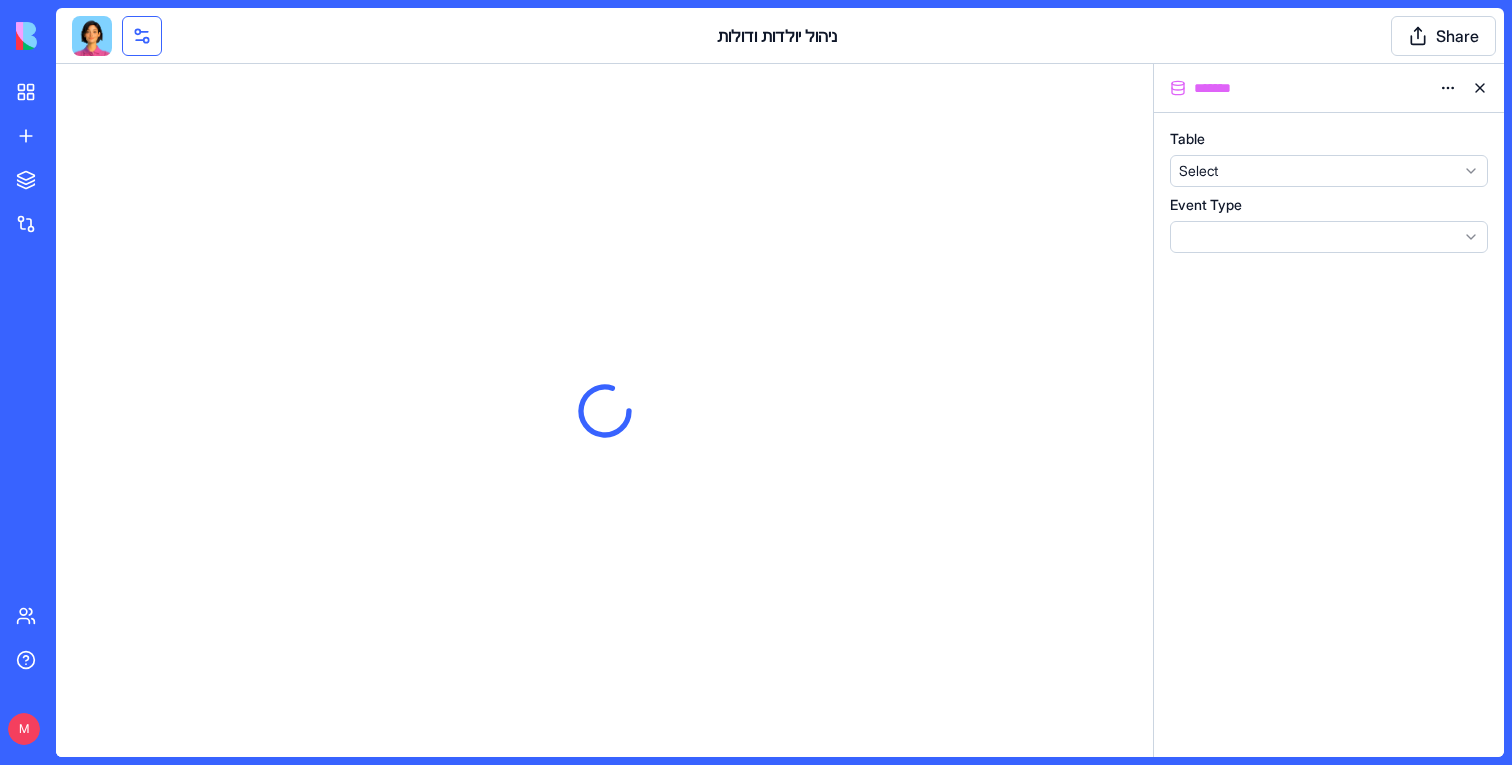 scroll, scrollTop: 0, scrollLeft: 0, axis: both 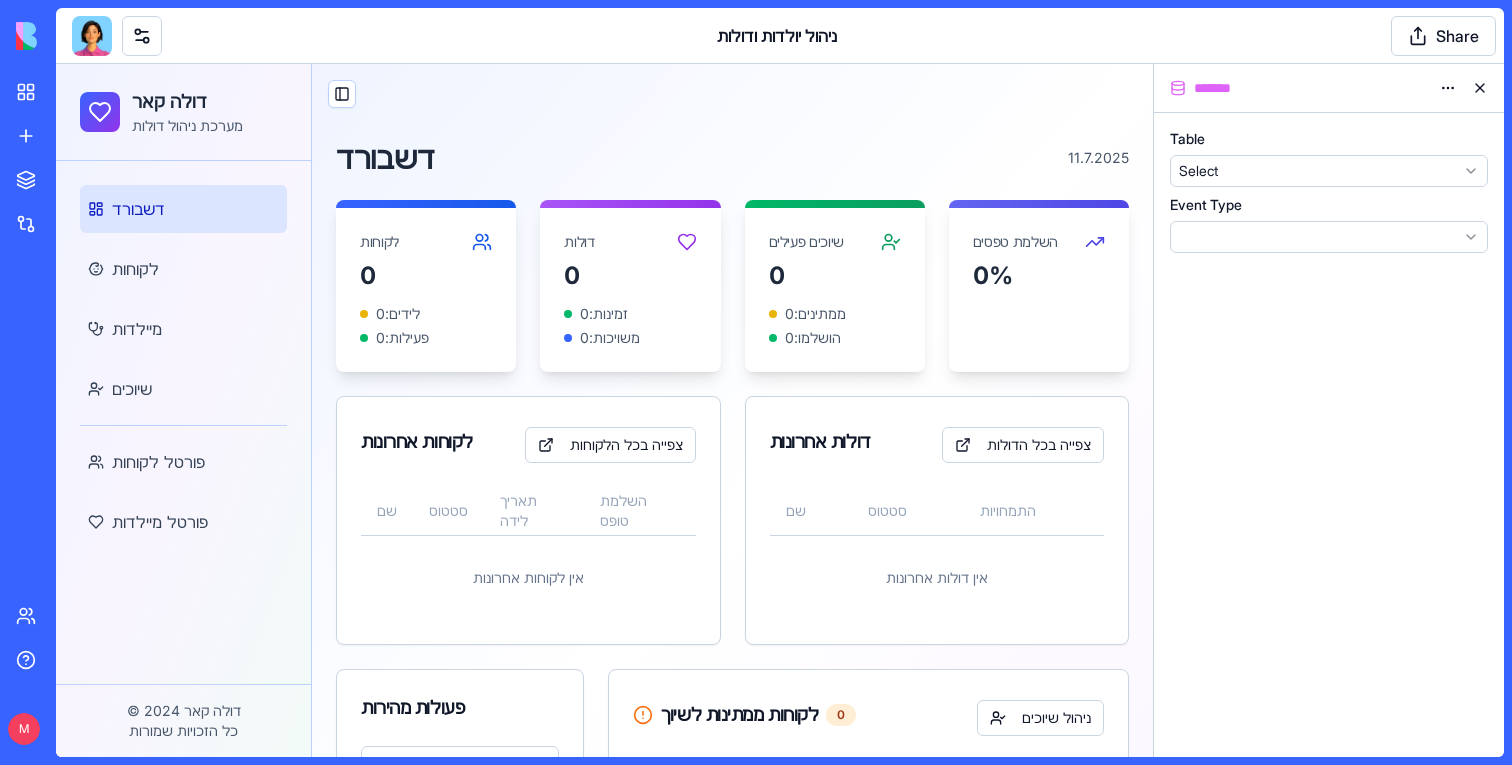 click at bounding box center (1480, 88) 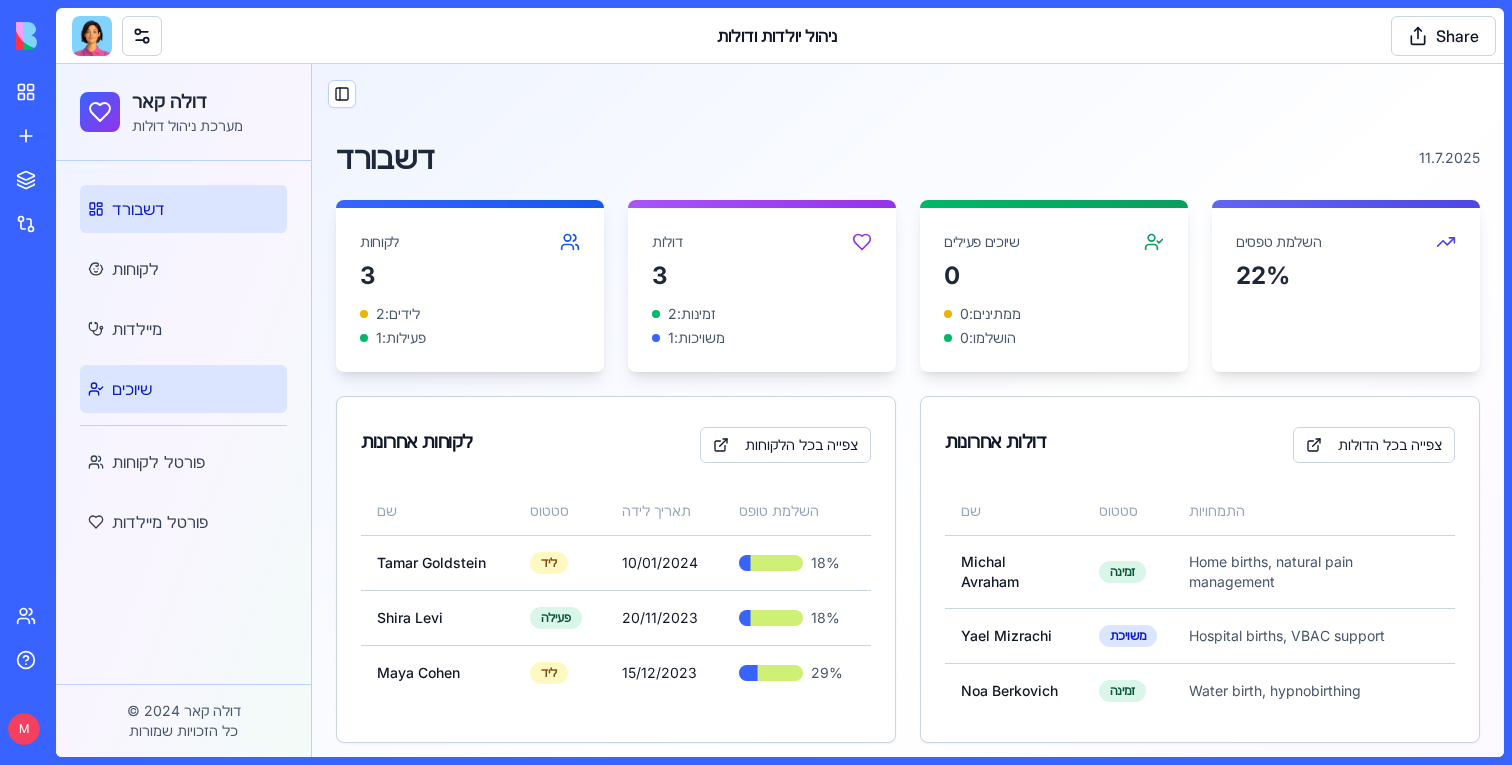click on "שיוכים" at bounding box center (132, 389) 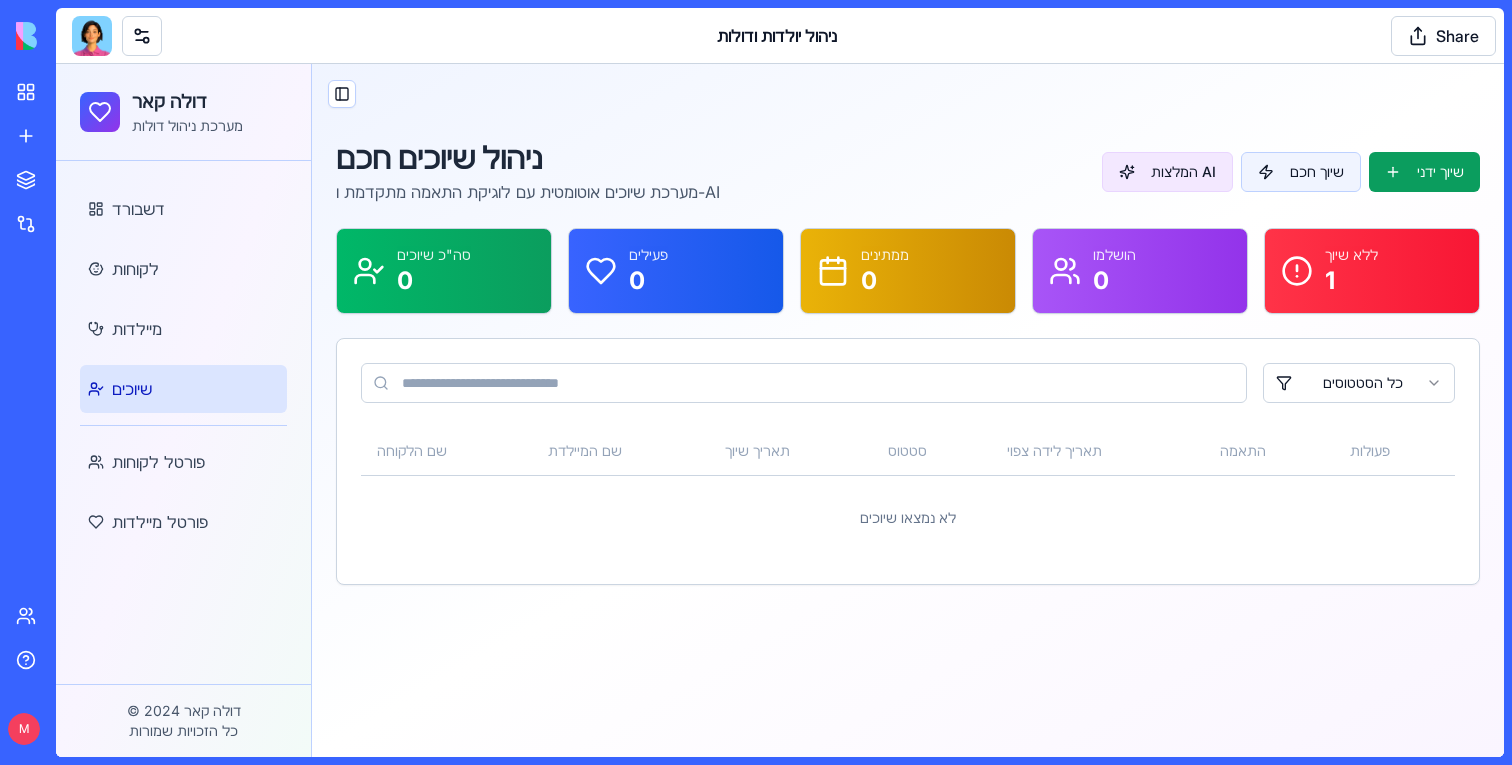 click on "המלצות AI" at bounding box center (1167, 172) 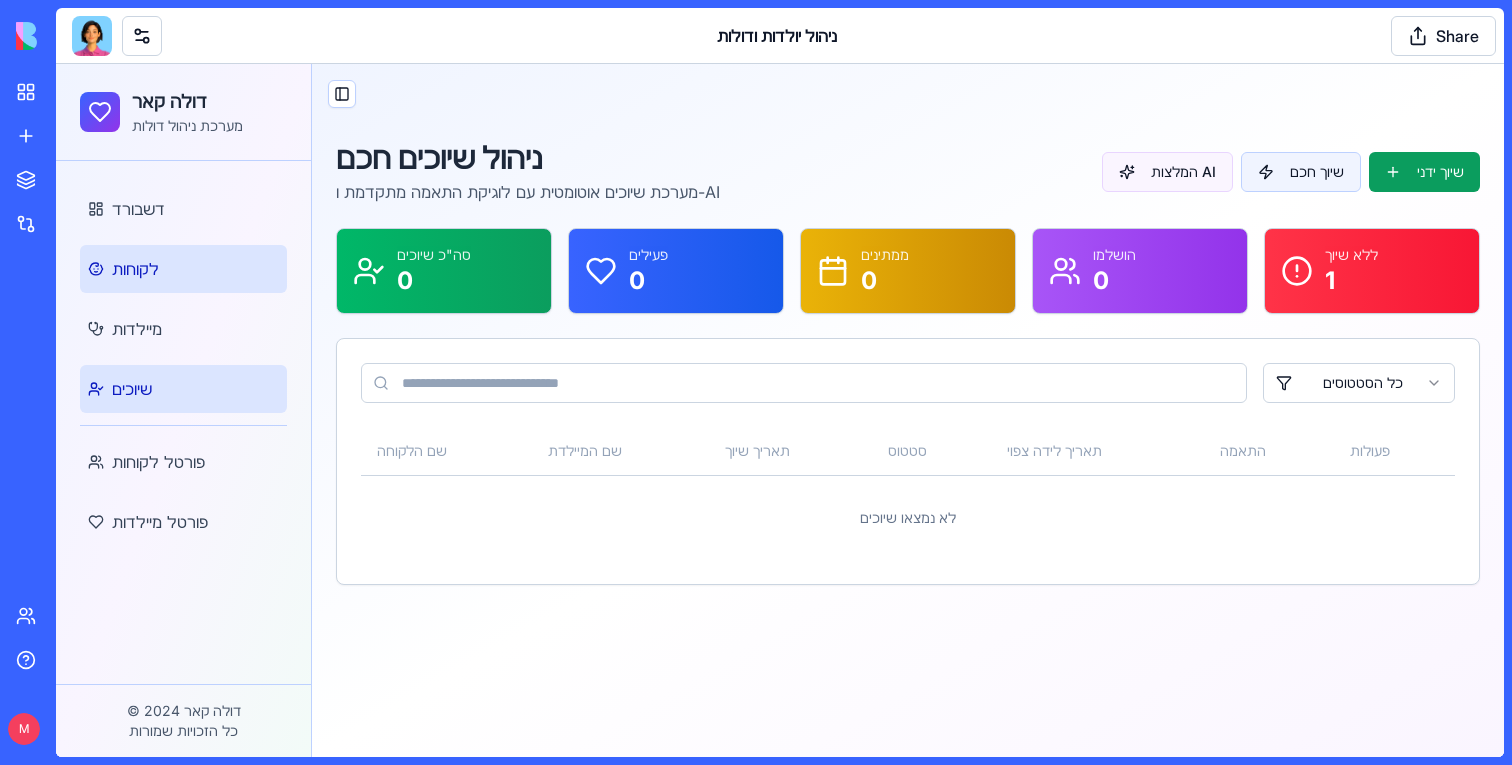 click on "לקוחות" at bounding box center [135, 269] 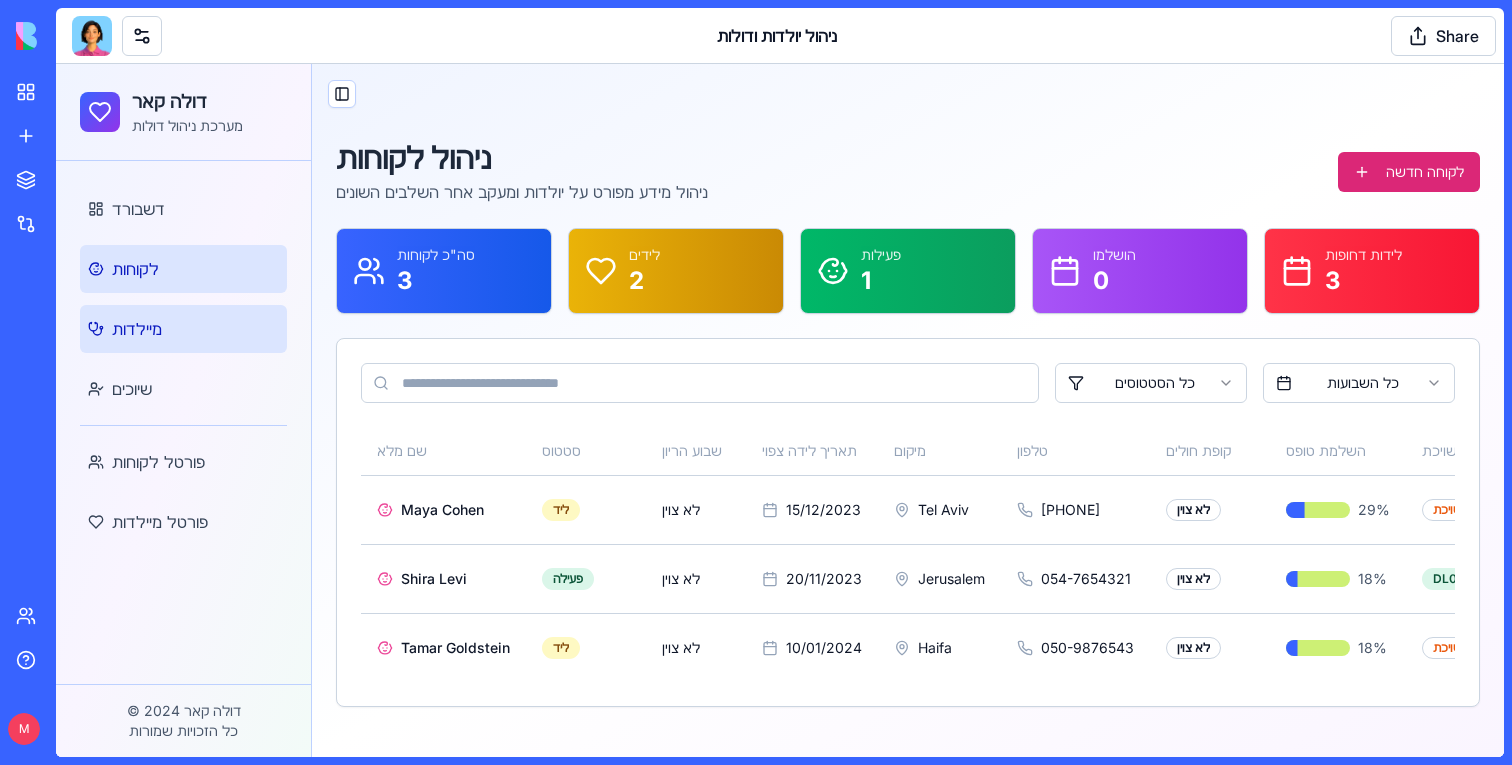 click on "מיילדות" at bounding box center (137, 329) 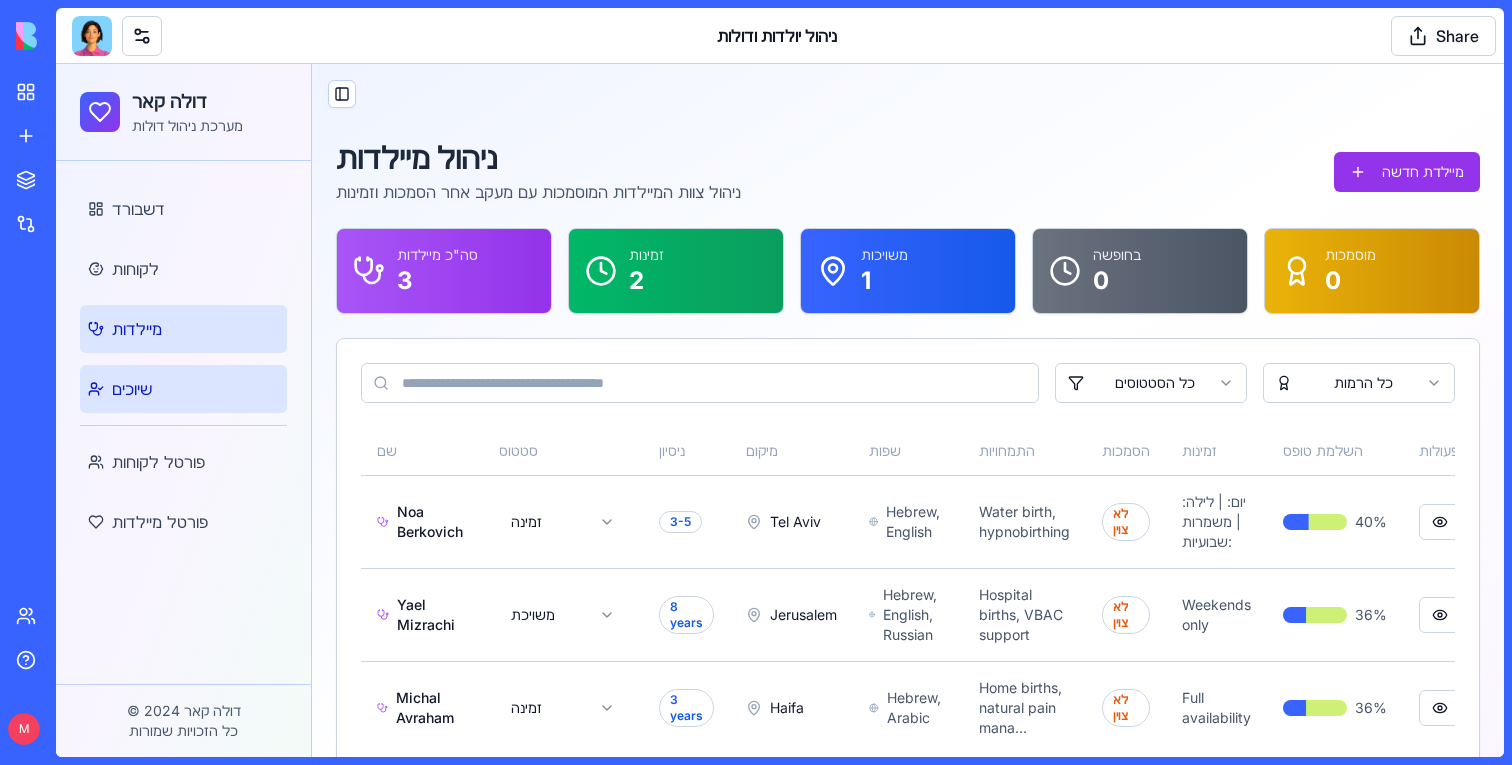 click on "שיוכים" at bounding box center [132, 389] 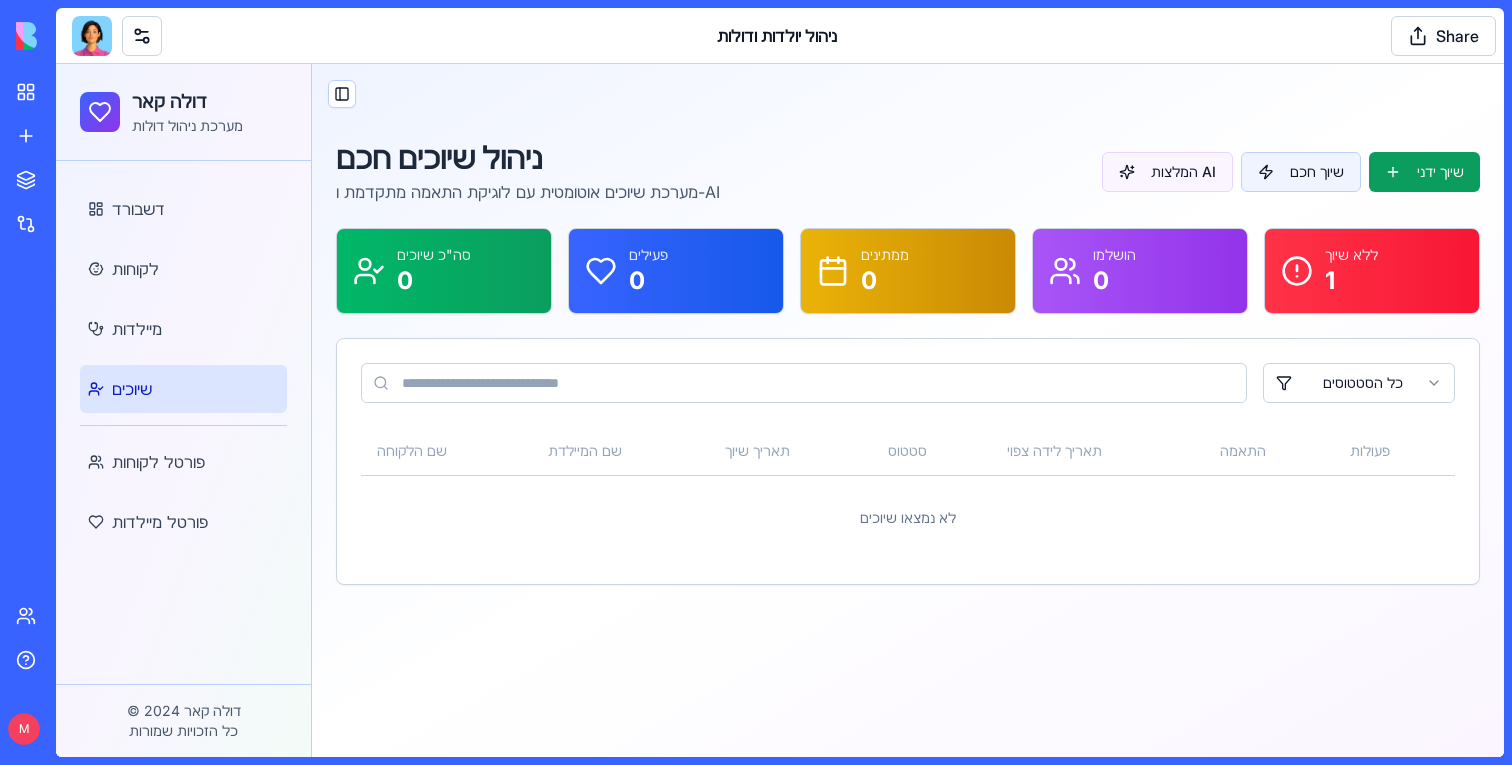 click on "ניהול שיוכים חכם מערכת שיוכים אוטומטית עם לוגיקת התאמה מתקדמת ו-AI המלצות AI שיוך חכם שיוך ידני סה"כ שיוכים 0 פעילים 0 ממתינים 0 הושלמו 0 ללא שיוך 1 כל הסטטוסים שם הלקוחה שם המיילדת תאריך שיוך סטטוס תאריך לידה צפוי התאמה פעולות לא נמצאו שיוכים" at bounding box center [908, 362] 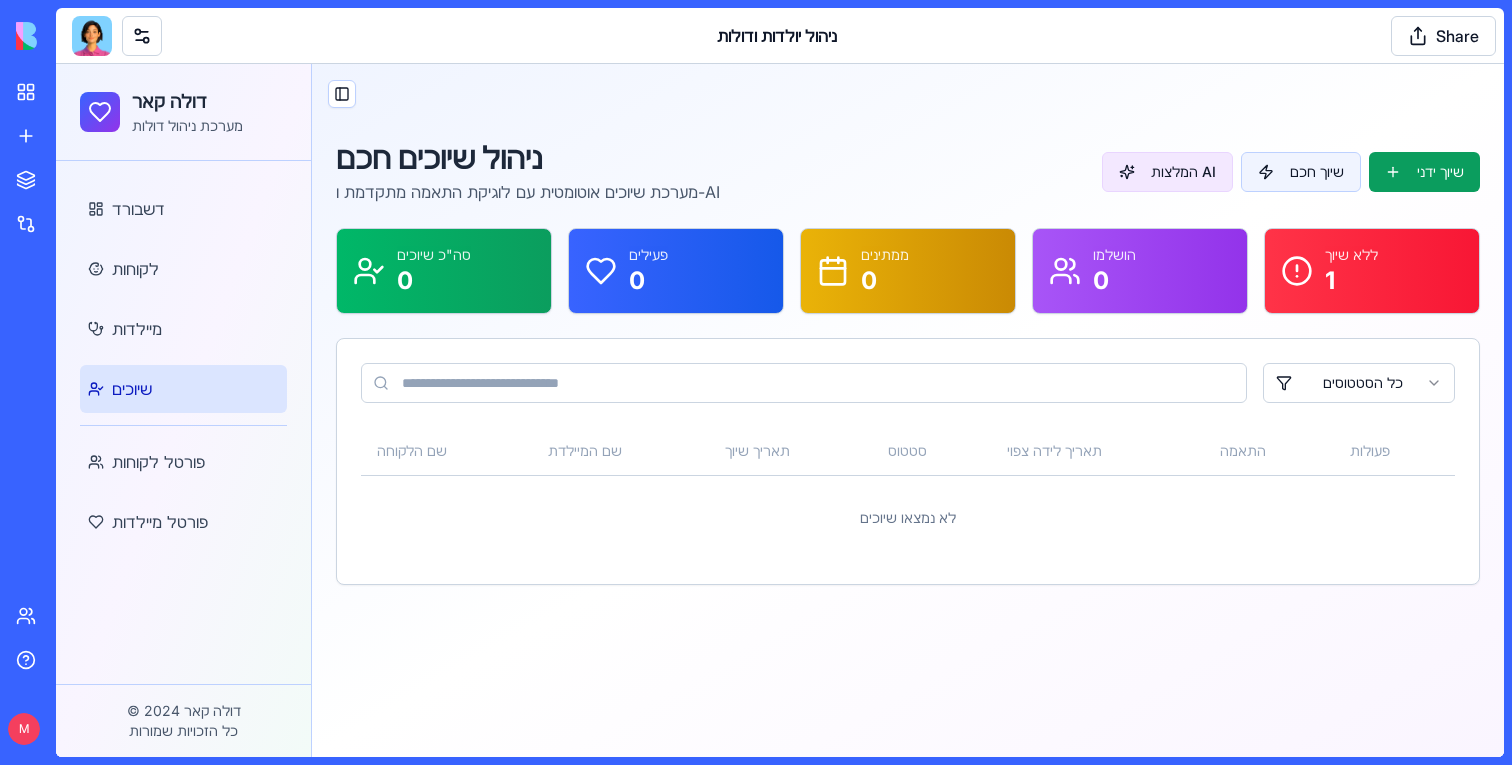 click on "המלצות AI" at bounding box center (1167, 172) 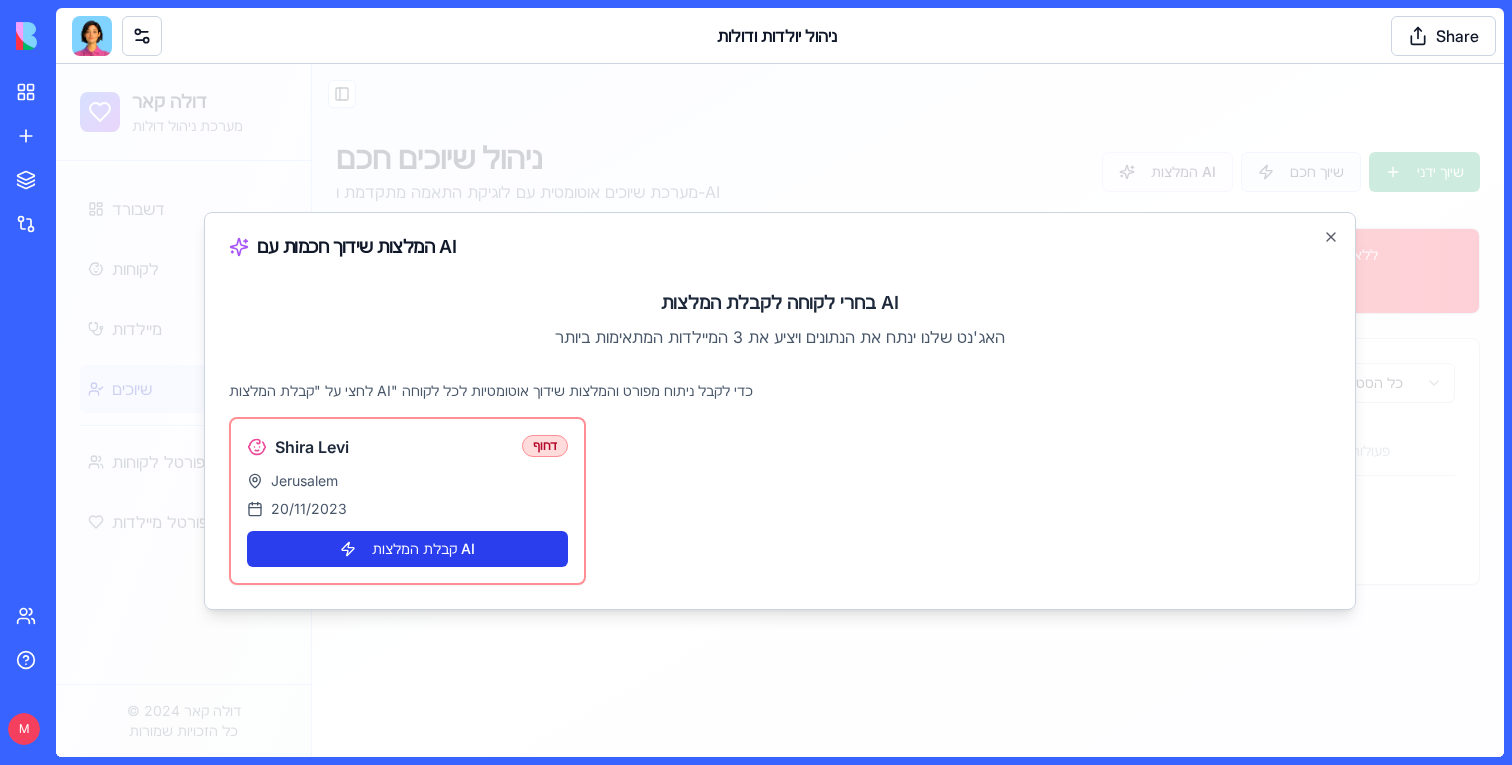 click on "קבלת המלצות AI" at bounding box center (407, 549) 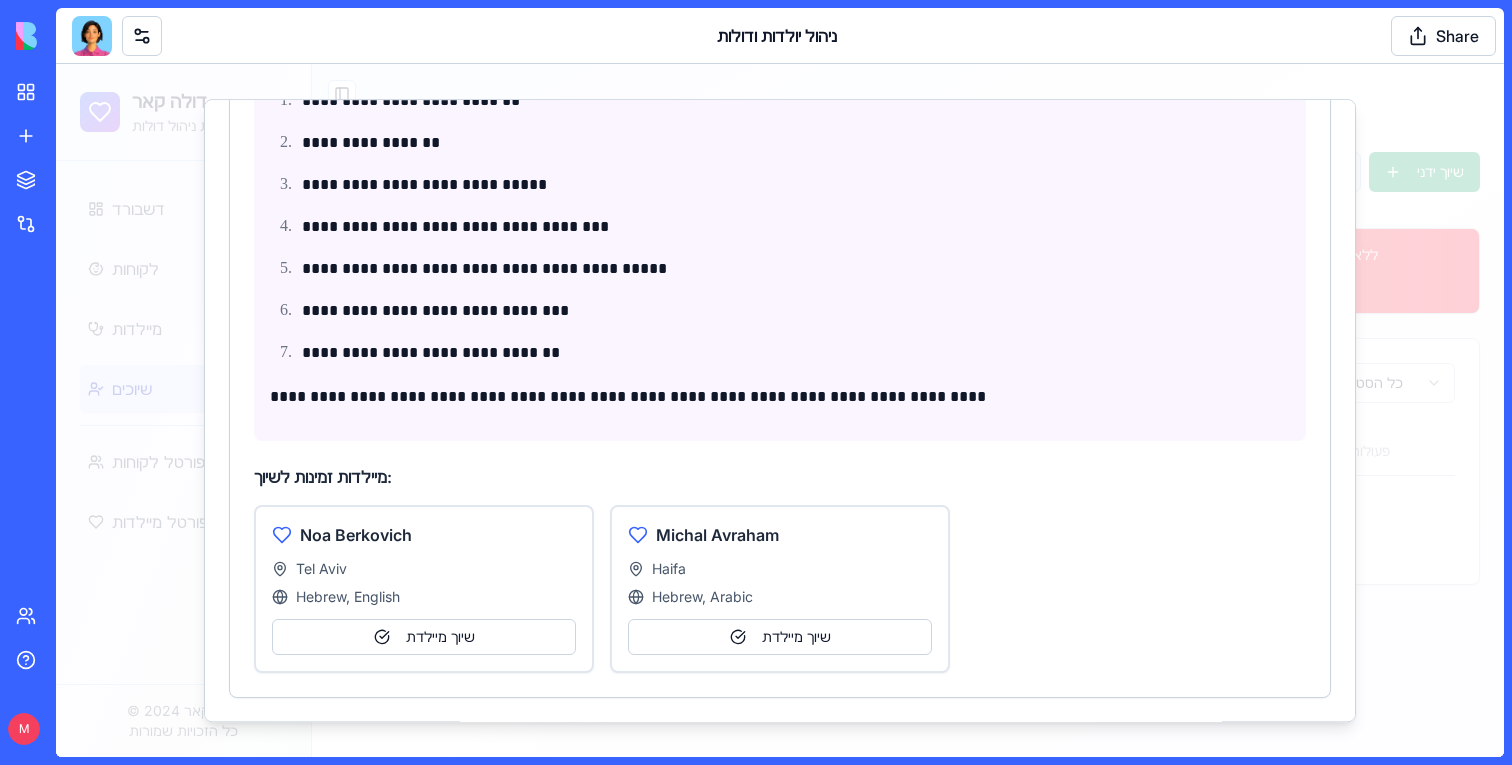 scroll, scrollTop: 0, scrollLeft: 0, axis: both 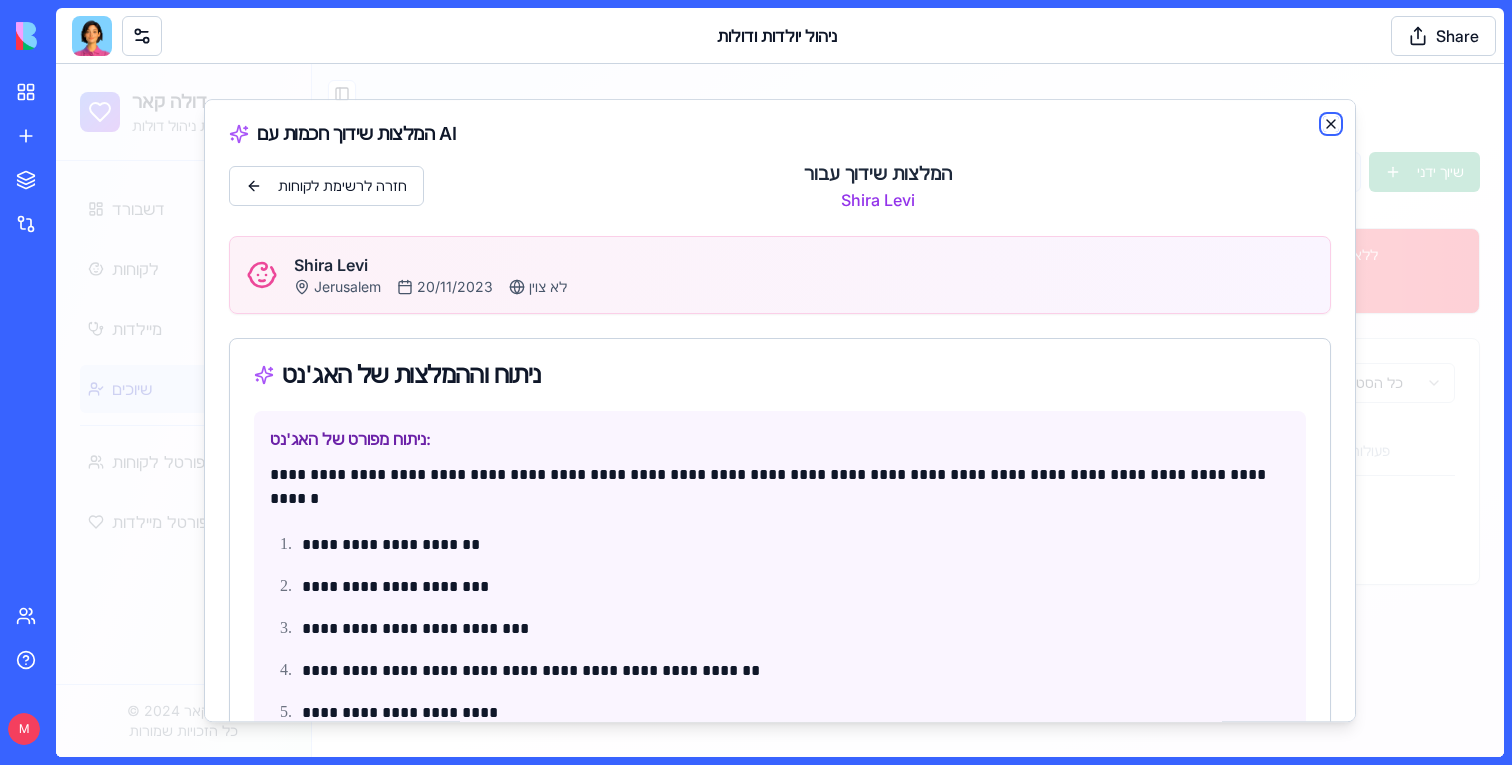 click 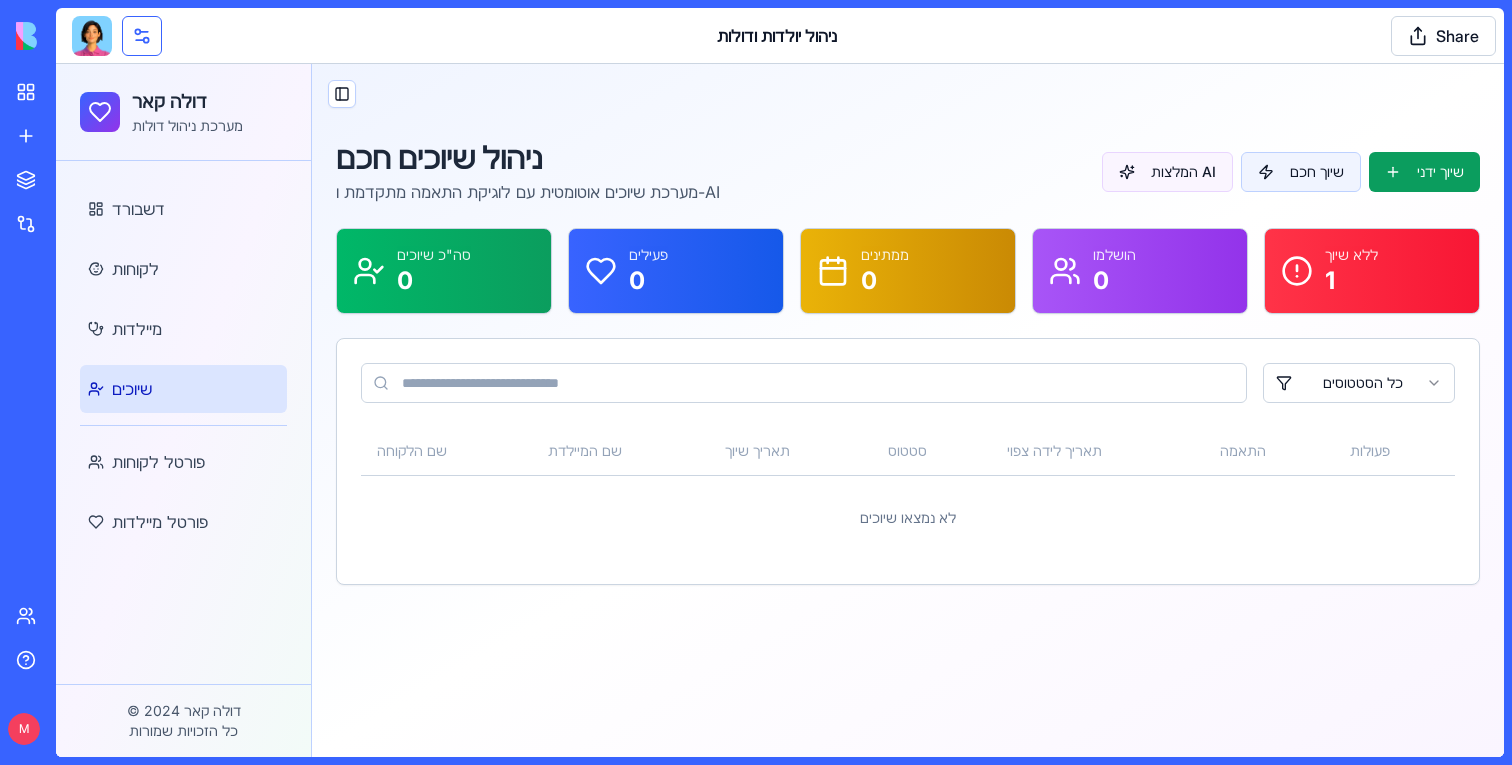 click at bounding box center (142, 36) 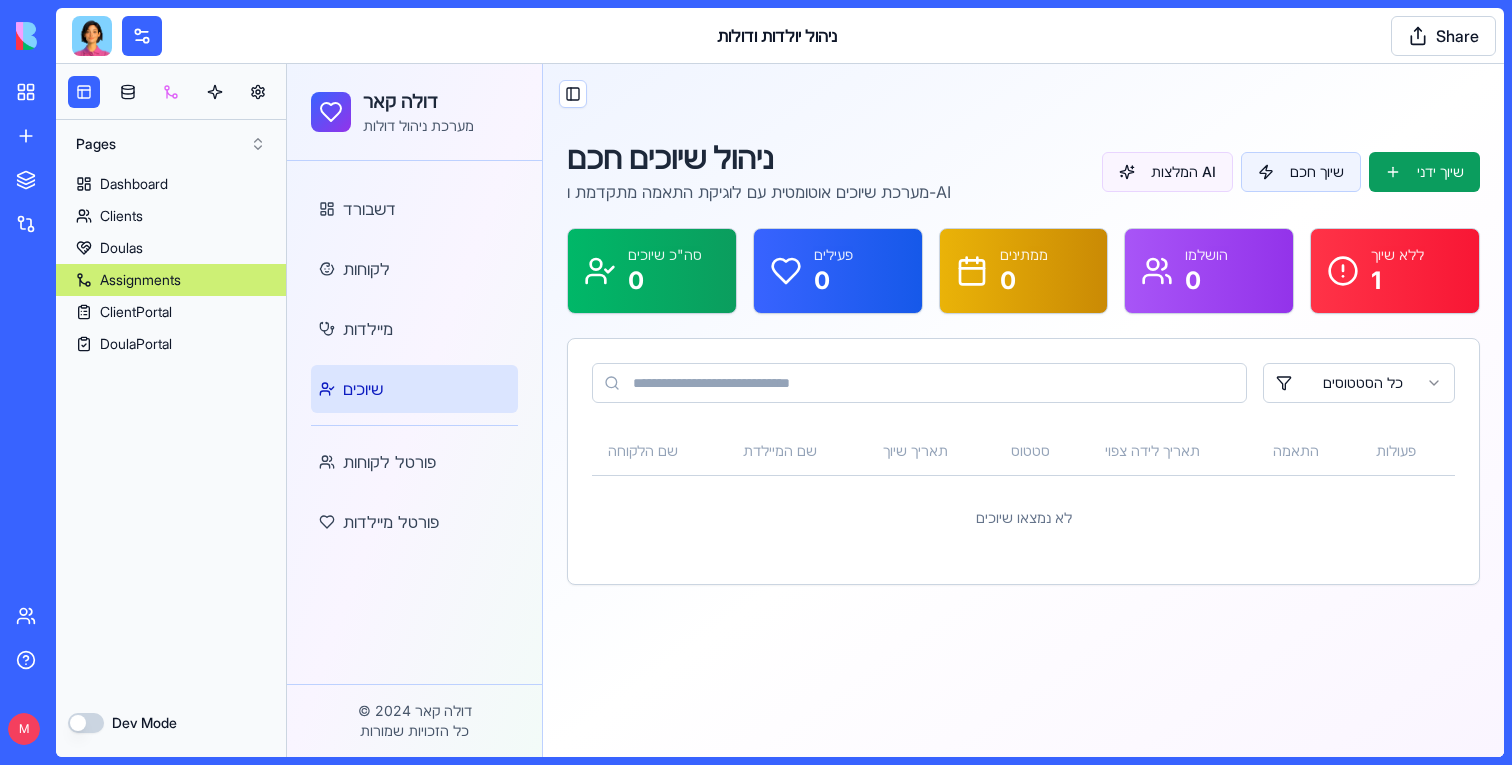 click at bounding box center [171, 92] 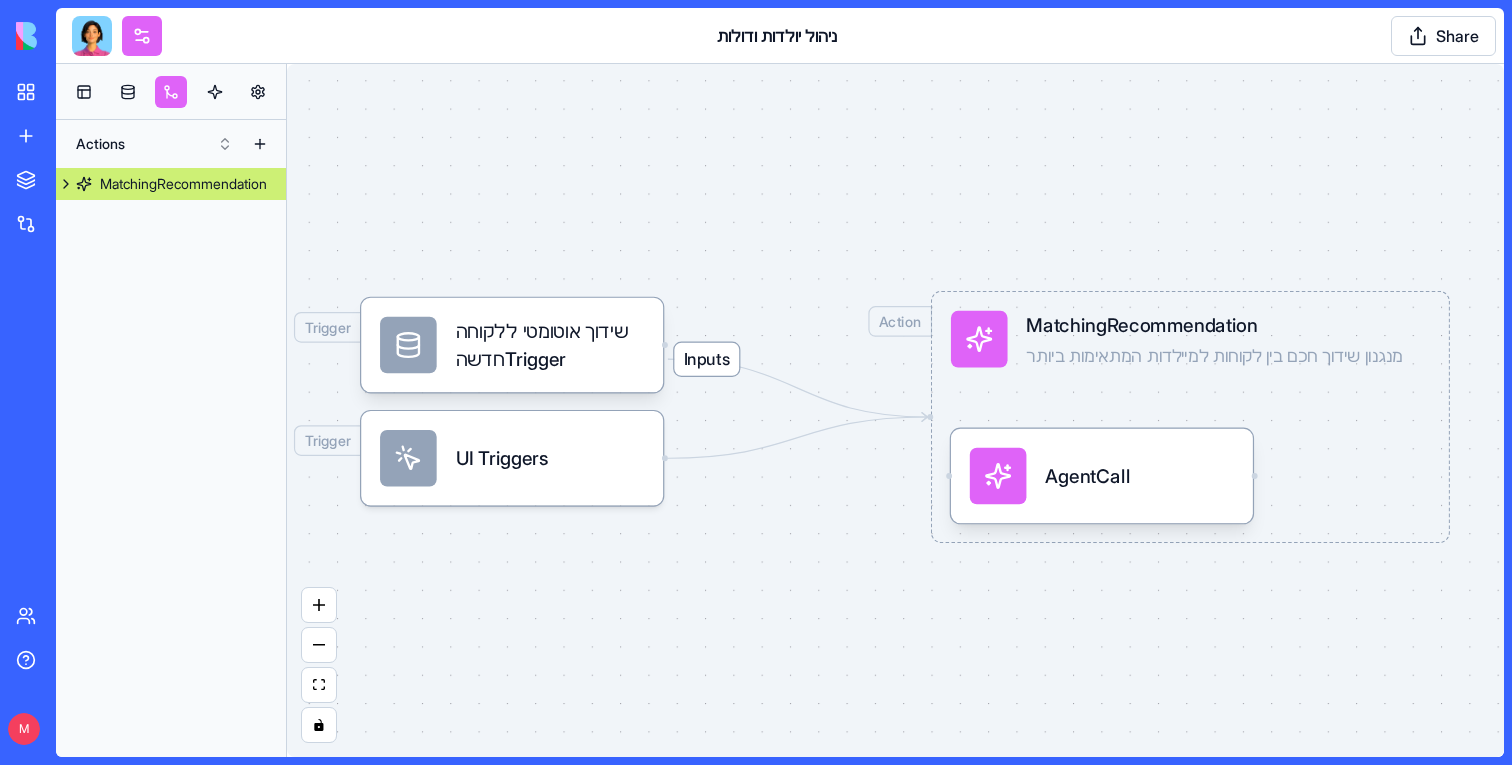 click on "AgentCall" at bounding box center [1102, 476] 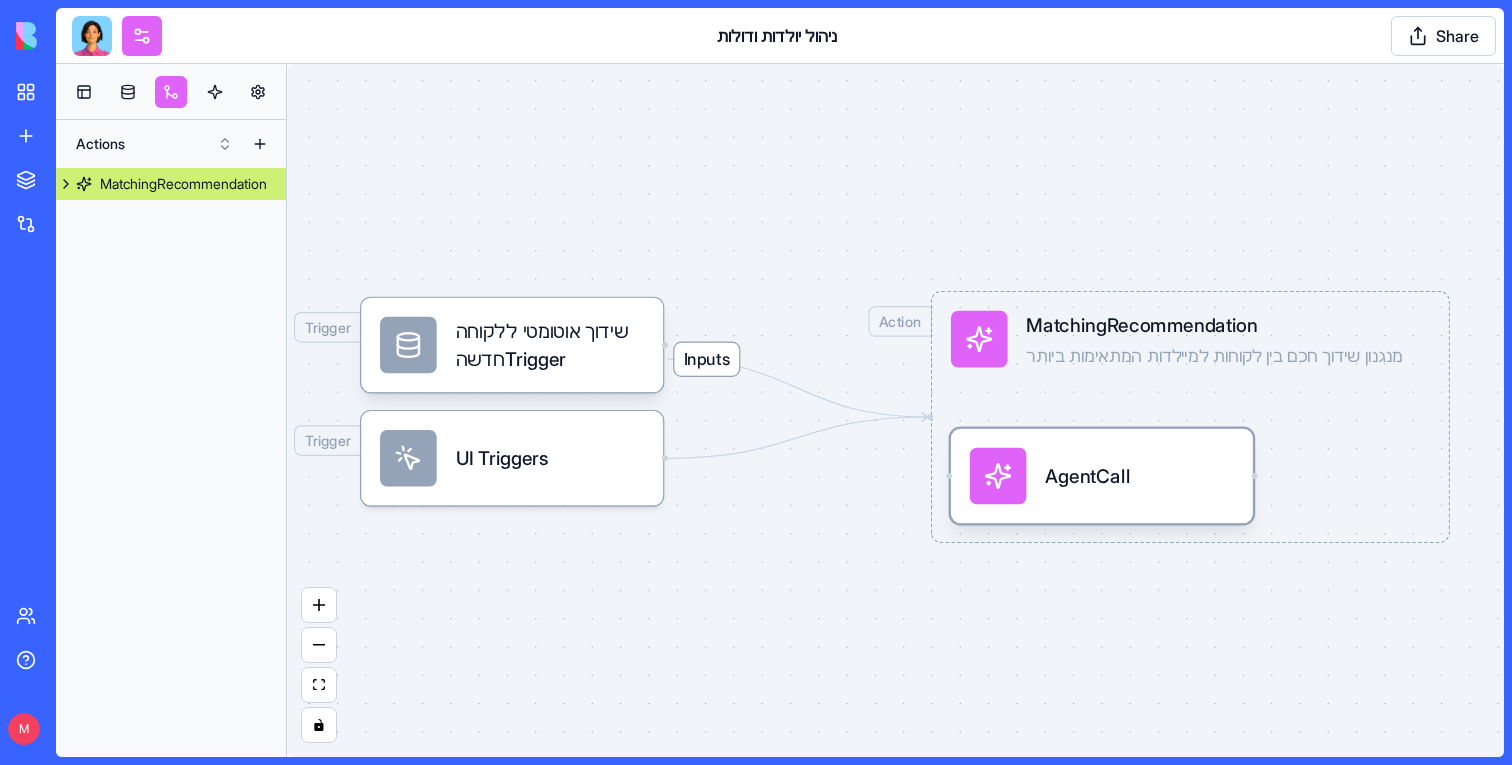 click on "AgentCall" at bounding box center (1102, 476) 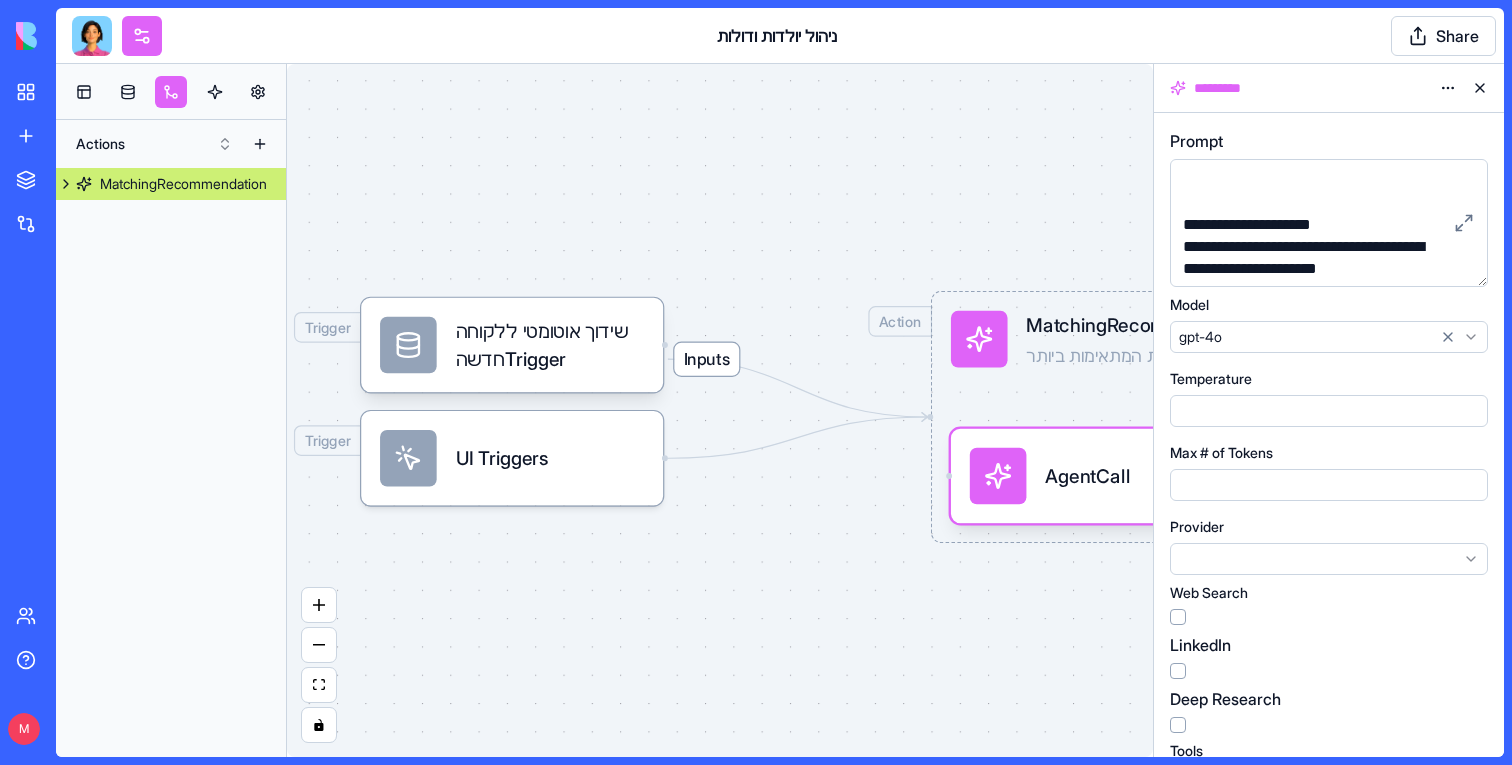 scroll, scrollTop: 167, scrollLeft: 0, axis: vertical 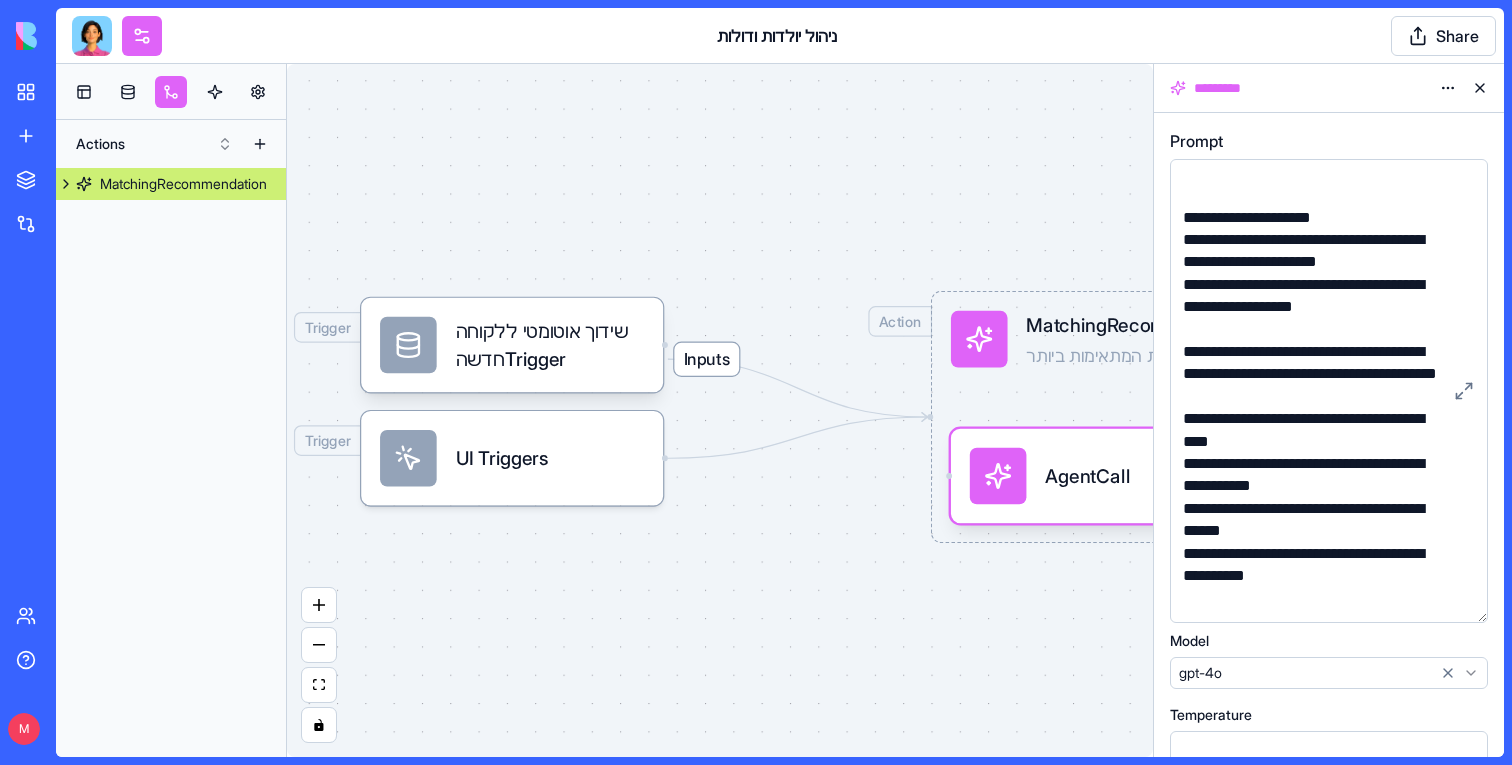 drag, startPoint x: 1482, startPoint y: 281, endPoint x: 1482, endPoint y: 617, distance: 336 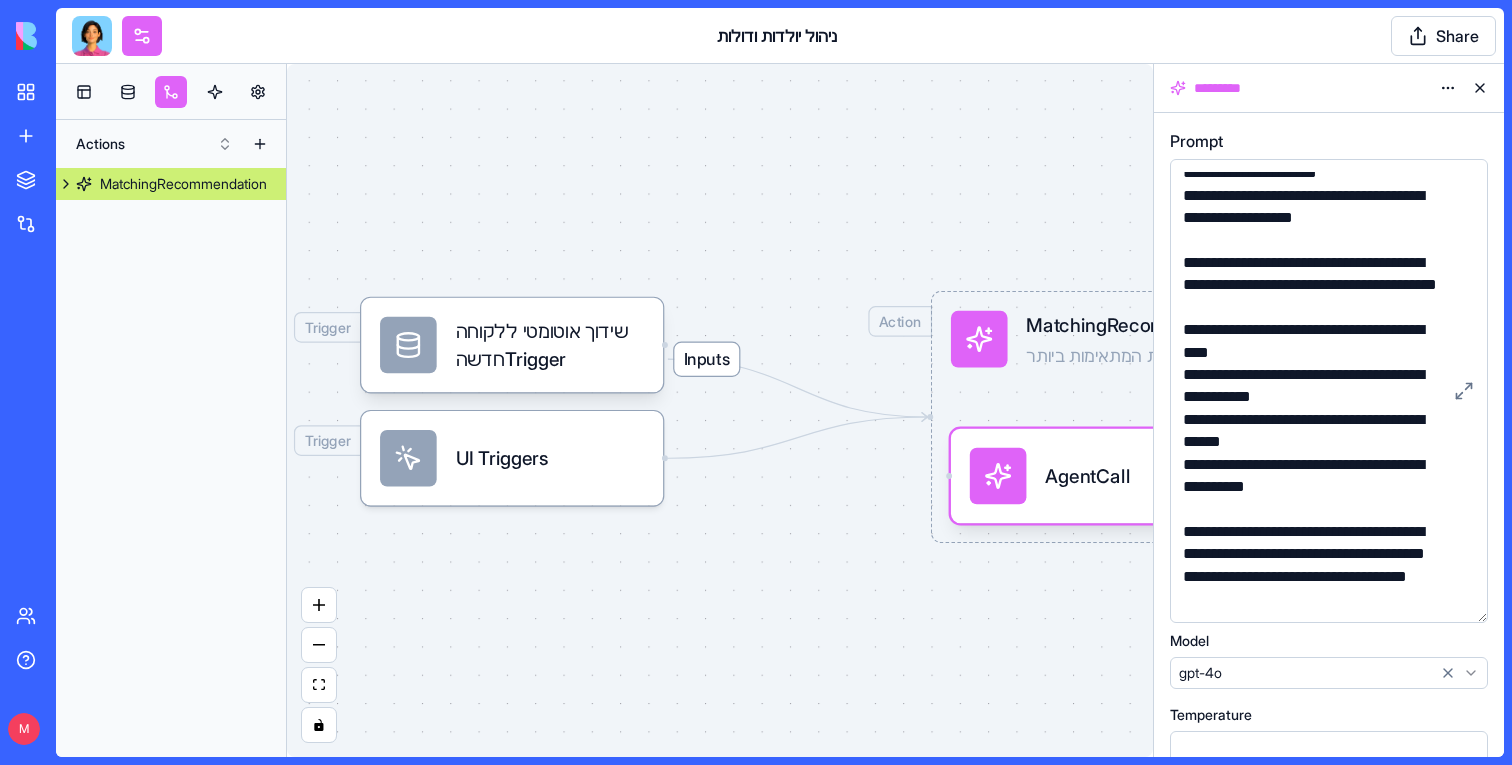 scroll, scrollTop: 394, scrollLeft: 0, axis: vertical 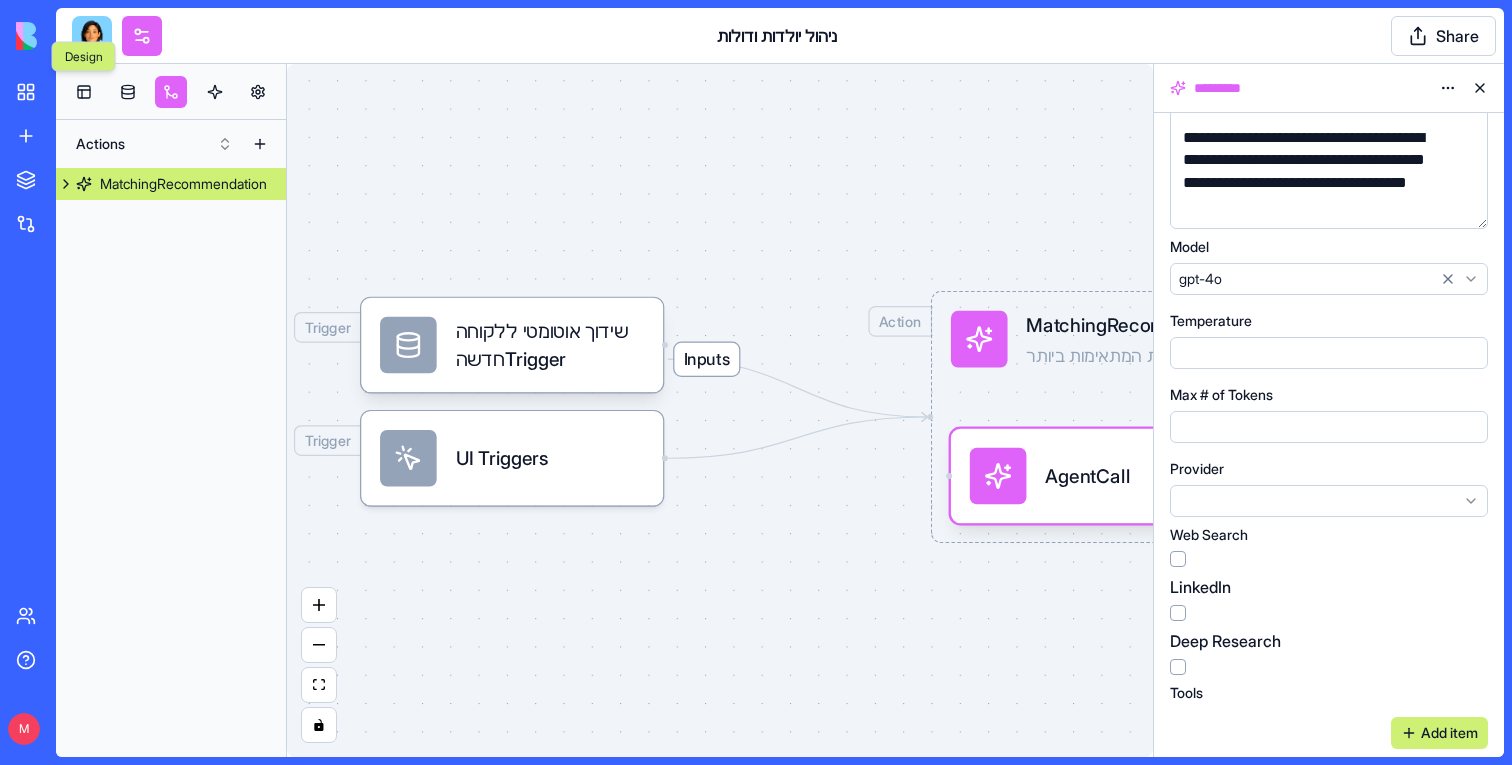 click on "Design Design" at bounding box center (84, 57) 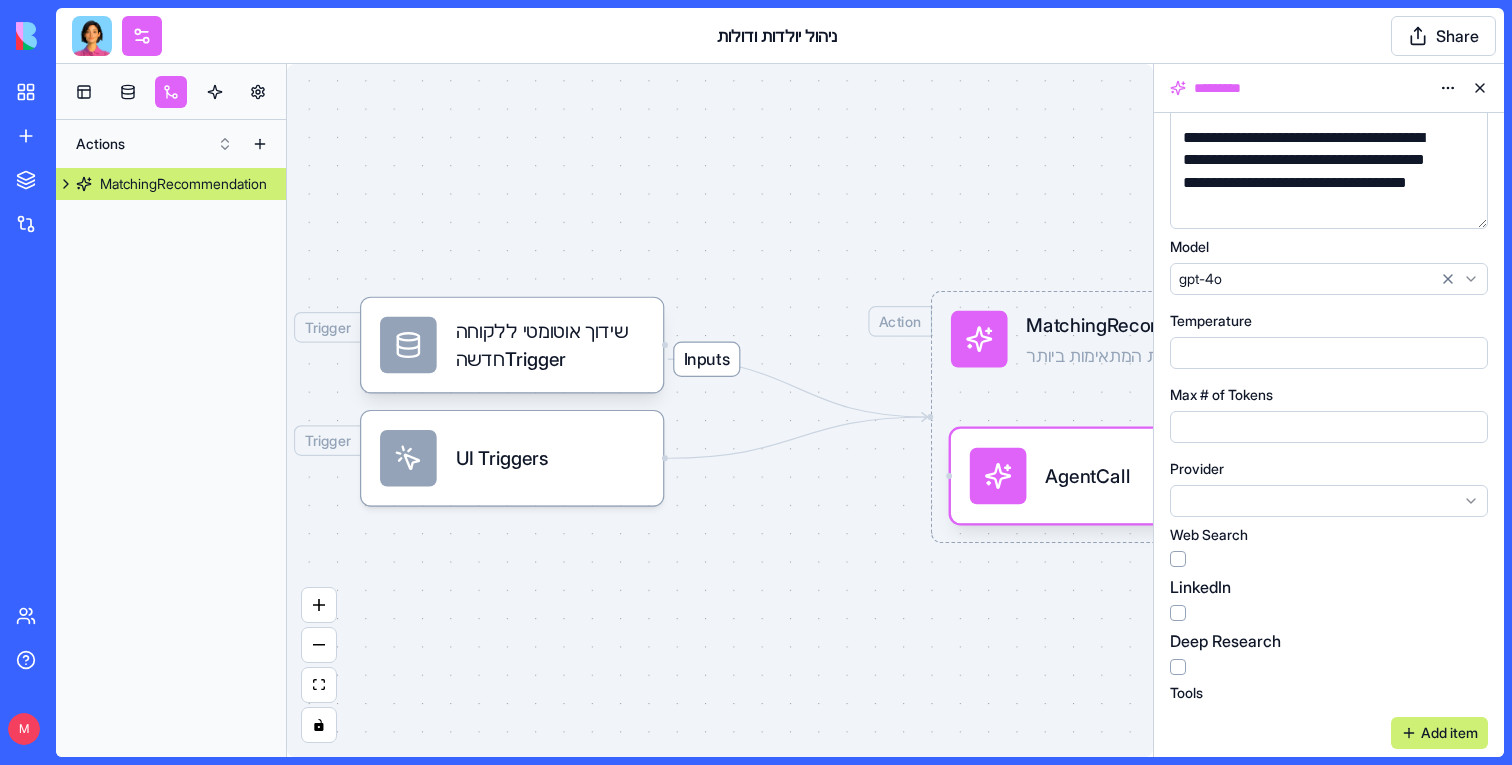 click at bounding box center (92, 36) 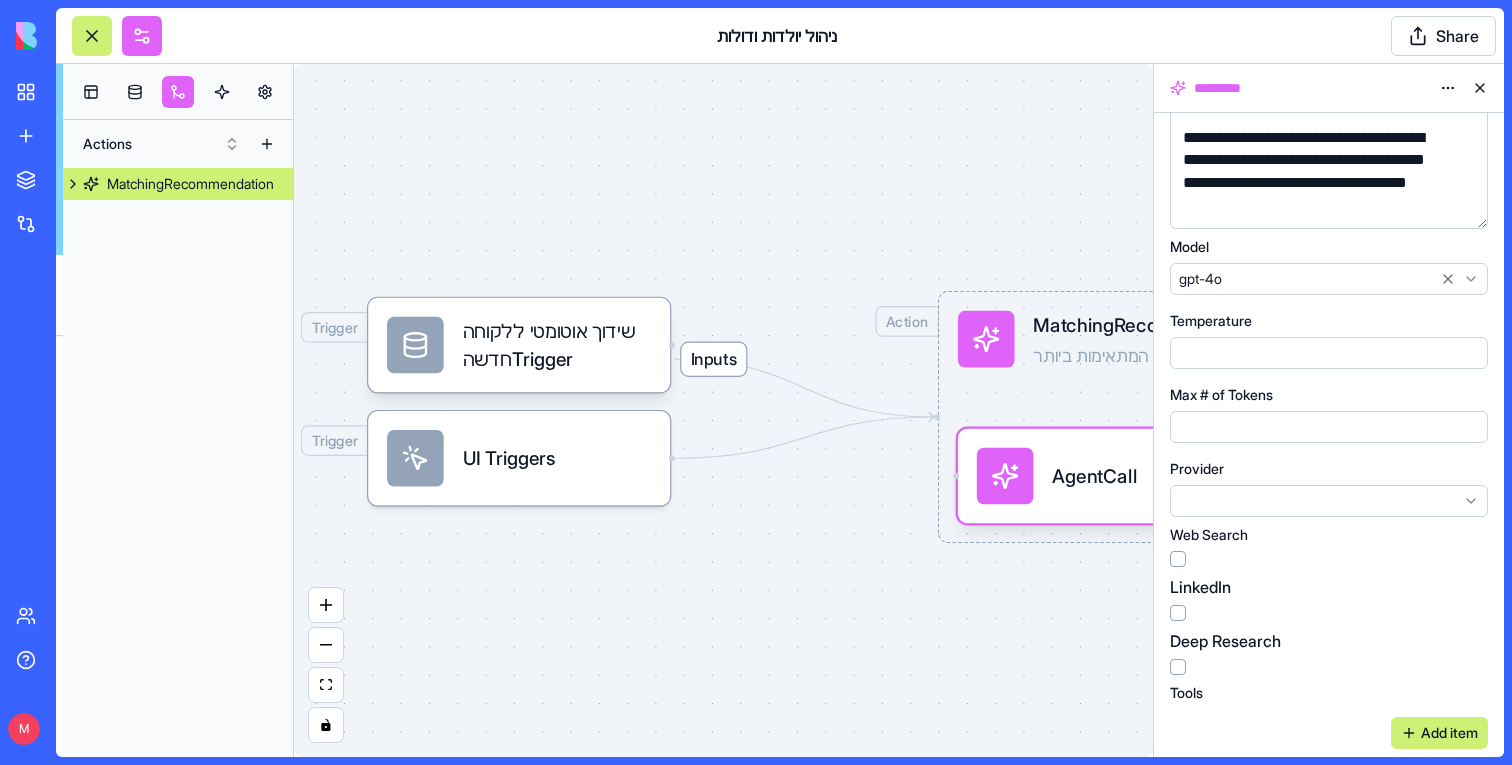 scroll, scrollTop: 62122, scrollLeft: 0, axis: vertical 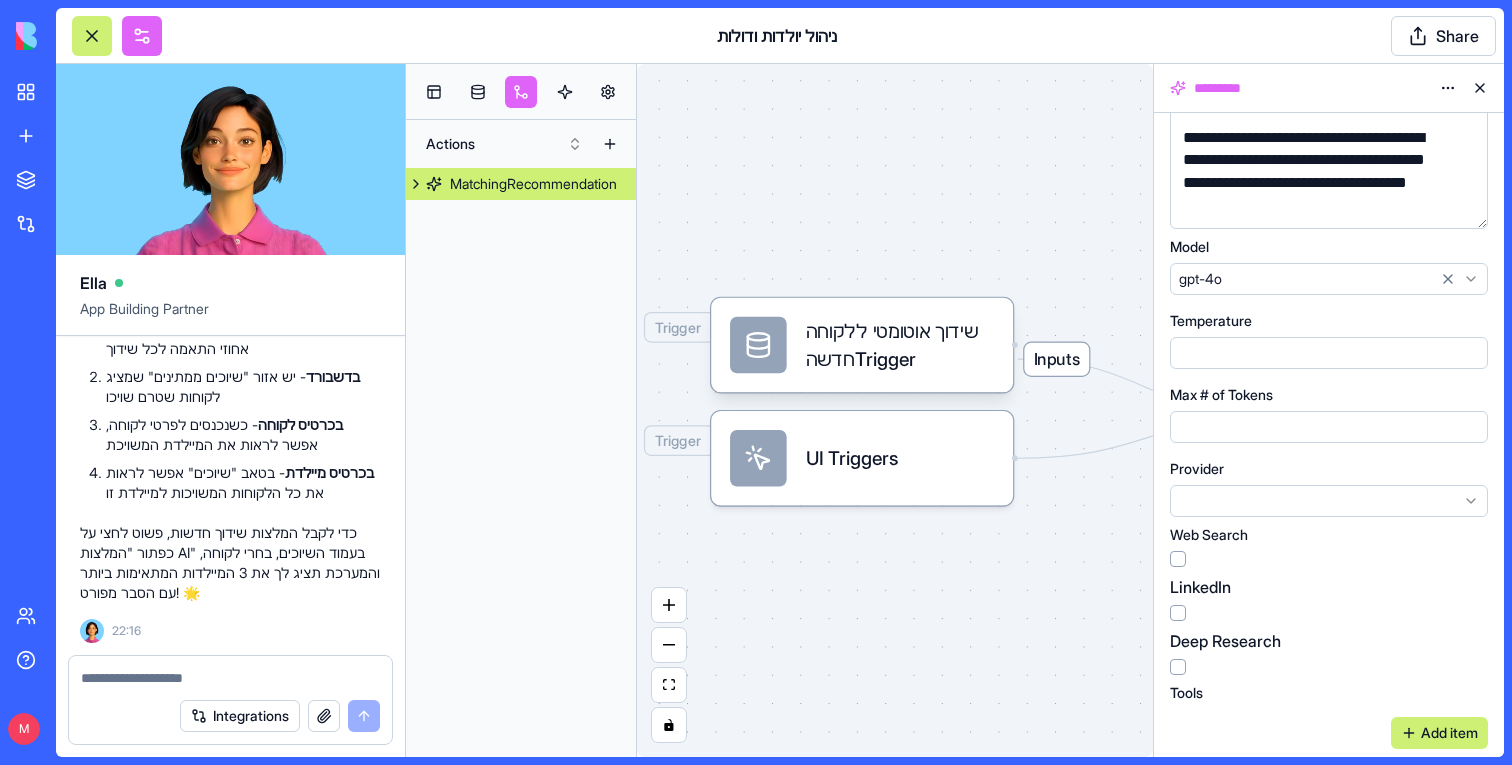 click at bounding box center [230, 678] 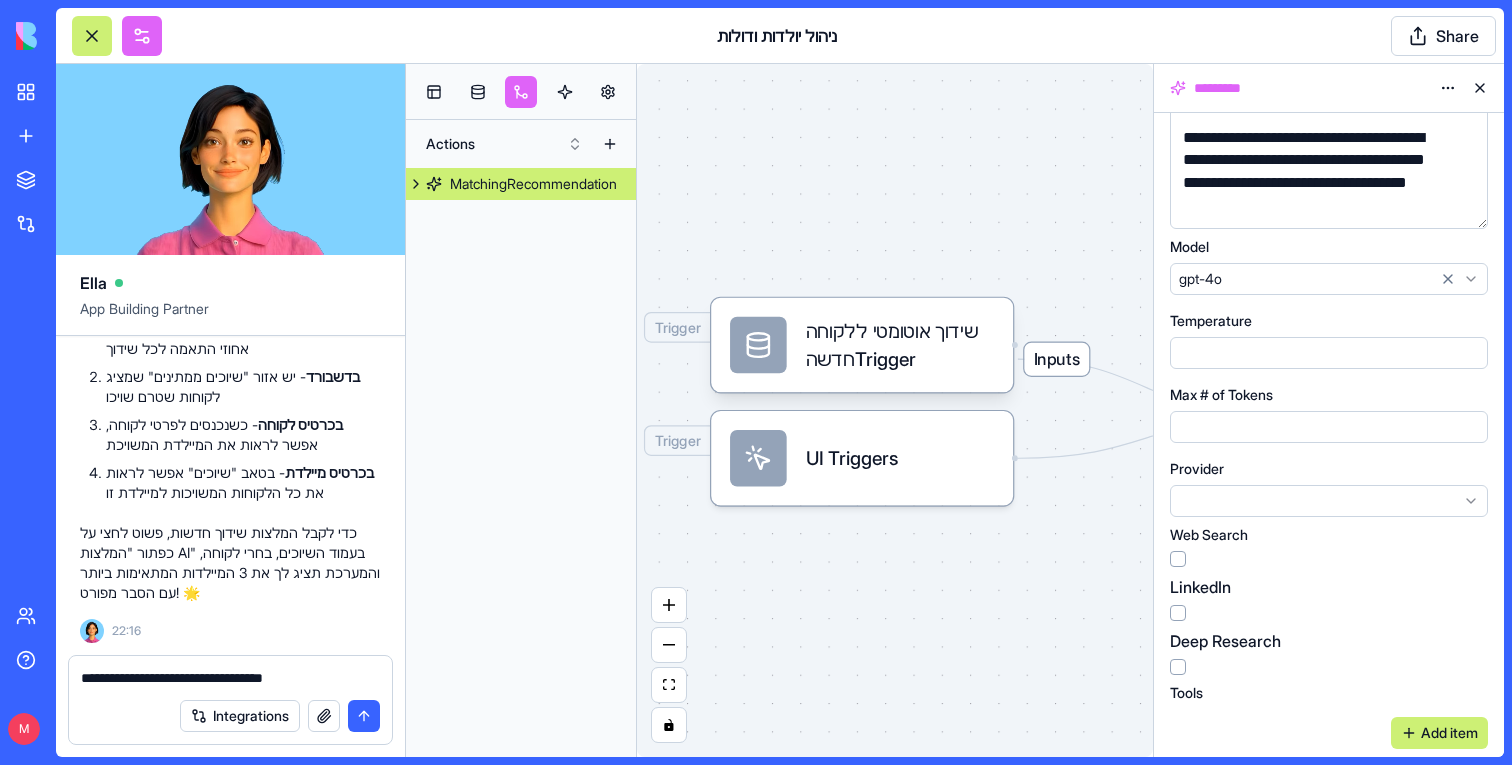 type on "**********" 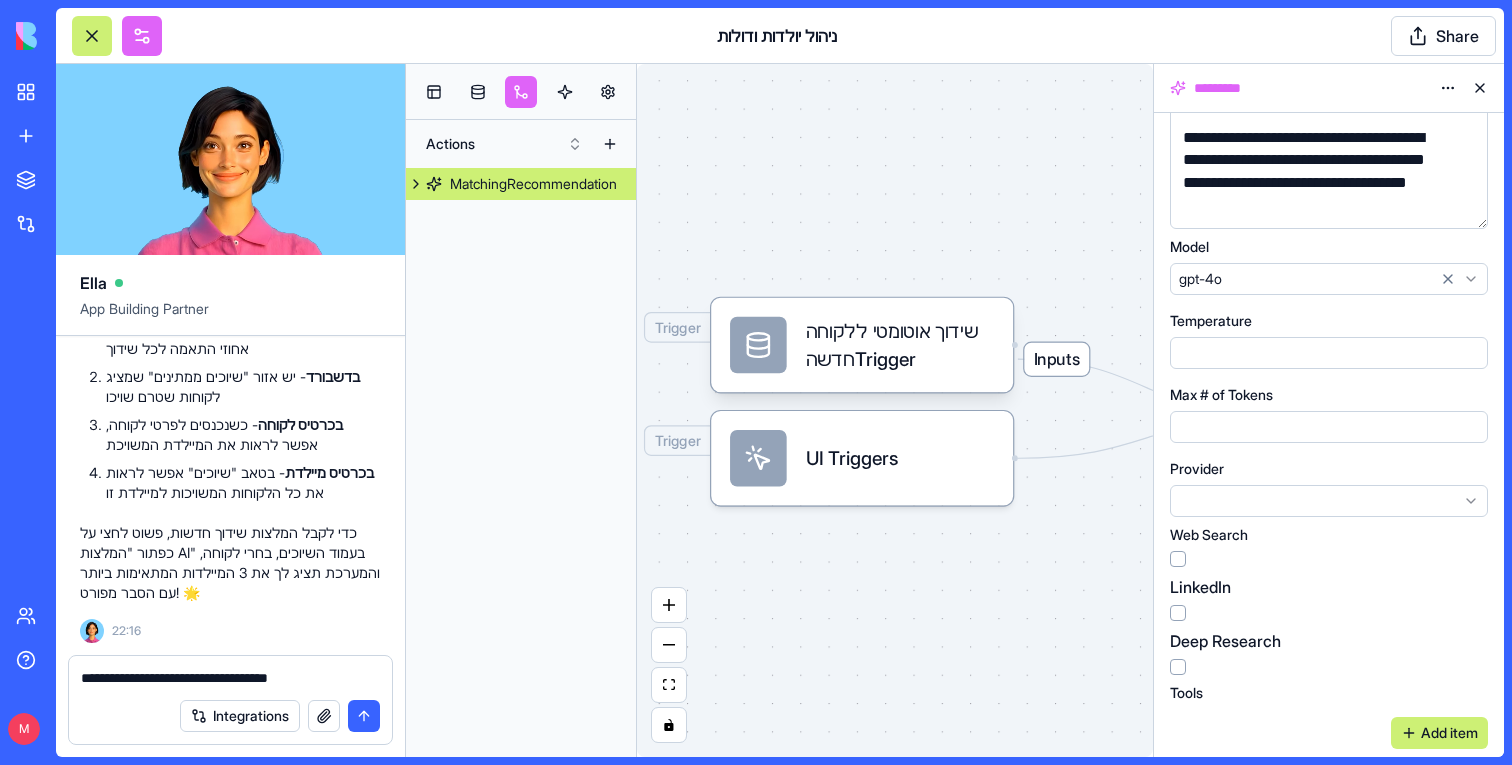 type 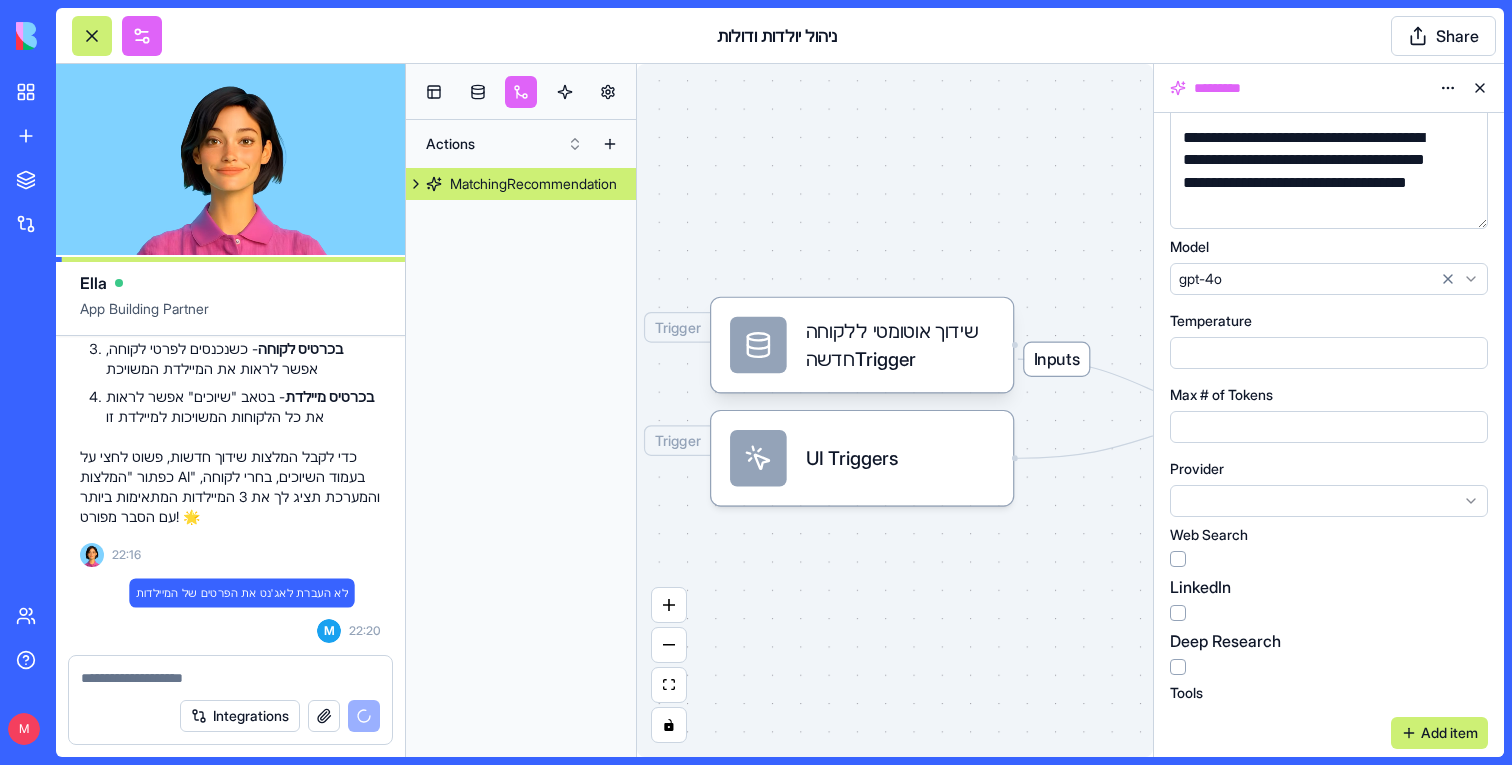 scroll, scrollTop: 62198, scrollLeft: 0, axis: vertical 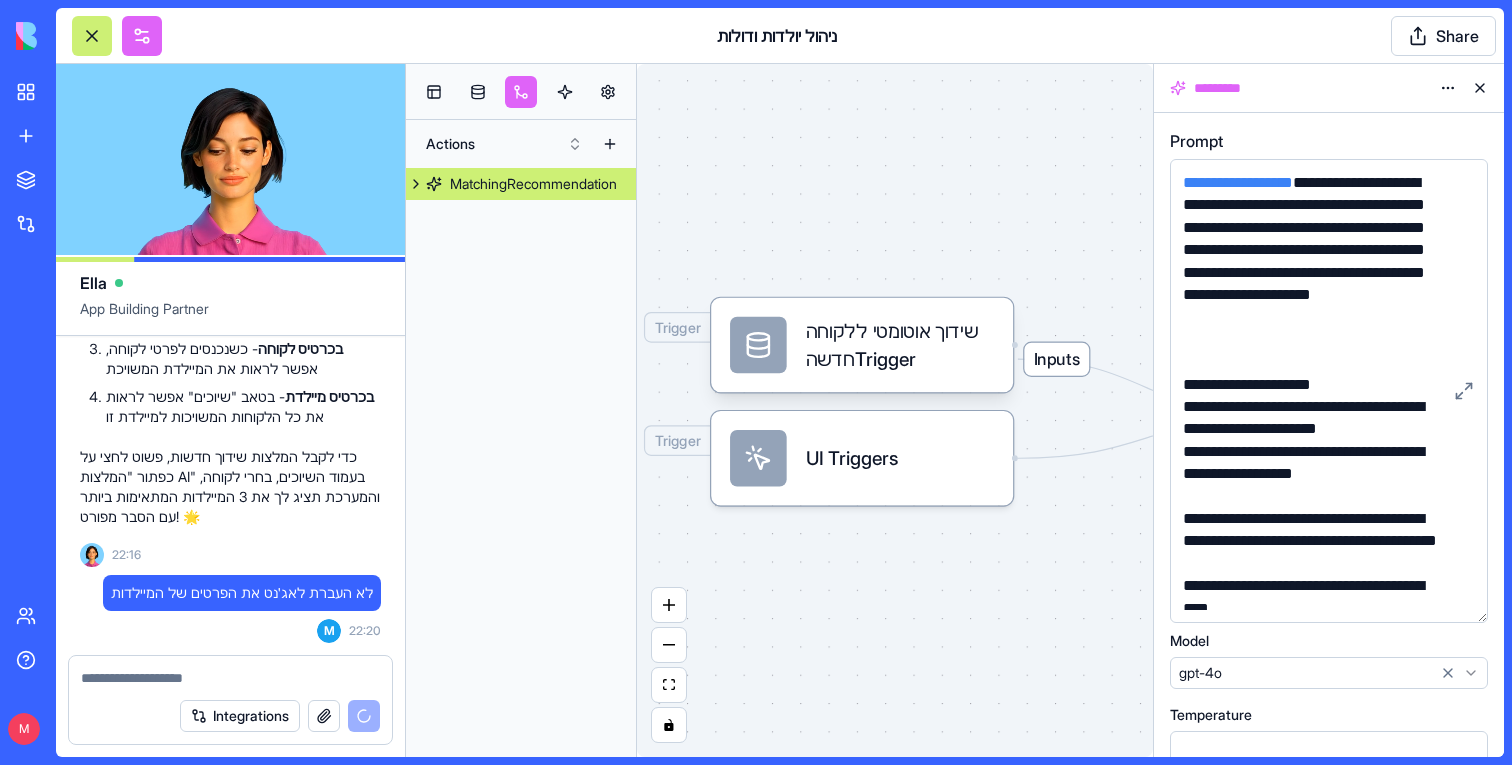 click on "Trigger UI Triggers" at bounding box center [862, 458] 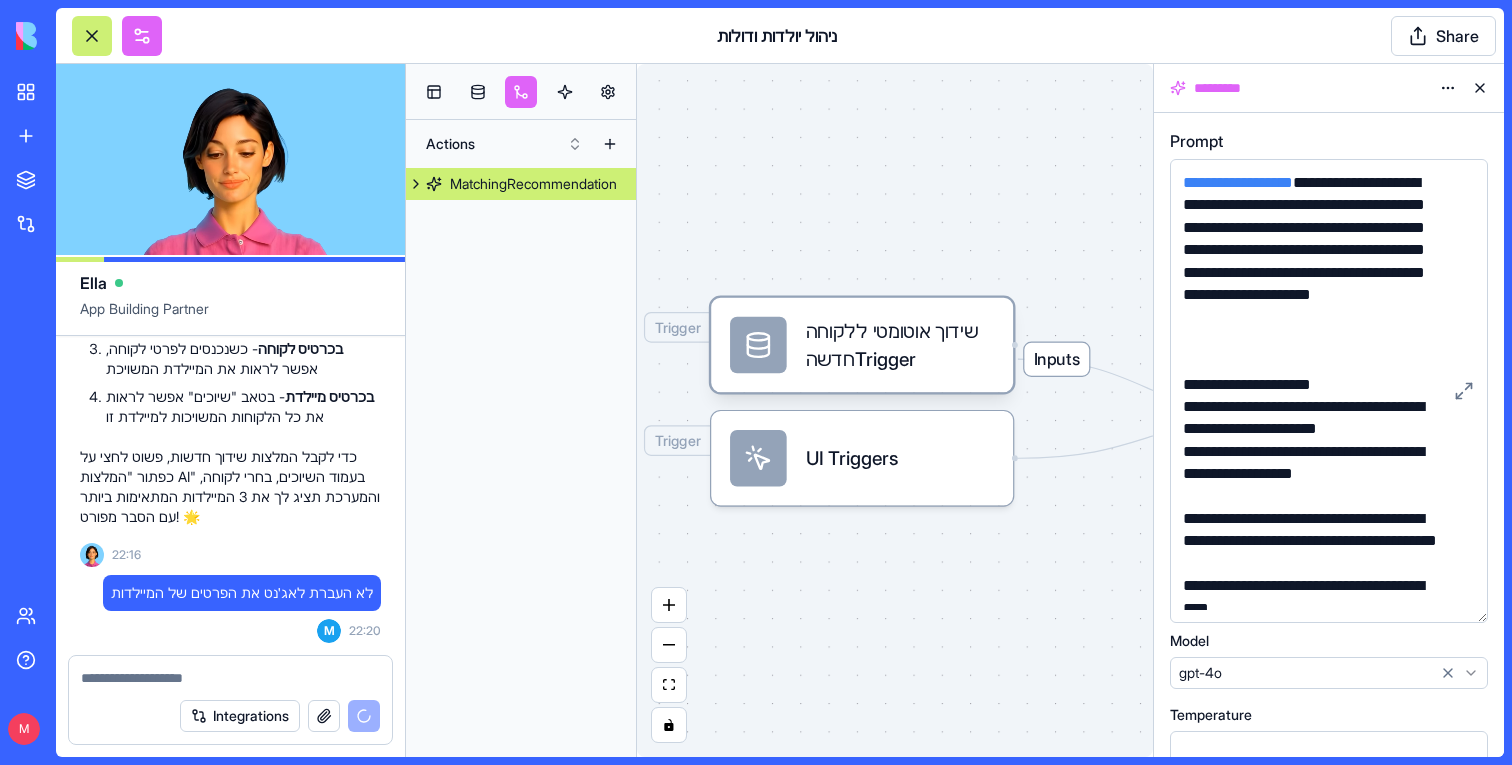 click on "שידוך אוטומטי ללקוחה חדשהTrigger" at bounding box center (900, 345) 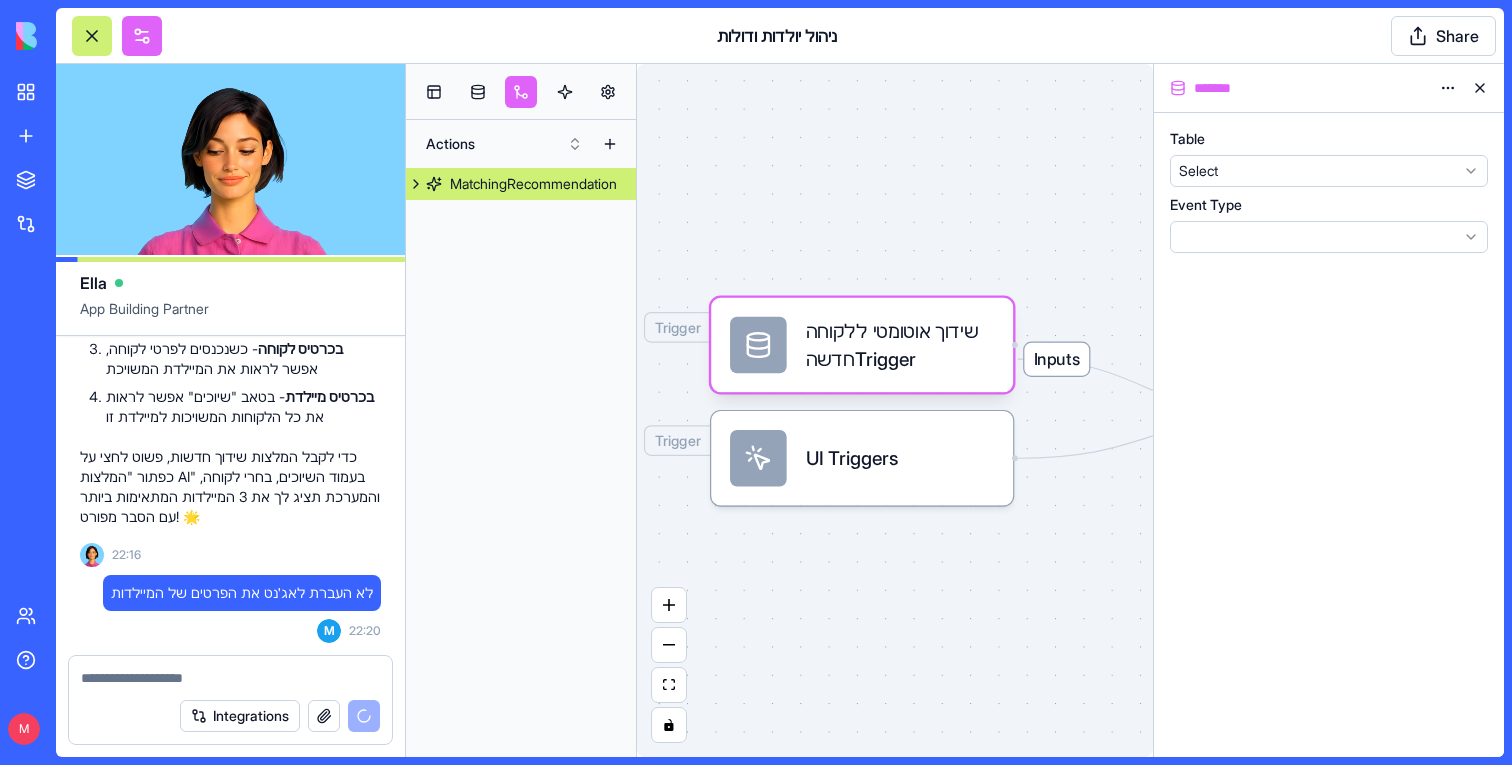 click on "Table Select" at bounding box center (1329, 158) 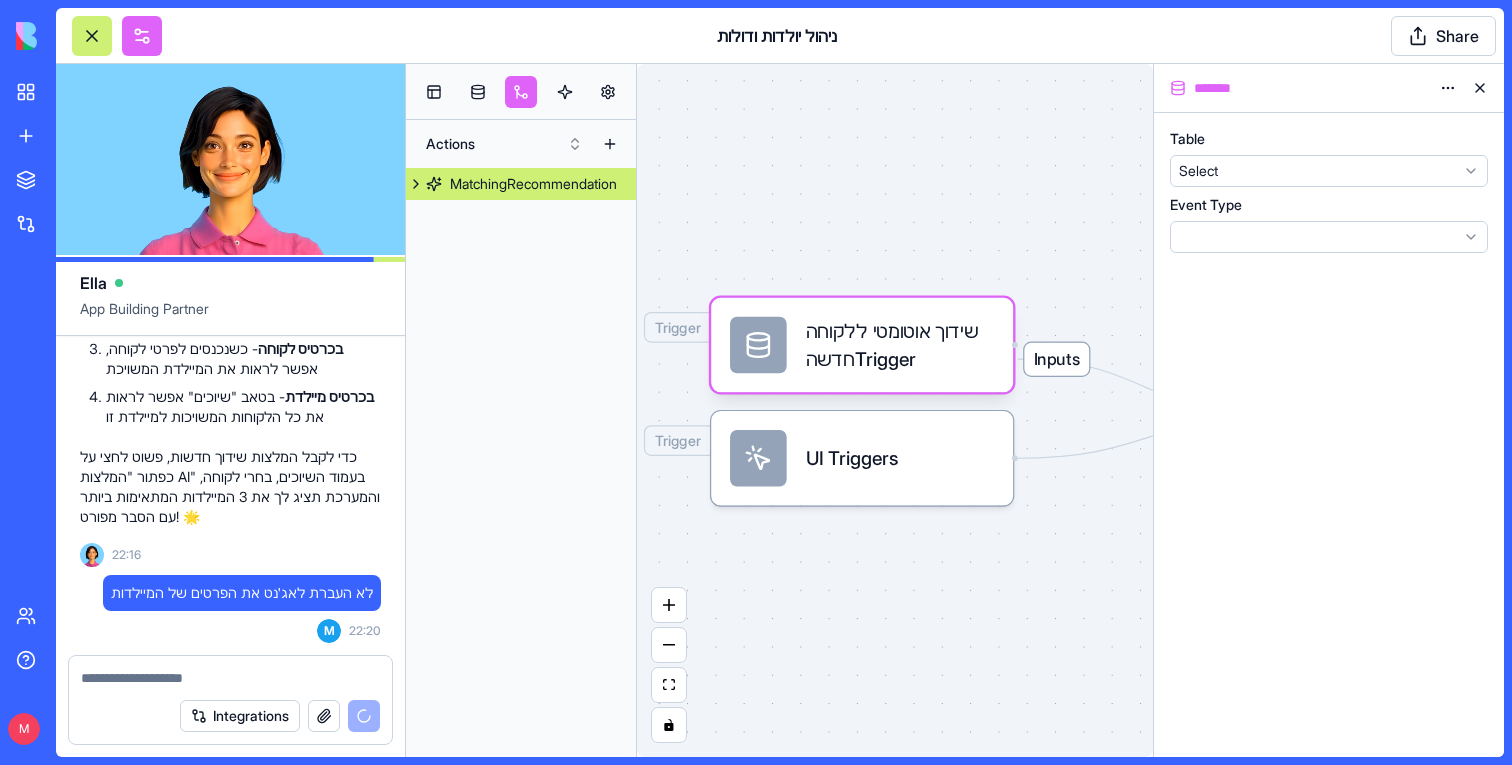 click on "BETA My workspace New App
To pick up a draggable item, press the space bar.
While dragging, use the arrow keys to move the item.
Press space again to drop the item in its new position, or press escape to cancel.
Marketplace Integrations Recent Patient Management System ניהול יולדות ודולות Social Media Content Generator TRY Team Help M Upgrade ניהול יולדות ודולות Share Ella App Building Partner M 09:31 🌟 Doula & Client Management System Coming Up!
I'll create a beautiful system to manage your birthing clients and doulas with personalized portals for everyone. Let's make your client matching process smooth and efficient! Setting up your data structure Naming the app Working on the "AppLayout"  Working on the "Dashboard" page Working on the "Clients" page Working on the "Doulas" page Working on the "Assignments" page Working on the "ClientPortal" page Working on the "DoulaPortal" page Verifying everything works together
09:42 M 10:07
10:16" at bounding box center [756, 382] 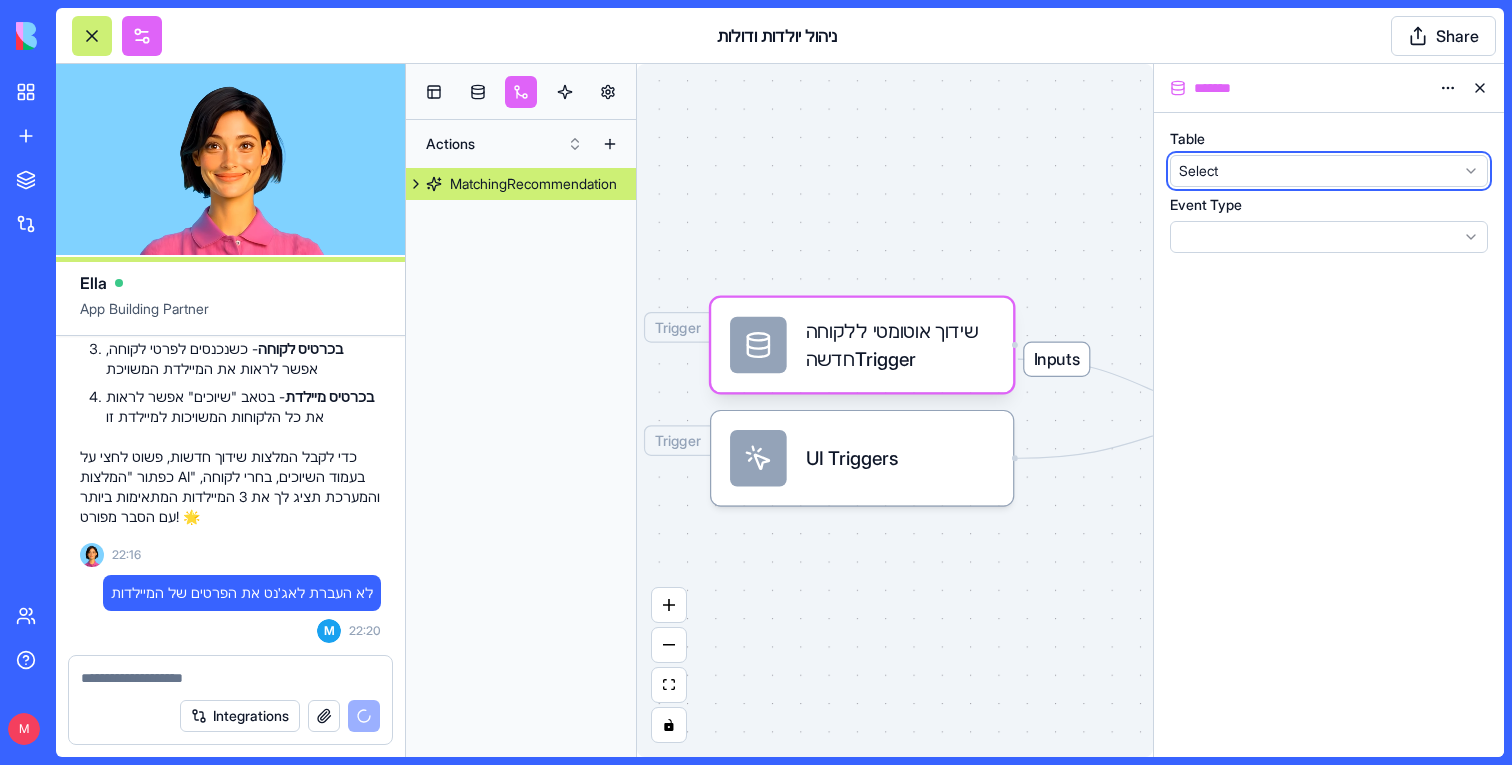 click on "BETA My workspace New App
To pick up a draggable item, press the space bar.
While dragging, use the arrow keys to move the item.
Press space again to drop the item in its new position, or press escape to cancel.
Marketplace Integrations Recent Patient Management System ניהול יולדות ודולות Social Media Content Generator TRY Team Help M Upgrade ניהול יולדות ודולות Share Ella App Building Partner M 09:31 🌟 Doula & Client Management System Coming Up!
I'll create a beautiful system to manage your birthing clients and doulas with personalized portals for everyone. Let's make your client matching process smooth and efficient! Setting up your data structure Naming the app Working on the "AppLayout"  Working on the "Dashboard" page Working on the "Clients" page Working on the "Doulas" page Working on the "Assignments" page Working on the "ClientPortal" page Working on the "DoulaPortal" page Verifying everything works together
09:42 M 10:07
10:16" at bounding box center (756, 382) 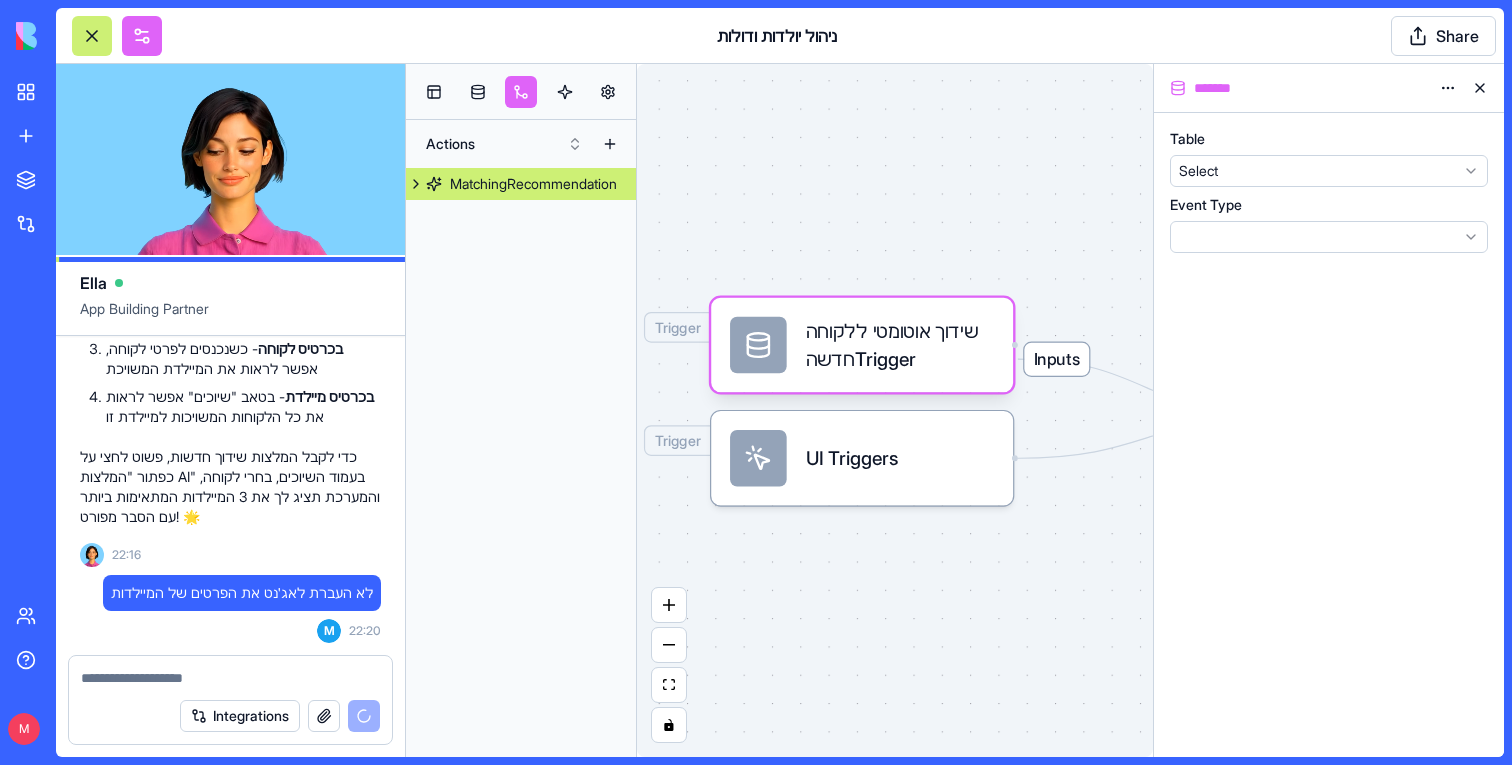 click on "Event Type" at bounding box center [1329, 205] 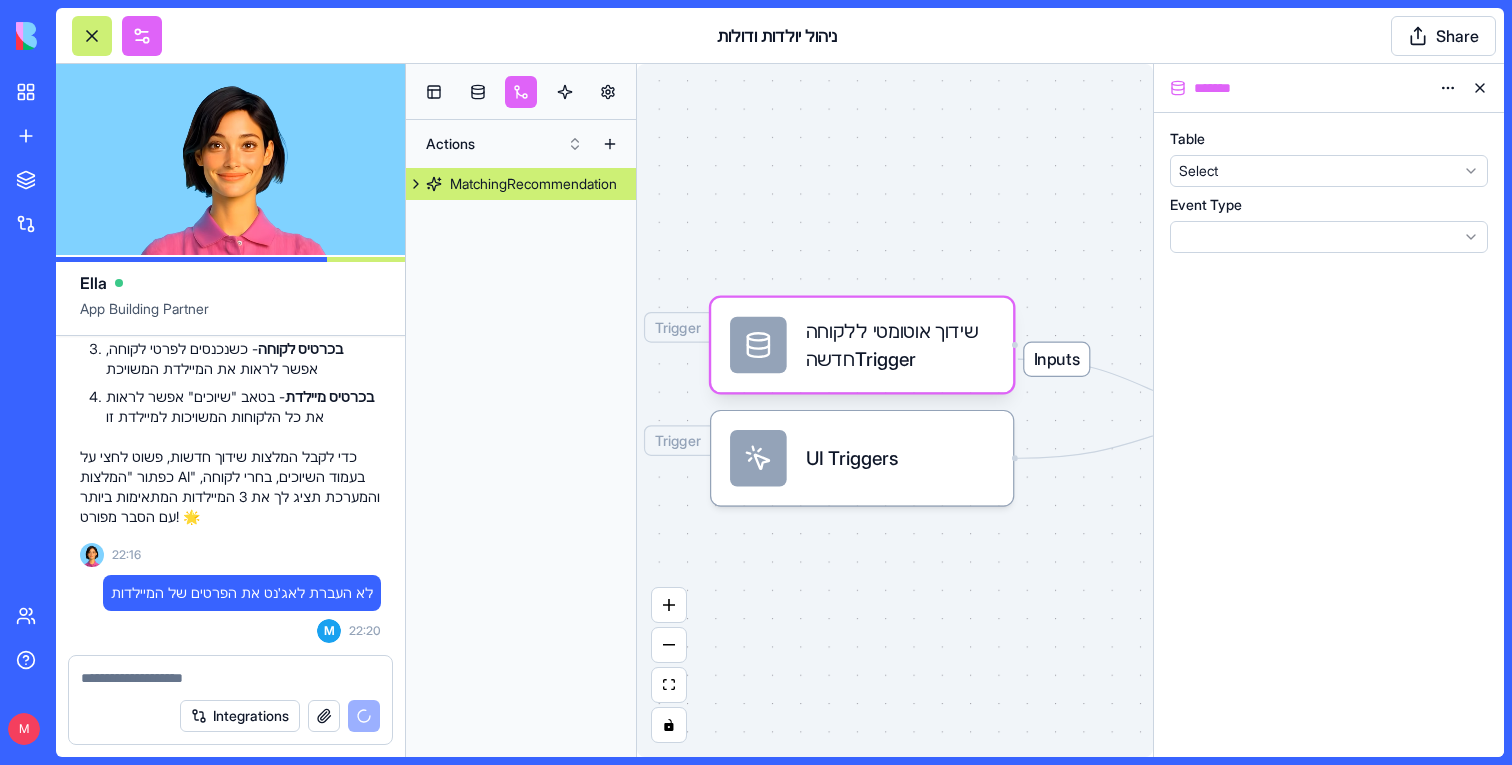 click on "BETA My workspace New App
To pick up a draggable item, press the space bar.
While dragging, use the arrow keys to move the item.
Press space again to drop the item in its new position, or press escape to cancel.
Marketplace Integrations Recent Patient Management System ניהול יולדות ודולות Social Media Content Generator TRY Team Help M Upgrade ניהול יולדות ודולות Share Ella App Building Partner M 09:31 🌟 Doula & Client Management System Coming Up!
I'll create a beautiful system to manage your birthing clients and doulas with personalized portals for everyone. Let's make your client matching process smooth and efficient! Setting up your data structure Naming the app Working on the "AppLayout"  Working on the "Dashboard" page Working on the "Clients" page Working on the "Doulas" page Working on the "Assignments" page Working on the "ClientPortal" page Working on the "DoulaPortal" page Verifying everything works together
09:42 M 10:07
10:16" at bounding box center (756, 382) 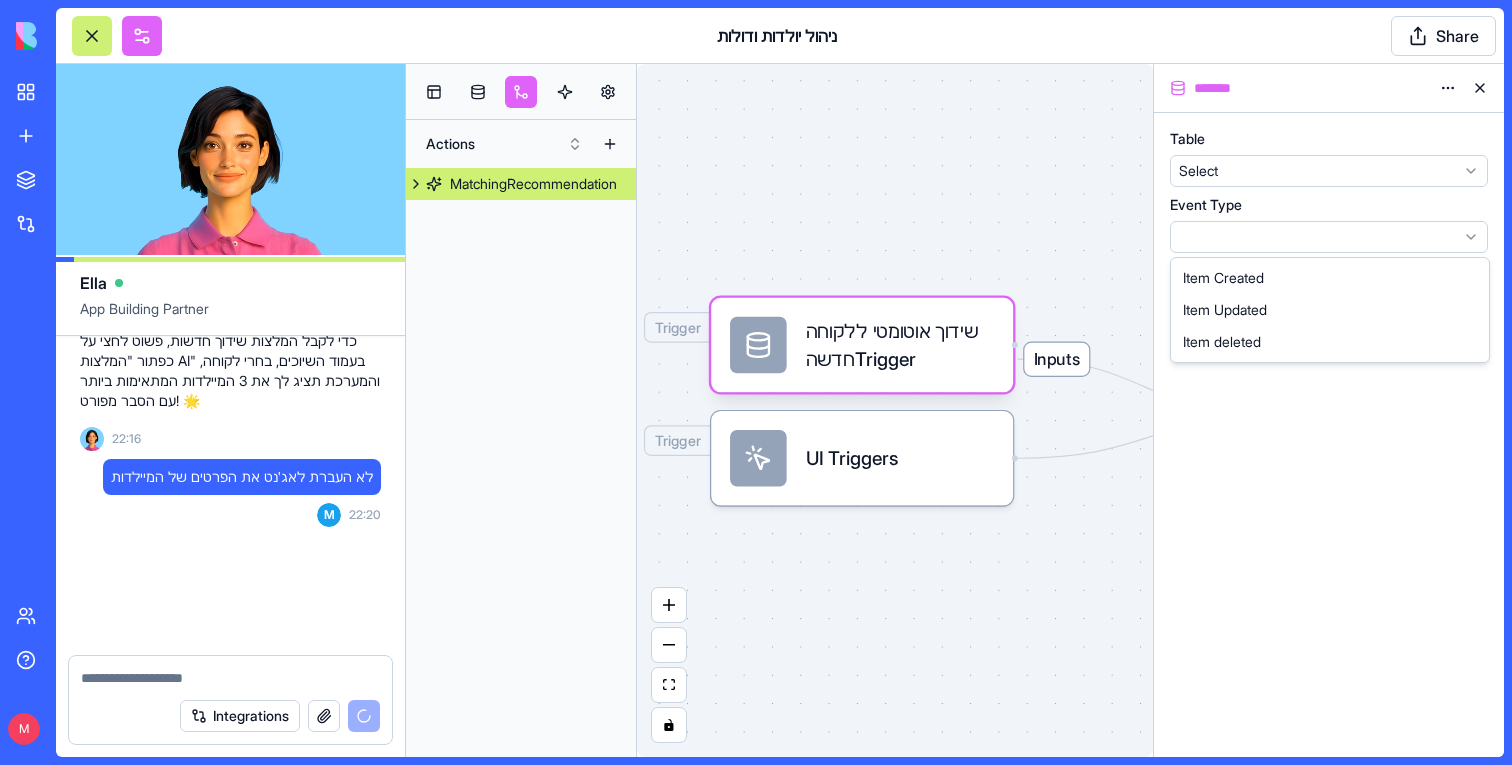 scroll, scrollTop: 62314, scrollLeft: 0, axis: vertical 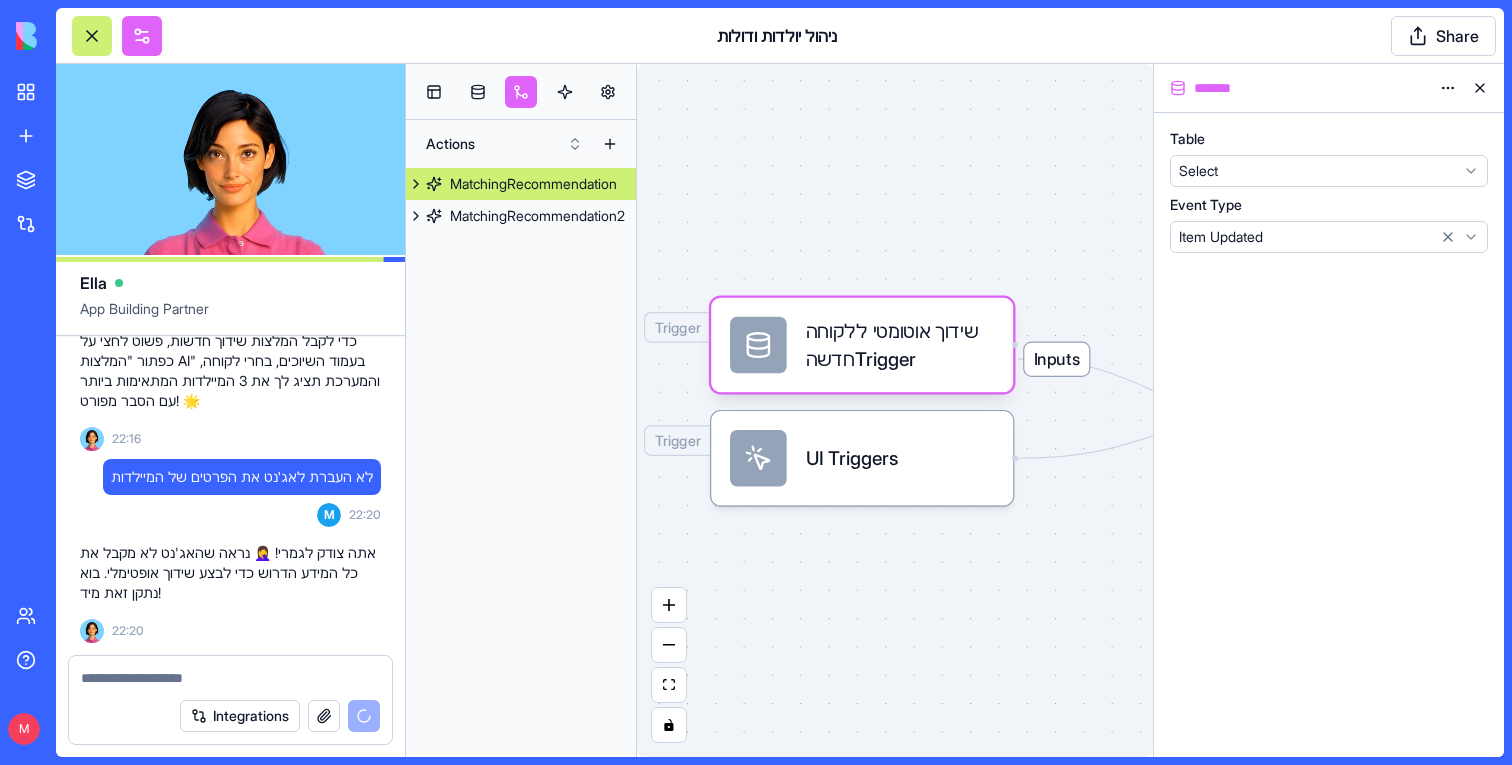 click on "Table Select Event Type Item Updated" at bounding box center [1329, 435] 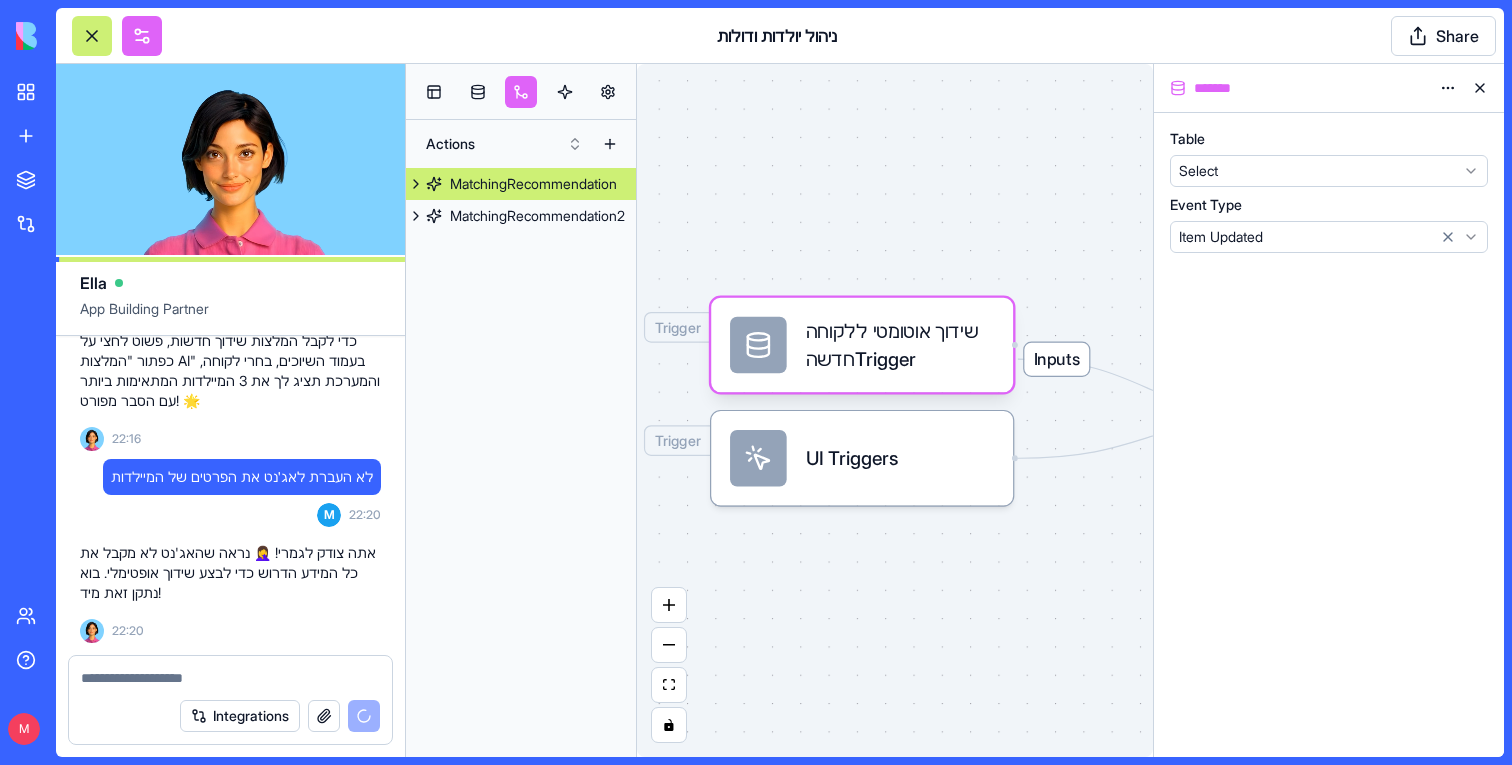 click on "BETA My workspace New App
To pick up a draggable item, press the space bar.
While dragging, use the arrow keys to move the item.
Press space again to drop the item in its new position, or press escape to cancel.
Marketplace Integrations Recent Patient Management System ניהול יולדות ודולות Social Media Content Generator TRY Team Help M Upgrade ניהול יולדות ודולות Share Ella App Building Partner M 09:31 🌟 Doula & Client Management System Coming Up!
I'll create a beautiful system to manage your birthing clients and doulas with personalized portals for everyone. Let's make your client matching process smooth and efficient! Setting up your data structure Naming the app Working on the "AppLayout"  Working on the "Dashboard" page Working on the "Clients" page Working on the "Doulas" page Working on the "Assignments" page Working on the "ClientPortal" page Working on the "DoulaPortal" page Verifying everything works together
09:42 M 10:07
10:16" at bounding box center [756, 382] 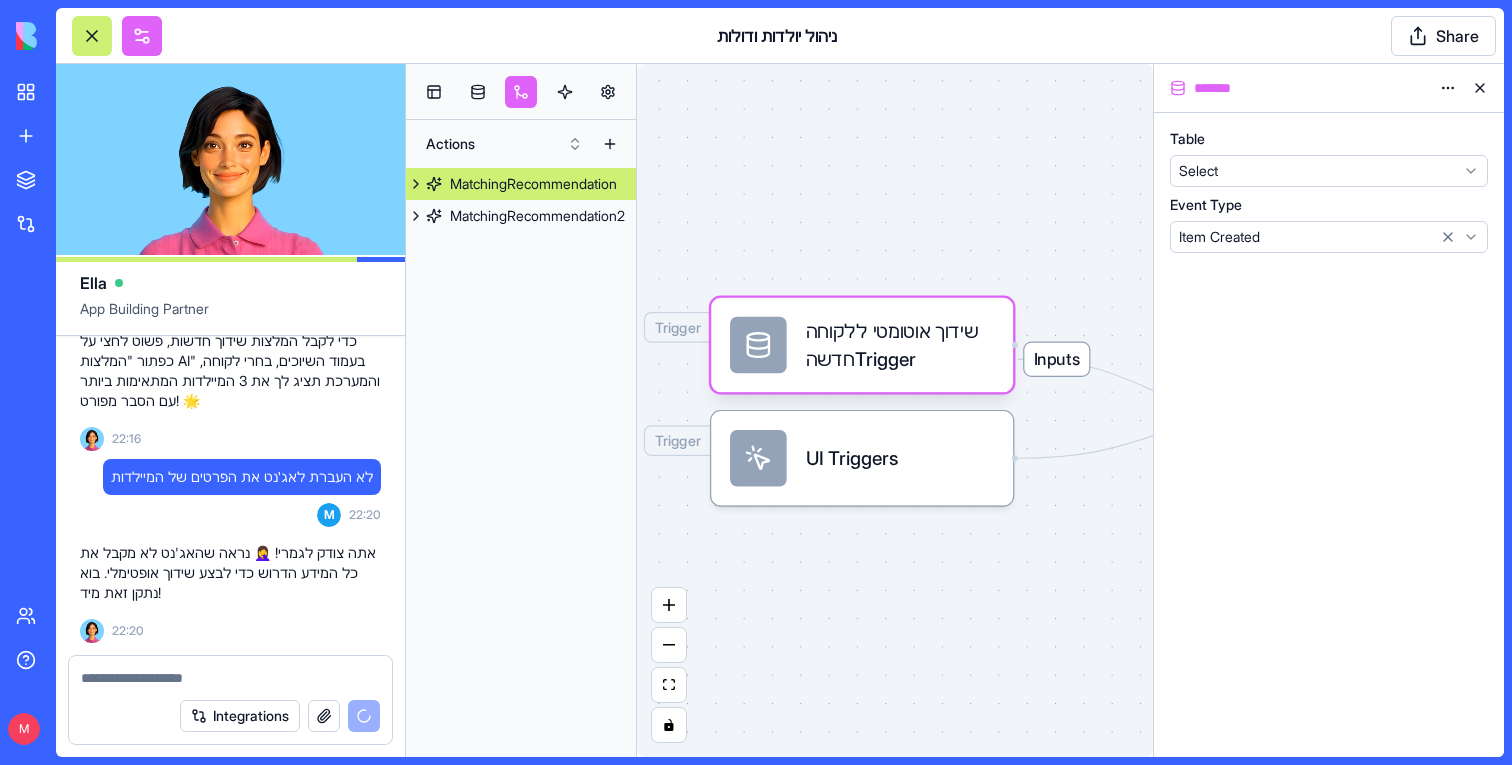 click on "BETA My workspace New App
To pick up a draggable item, press the space bar.
While dragging, use the arrow keys to move the item.
Press space again to drop the item in its new position, or press escape to cancel.
Marketplace Integrations Recent Patient Management System ניהול יולדות ודולות Social Media Content Generator TRY Team Help M Upgrade ניהול יולדות ודולות Share Ella App Building Partner M 09:31 🌟 Doula & Client Management System Coming Up!
I'll create a beautiful system to manage your birthing clients and doulas with personalized portals for everyone. Let's make your client matching process smooth and efficient! Setting up your data structure Naming the app Working on the "AppLayout"  Working on the "Dashboard" page Working on the "Clients" page Working on the "Doulas" page Working on the "Assignments" page Working on the "ClientPortal" page Working on the "DoulaPortal" page Verifying everything works together
09:42 M 10:07
10:16" at bounding box center (756, 382) 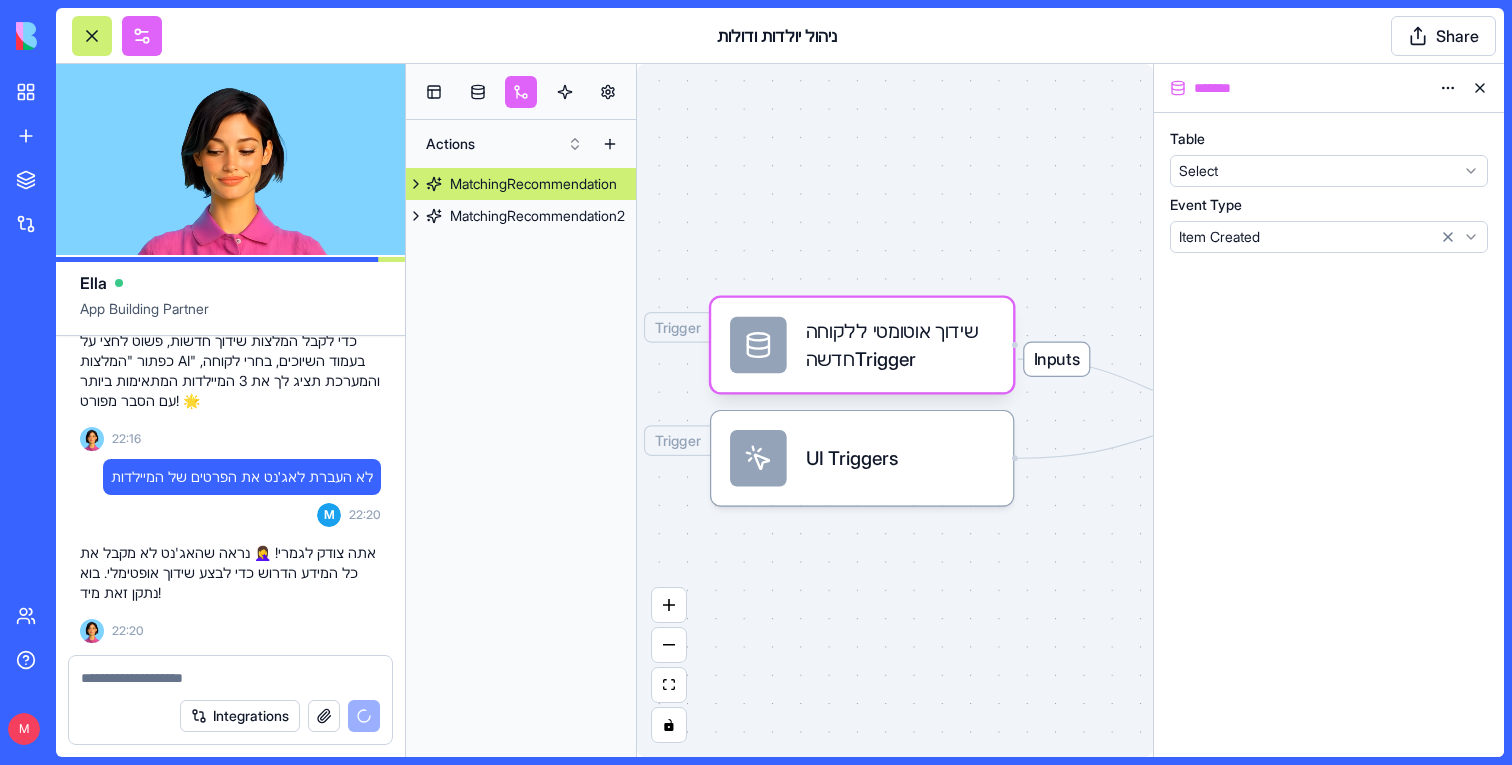 click on "Table Select Event Type Item Created" at bounding box center (1329, 435) 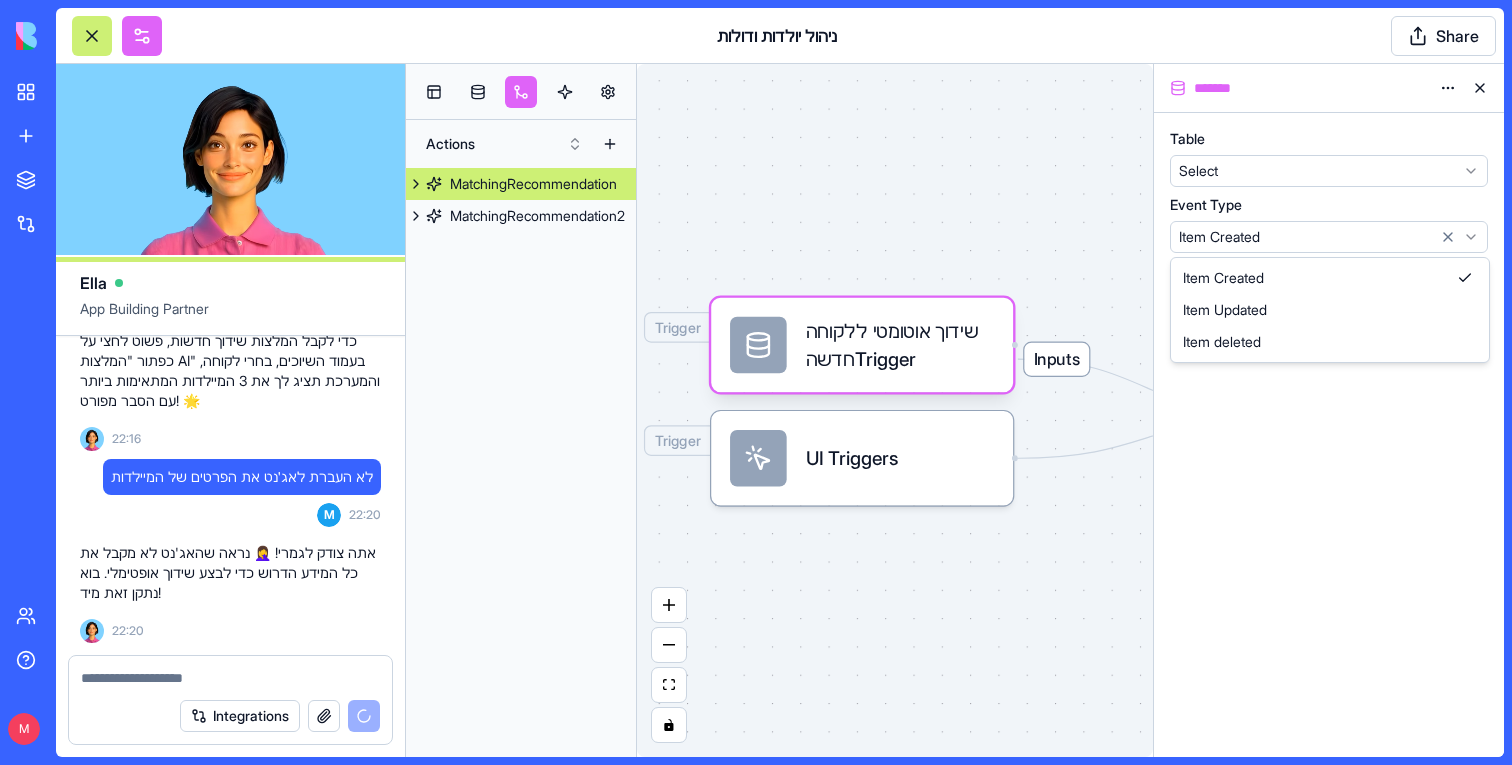 click on "BETA My workspace New App
To pick up a draggable item, press the space bar.
While dragging, use the arrow keys to move the item.
Press space again to drop the item in its new position, or press escape to cancel.
Marketplace Integrations Recent Patient Management System ניהול יולדות ודולות Social Media Content Generator TRY Team Help M Upgrade ניהול יולדות ודולות Share Ella App Building Partner M 09:31 🌟 Doula & Client Management System Coming Up!
I'll create a beautiful system to manage your birthing clients and doulas with personalized portals for everyone. Let's make your client matching process smooth and efficient! Setting up your data structure Naming the app Working on the "AppLayout"  Working on the "Dashboard" page Working on the "Clients" page Working on the "Doulas" page Working on the "Assignments" page Working on the "ClientPortal" page Working on the "DoulaPortal" page Verifying everything works together
09:42 M 10:07
10:16" at bounding box center [756, 382] 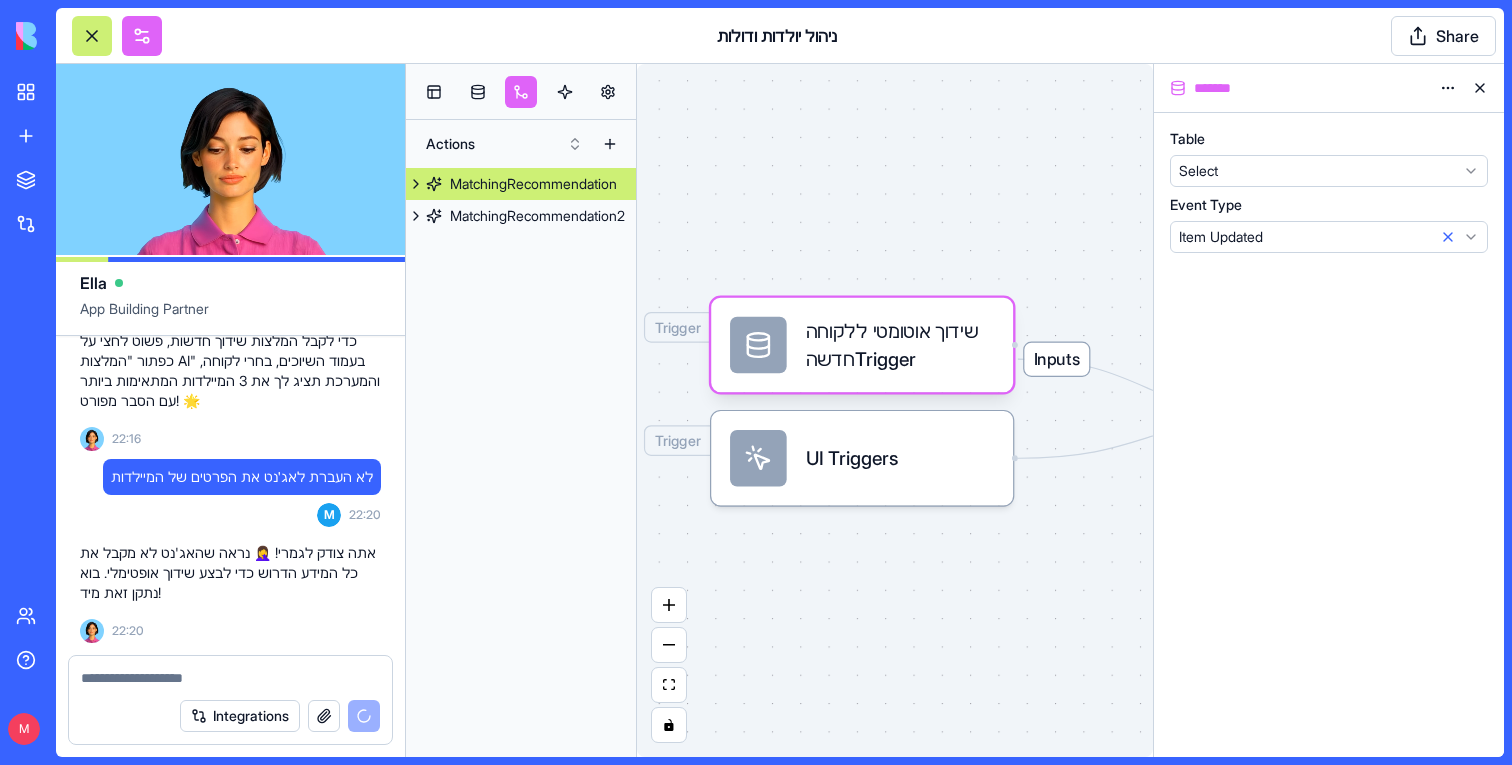 click 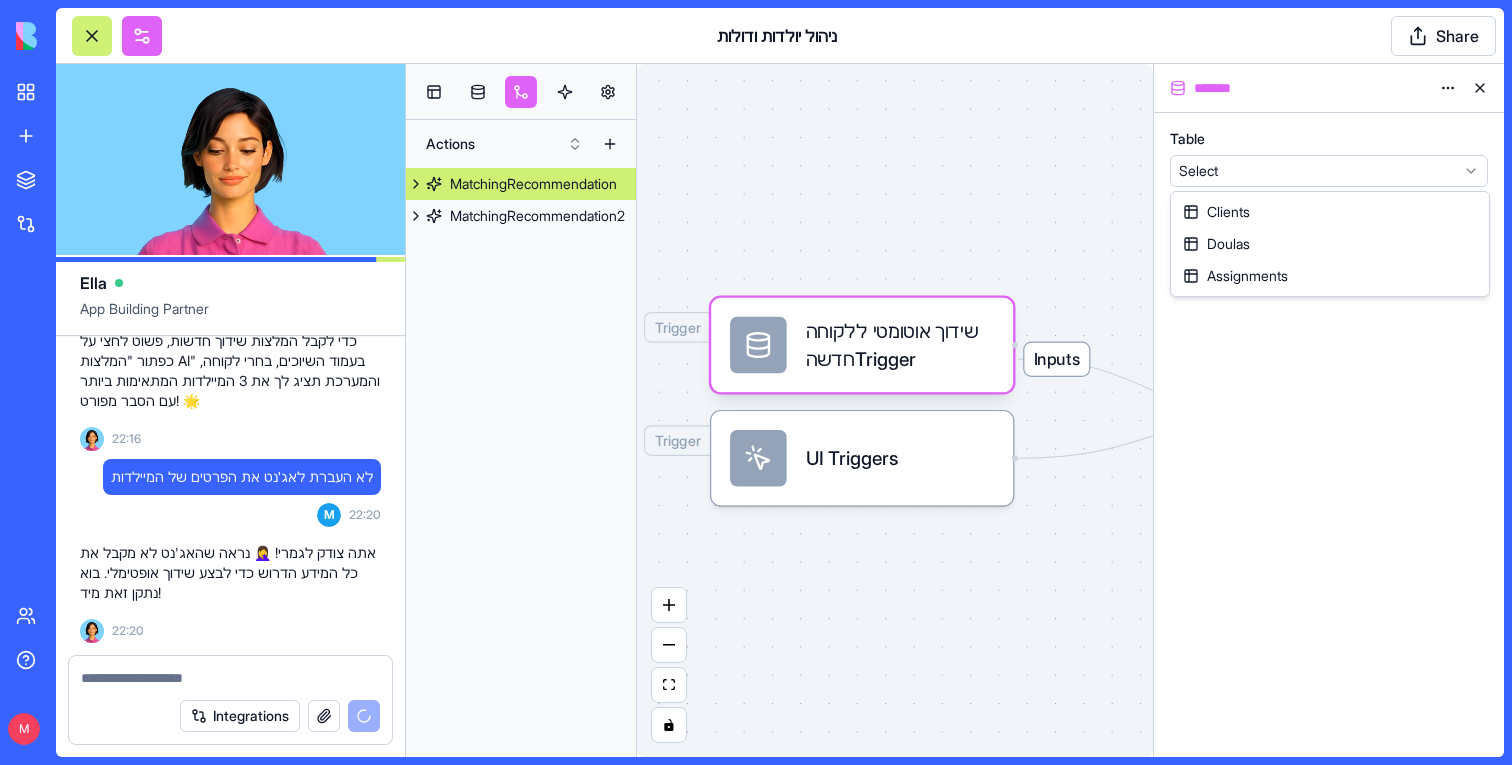 click on "BETA My workspace New App
To pick up a draggable item, press the space bar.
While dragging, use the arrow keys to move the item.
Press space again to drop the item in its new position, or press escape to cancel.
Marketplace Integrations Recent Patient Management System ניהול יולדות ודולות Social Media Content Generator TRY Team Help M Upgrade ניהול יולדות ודולות Share Ella App Building Partner M 09:31 🌟 Doula & Client Management System Coming Up!
I'll create a beautiful system to manage your birthing clients and doulas with personalized portals for everyone. Let's make your client matching process smooth and efficient! Setting up your data structure Naming the app Working on the "AppLayout"  Working on the "Dashboard" page Working on the "Clients" page Working on the "Doulas" page Working on the "Assignments" page Working on the "ClientPortal" page Working on the "DoulaPortal" page Verifying everything works together
09:42 M 10:07
10:16" at bounding box center [756, 382] 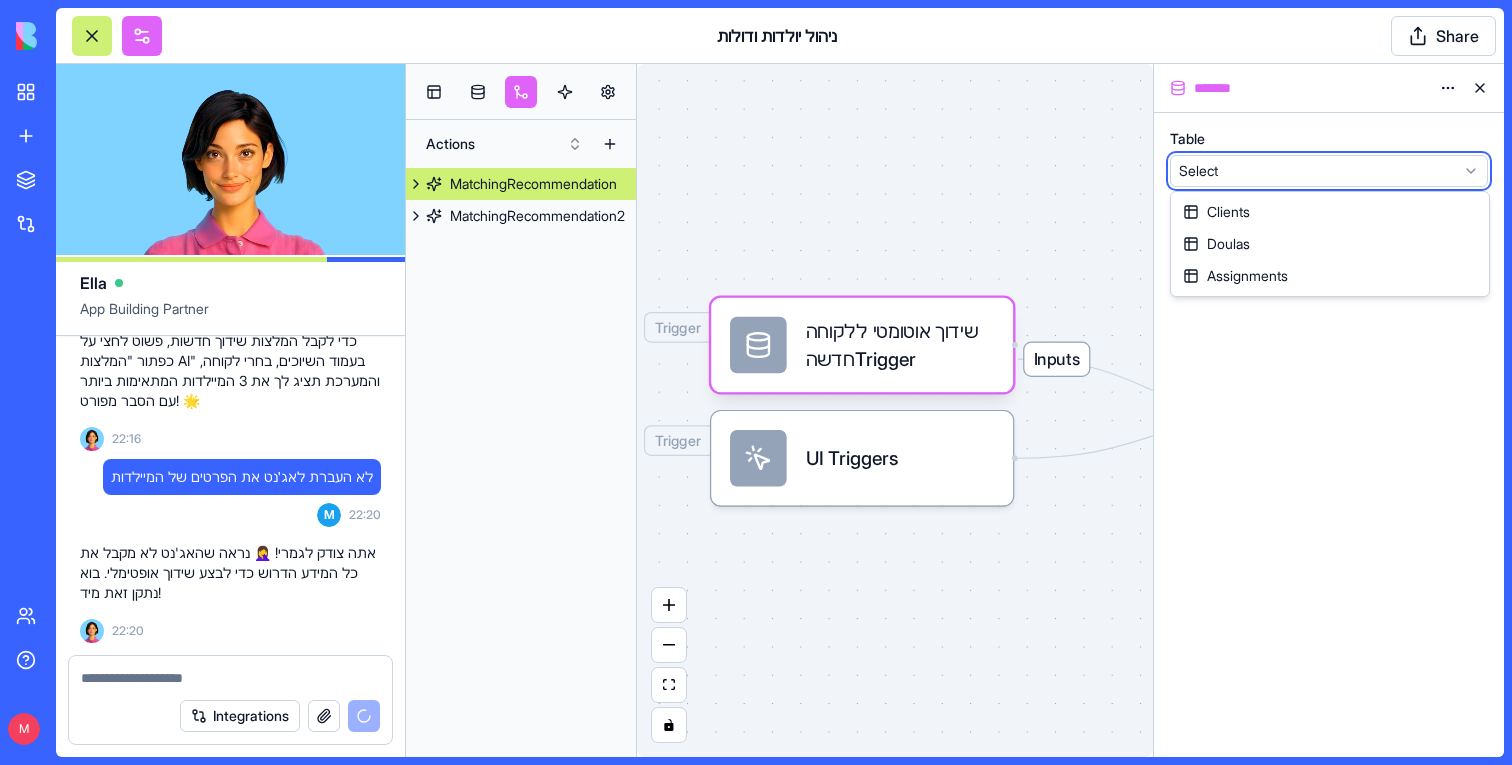 click on "BETA My workspace New App
To pick up a draggable item, press the space bar.
While dragging, use the arrow keys to move the item.
Press space again to drop the item in its new position, or press escape to cancel.
Marketplace Integrations Recent Patient Management System ניהול יולדות ודולות Social Media Content Generator TRY Team Help M Upgrade ניהול יולדות ודולות Share Ella App Building Partner M 09:31 🌟 Doula & Client Management System Coming Up!
I'll create a beautiful system to manage your birthing clients and doulas with personalized portals for everyone. Let's make your client matching process smooth and efficient! Setting up your data structure Naming the app Working on the "AppLayout"  Working on the "Dashboard" page Working on the "Clients" page Working on the "Doulas" page Working on the "Assignments" page Working on the "ClientPortal" page Working on the "DoulaPortal" page Verifying everything works together
09:42 M 10:07
10:16" at bounding box center (756, 382) 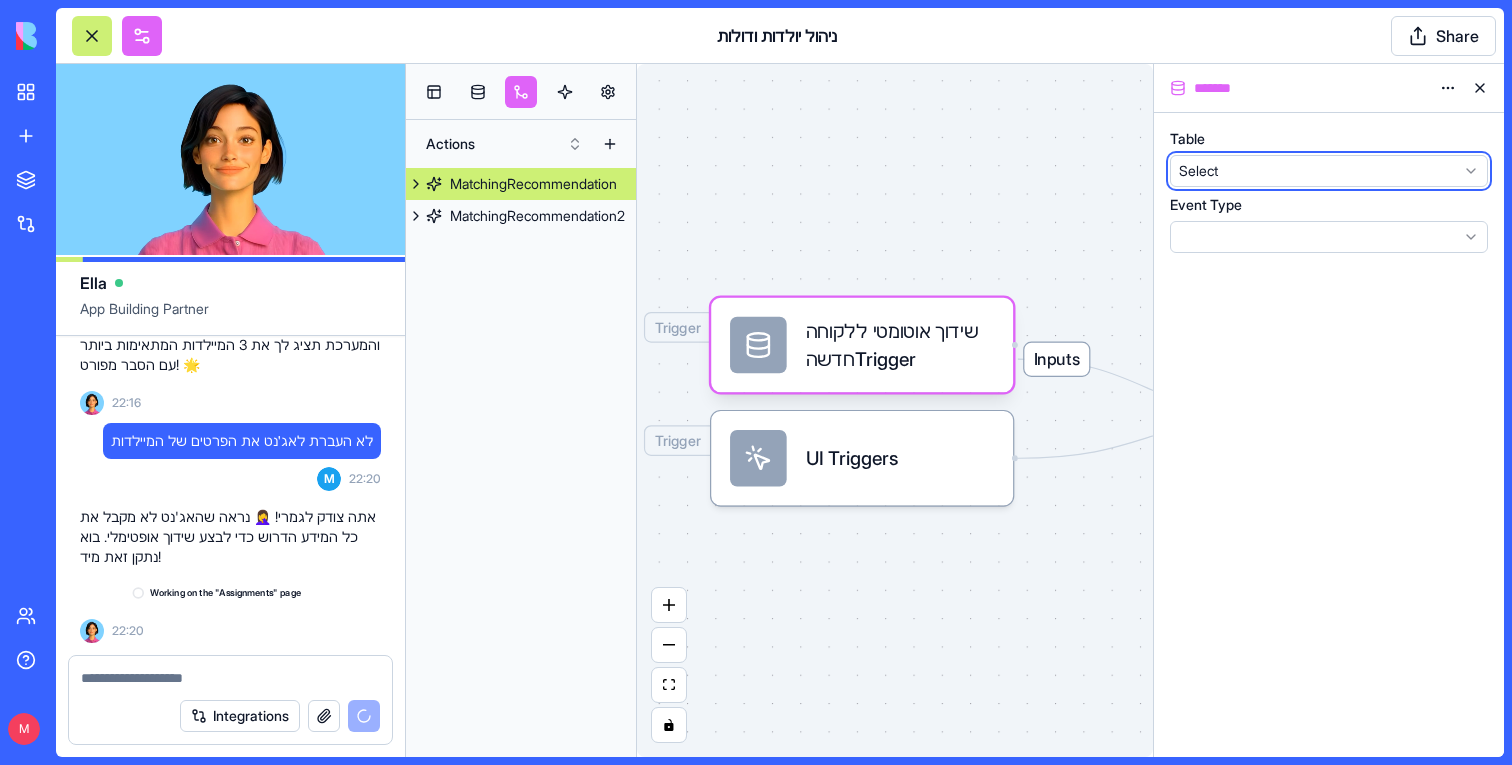 scroll, scrollTop: 62350, scrollLeft: 0, axis: vertical 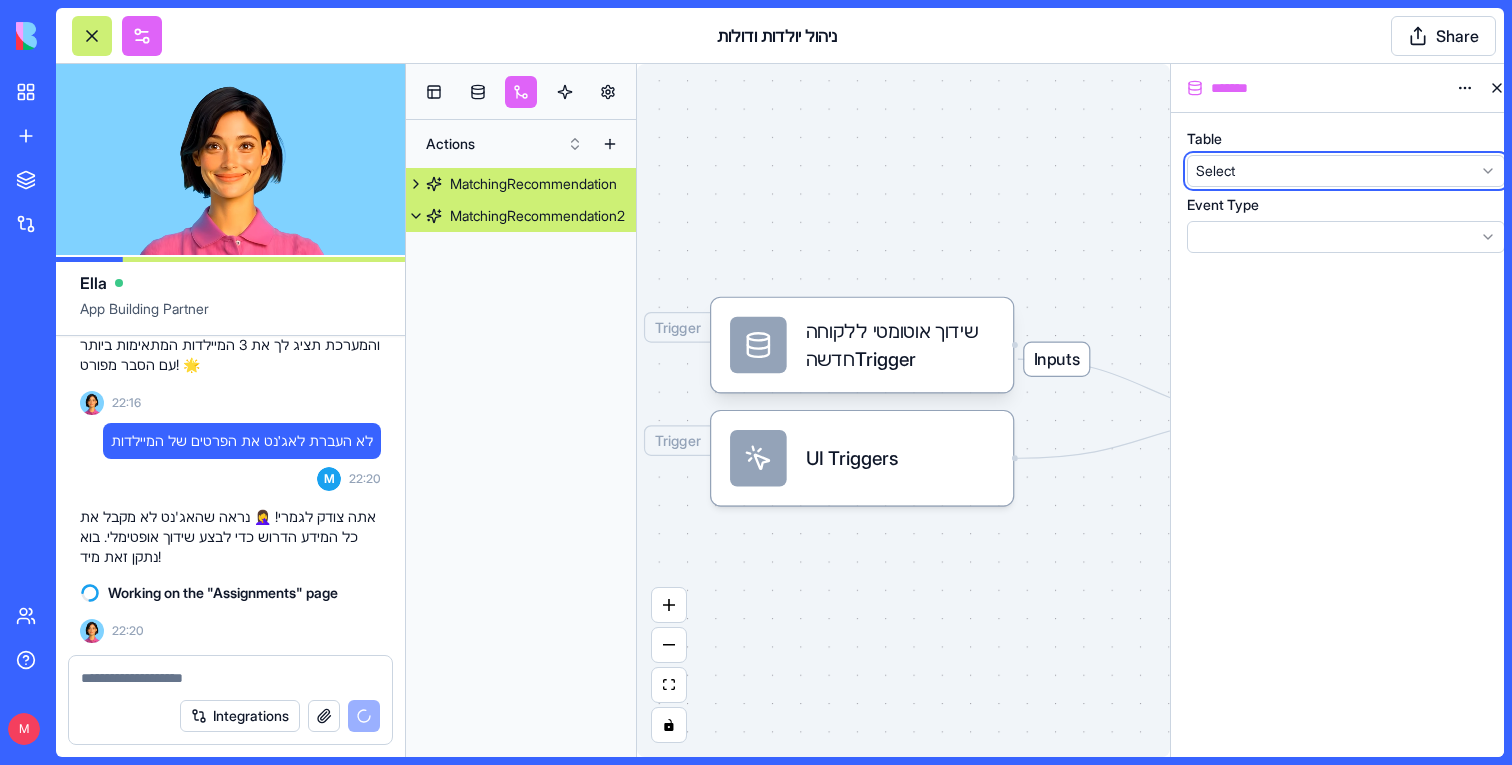 click on "MatchingRecommendation2" at bounding box center (537, 216) 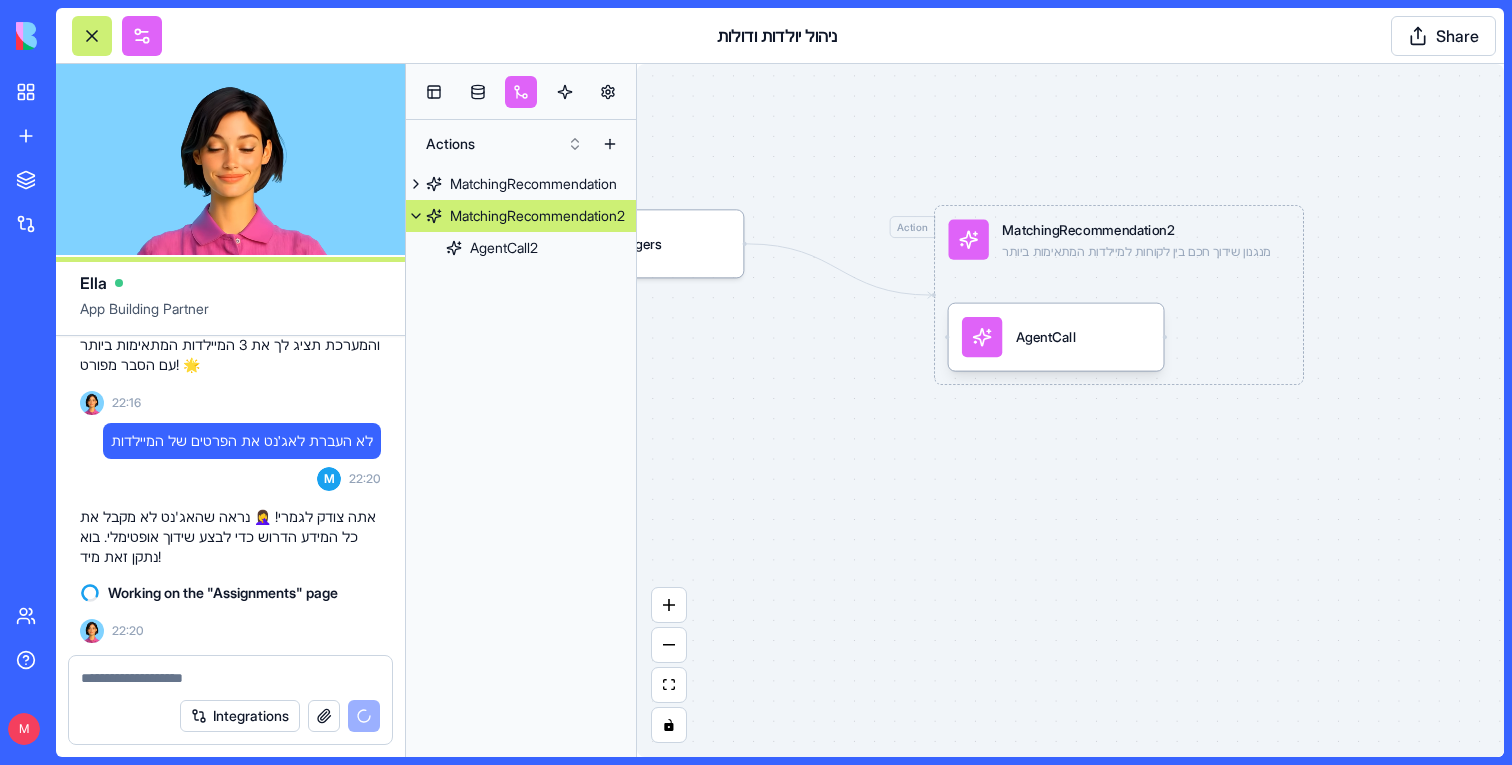 click on "AgentCall" at bounding box center [1055, 337] 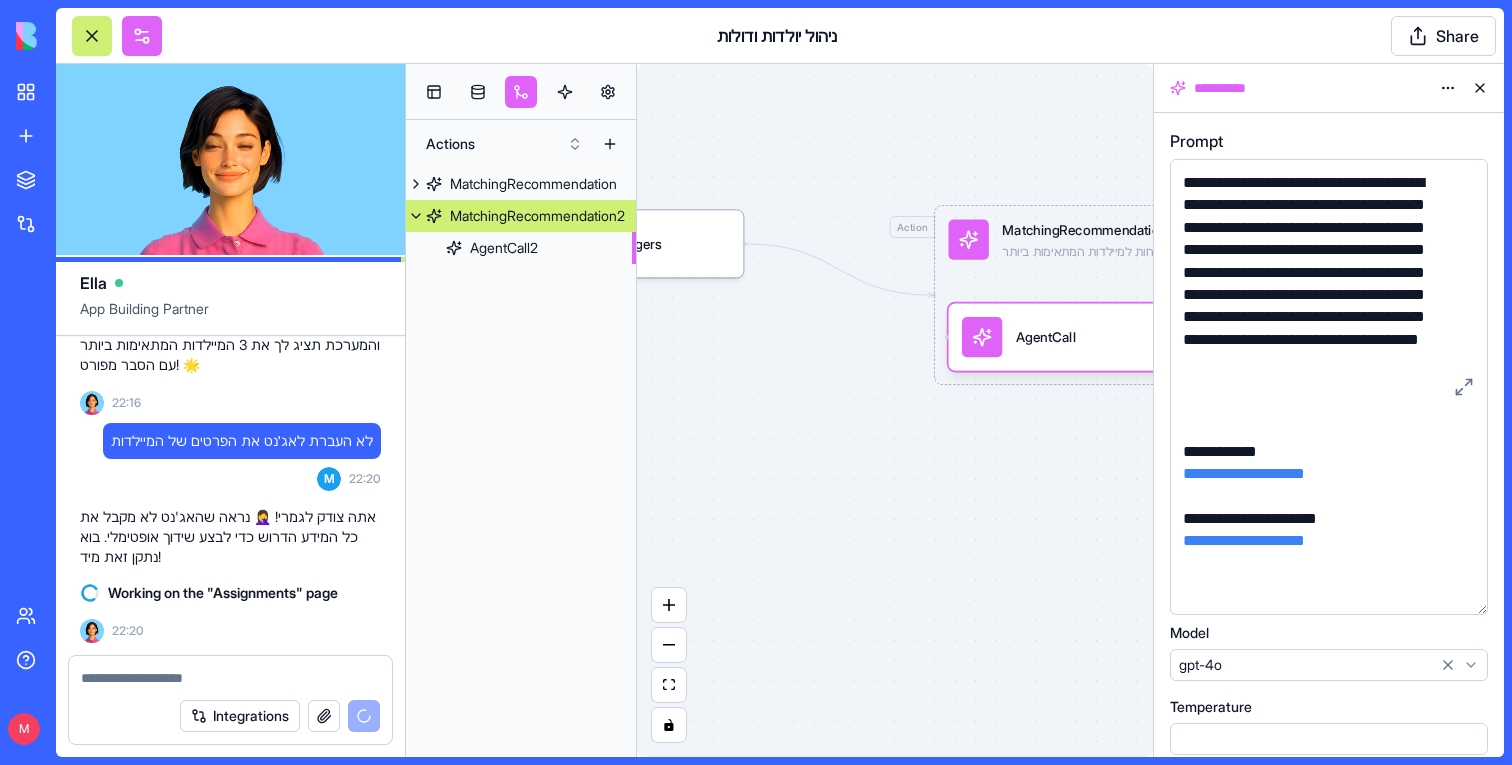 drag, startPoint x: 1472, startPoint y: 283, endPoint x: 1489, endPoint y: 612, distance: 329.4389 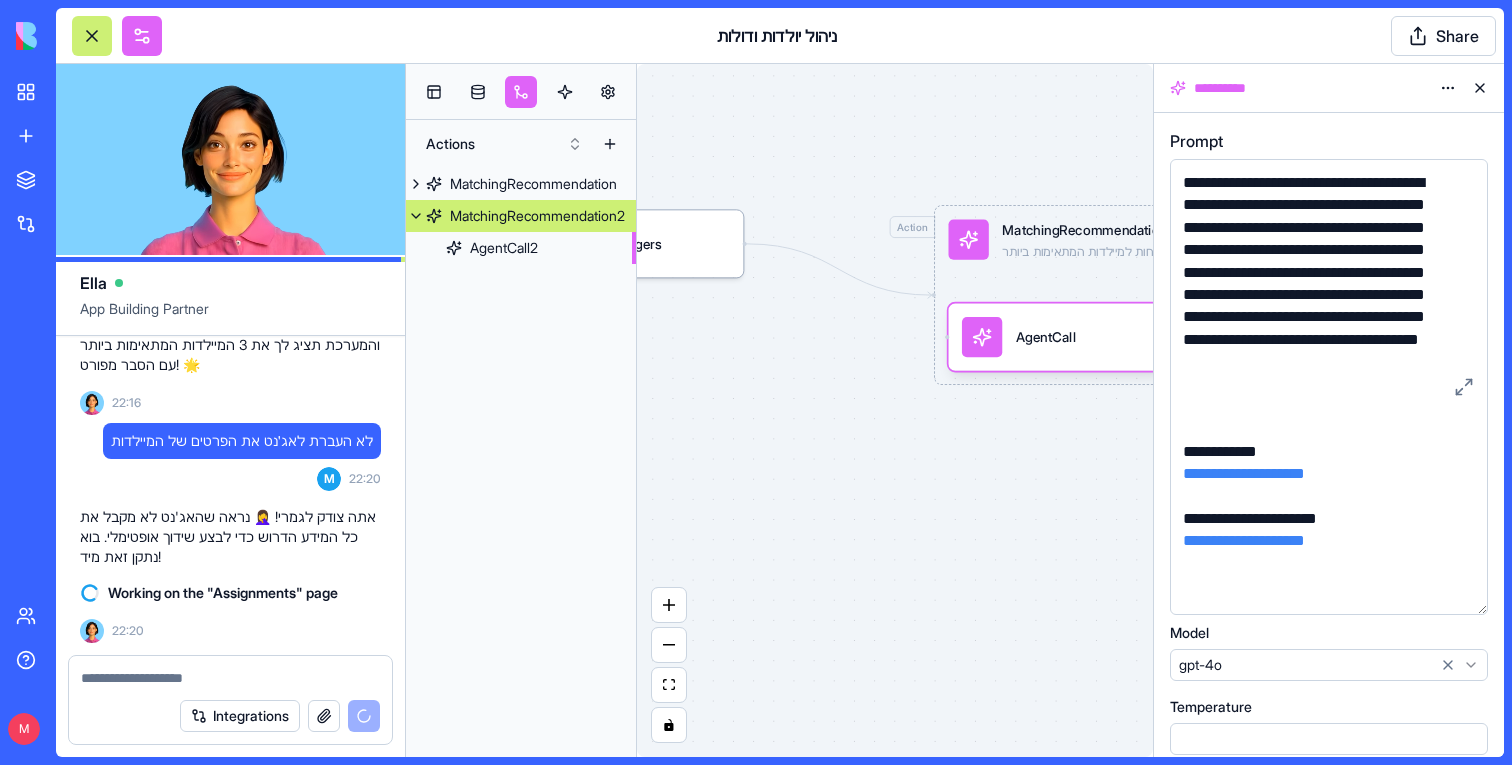 click on "**********" at bounding box center (1329, 435) 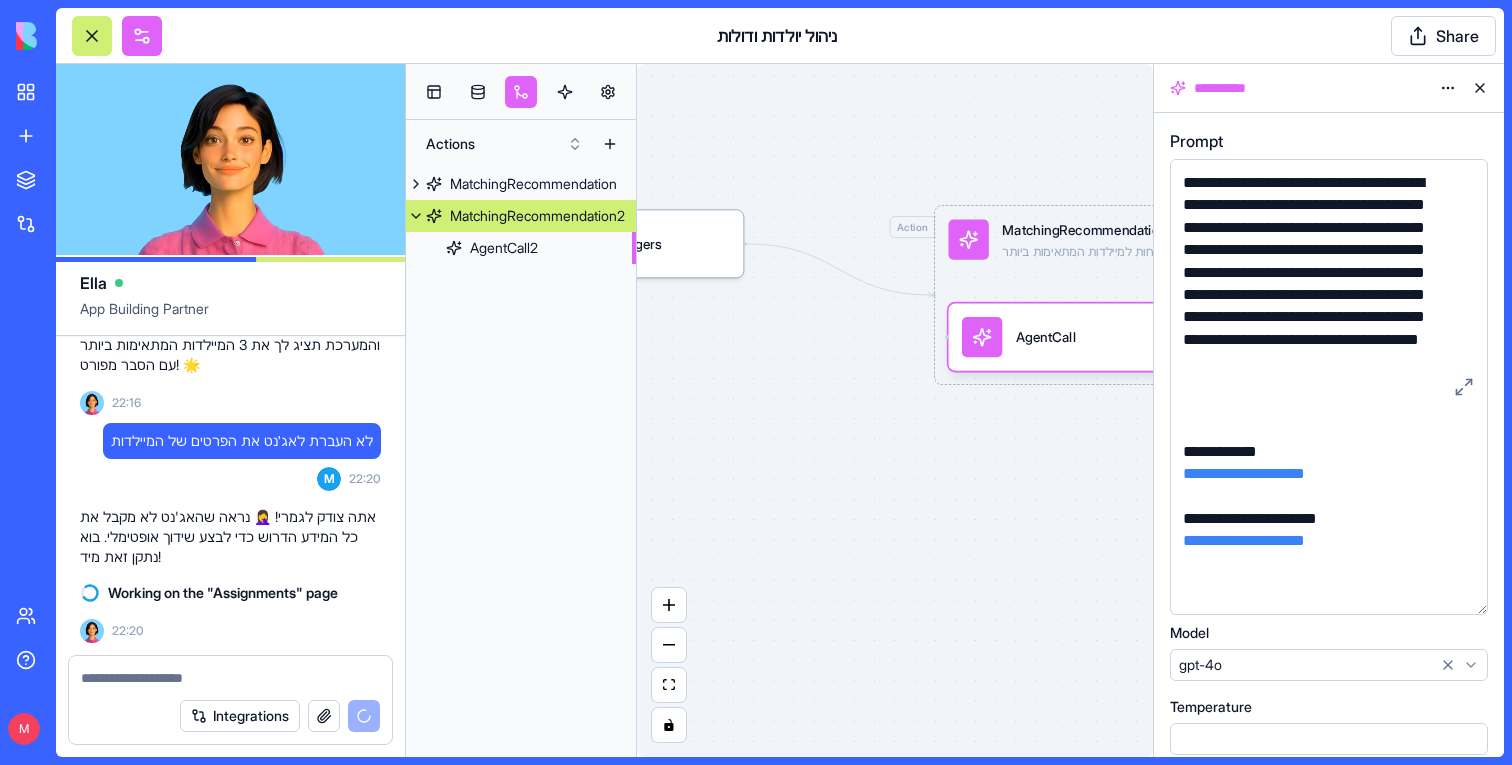 click on "Trigger UI Triggers Action MatchingRecommendation2 מנגנון שידוך חכם בין לקוחות למיילדות המתאימות ביותר AgentCall" at bounding box center [895, 410] 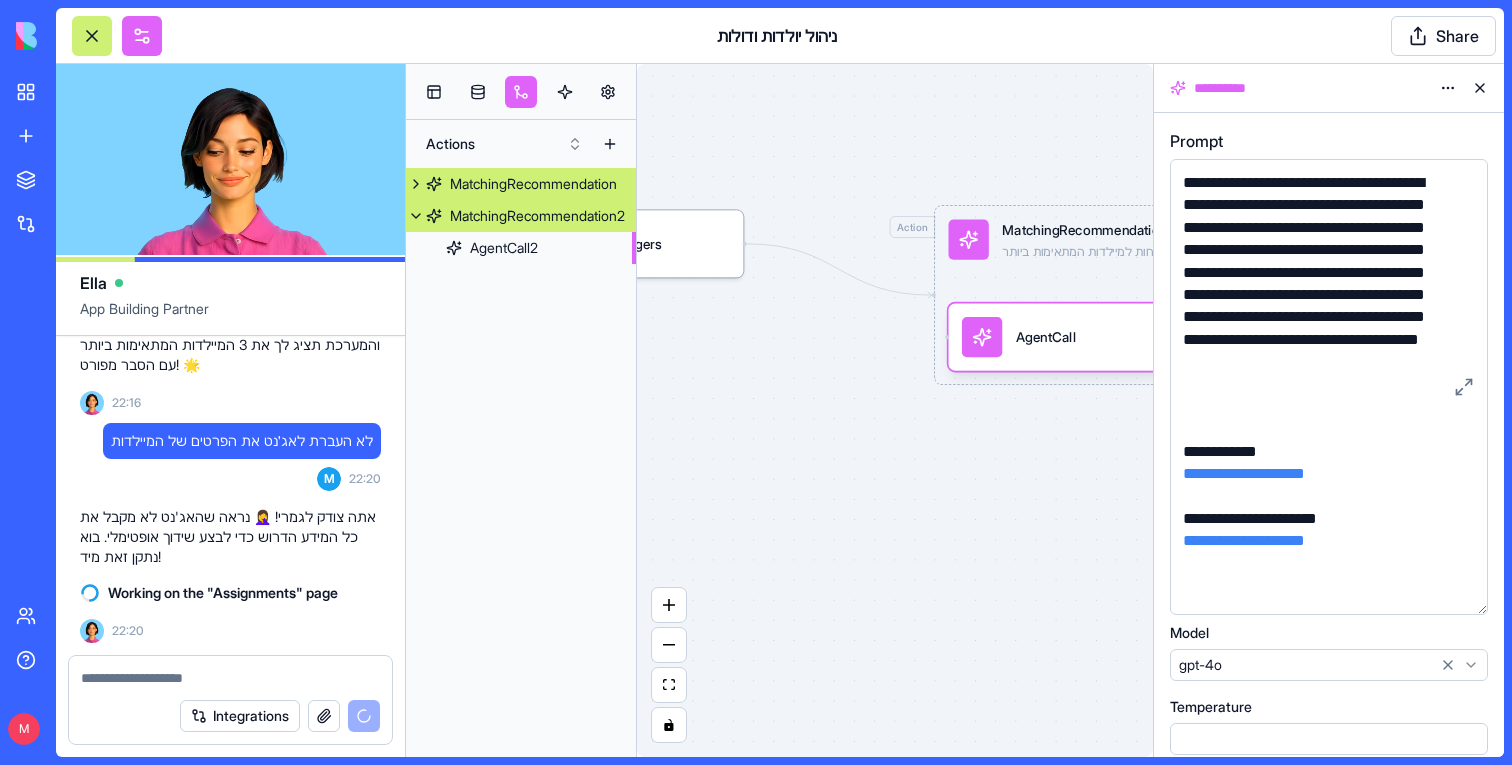 click on "MatchingRecommendation" at bounding box center (533, 184) 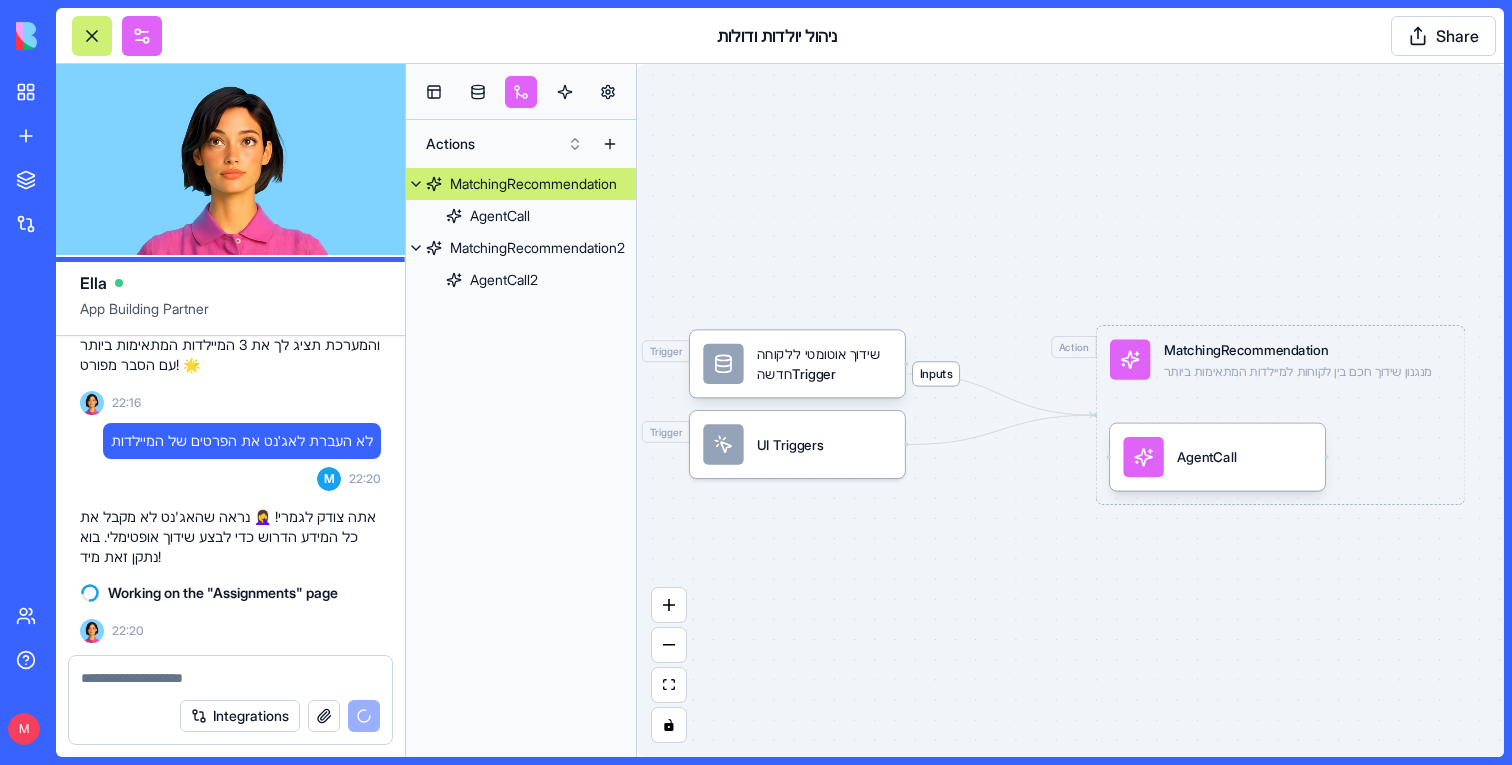 click on "MatchingRecommendation" at bounding box center [533, 184] 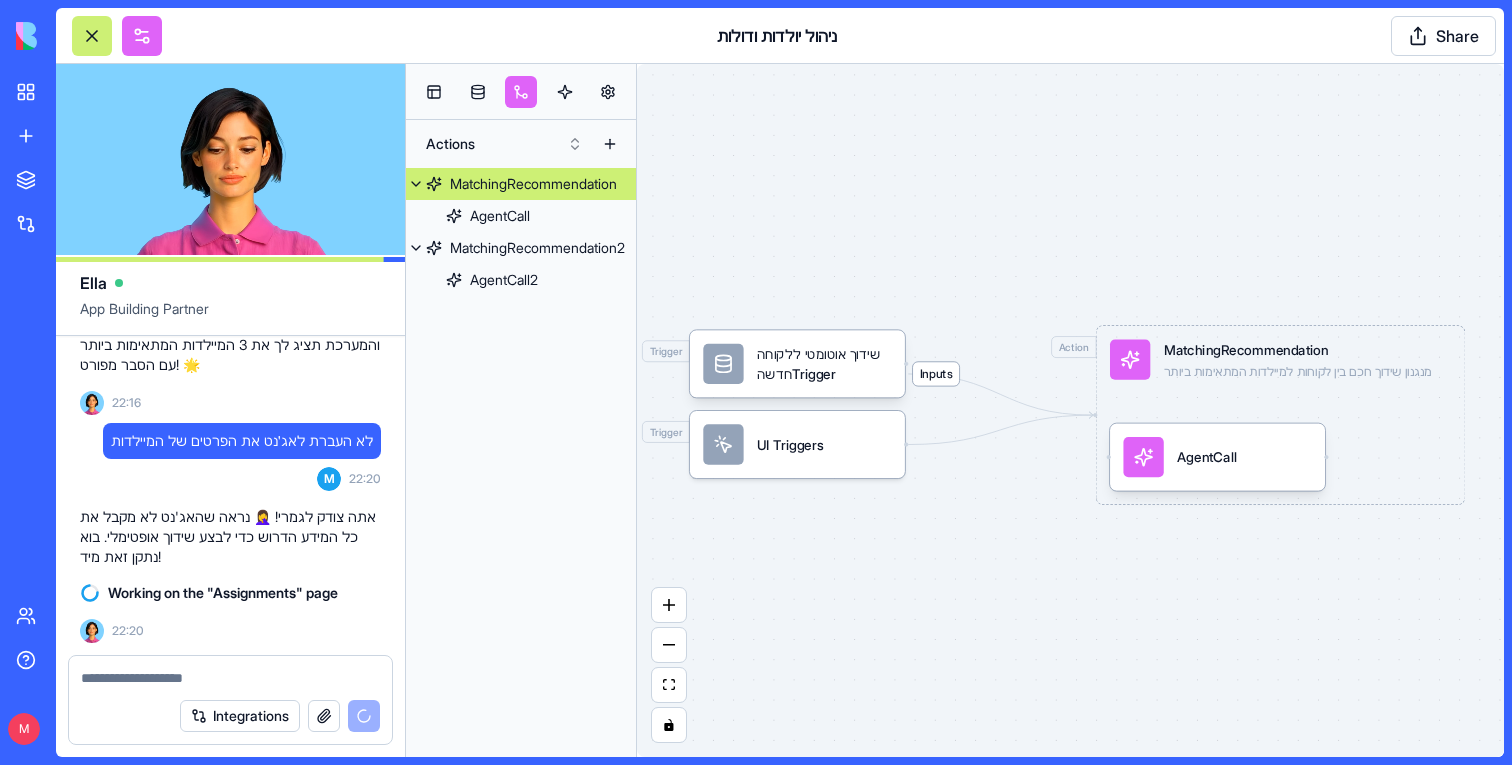 click at bounding box center [416, 184] 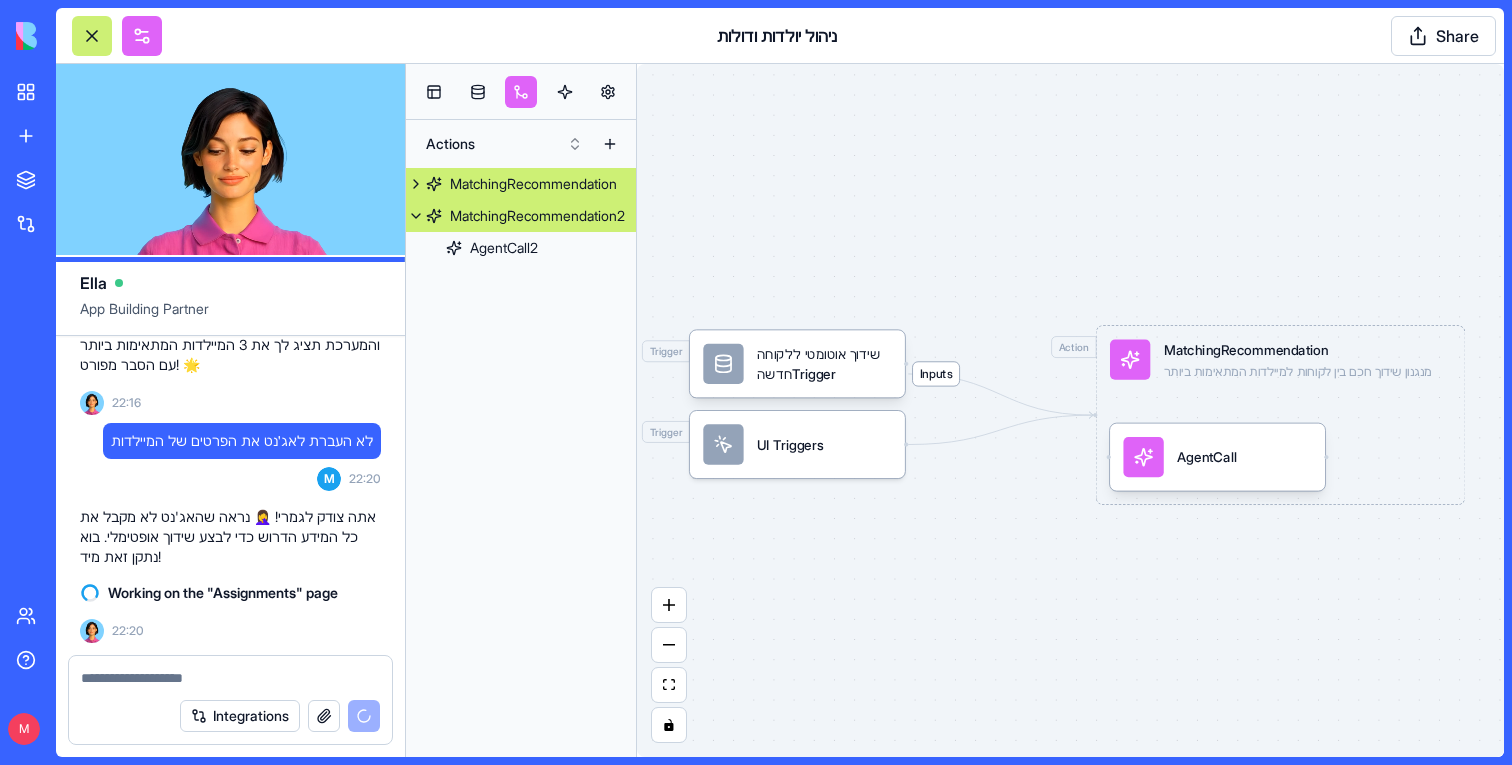click at bounding box center (416, 216) 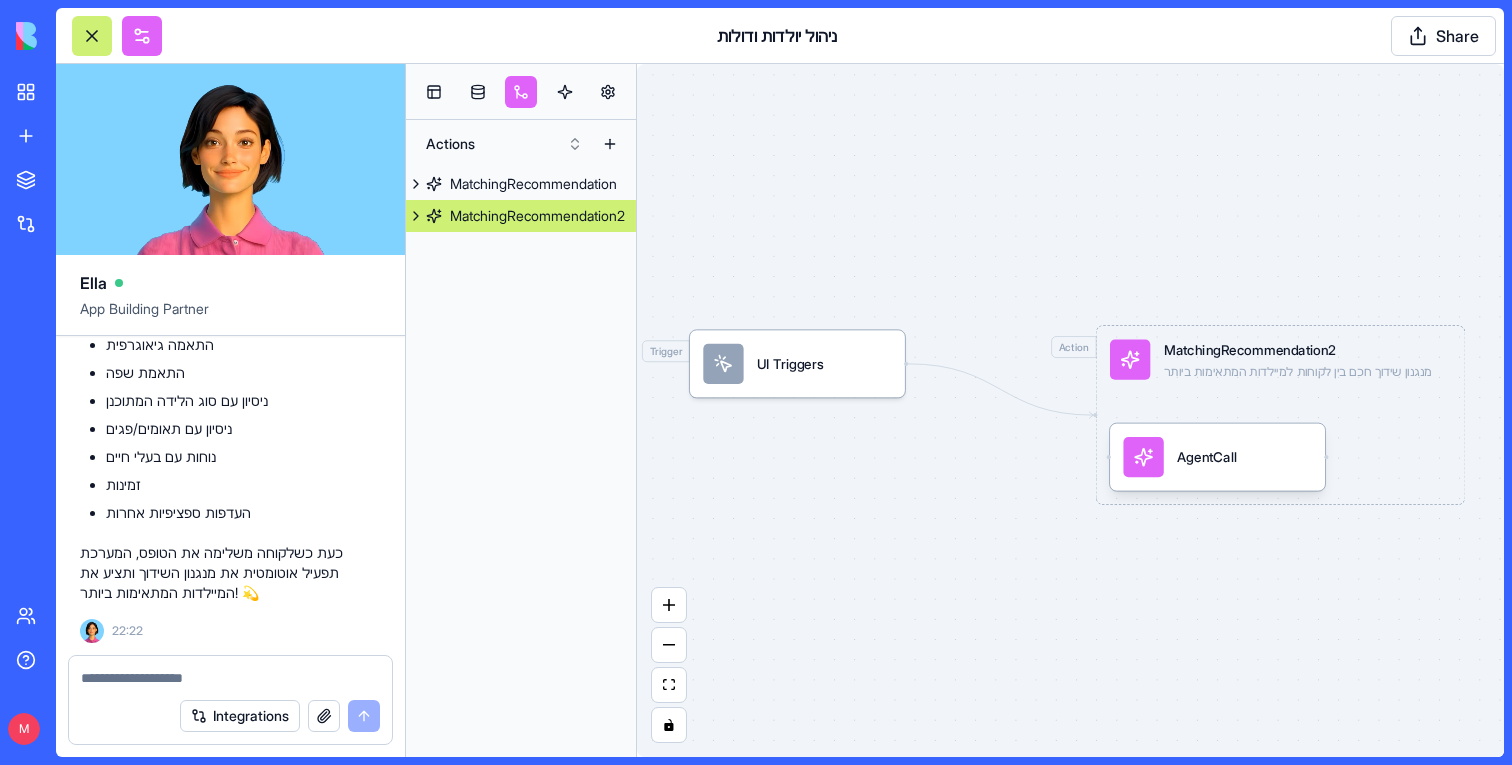 scroll, scrollTop: 62712, scrollLeft: 0, axis: vertical 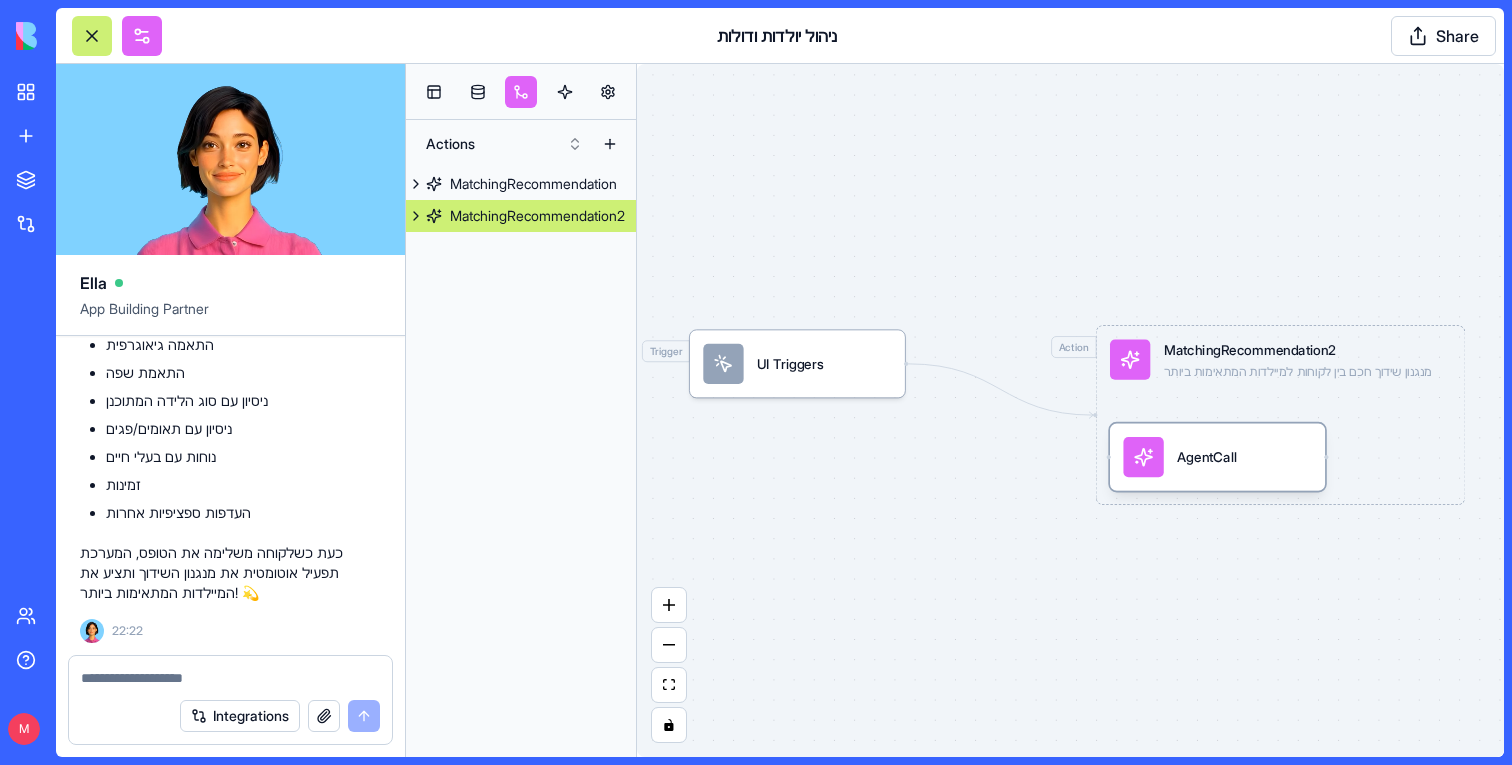 click on "AgentCall" at bounding box center (1217, 457) 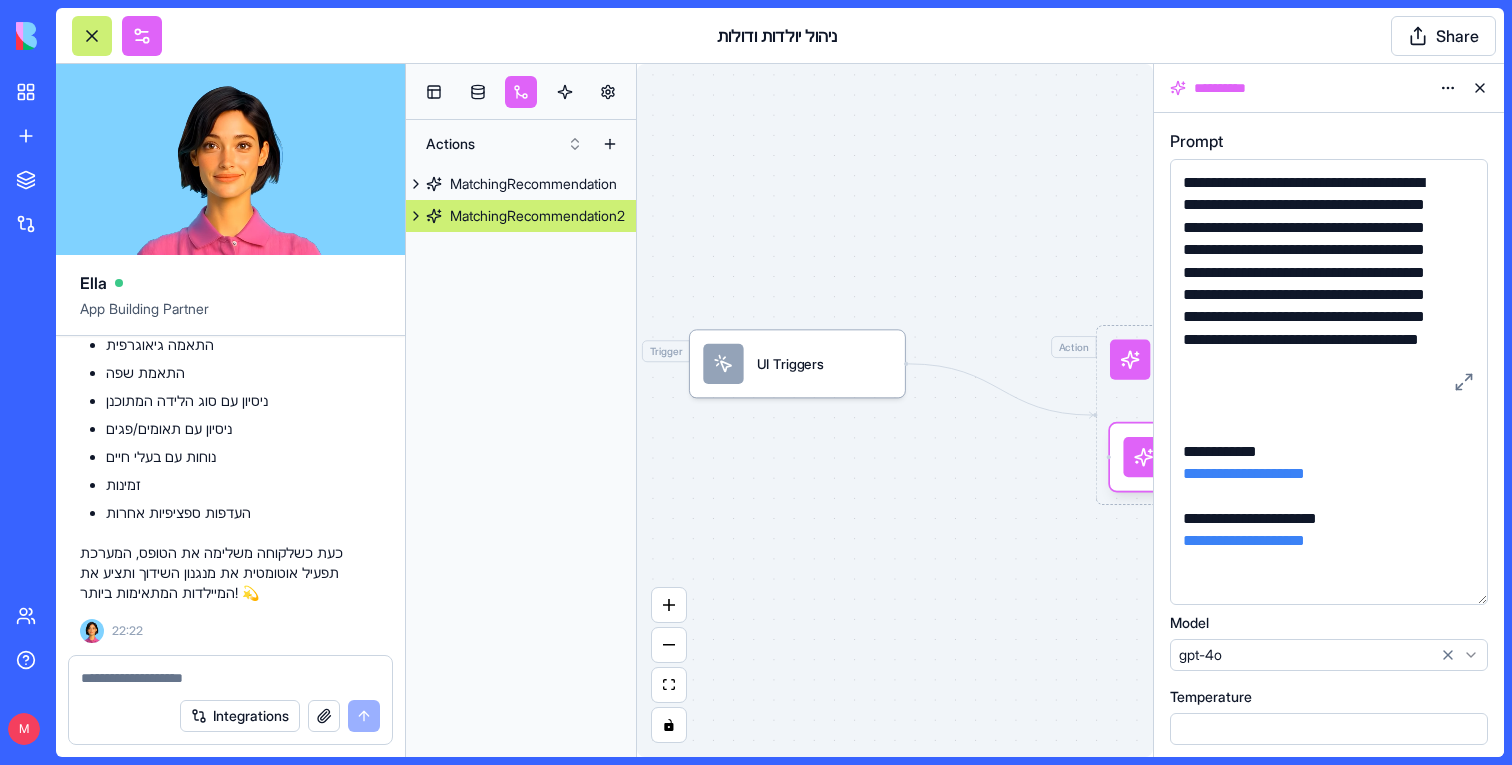 drag, startPoint x: 1485, startPoint y: 284, endPoint x: 1485, endPoint y: 608, distance: 324 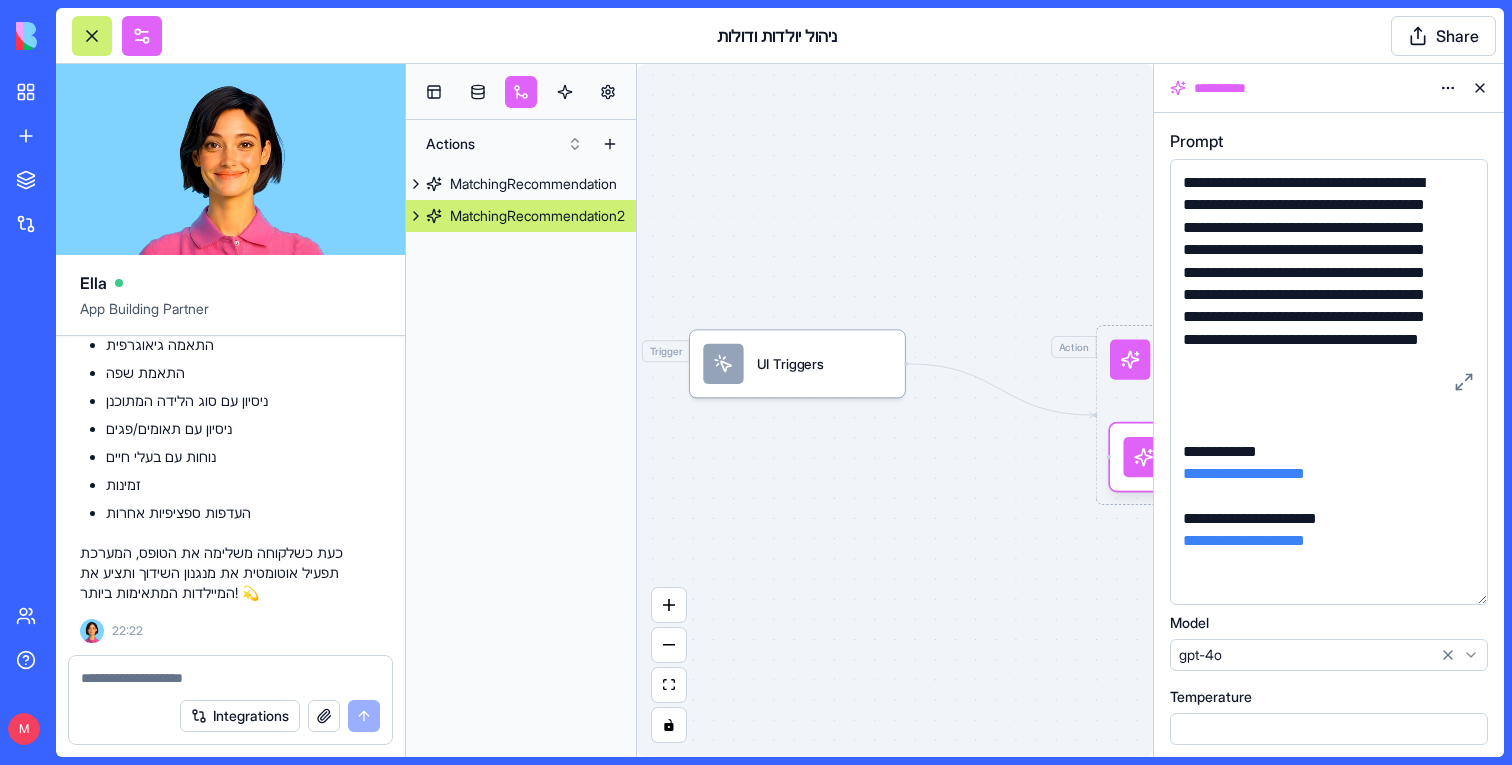 click on "**********" at bounding box center [1329, 382] 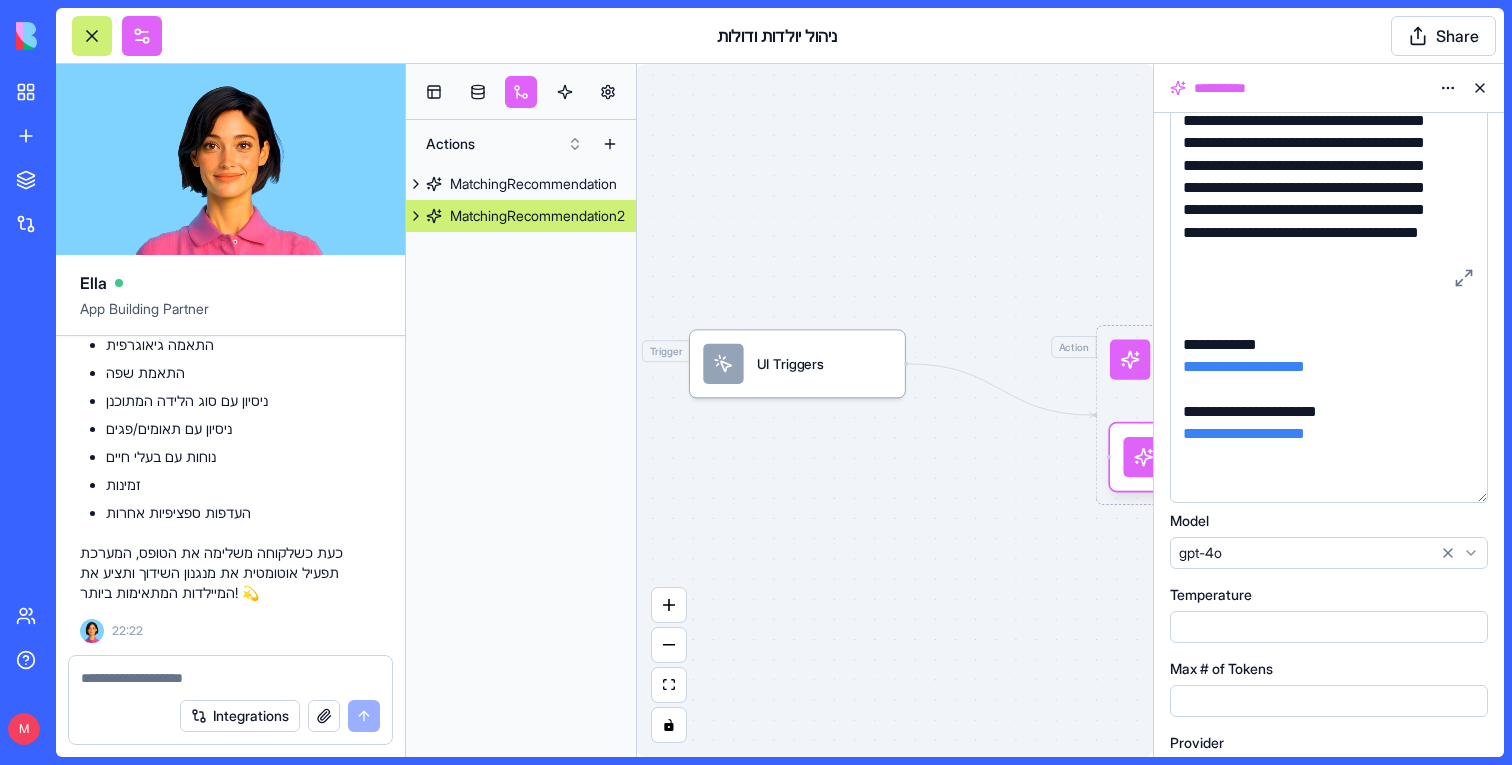 scroll, scrollTop: 244, scrollLeft: 0, axis: vertical 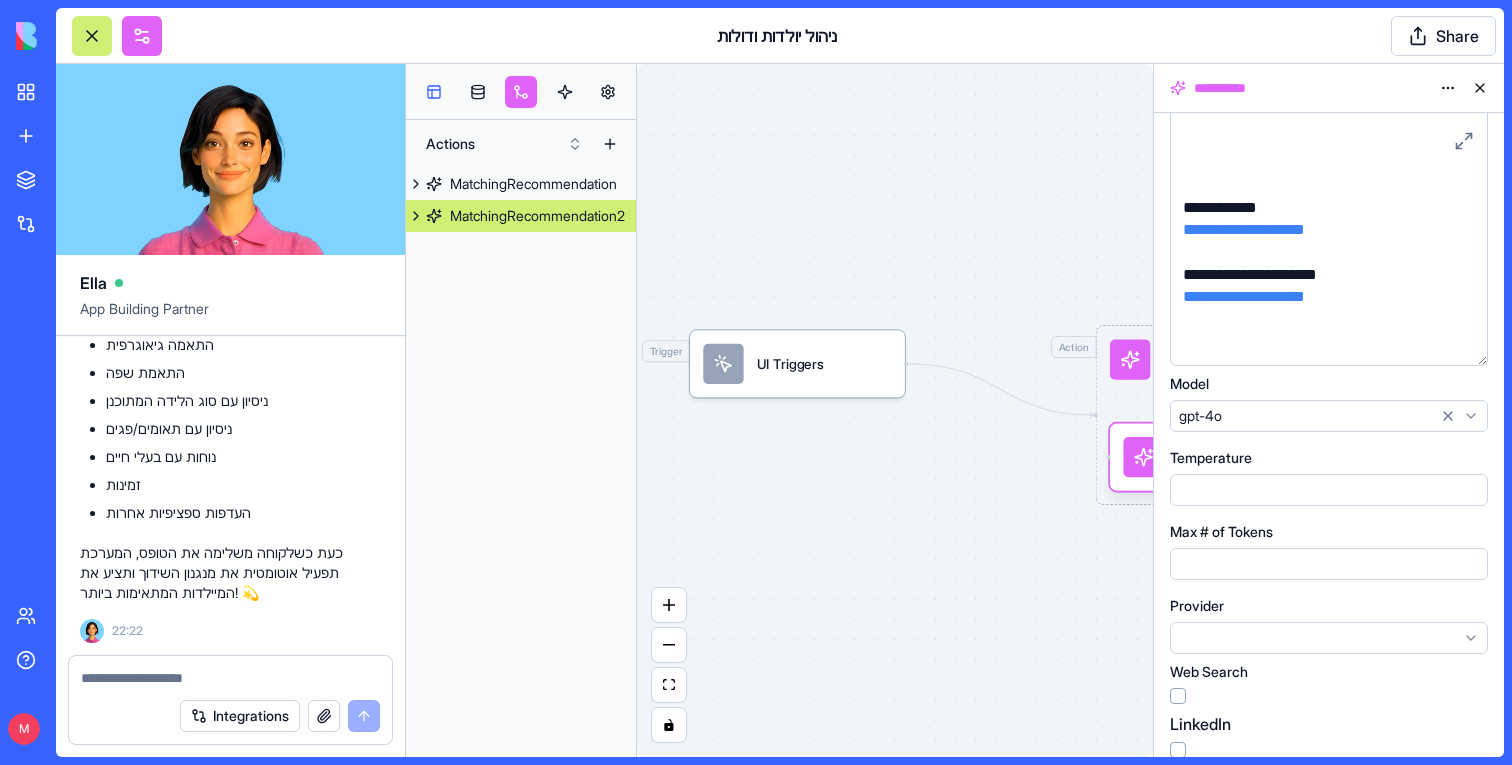 click at bounding box center (434, 92) 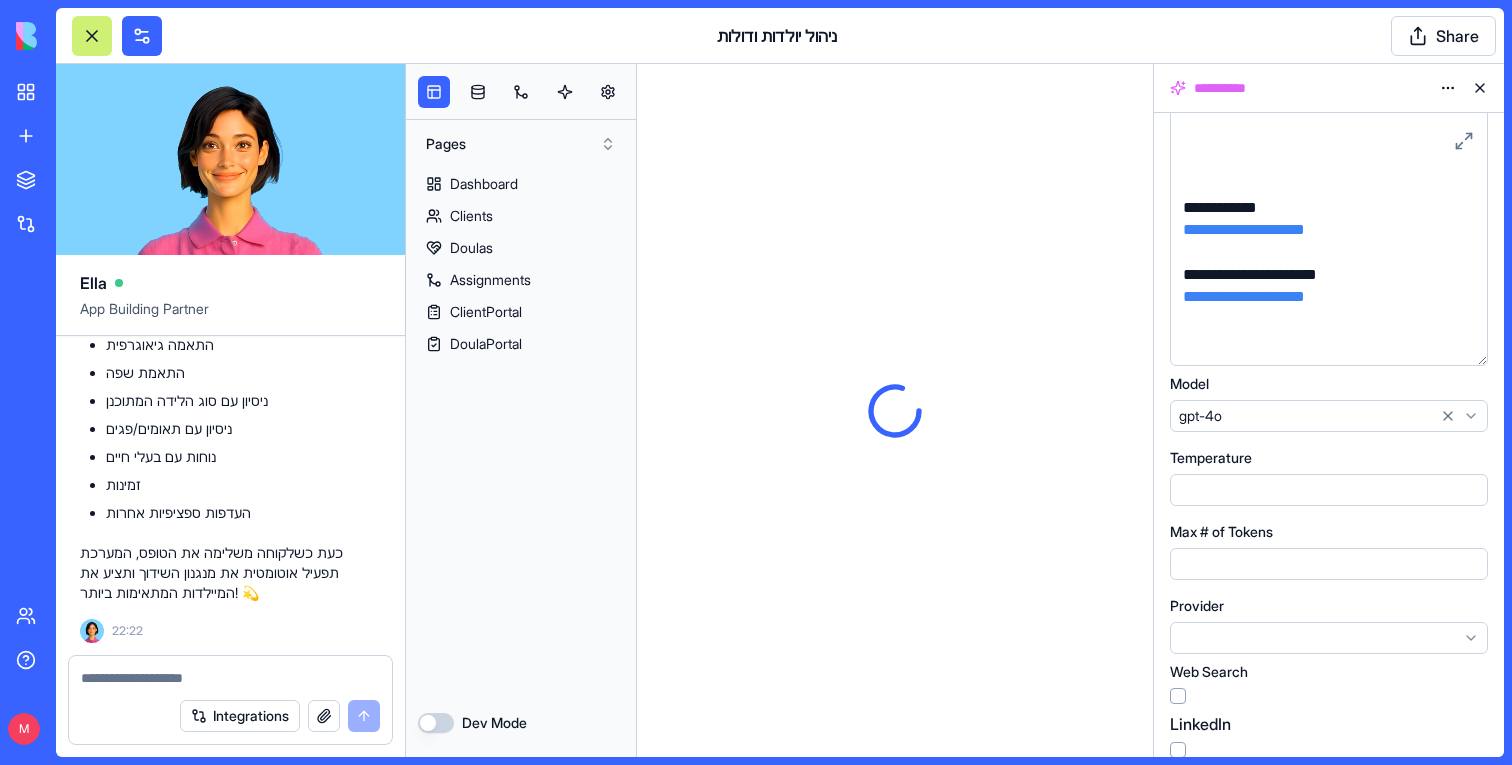scroll, scrollTop: 0, scrollLeft: 0, axis: both 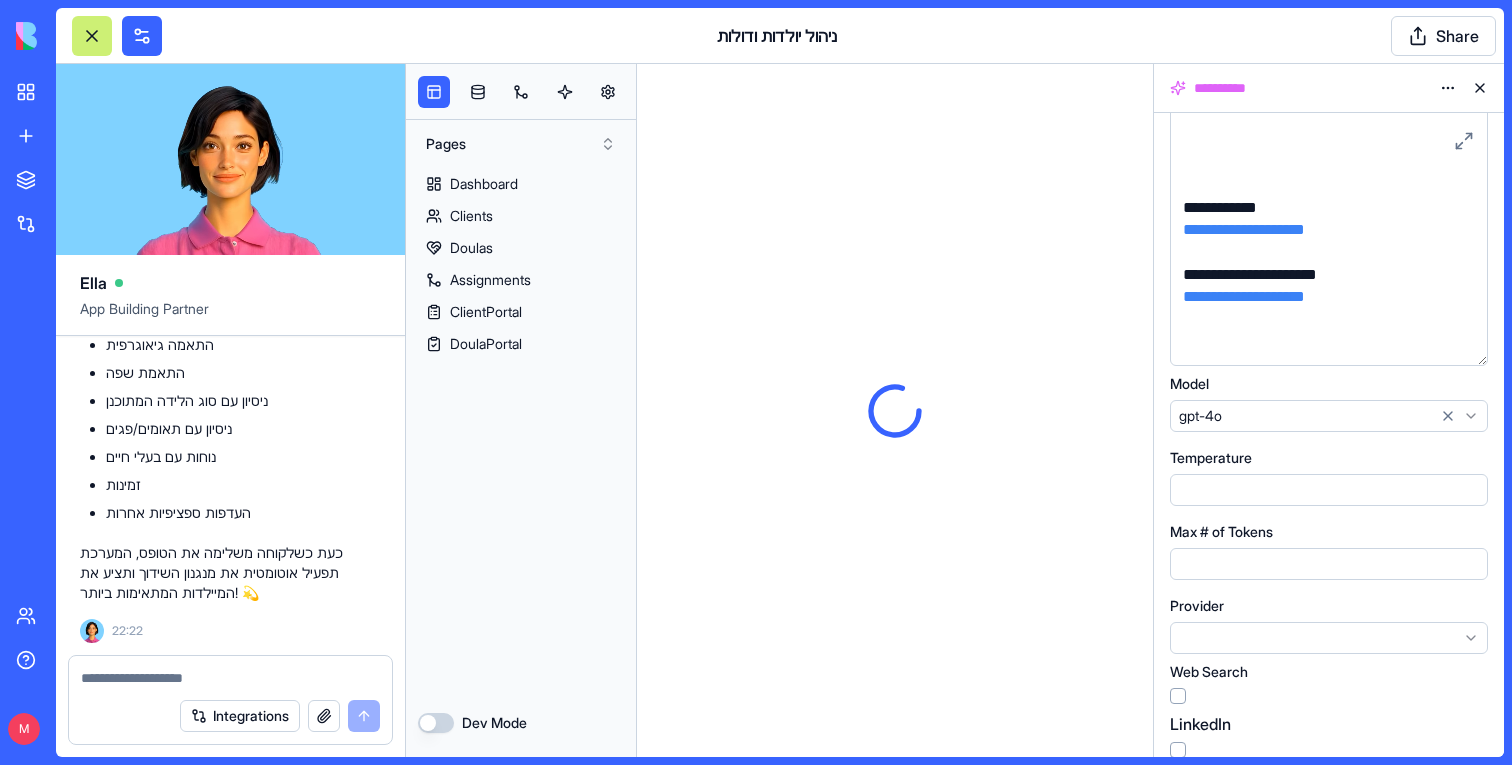 click at bounding box center [92, 36] 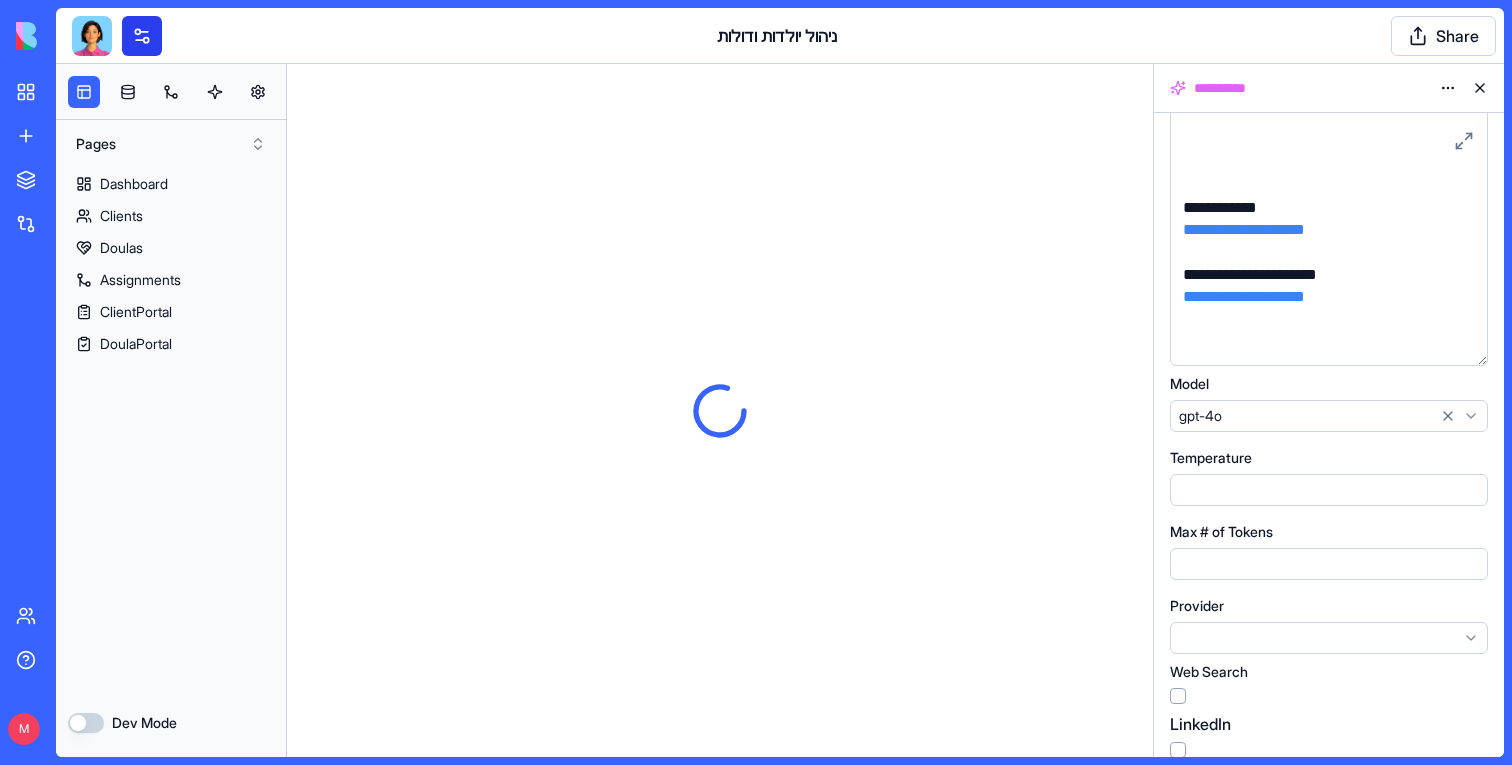 click at bounding box center (142, 36) 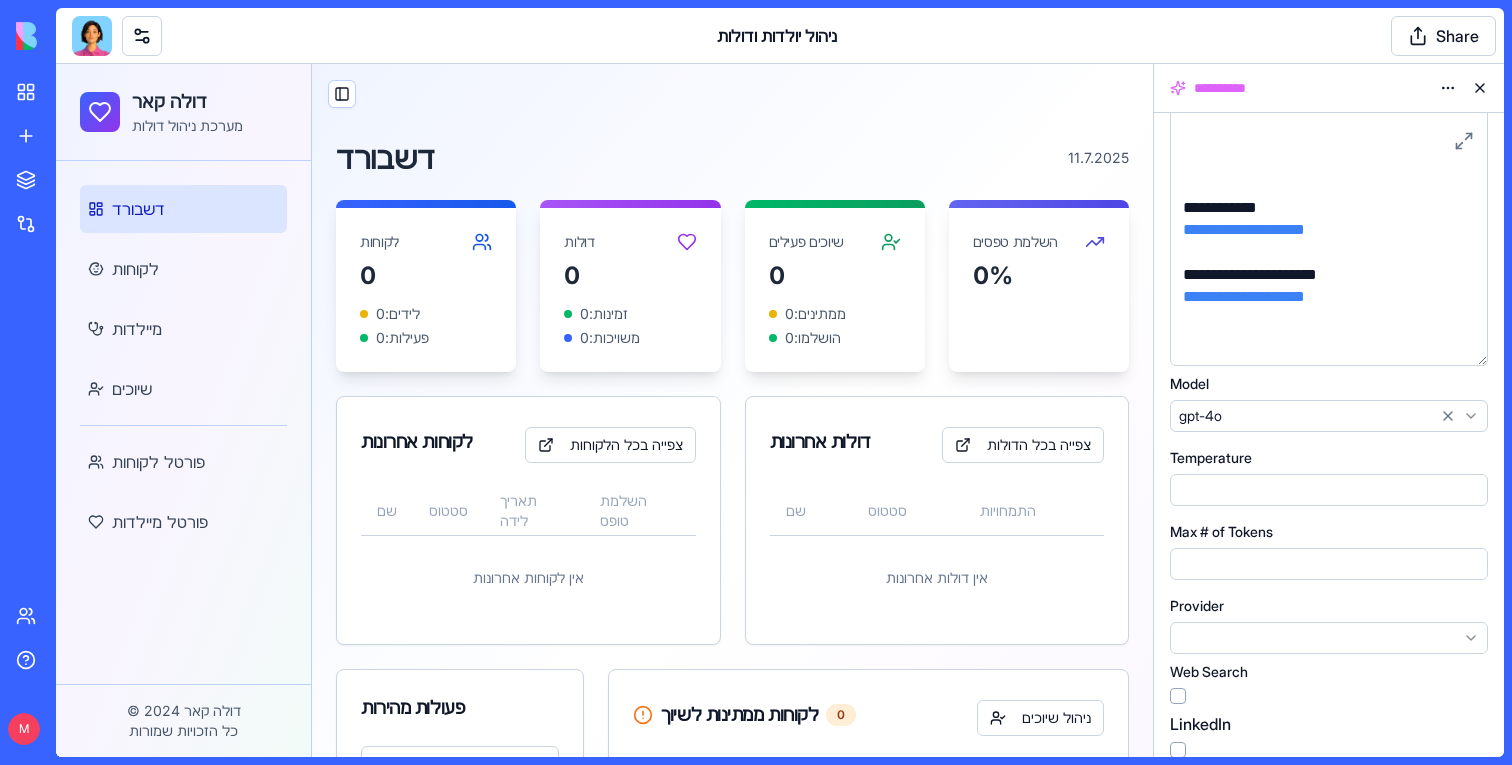 click at bounding box center (1480, 88) 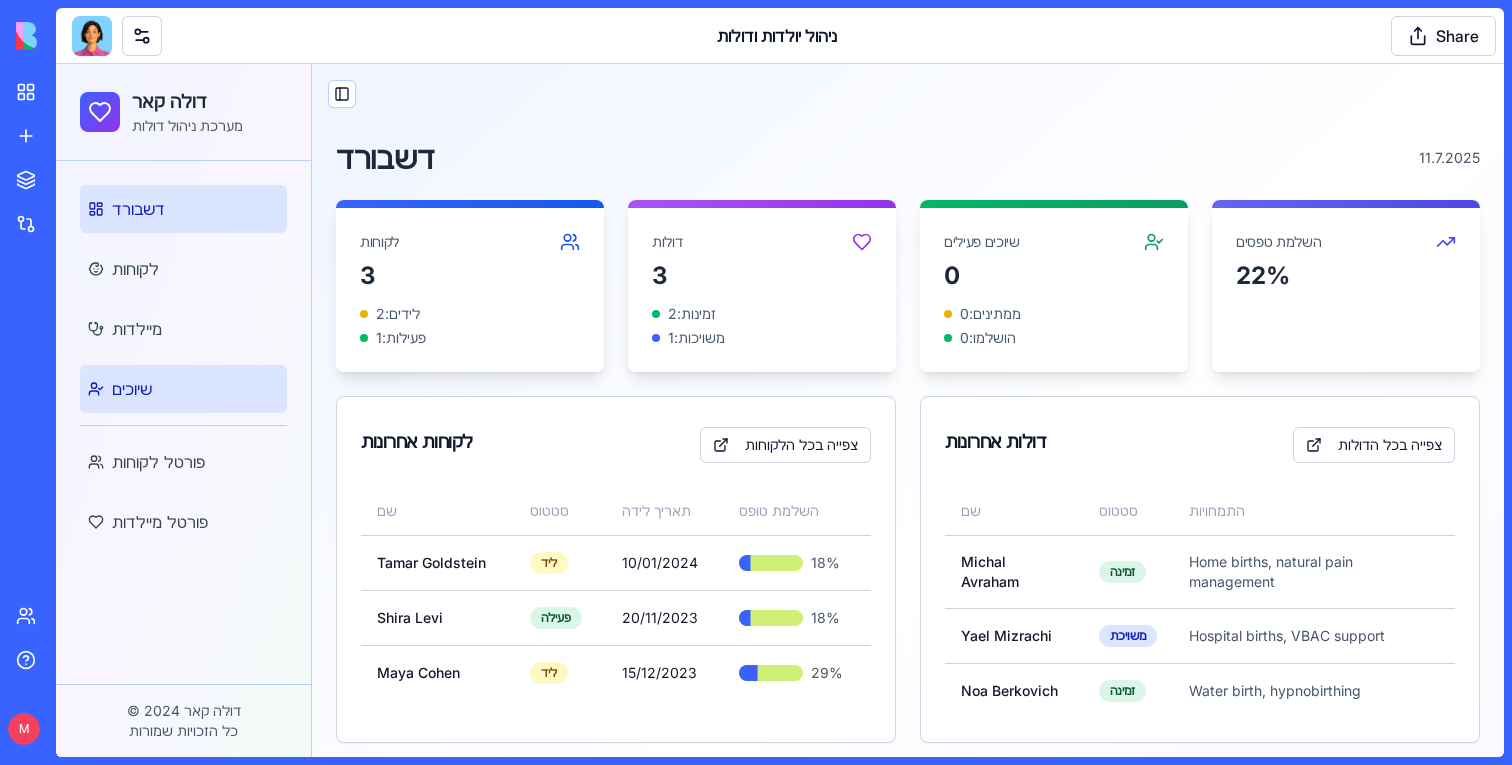 click on "שיוכים" at bounding box center (183, 389) 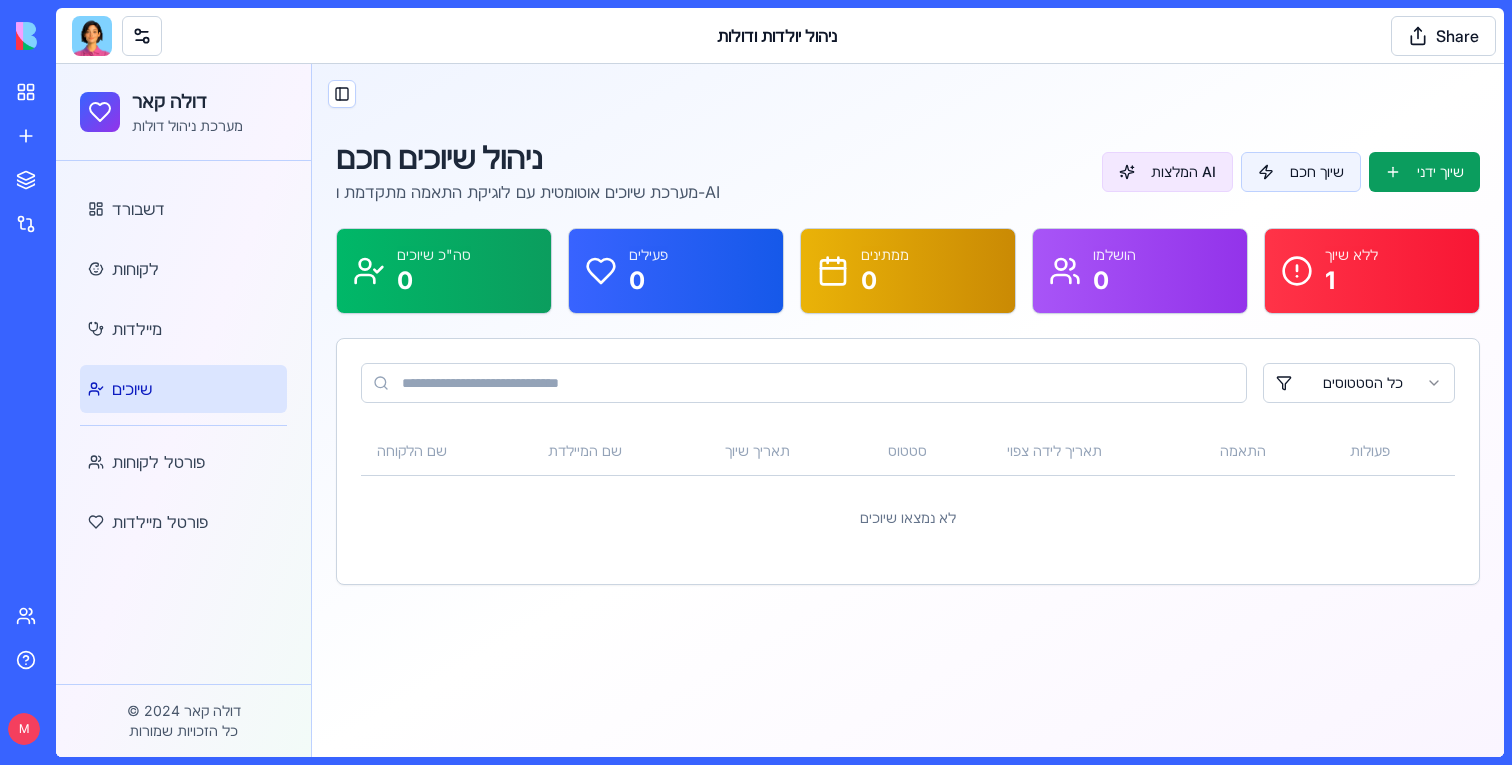 click on "המלצות AI" at bounding box center [1167, 172] 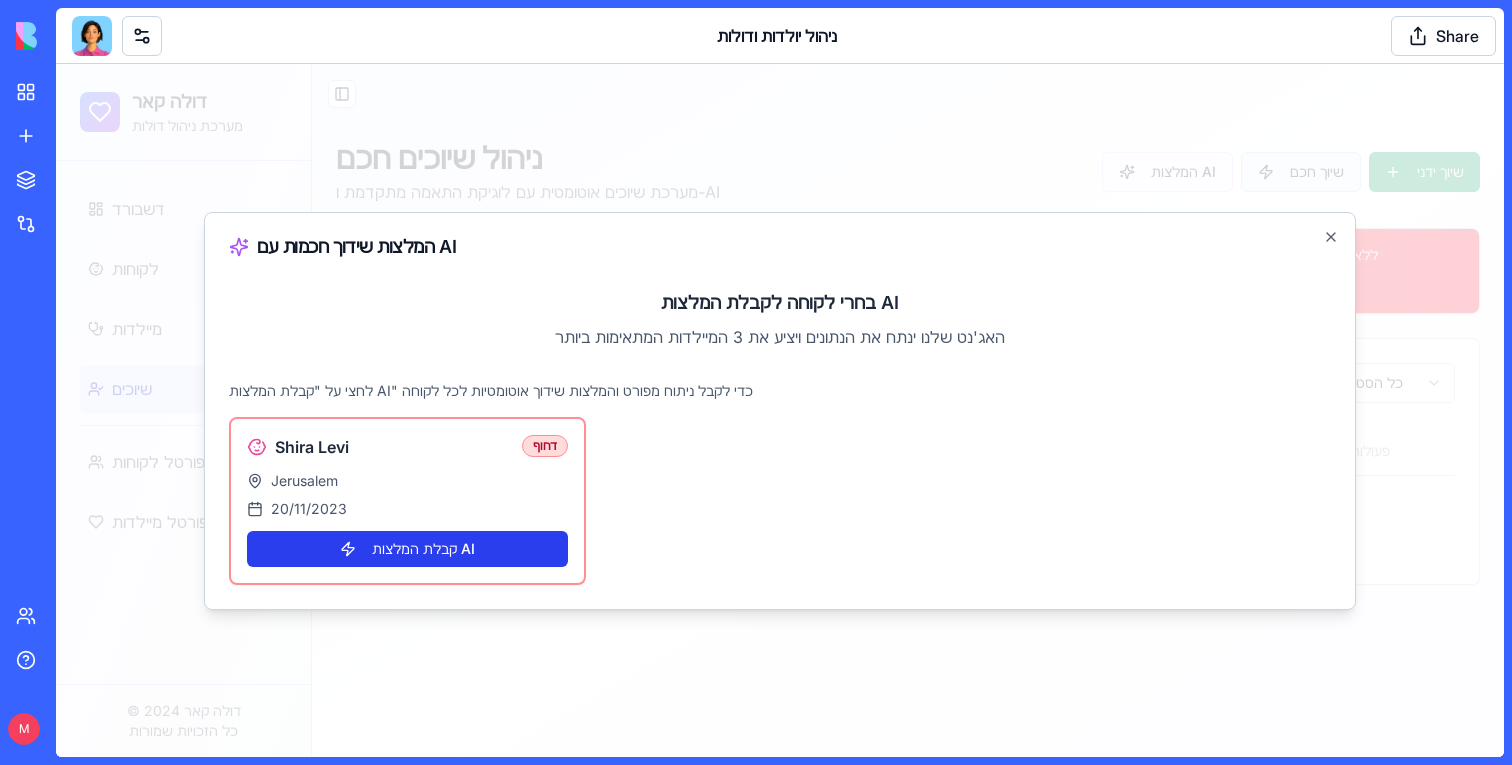 click on "קבלת המלצות AI" at bounding box center (407, 549) 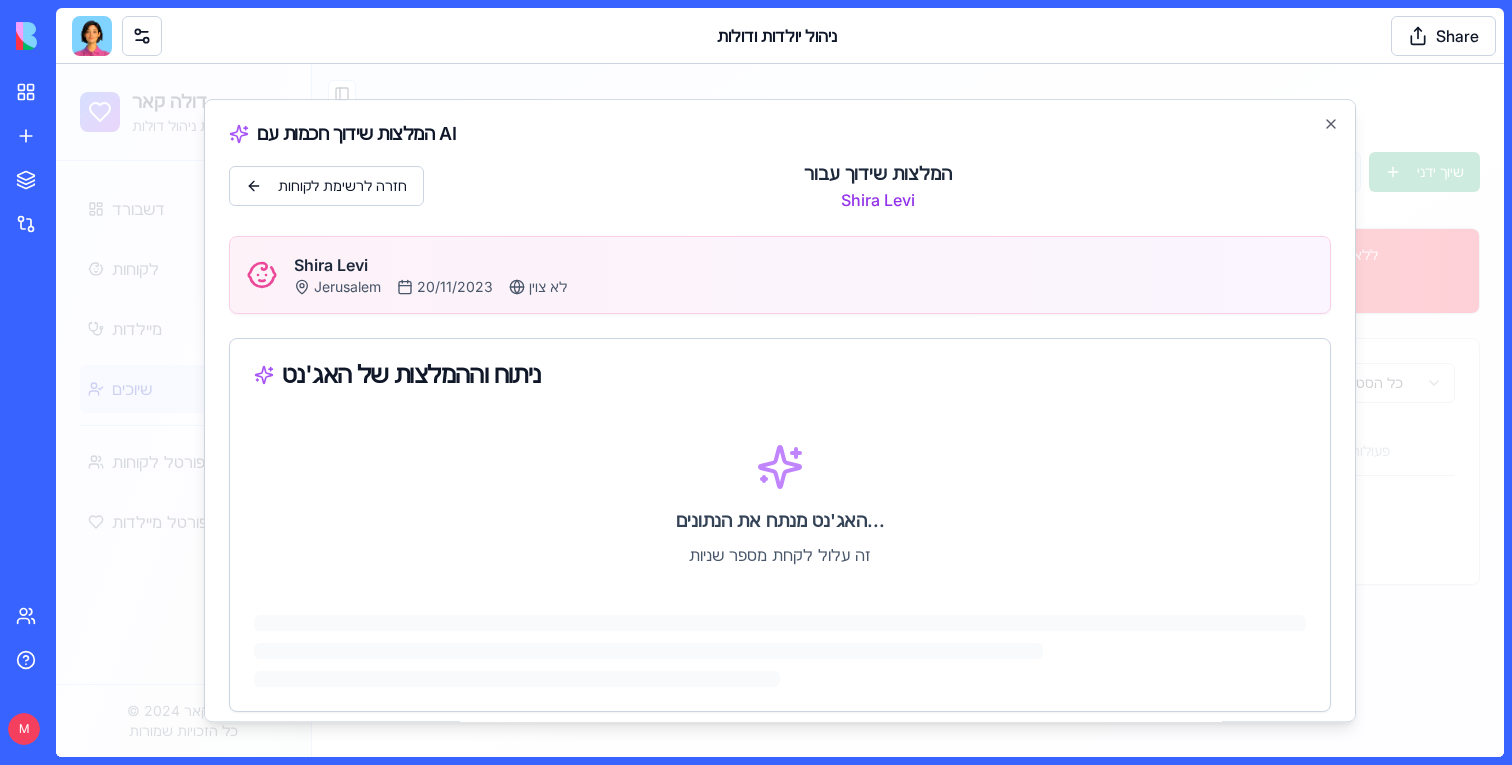 scroll, scrollTop: 14, scrollLeft: 0, axis: vertical 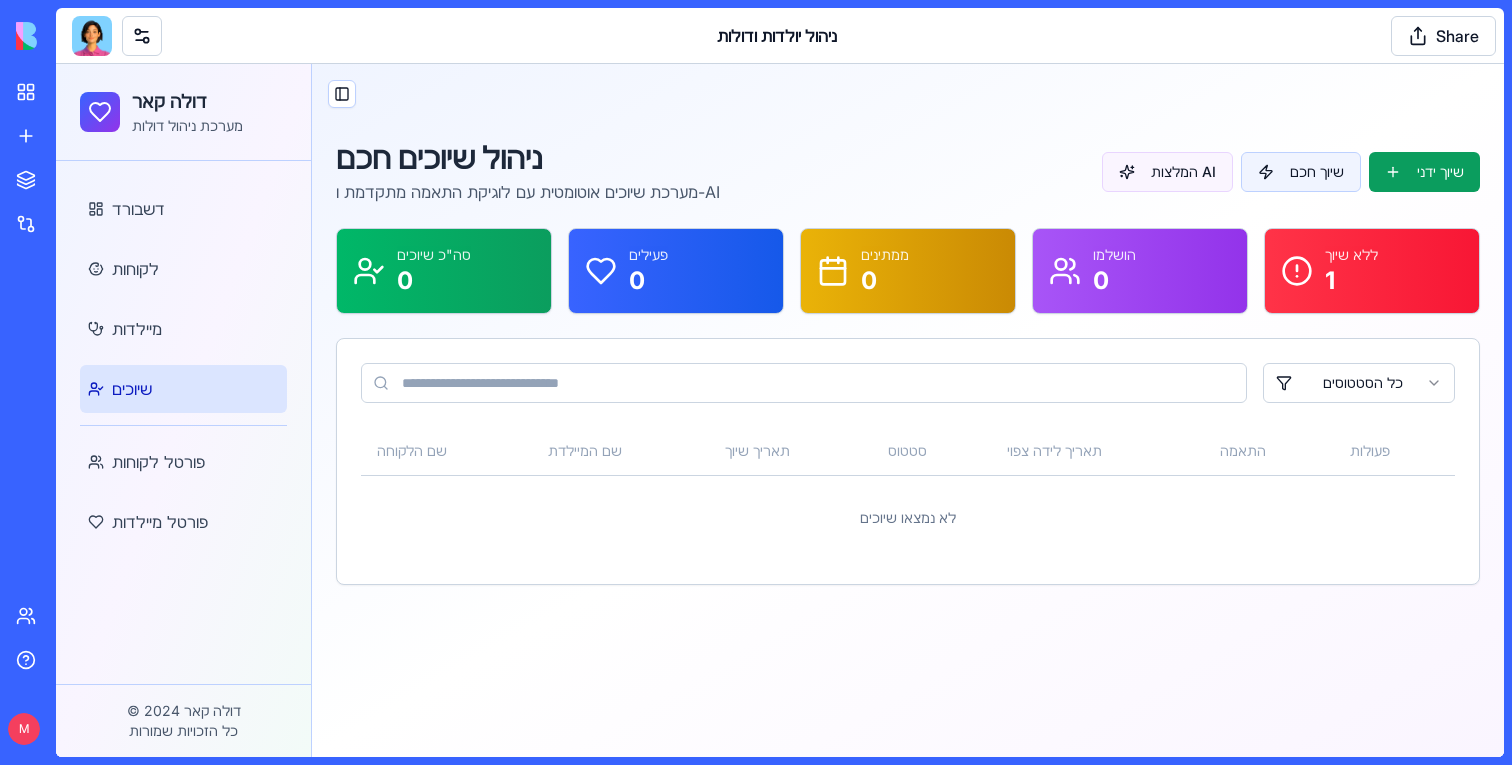 click at bounding box center [92, 36] 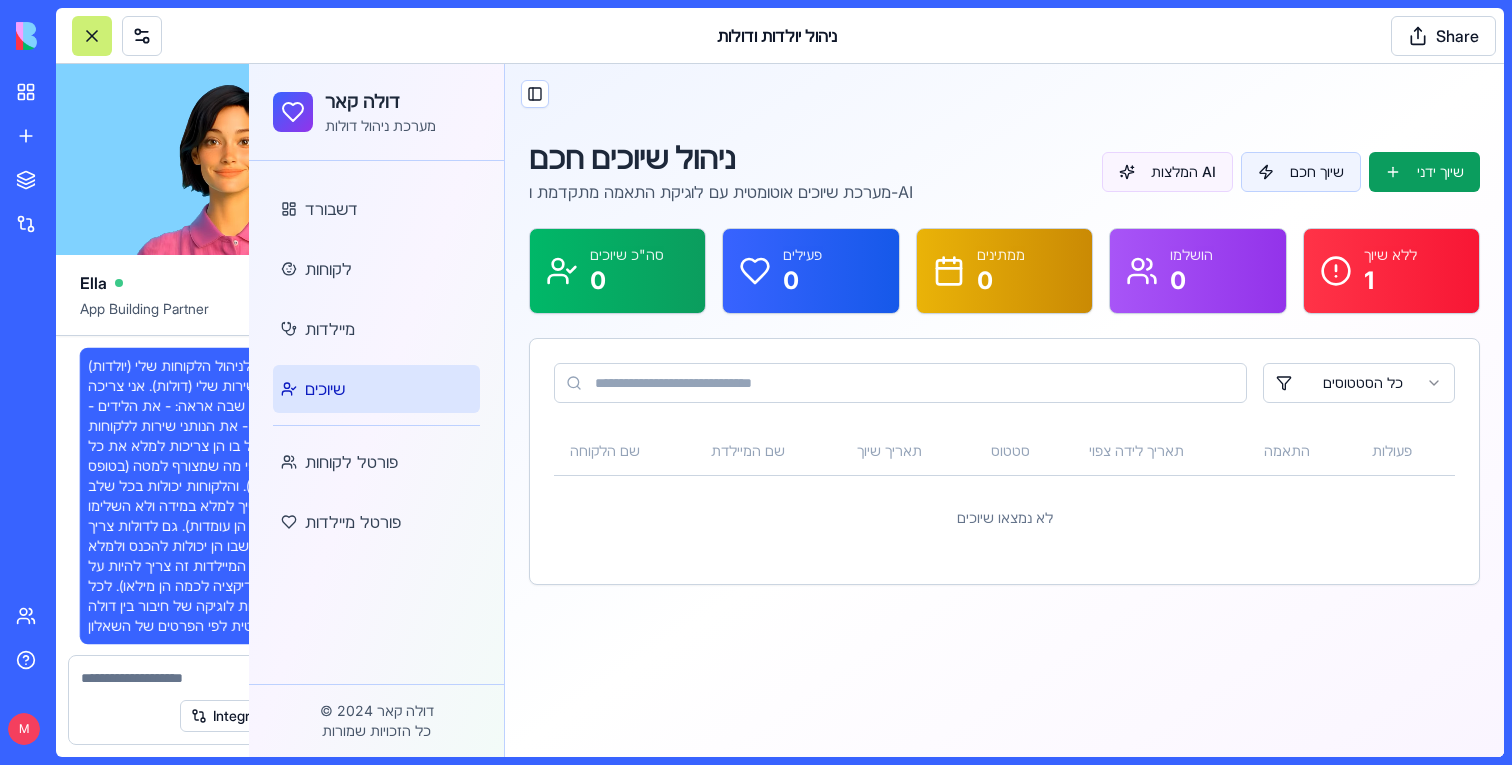 scroll, scrollTop: 63322, scrollLeft: 0, axis: vertical 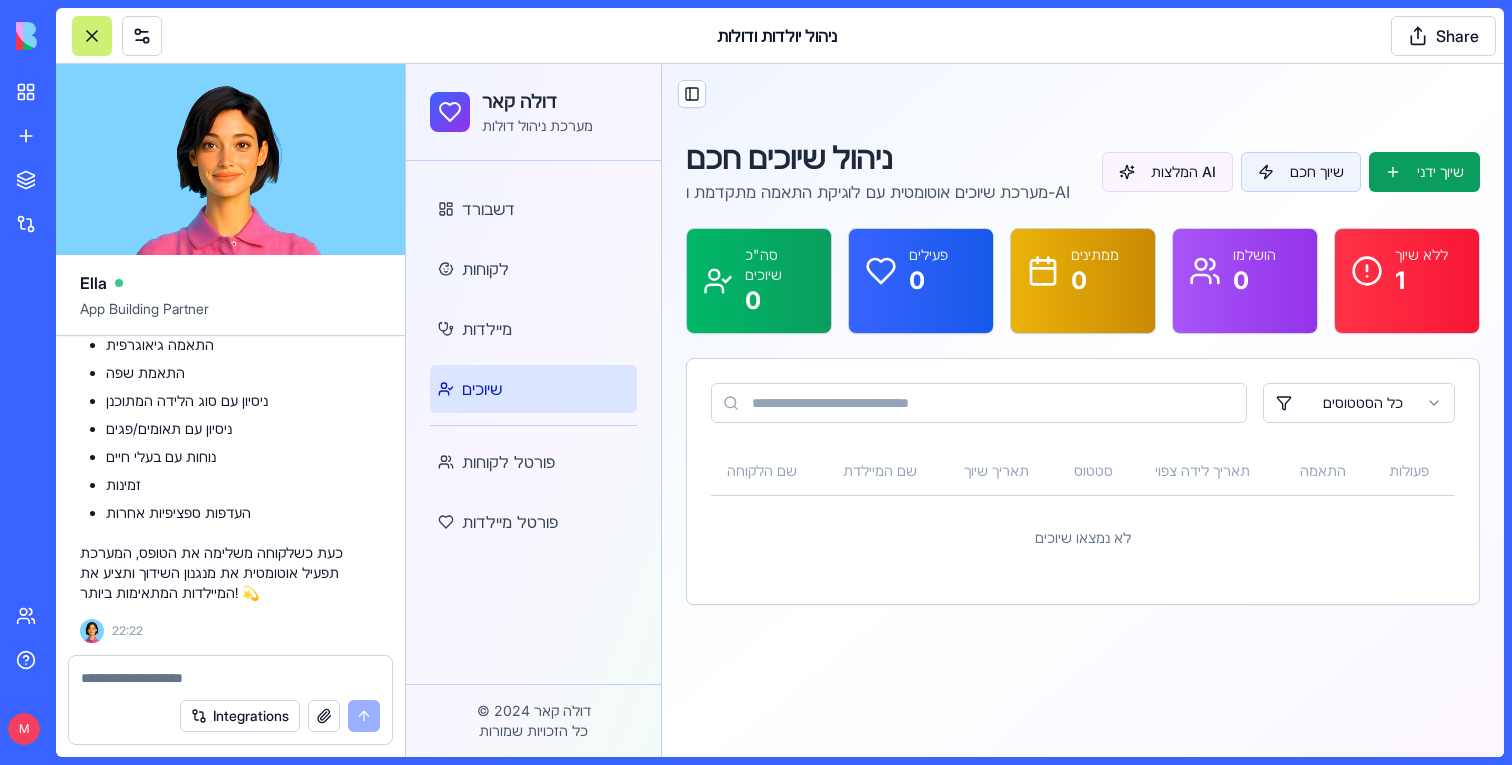click at bounding box center [230, 678] 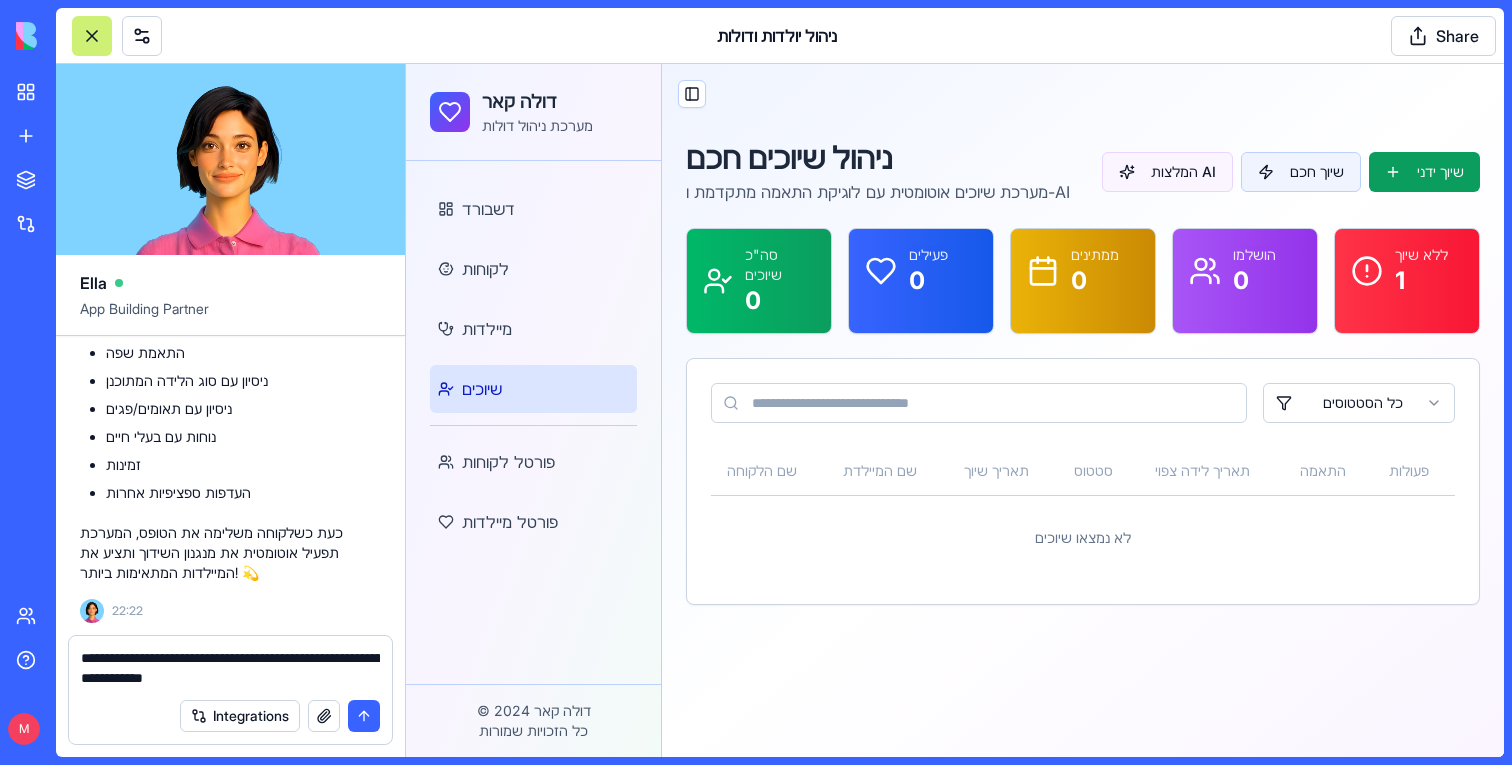 type on "**********" 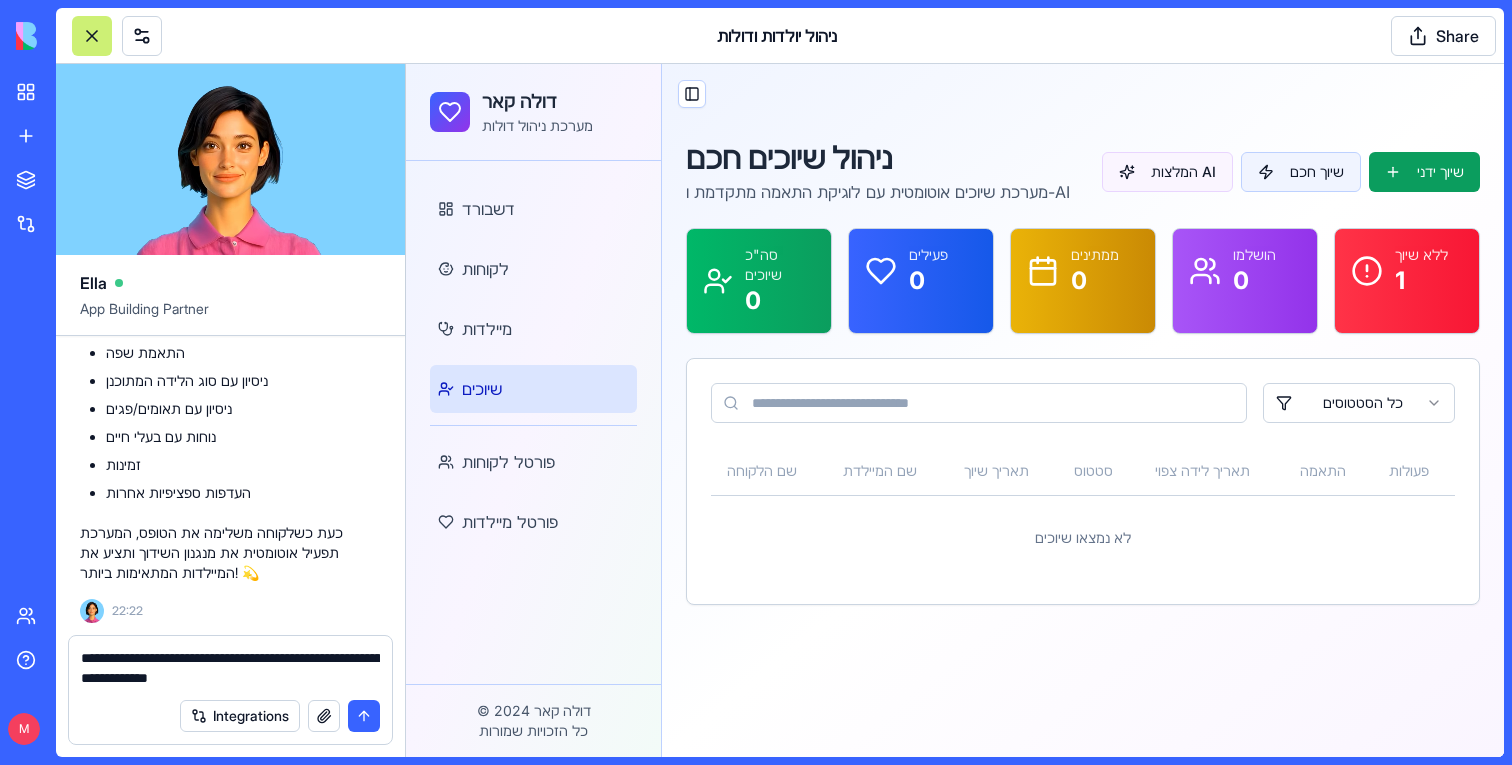 type 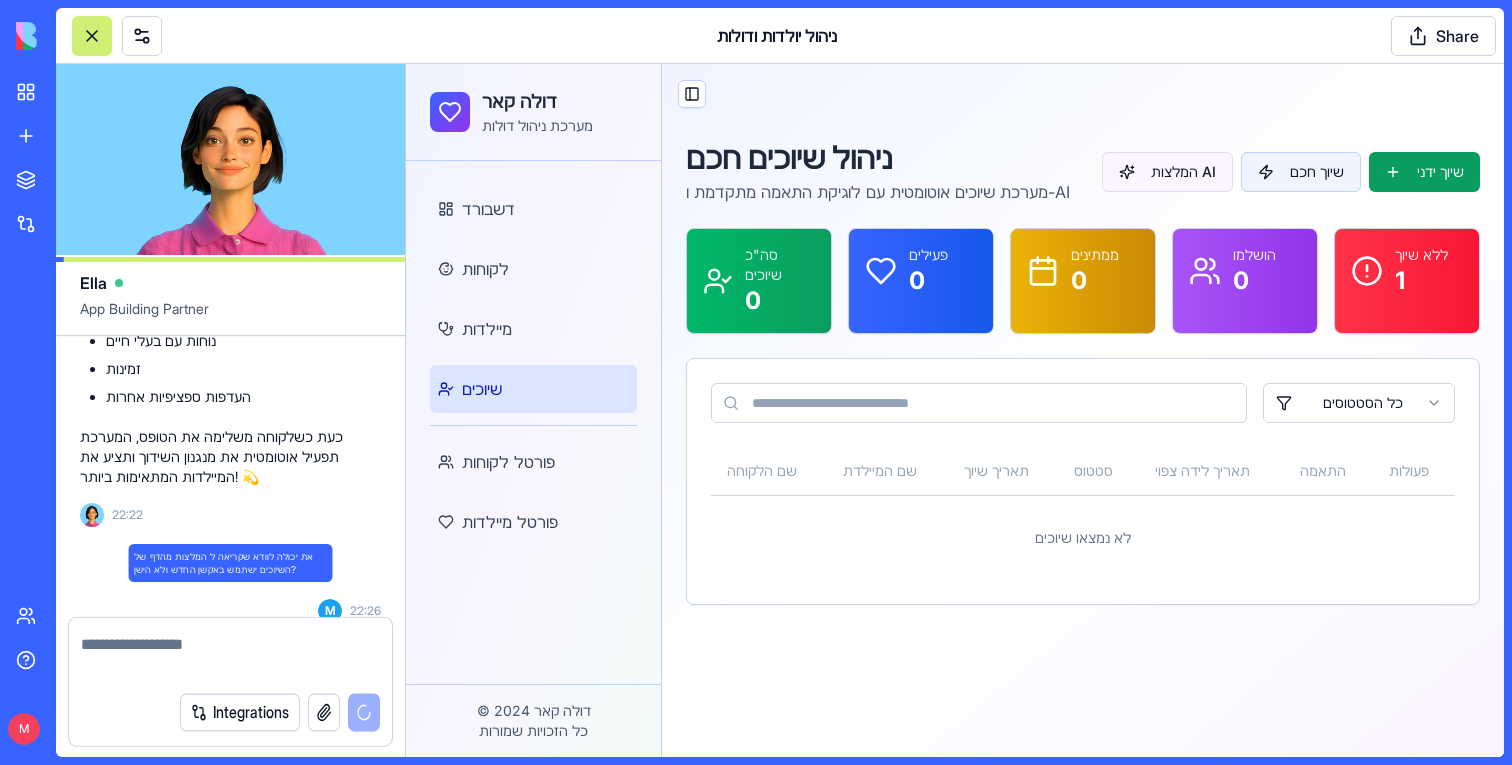 scroll, scrollTop: 63419, scrollLeft: 0, axis: vertical 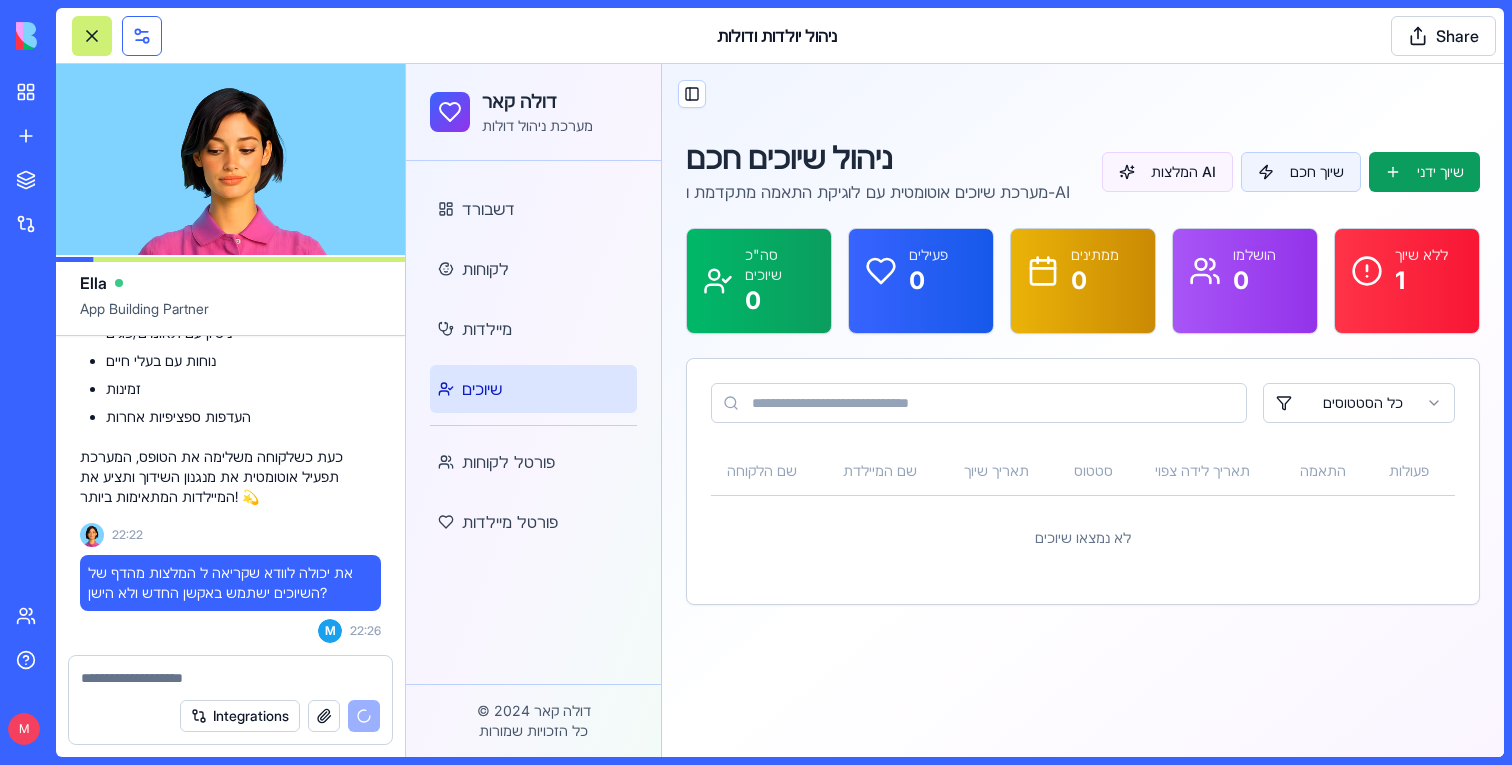 click at bounding box center [142, 36] 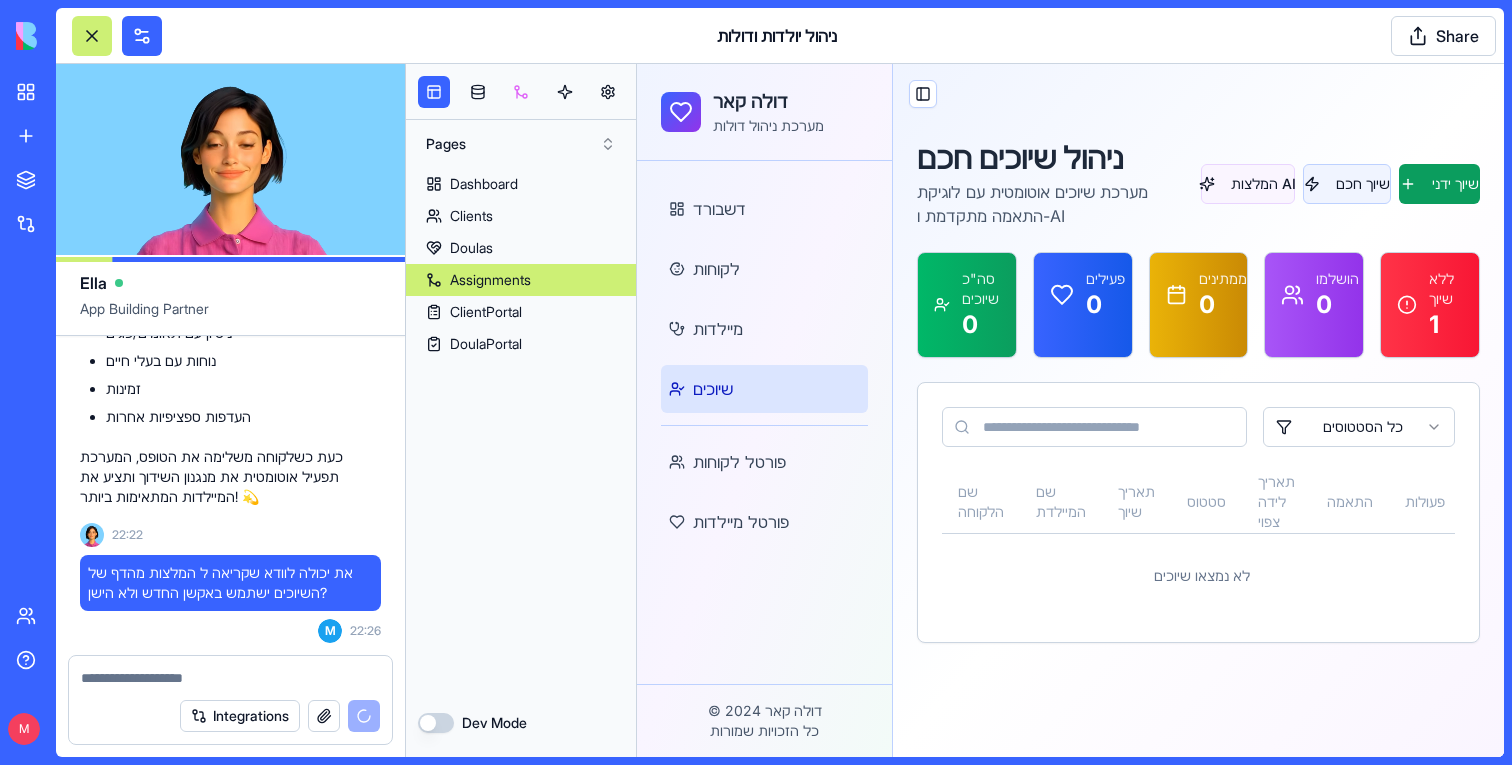 click at bounding box center [521, 92] 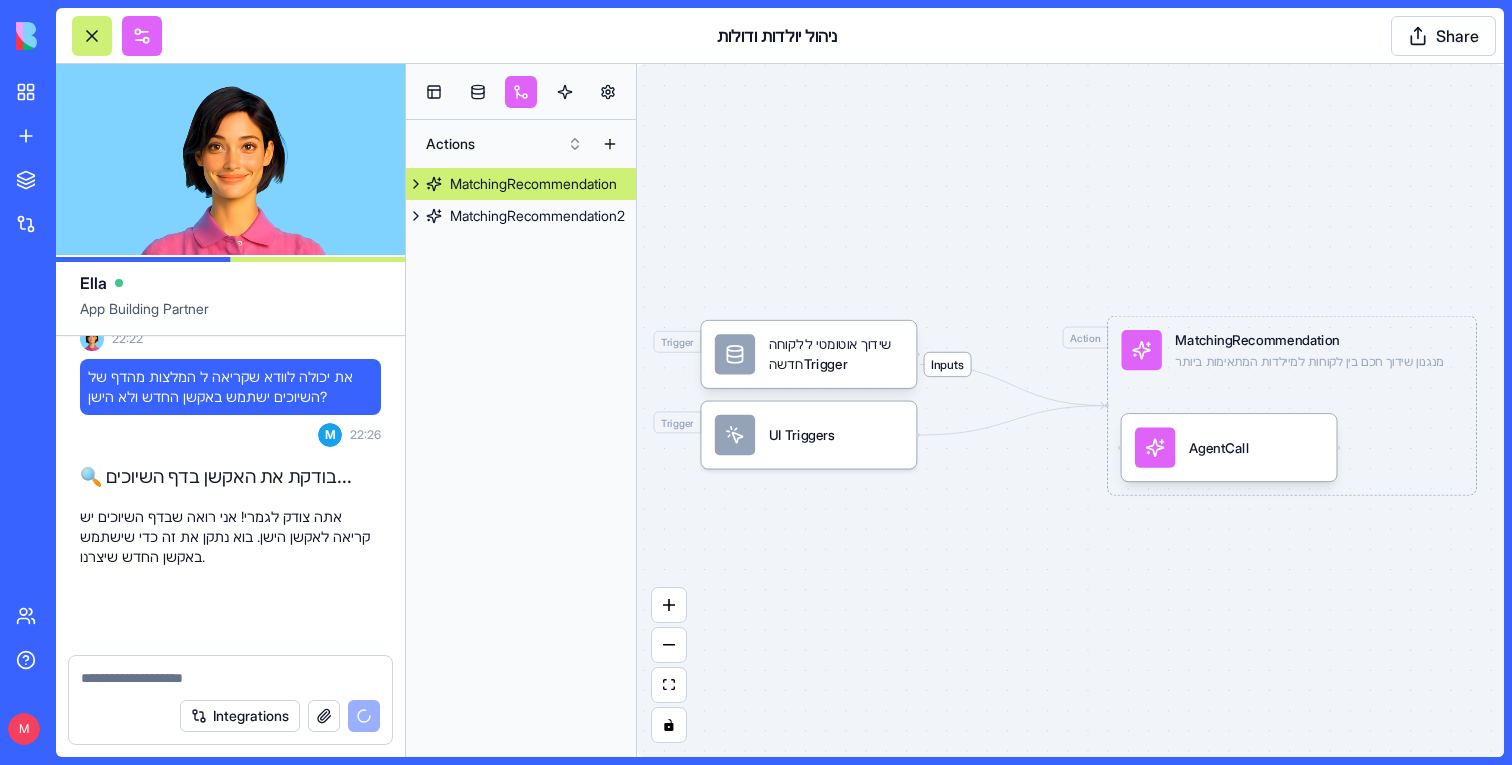 scroll, scrollTop: 63614, scrollLeft: 0, axis: vertical 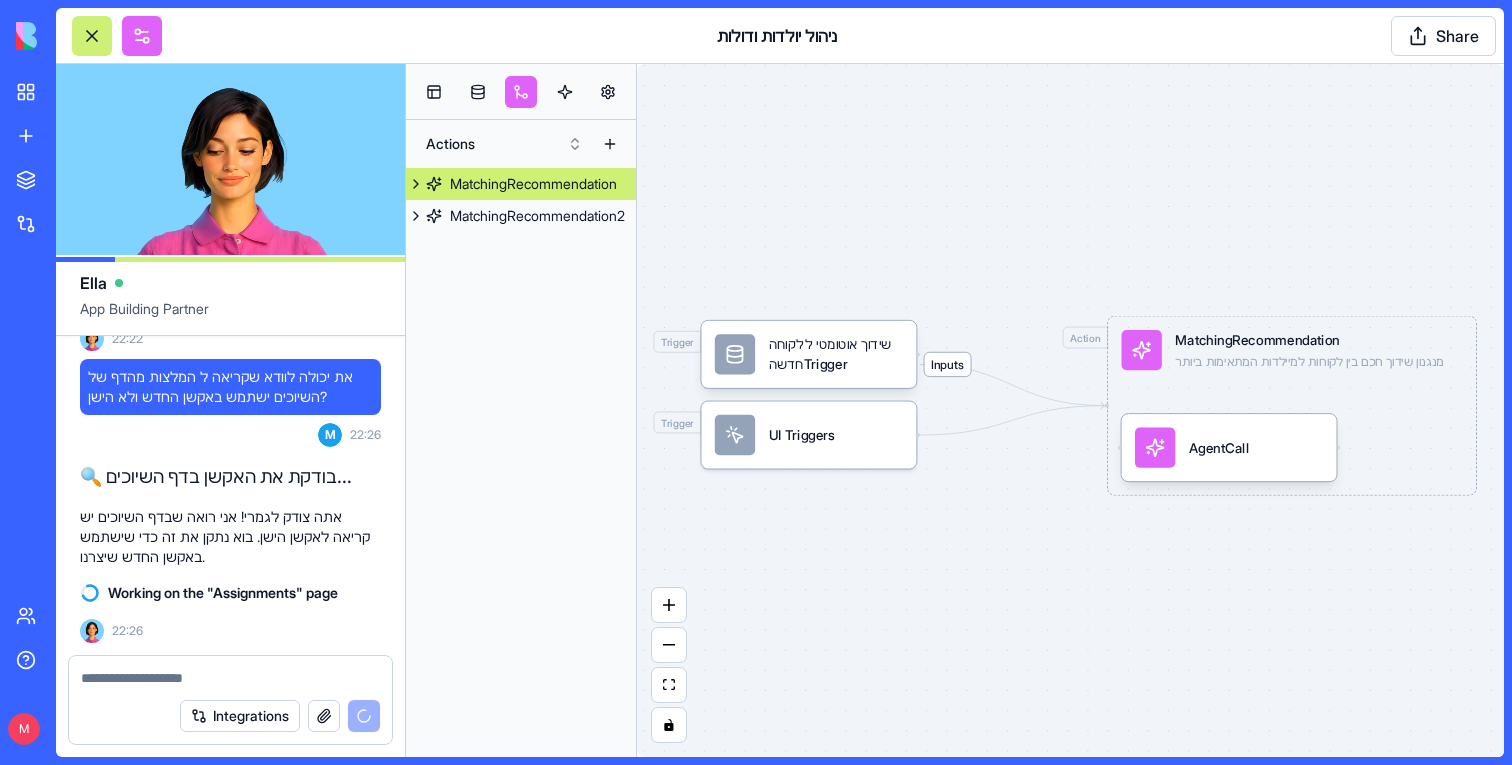 click on "MatchingRecommendation" at bounding box center (1309, 340) 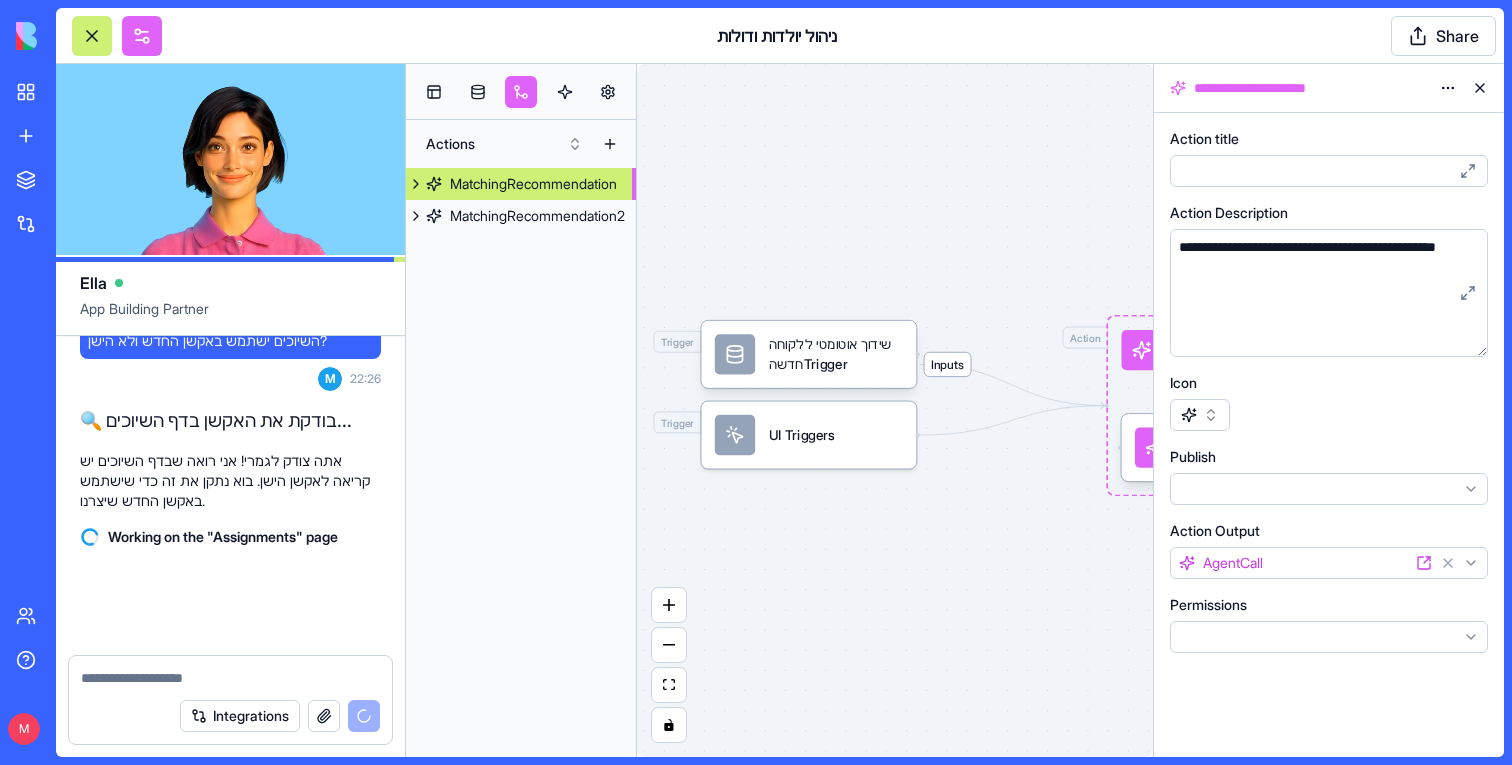 scroll, scrollTop: 63670, scrollLeft: 0, axis: vertical 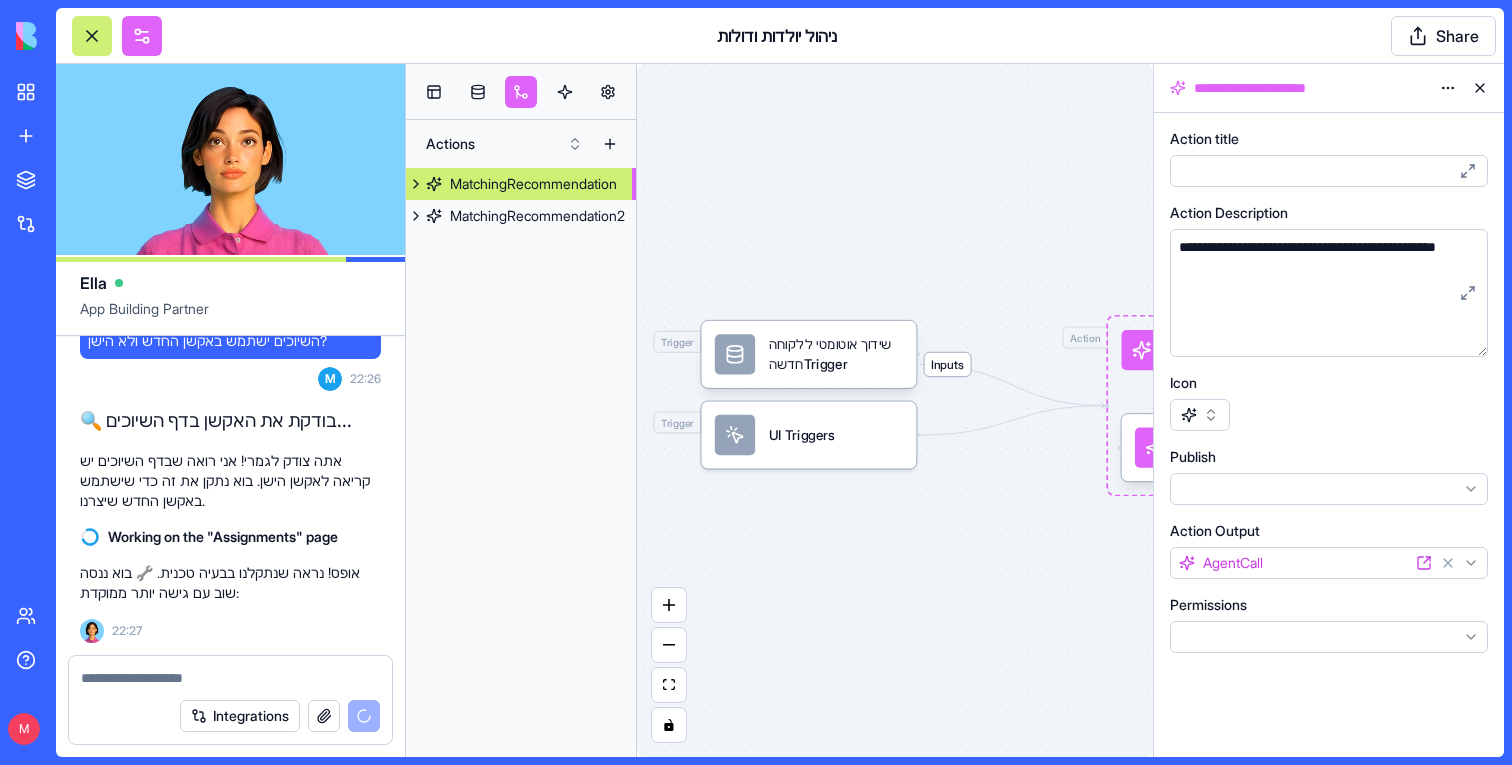 click on "Inputs Trigger שידוך אוטומטי ללקוחה חדשהTrigger Trigger UI Triggers Action MatchingRecommendation מנגנון שידוך חכם בין לקוחות למיילדות המתאימות ביותר AgentCall" at bounding box center [895, 410] 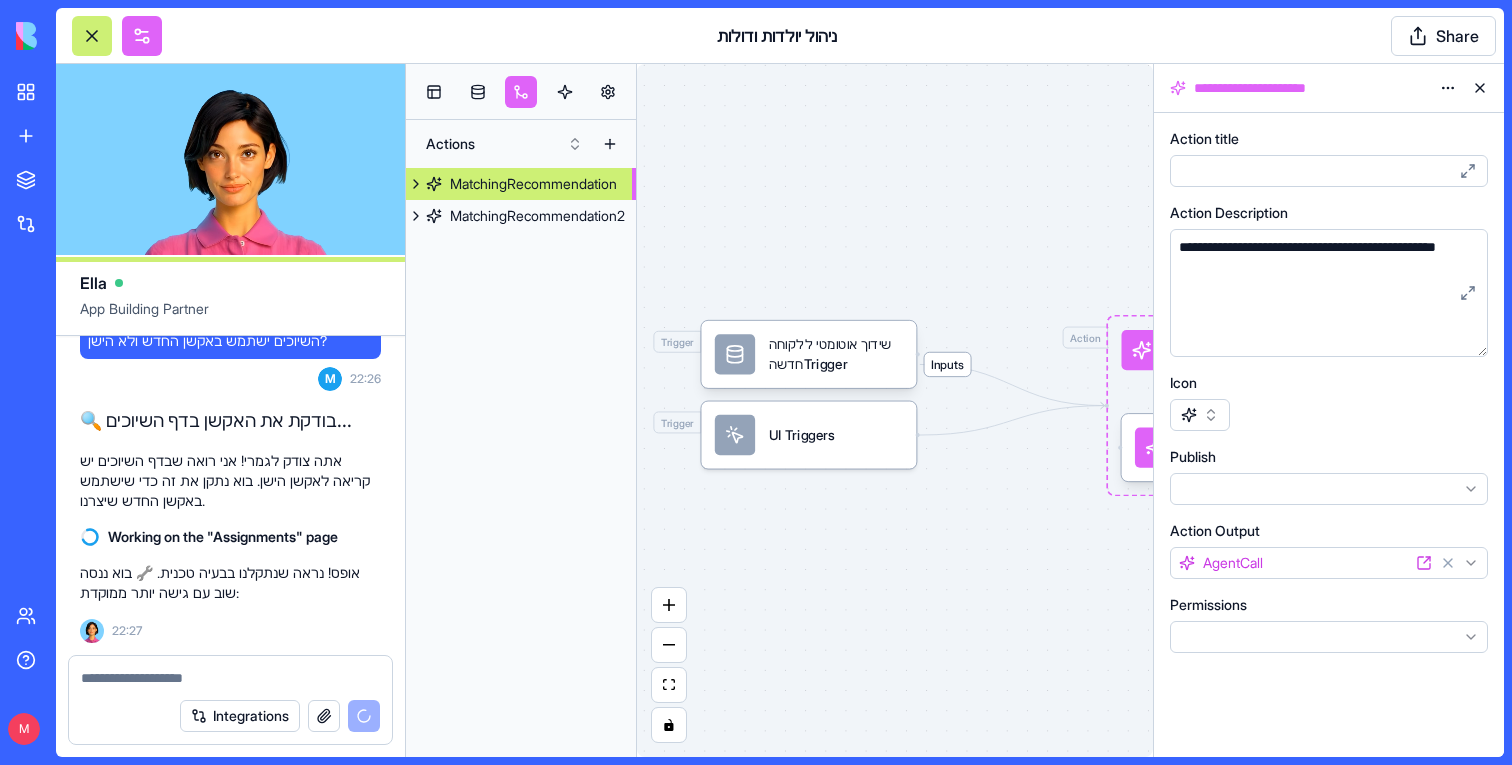 click at bounding box center [1480, 88] 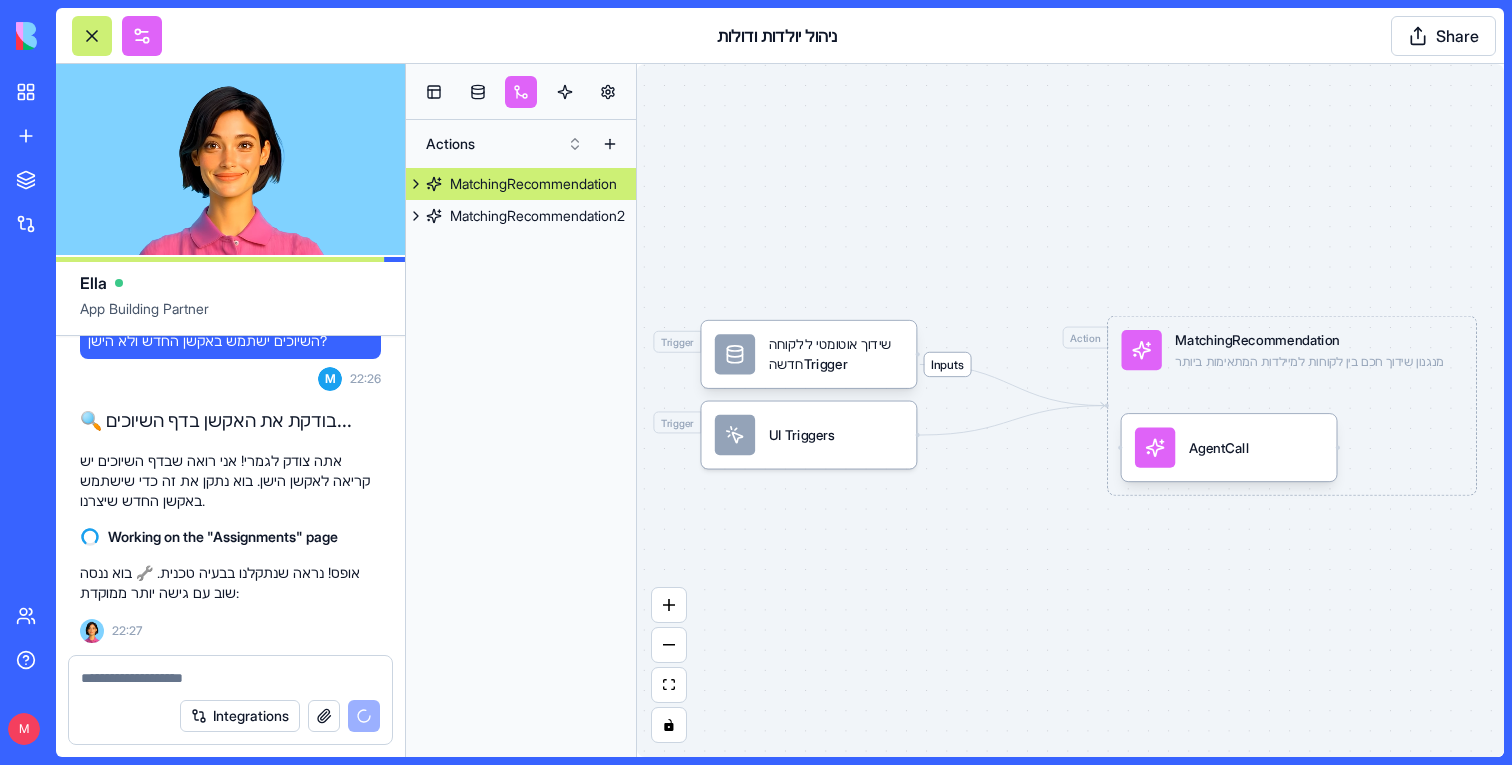 click on "AgentCall" at bounding box center [1229, 448] 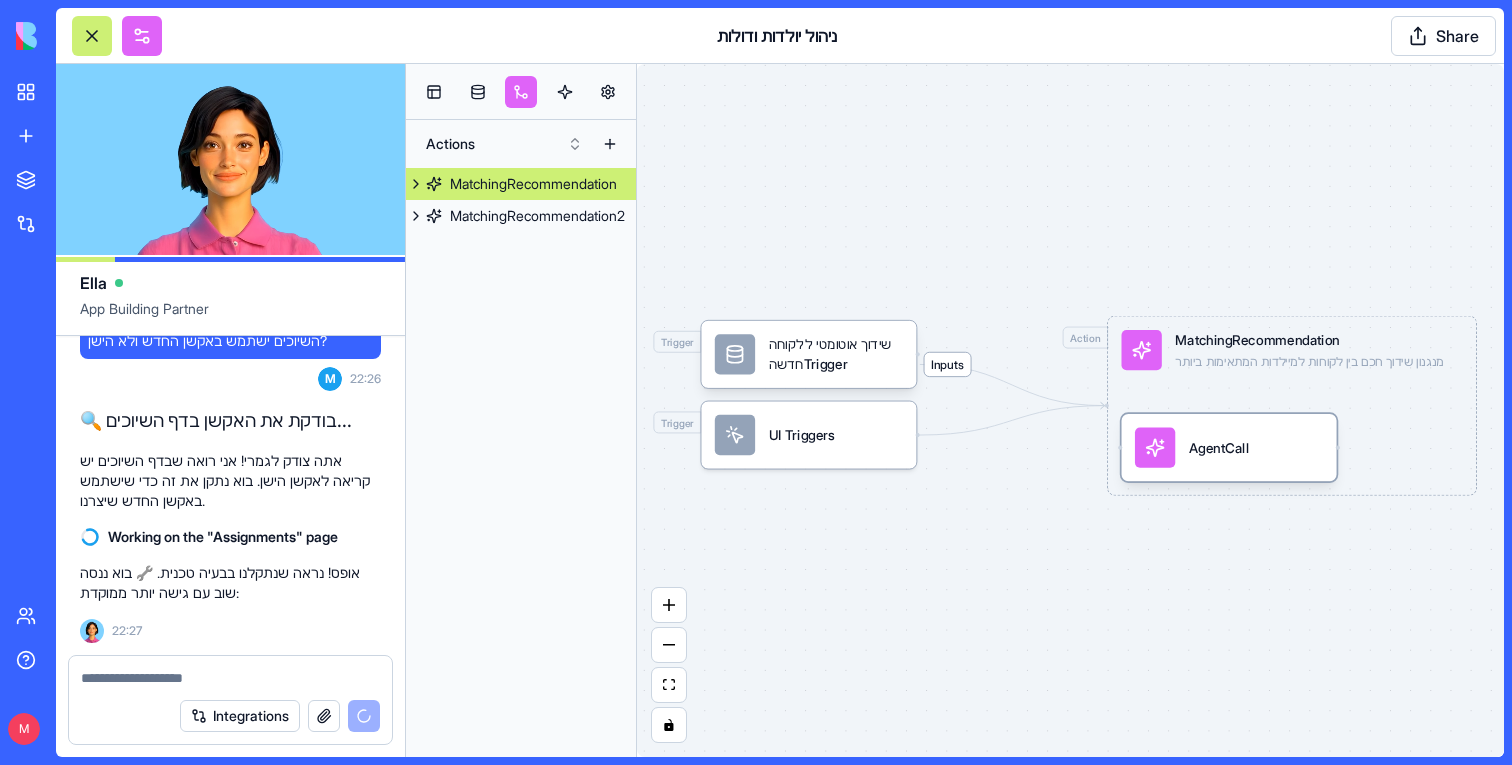 click on "AgentCall" at bounding box center (1228, 447) 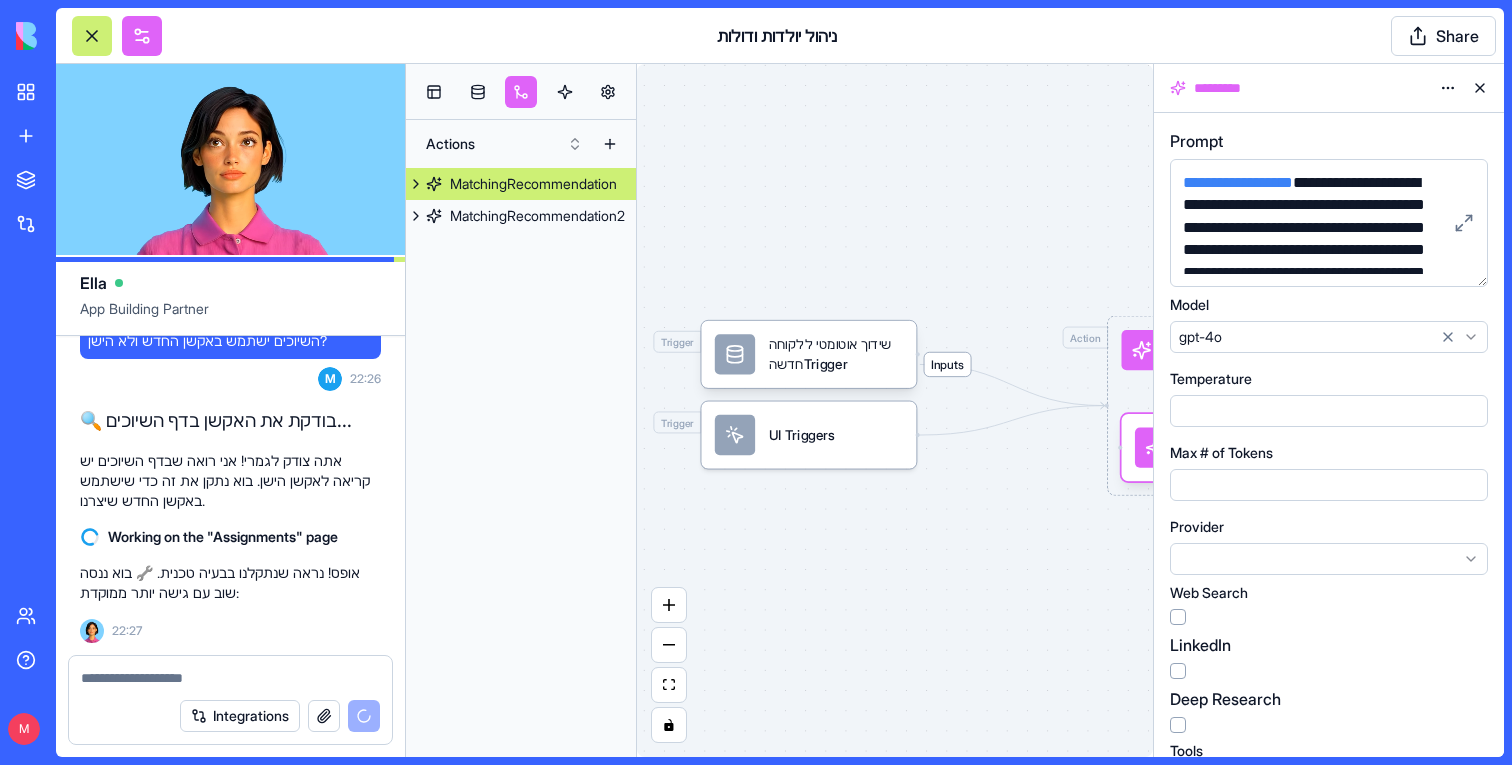 click on "Inputs Trigger שידוך אוטומטי ללקוחה חדשהTrigger Trigger UI Triggers Action MatchingRecommendation מנגנון שידוך חכם בין לקוחות למיילדות המתאימות ביותר AgentCall" at bounding box center (895, 410) 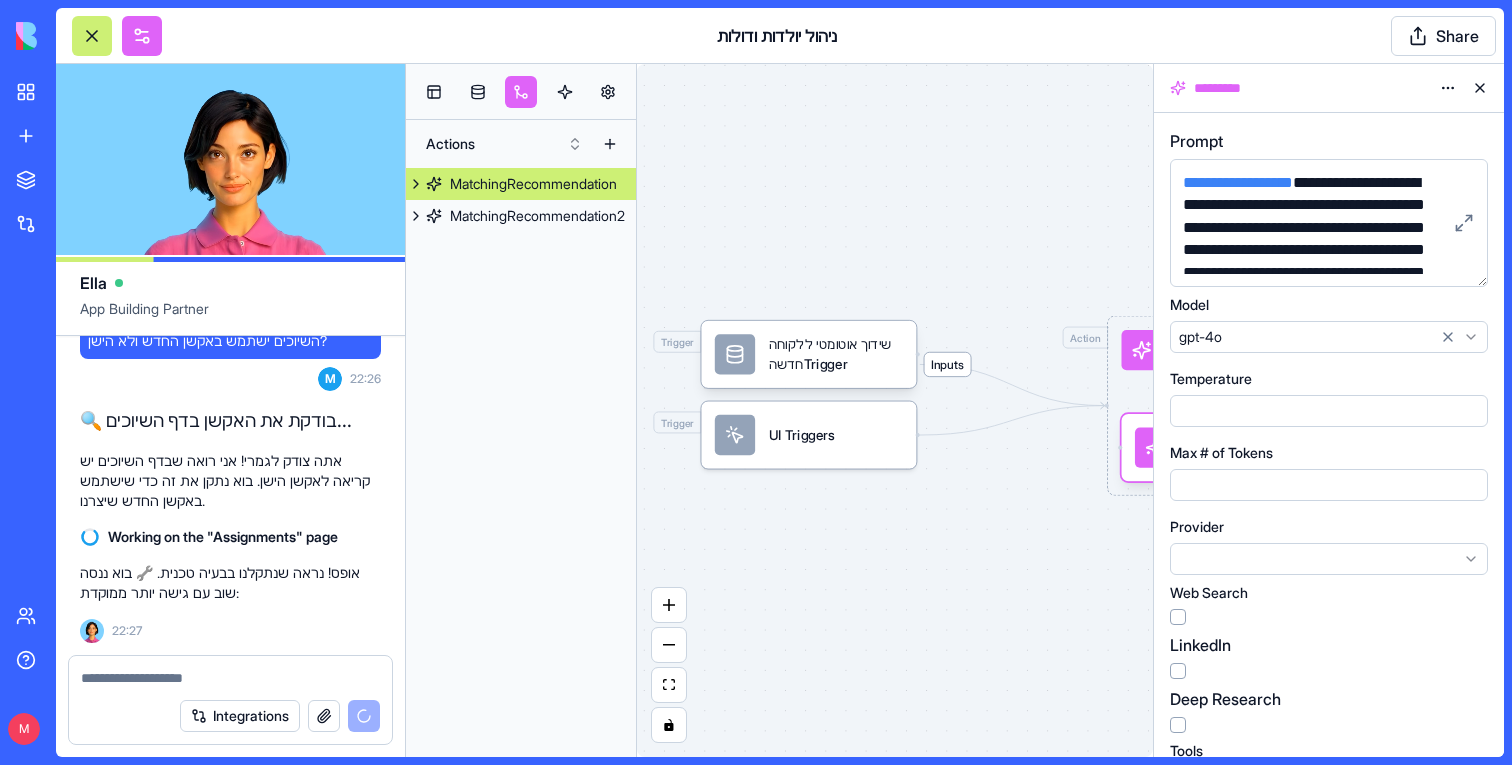 click at bounding box center (1480, 88) 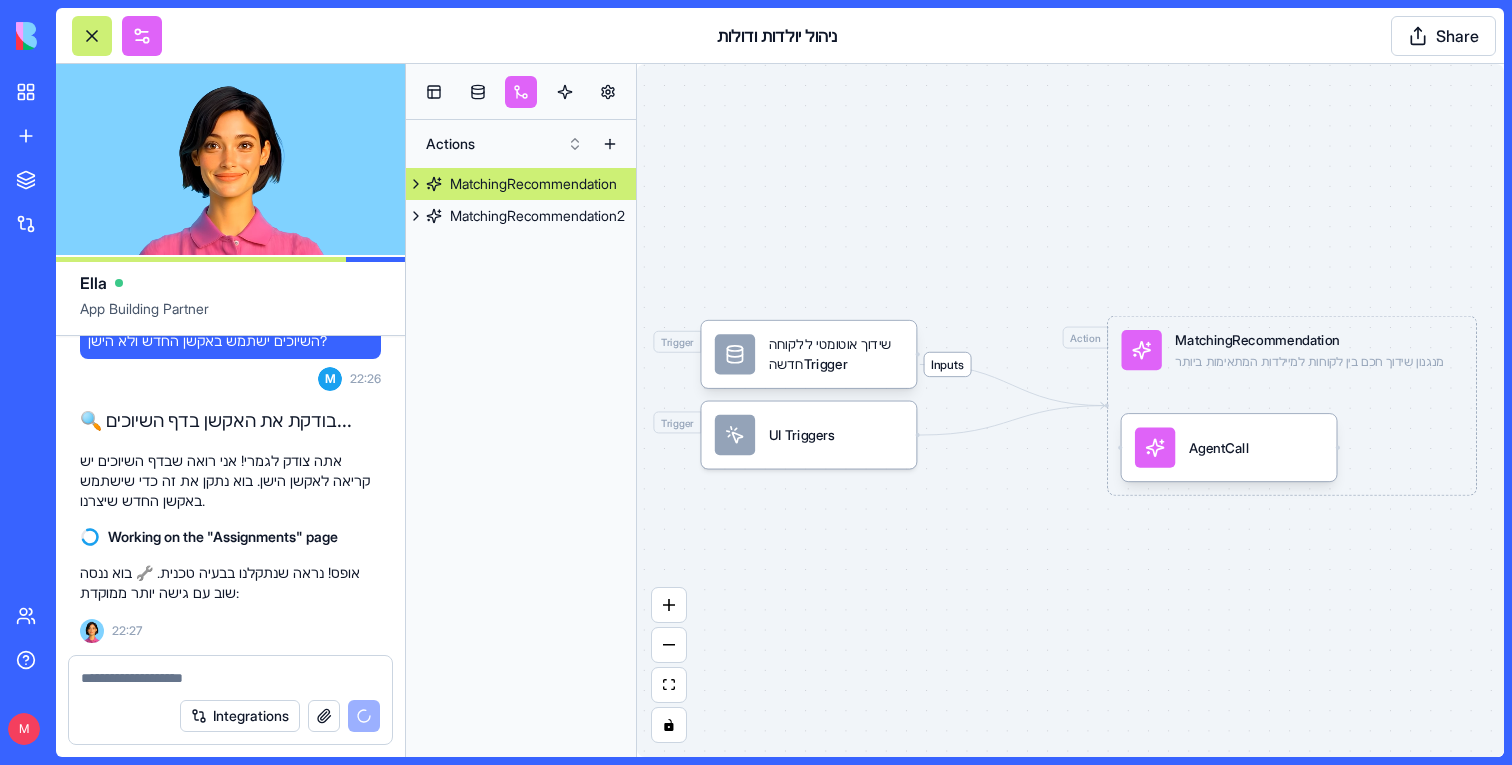 click on "MatchingRecommendation" at bounding box center (1309, 340) 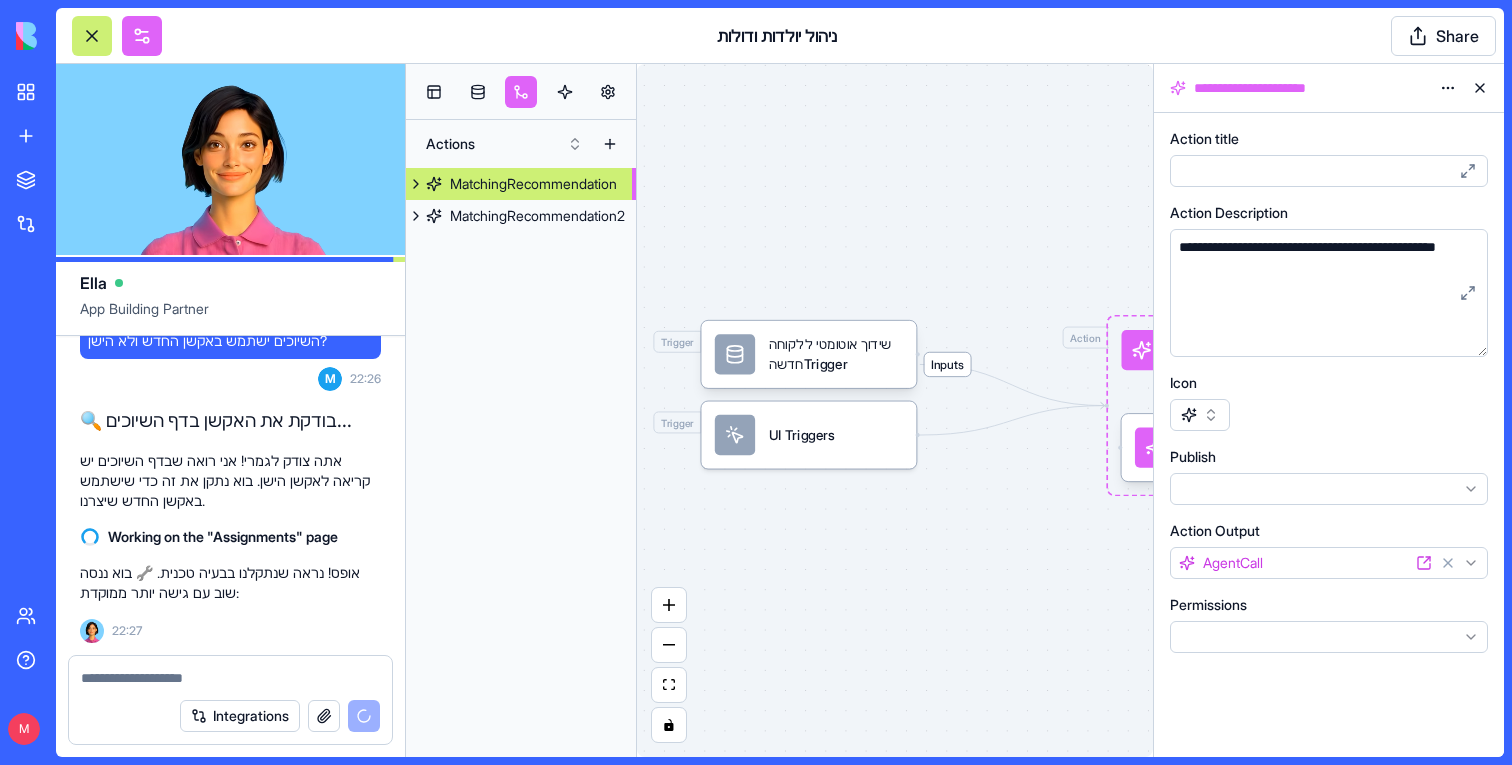 scroll, scrollTop: 63726, scrollLeft: 0, axis: vertical 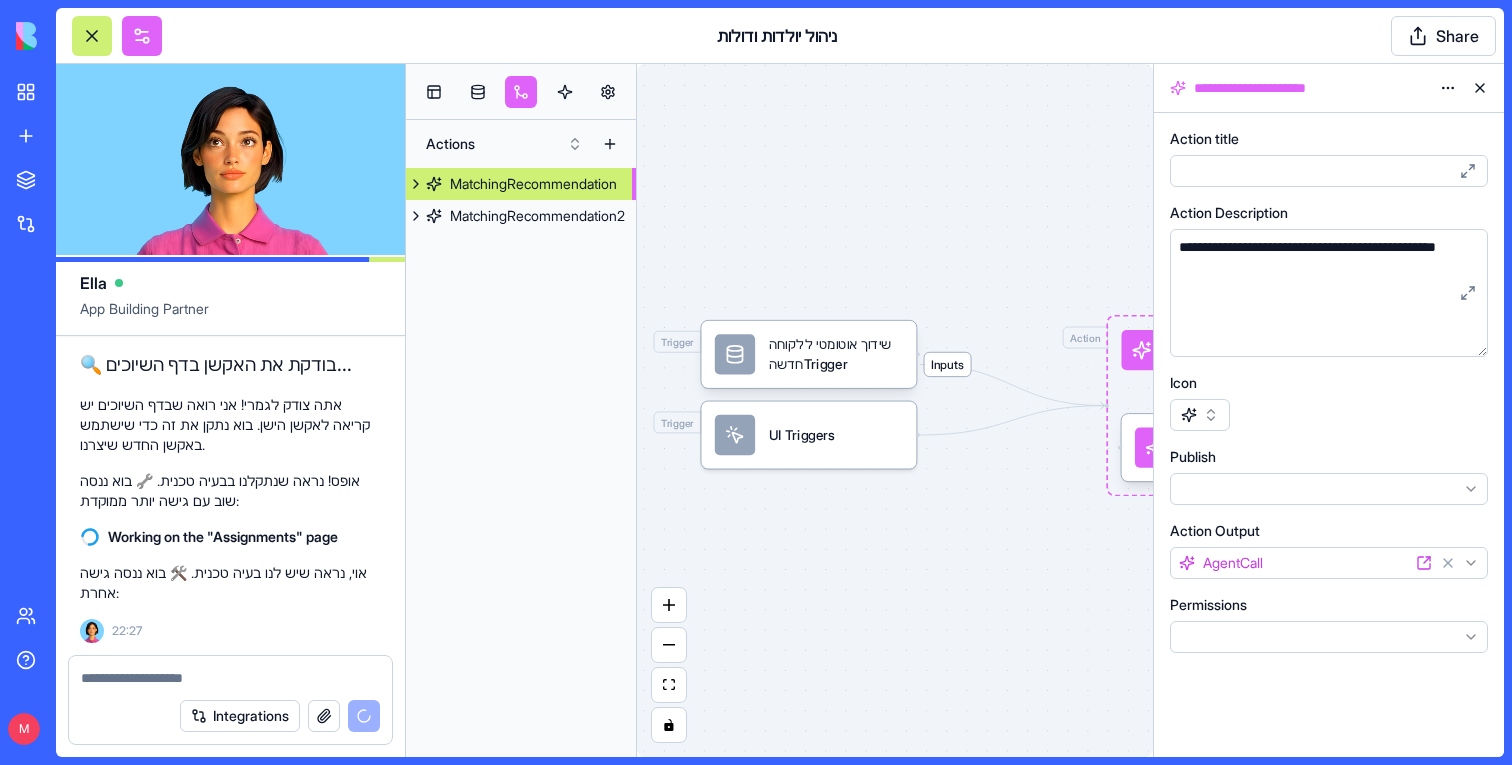 click at bounding box center (1480, 88) 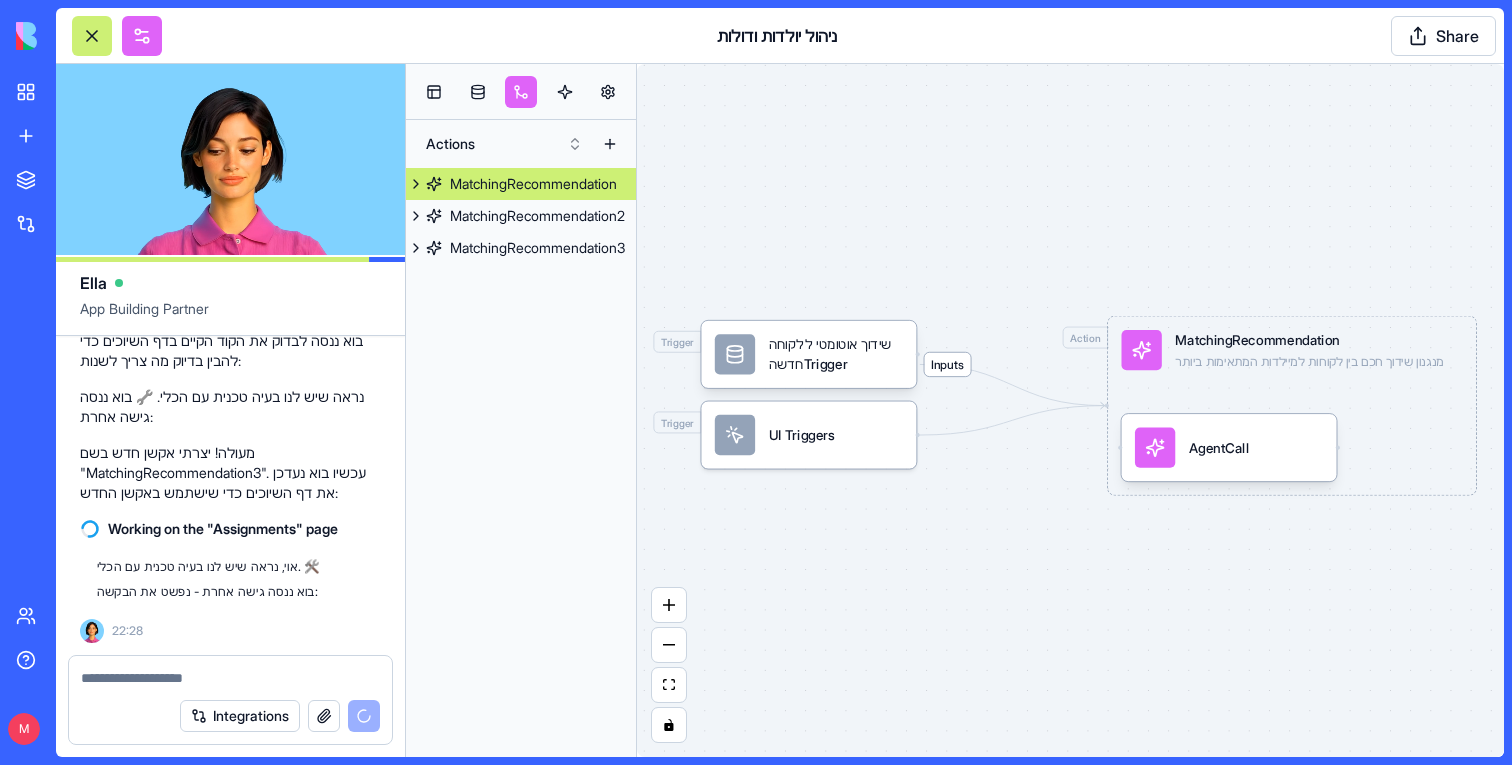 scroll, scrollTop: 63978, scrollLeft: 0, axis: vertical 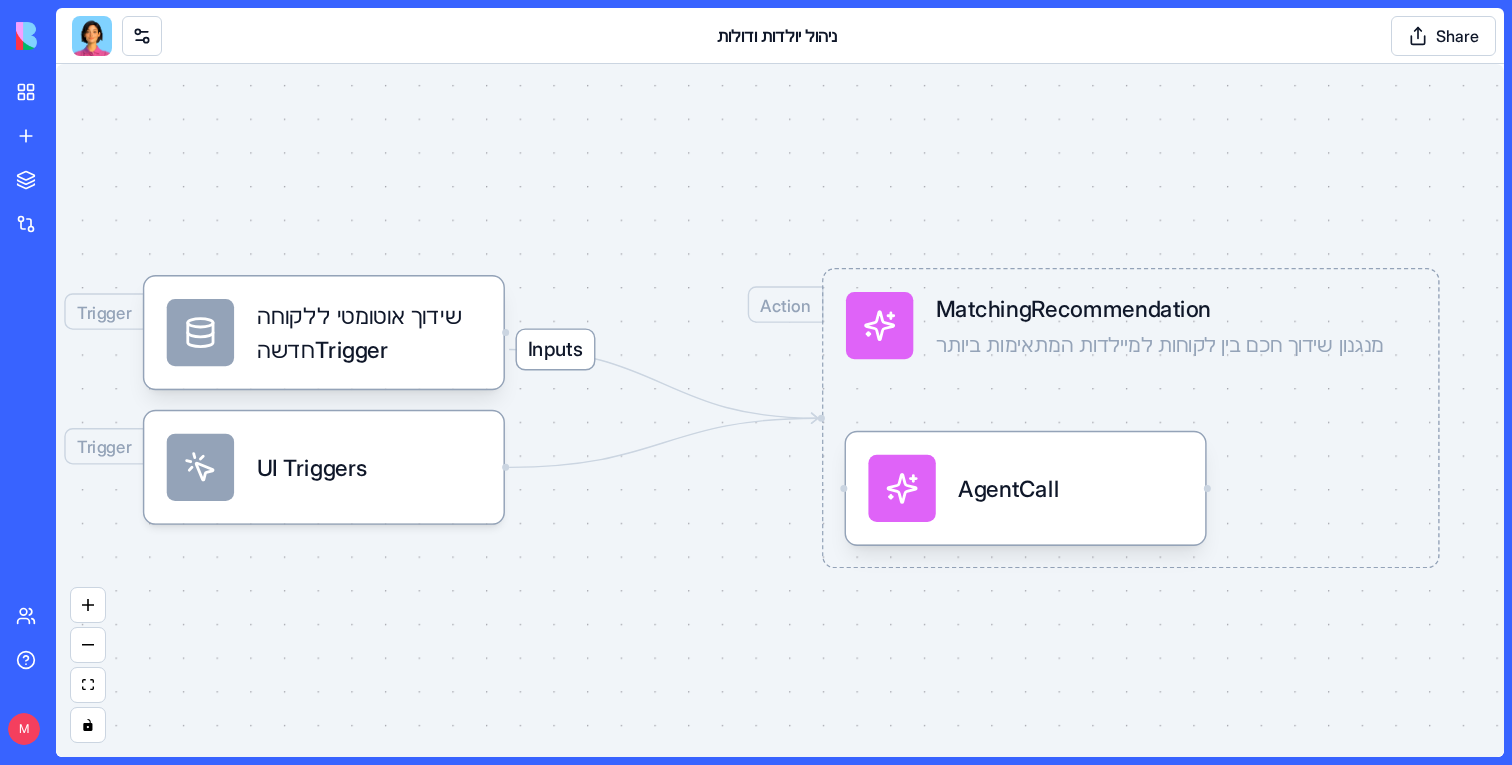 click at bounding box center [92, 36] 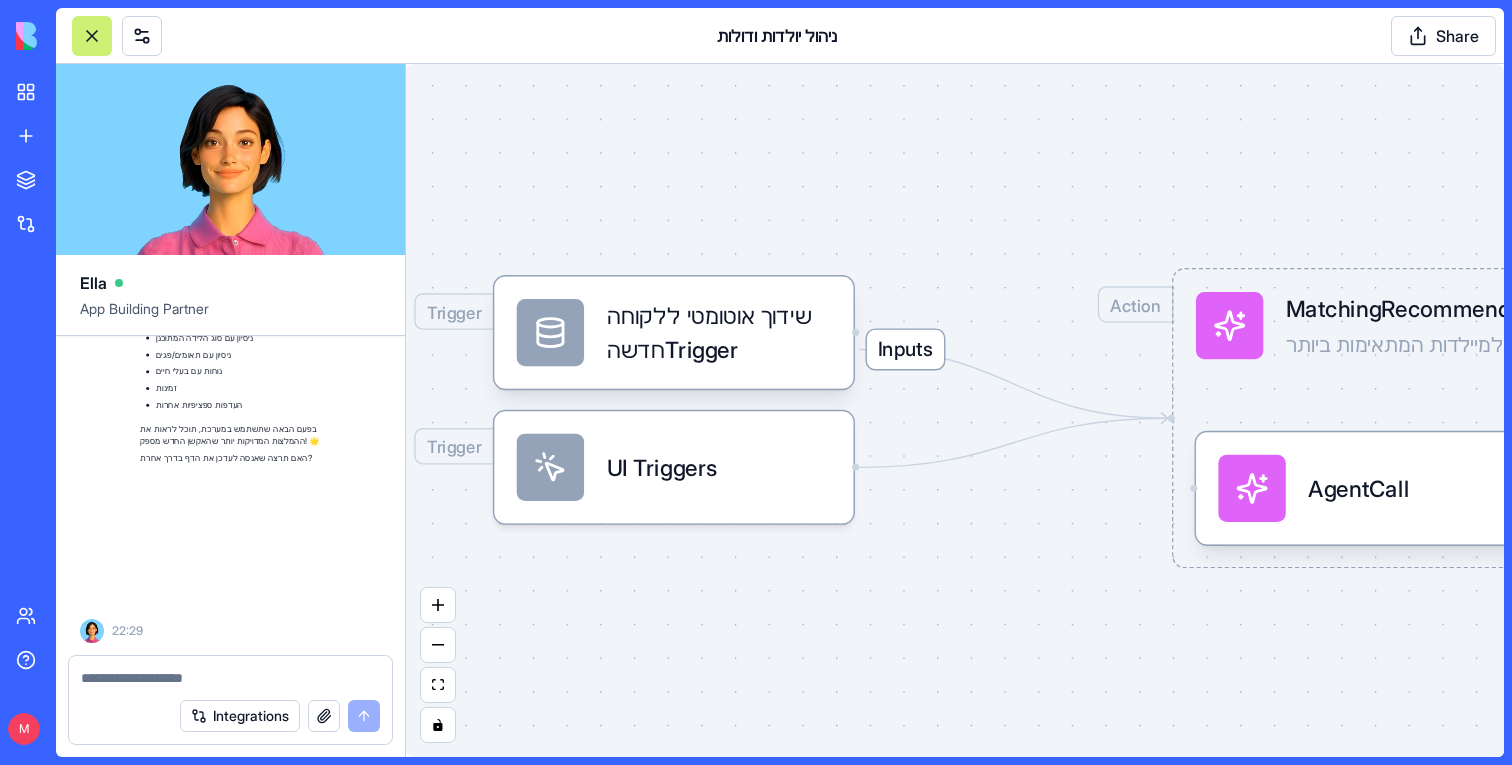 scroll, scrollTop: 64710, scrollLeft: 0, axis: vertical 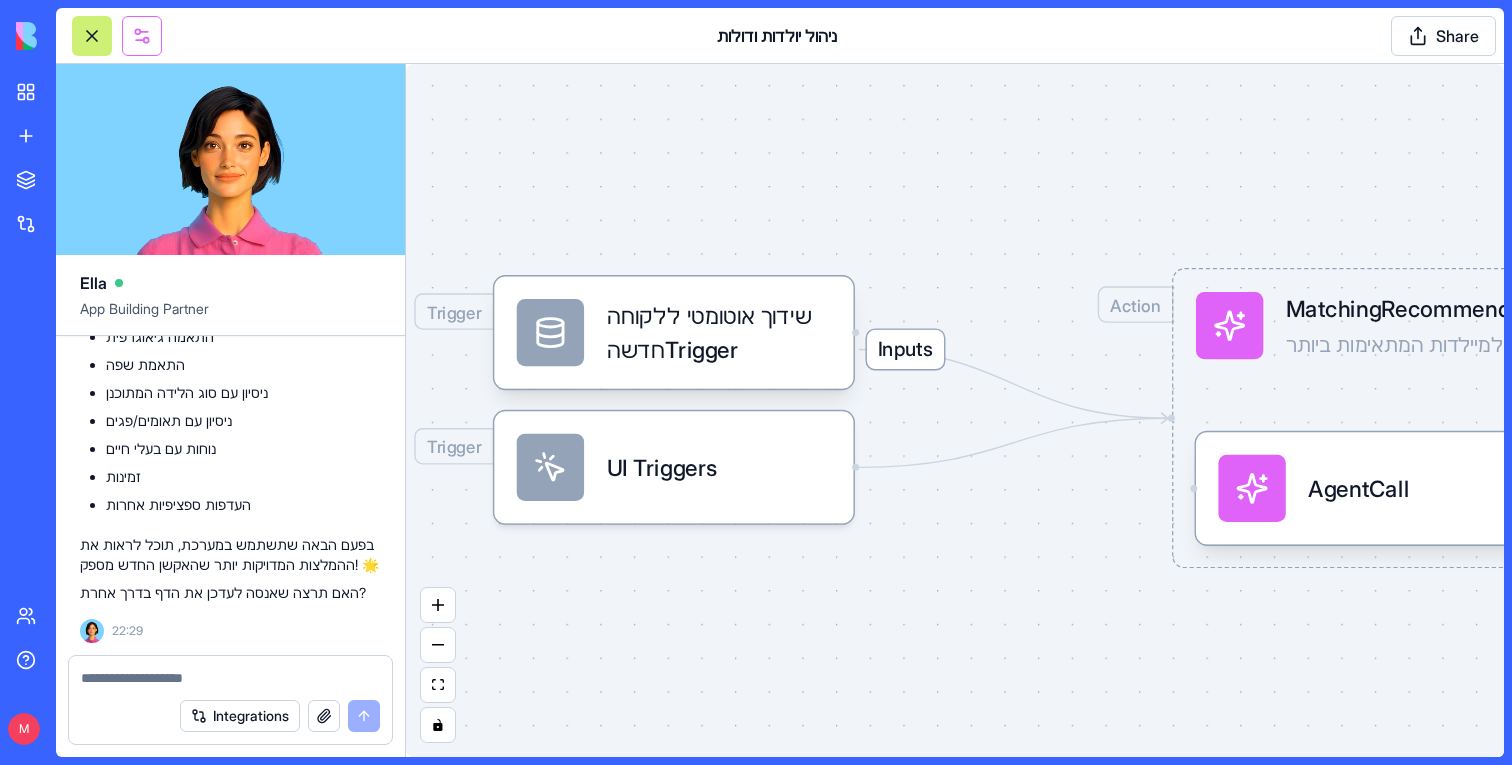 click at bounding box center (142, 36) 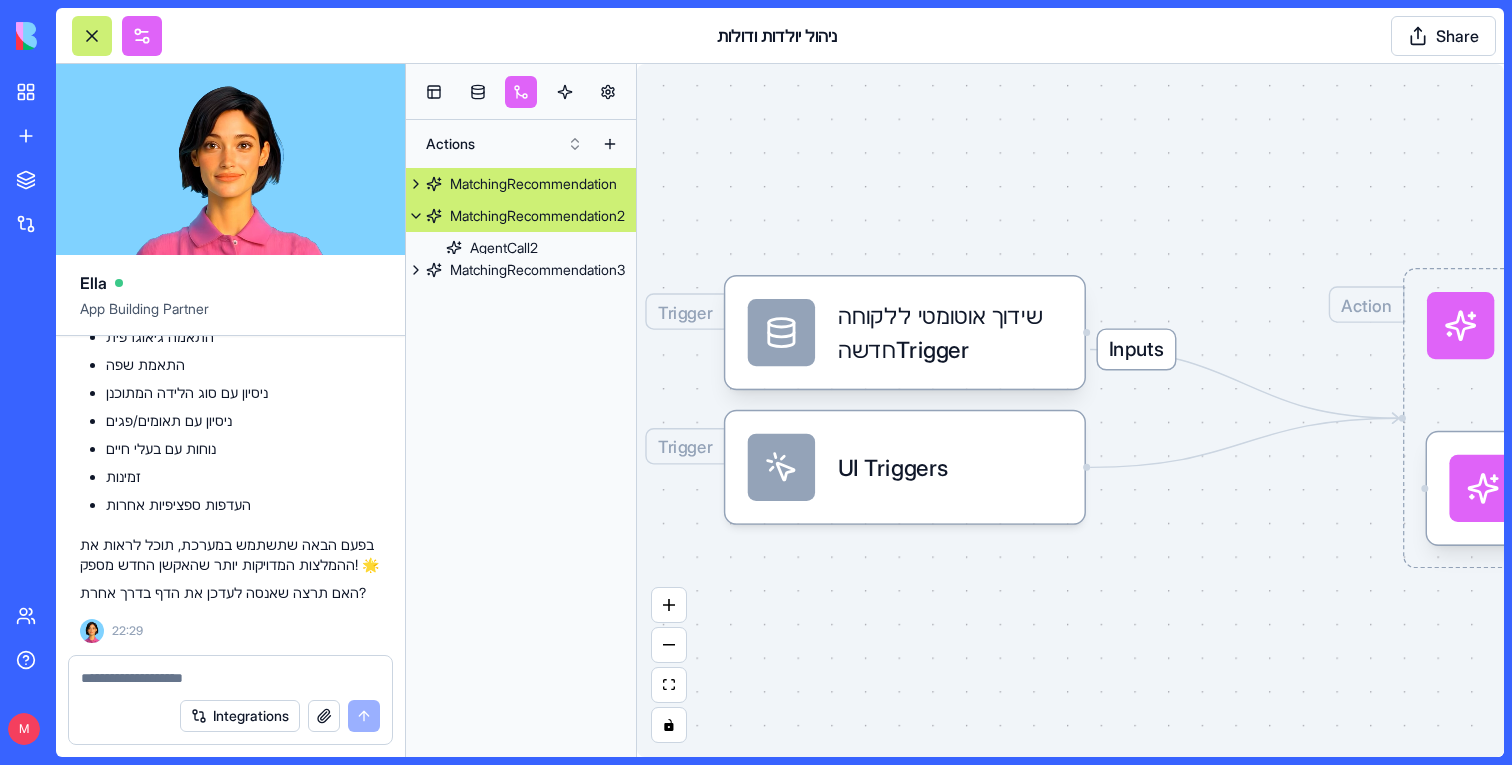 click on "MatchingRecommendation2" at bounding box center [521, 216] 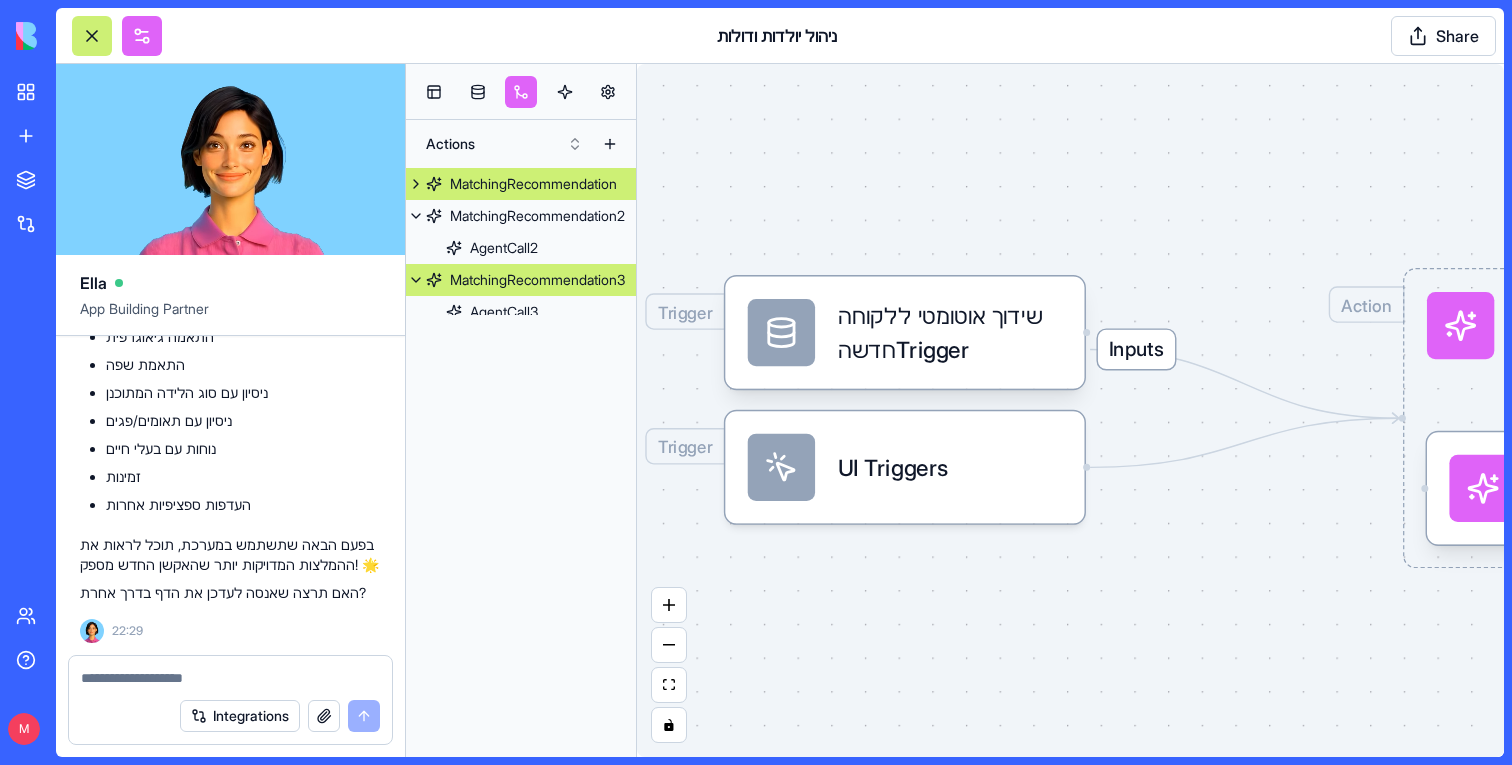 click on "MatchingRecommendation3" at bounding box center [521, 280] 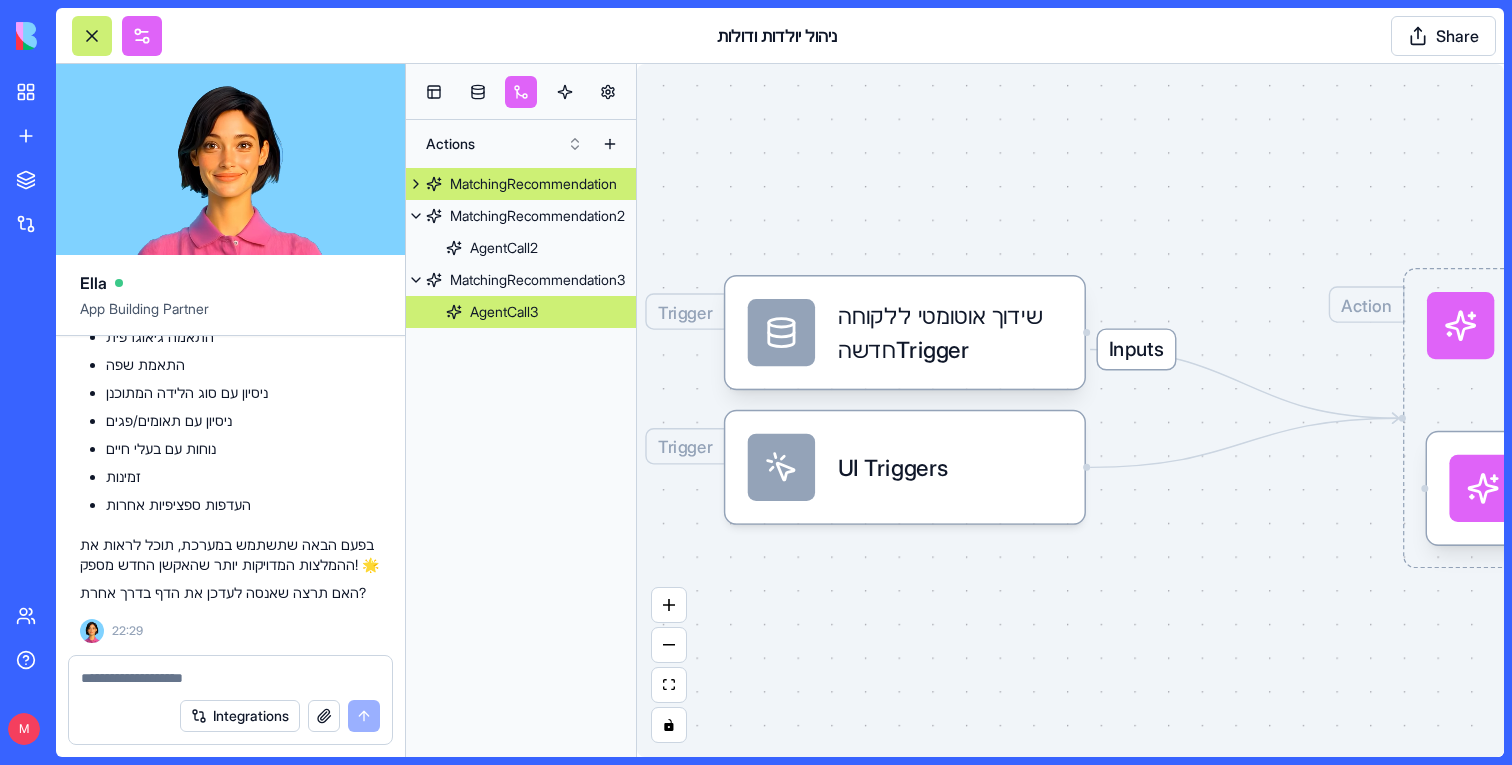 click on "AgentCall3" at bounding box center (504, 312) 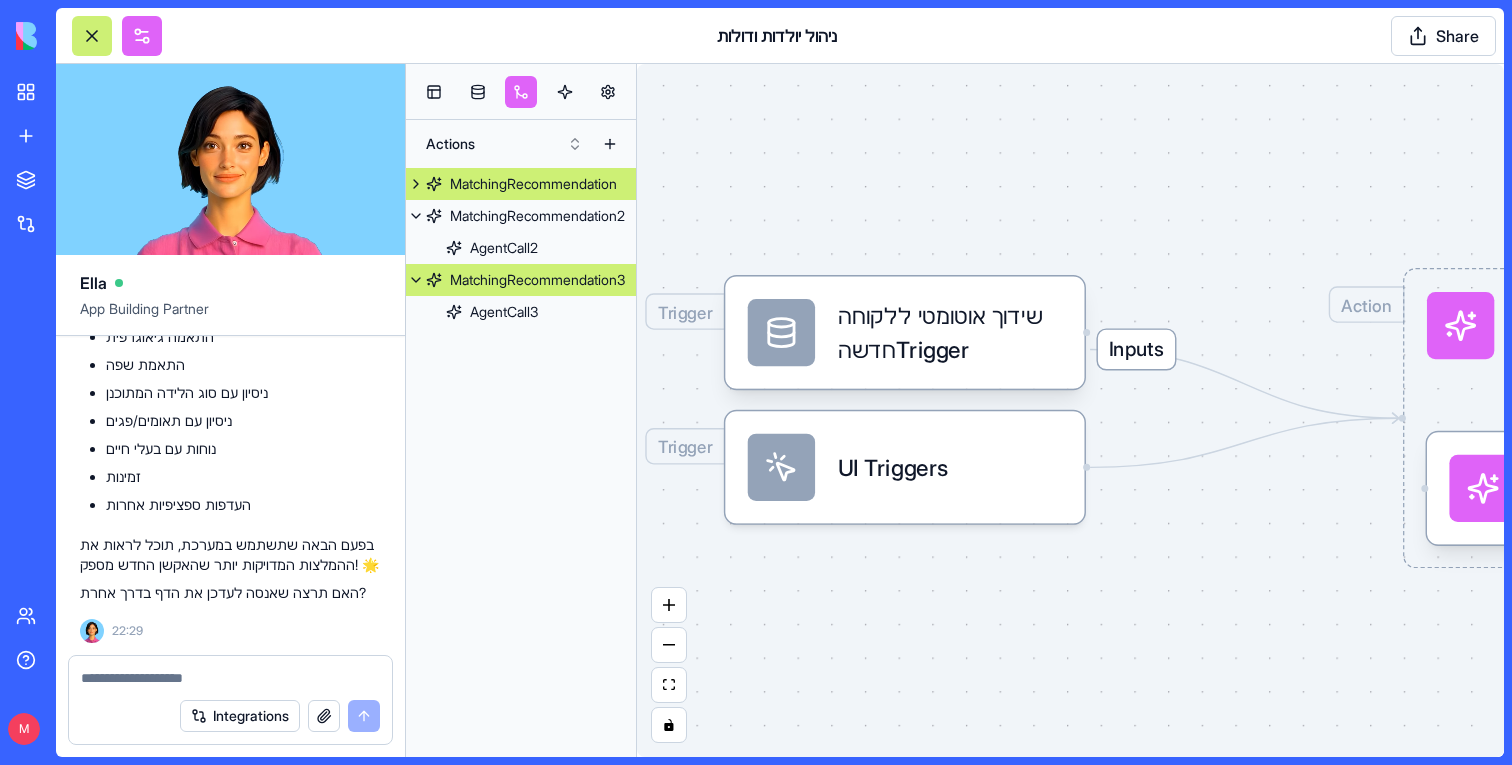 click on "MatchingRecommendation3" at bounding box center (537, 280) 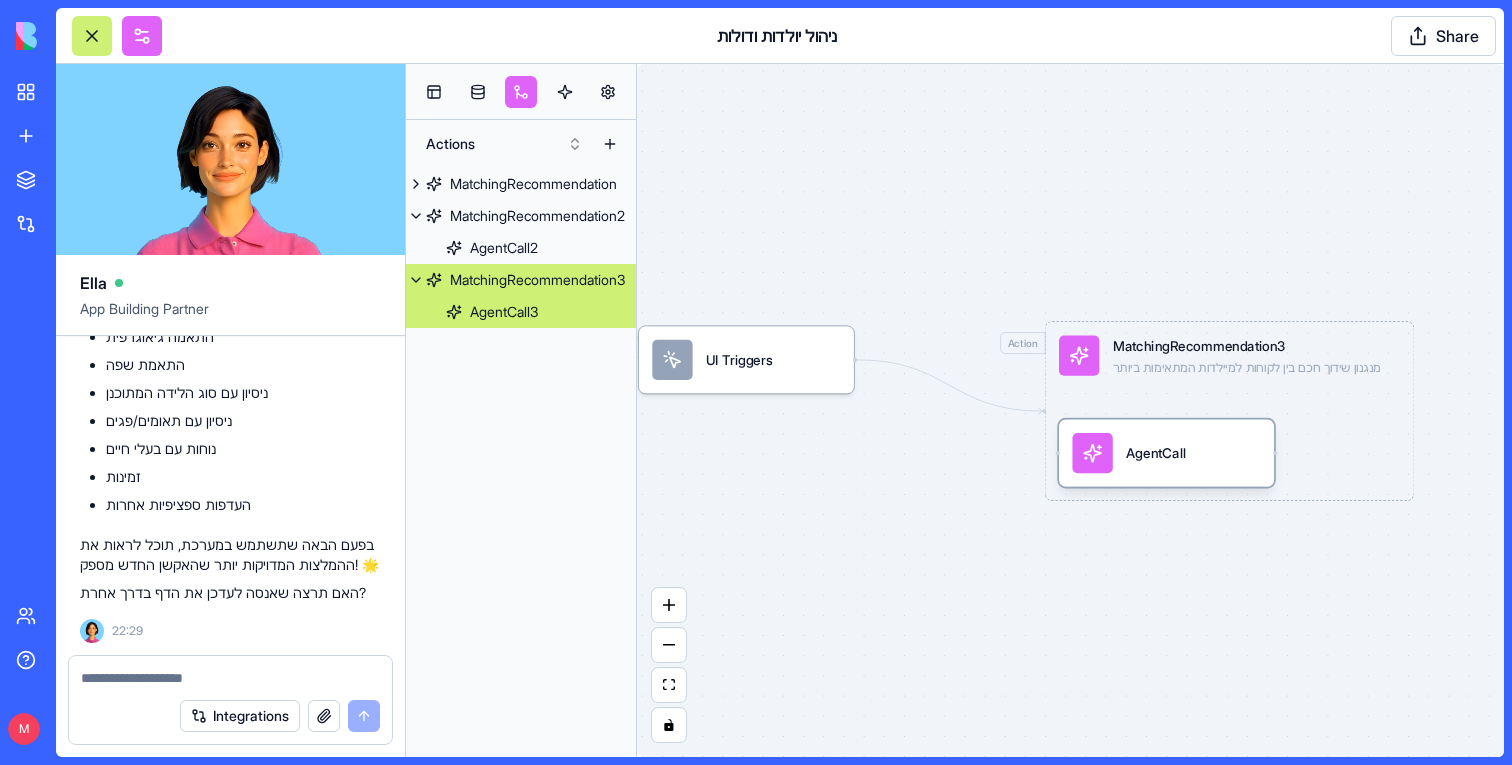 click on "AgentCall" at bounding box center [1156, 453] 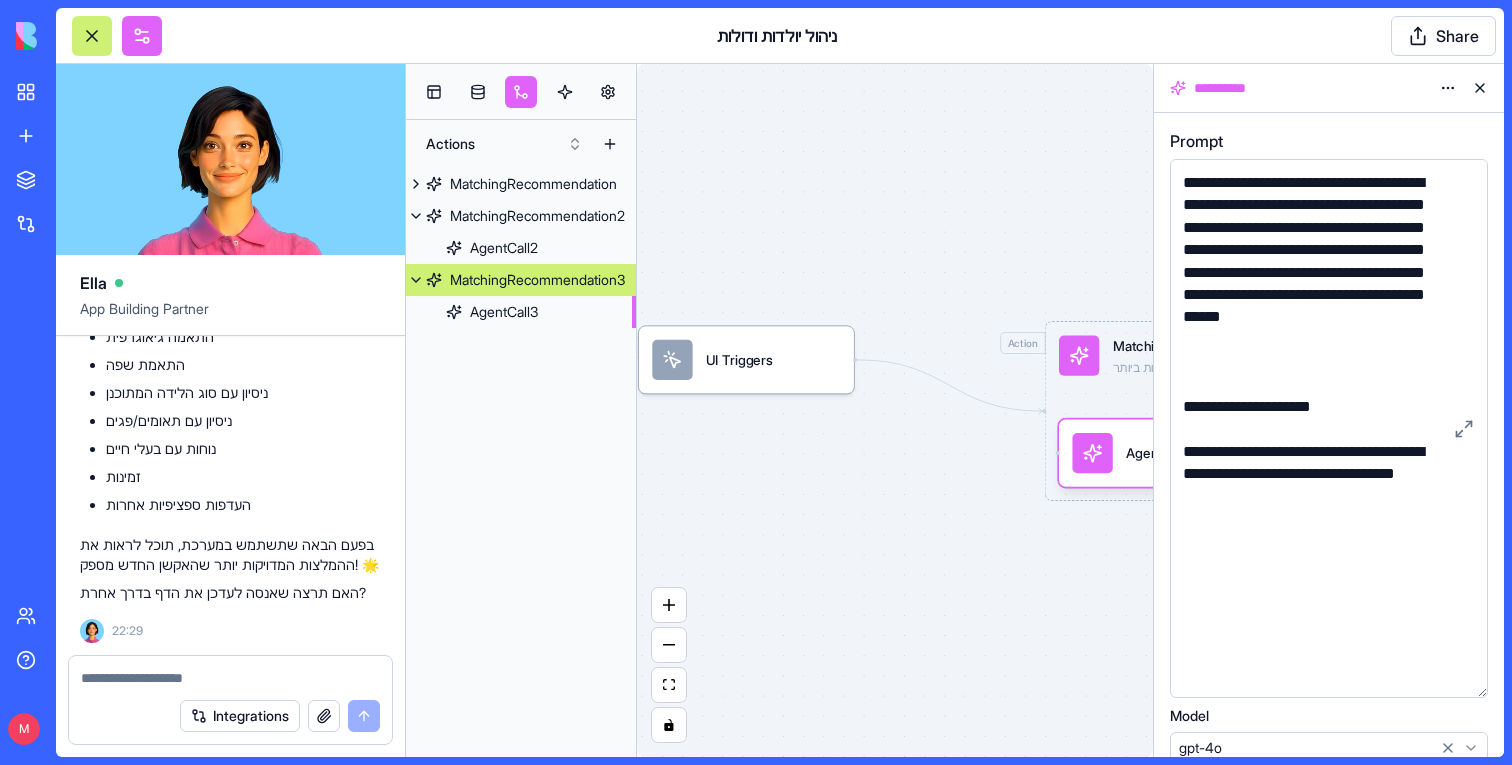 drag, startPoint x: 1481, startPoint y: 278, endPoint x: 1485, endPoint y: 687, distance: 409.01956 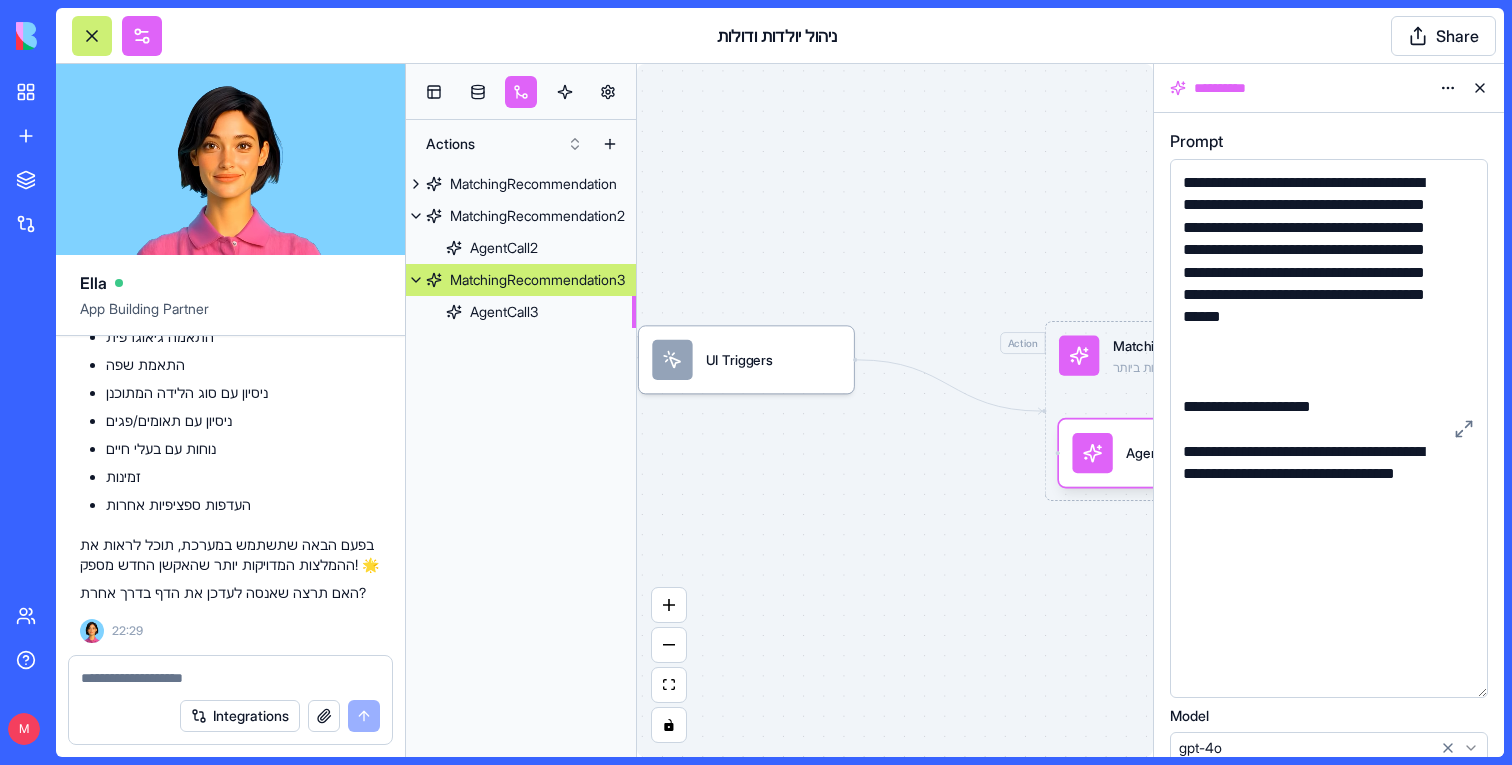 click on "**********" at bounding box center [1329, 428] 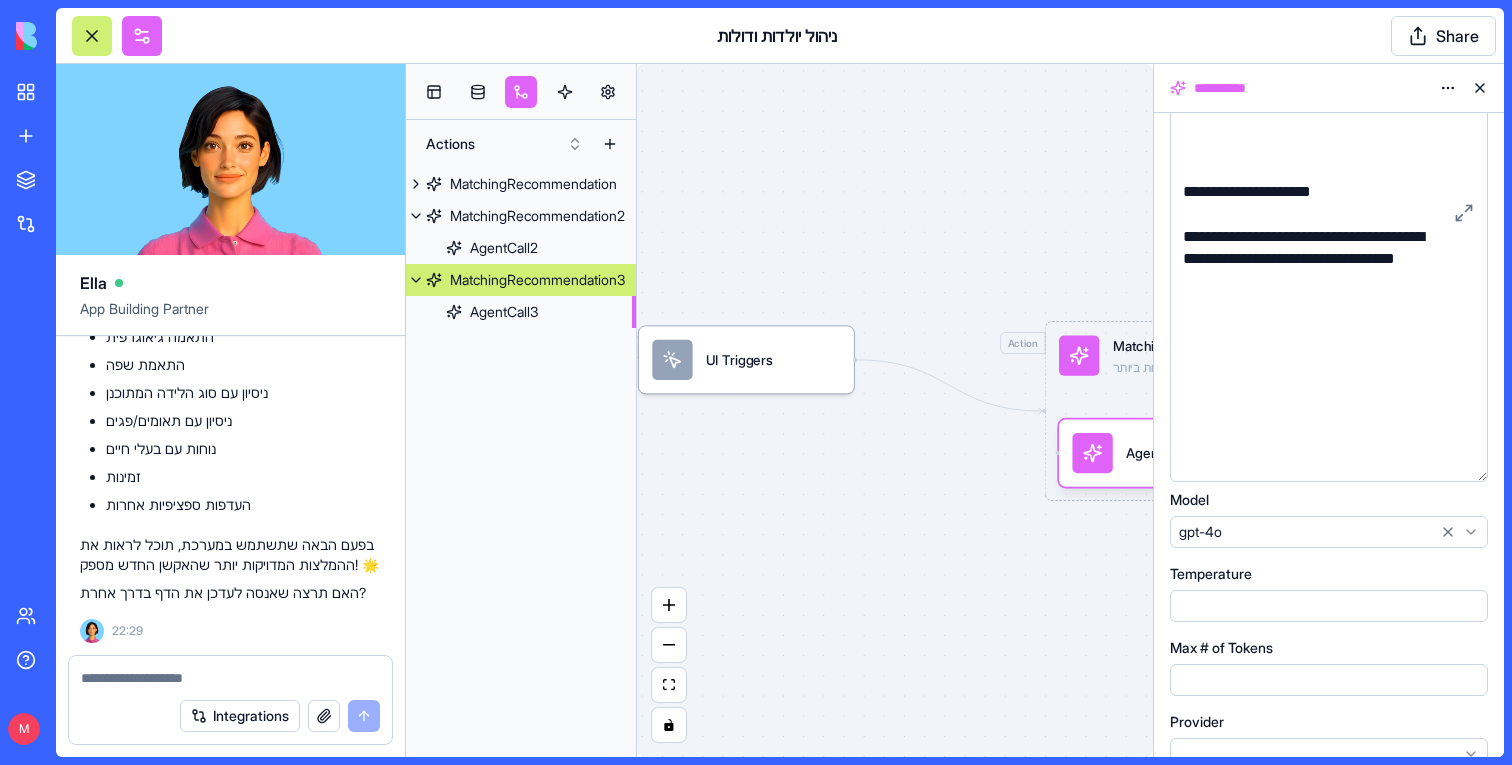 scroll, scrollTop: 468, scrollLeft: 0, axis: vertical 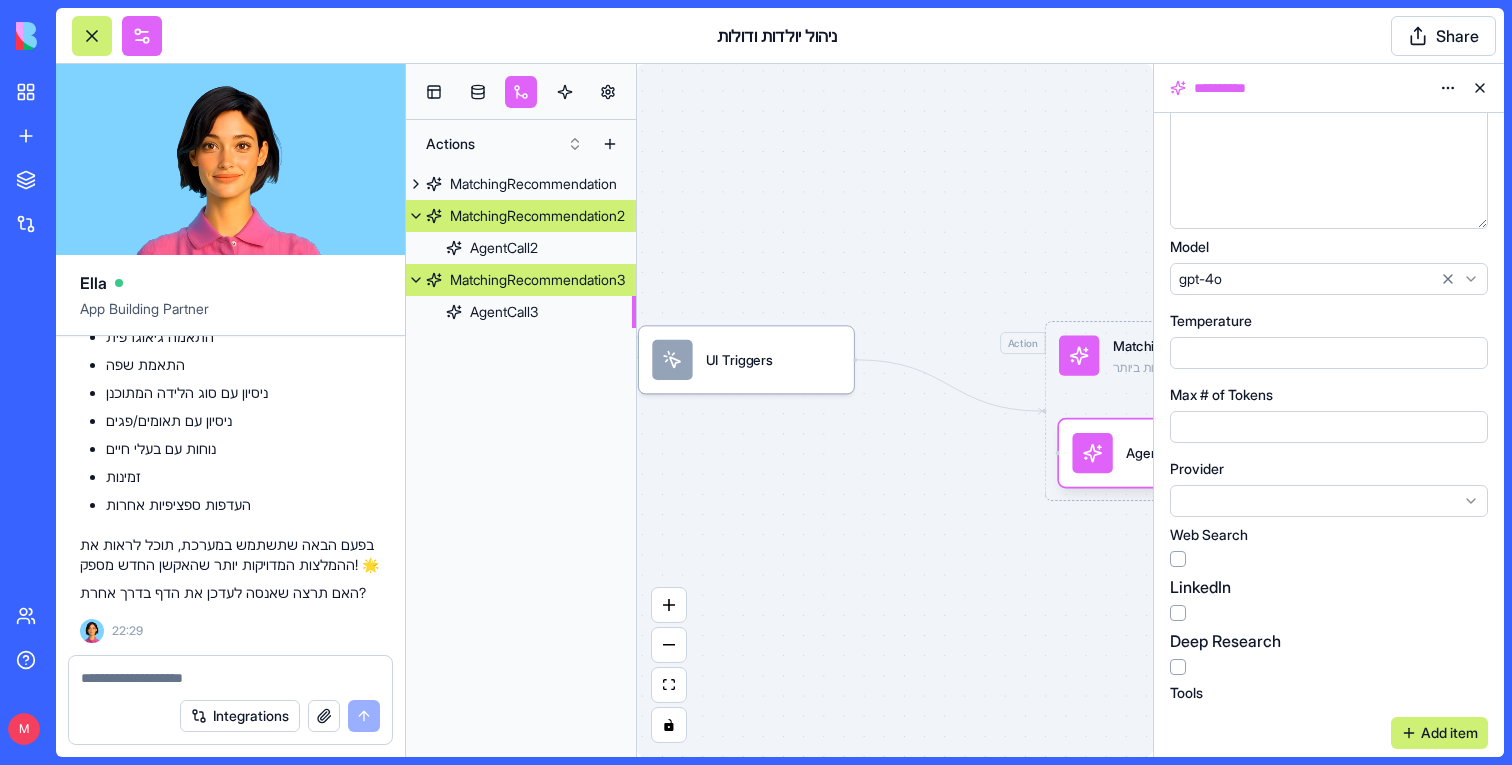 click on "MatchingRecommendation2" at bounding box center [537, 216] 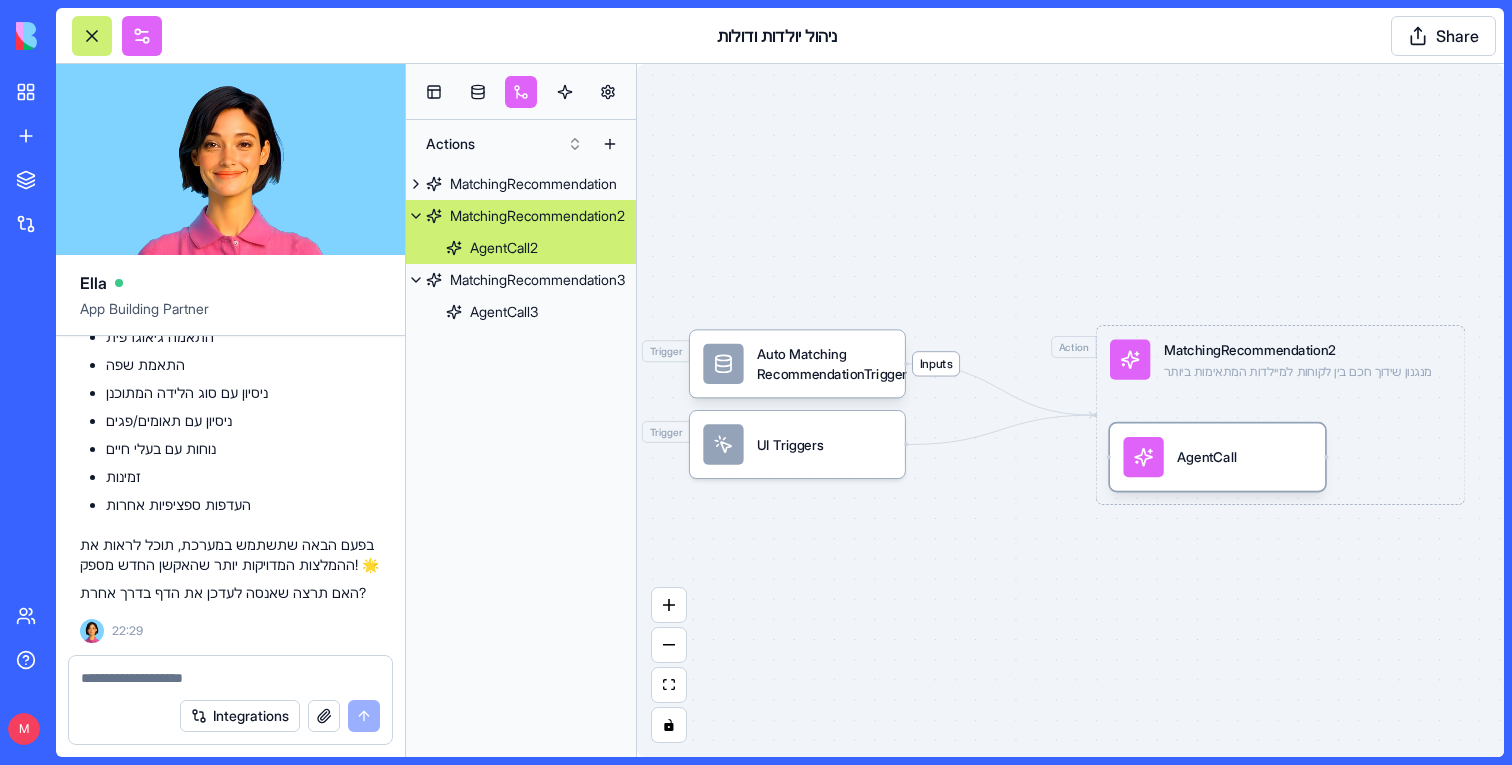 click on "AgentCall" at bounding box center (1217, 457) 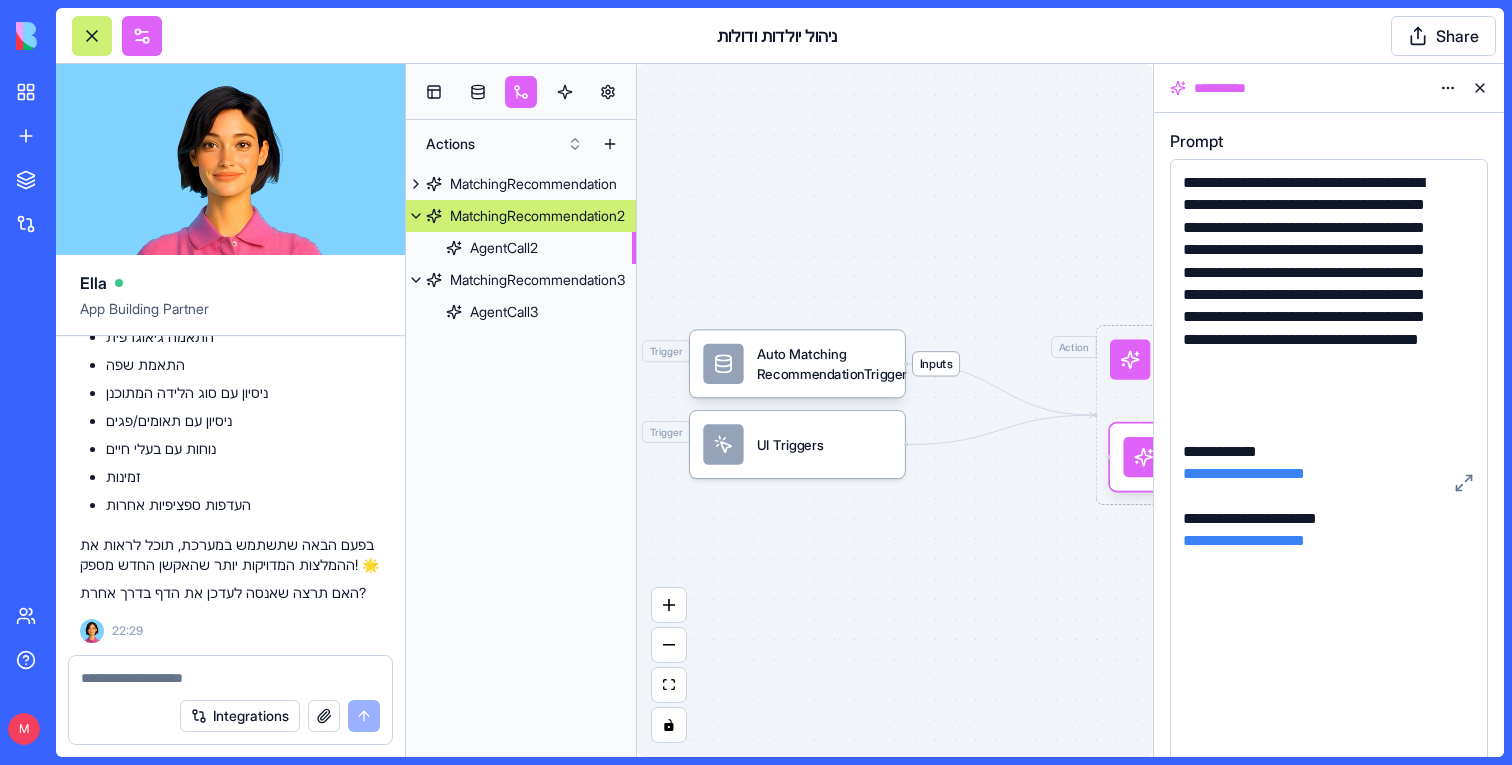 drag, startPoint x: 1476, startPoint y: 279, endPoint x: 1476, endPoint y: 800, distance: 521 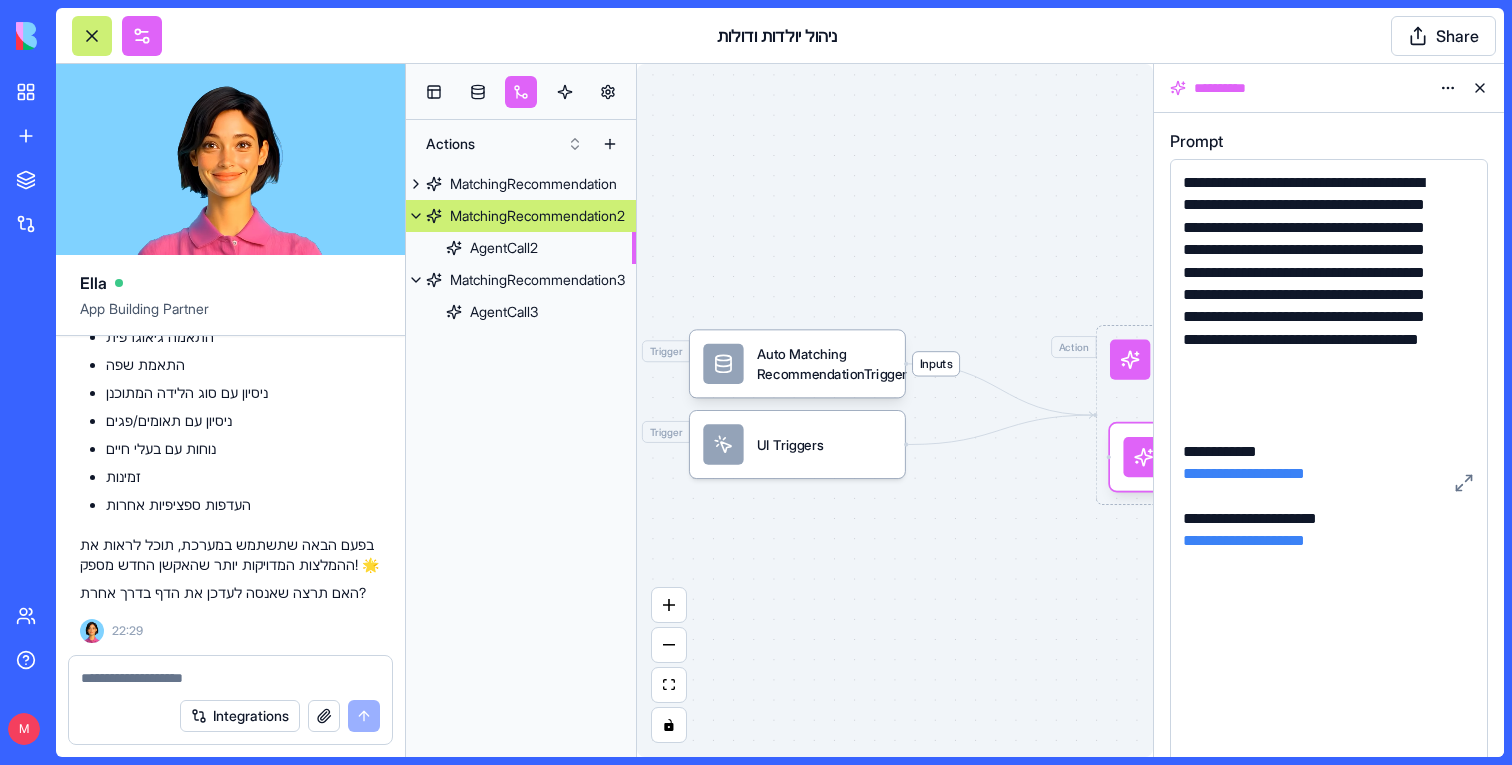 click on "BETA My workspace New App
To pick up a draggable item, press the space bar.
While dragging, use the arrow keys to move the item.
Press space again to drop the item in its new position, or press escape to cancel.
Marketplace Integrations Recent Patient Management System ניהול יולדות ודולות Social Media Content Generator TRY Team Help M Upgrade ניהול יולדות ודולות Share Ella App Building Partner Undo M 09:31 🌟 Doula & Client Management System Coming Up!
I'll create a beautiful system to manage your birthing clients and doulas with personalized portals for everyone. Let's make your client matching process smooth and efficient! Setting up your data structure Naming the app Working on the "AppLayout"  Working on the "Dashboard" page Working on the "Clients" page Working on the "Doulas" page Working on the "Assignments" page Working on the "ClientPortal" page Working on the "DoulaPortal" page Verifying everything works together
09:42 Undo M 10:07" at bounding box center (756, 382) 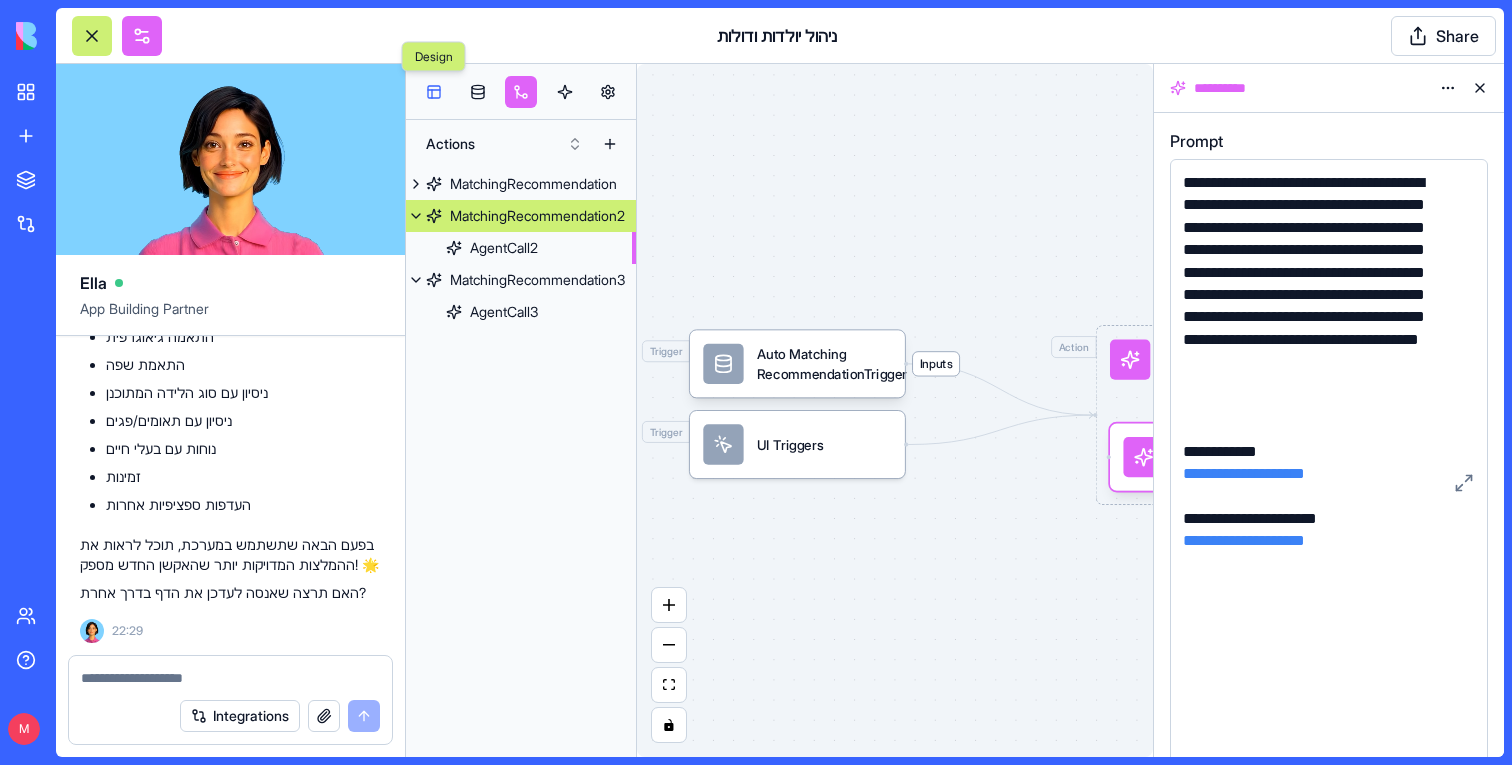 click at bounding box center [434, 92] 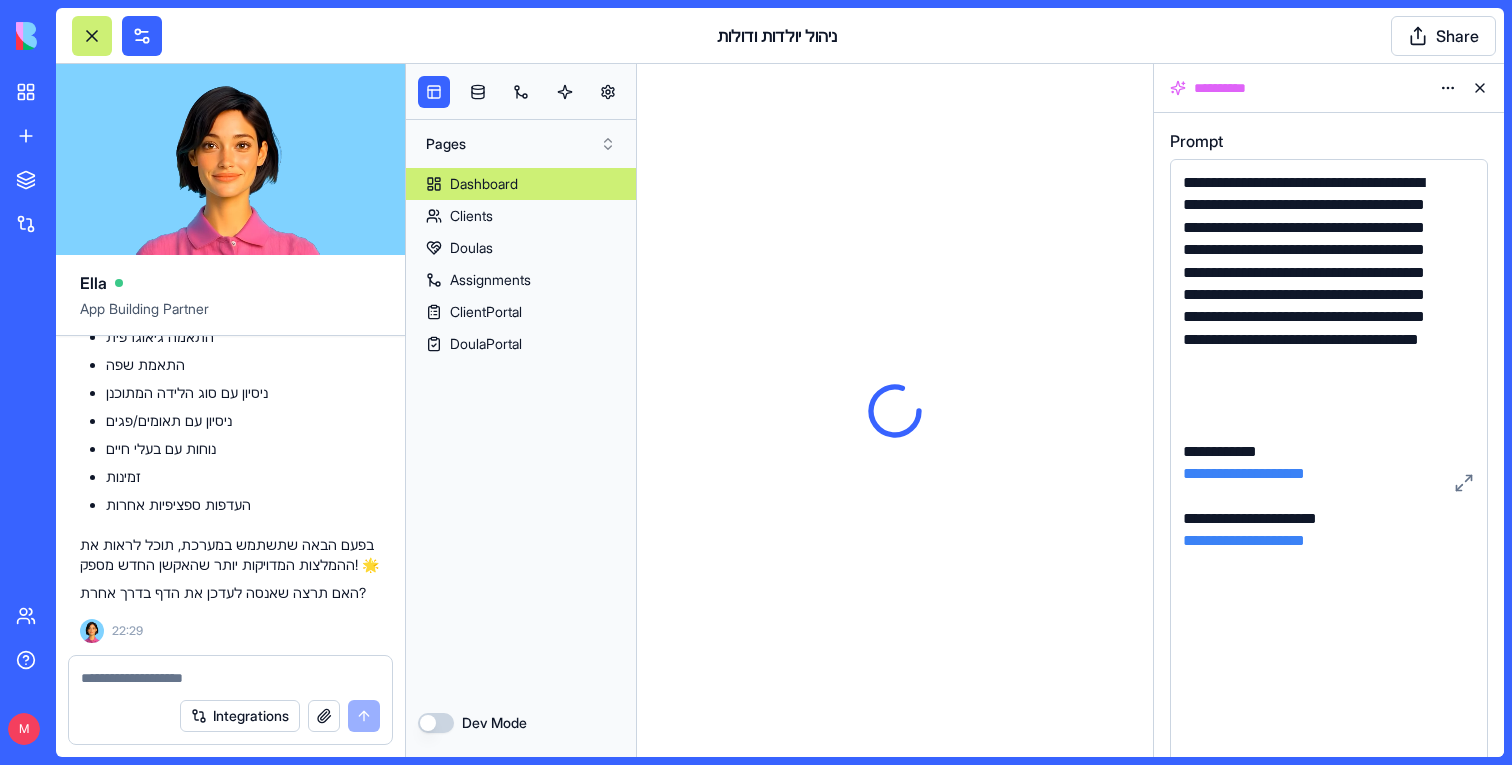 click on "Dashboard" at bounding box center [521, 184] 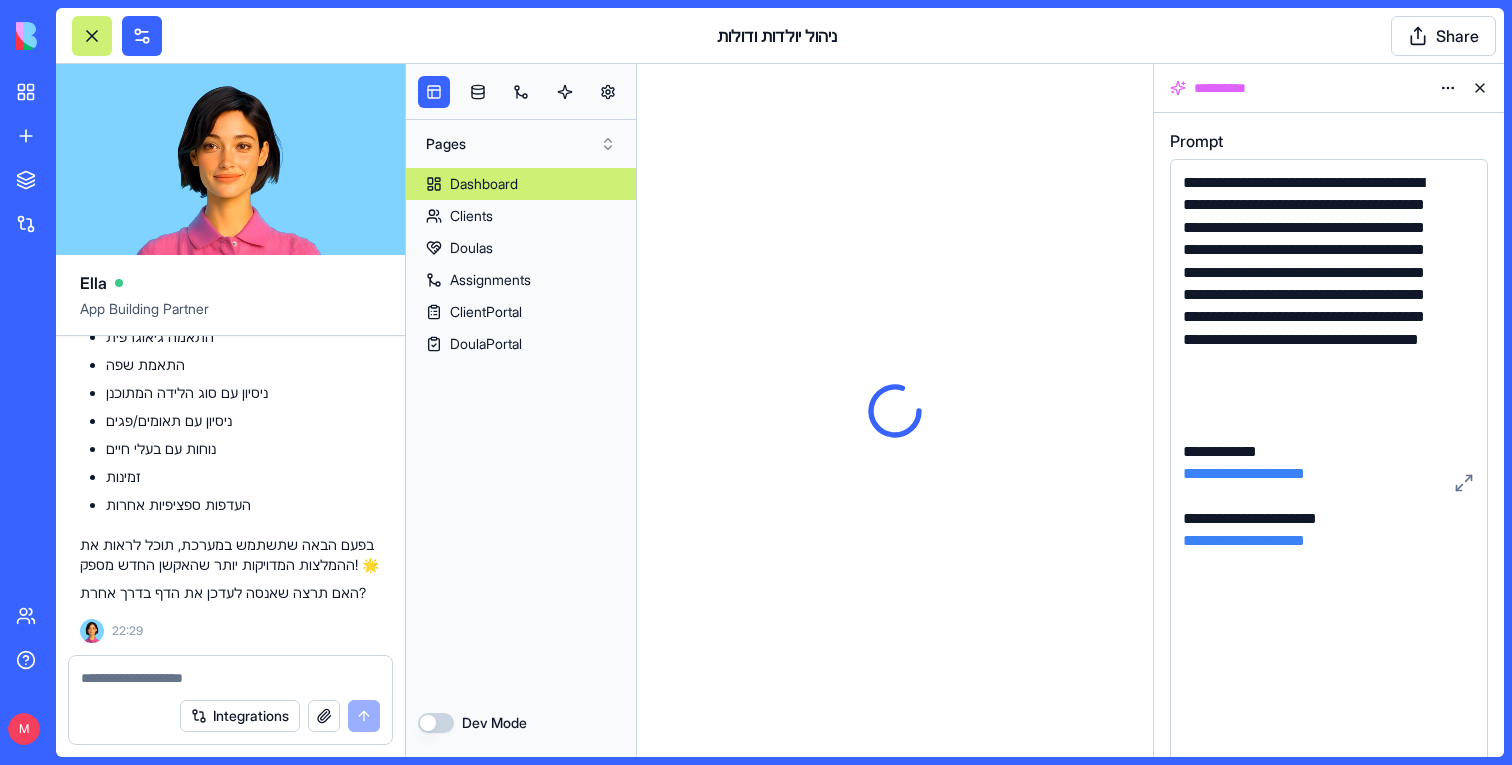 scroll, scrollTop: 0, scrollLeft: 0, axis: both 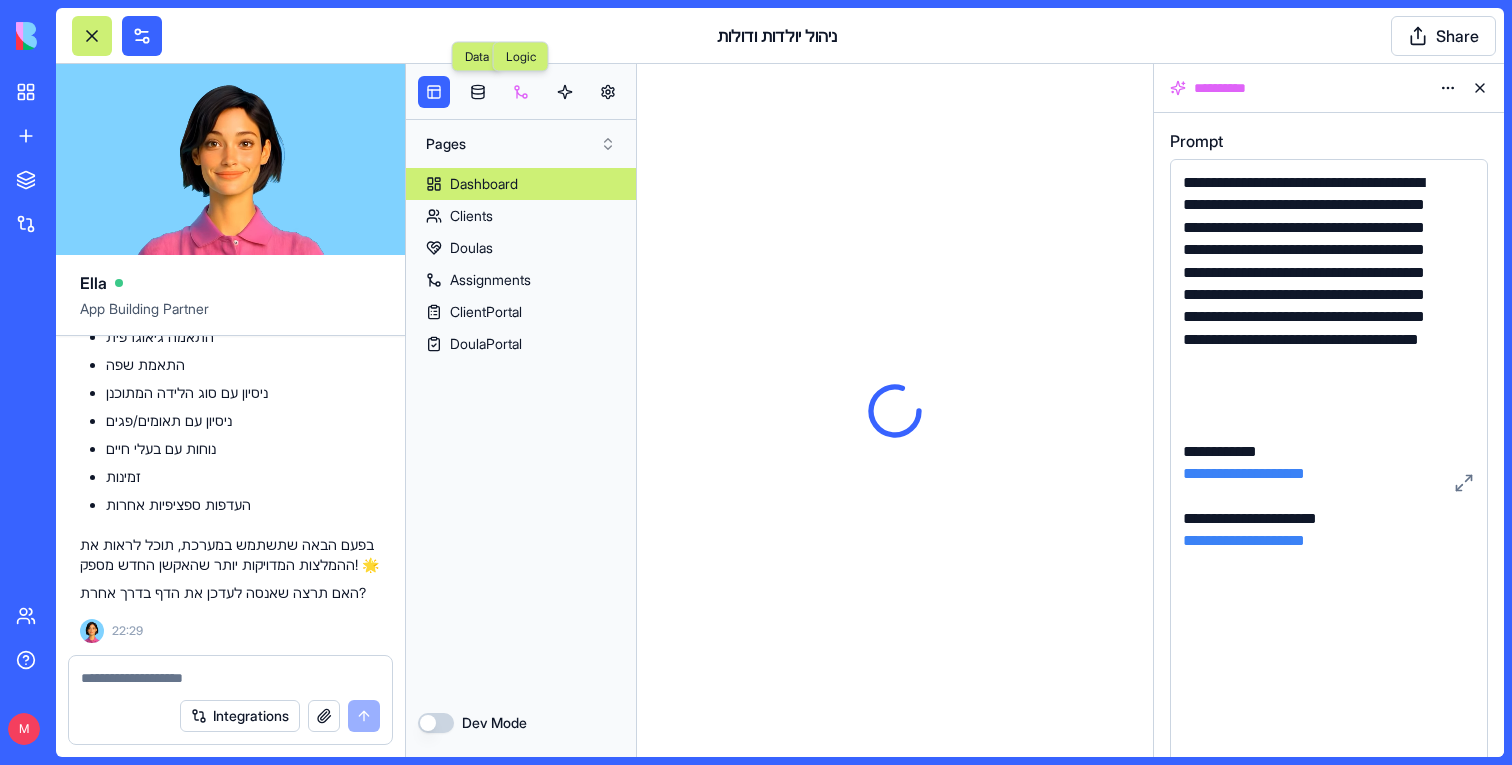 click at bounding box center (521, 92) 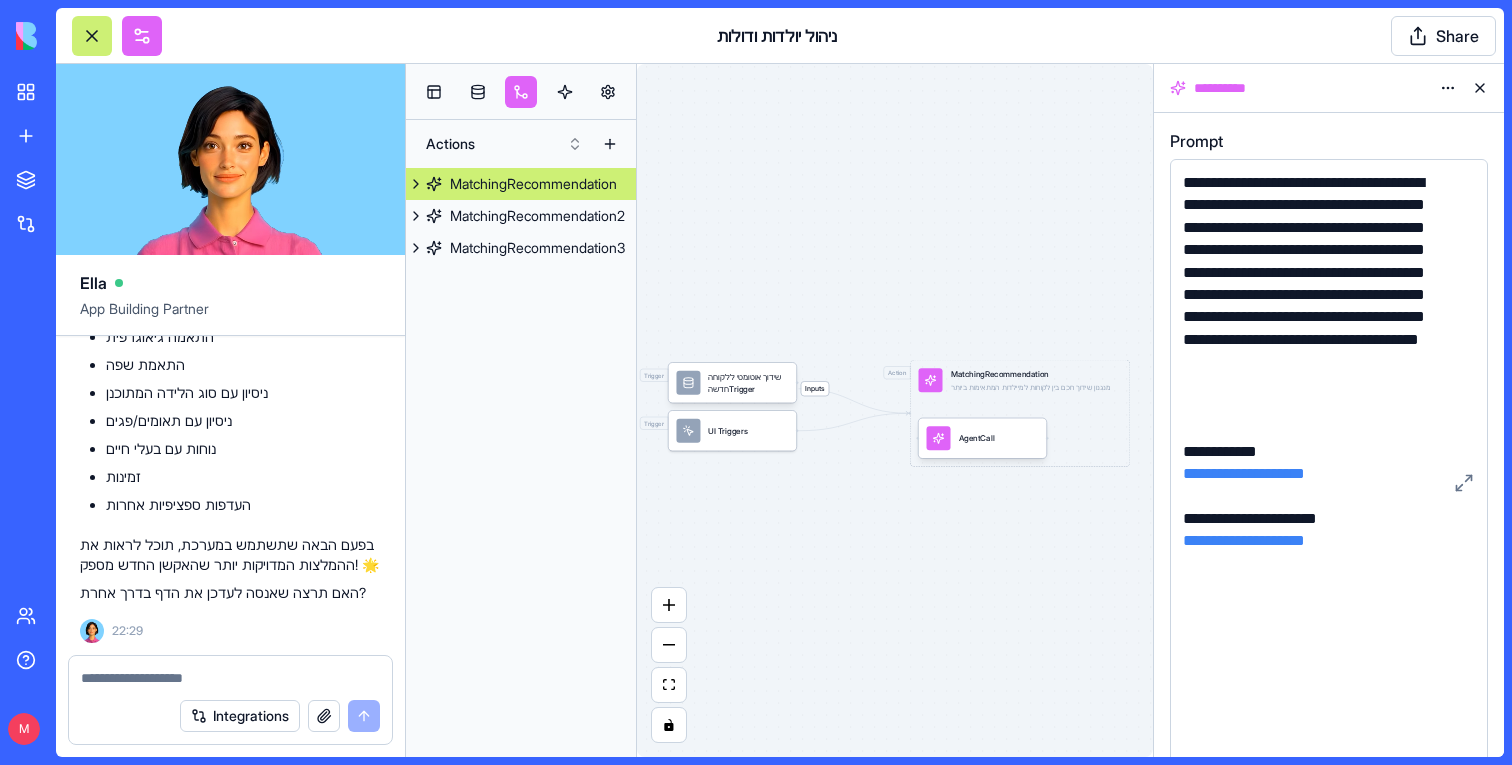 click on "MatchingRecommendation" at bounding box center [533, 184] 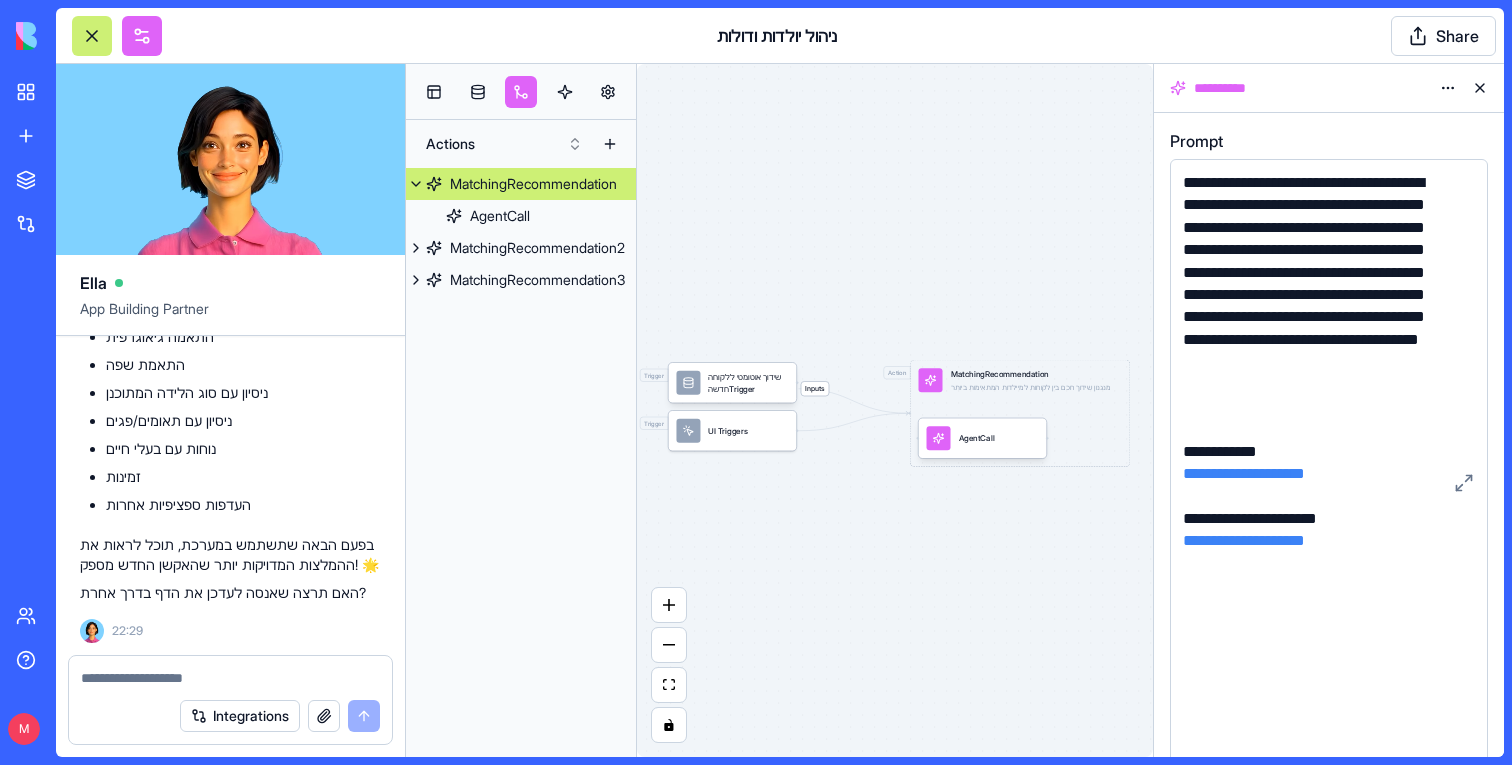 click on "Inputs Trigger שידוך אוטומטי ללקוחה חדשהTrigger Trigger UI Triggers Action MatchingRecommendation מנגנון שידוך חכם בין לקוחות למיילדות המתאימות ביותר AgentCall" at bounding box center [895, 410] 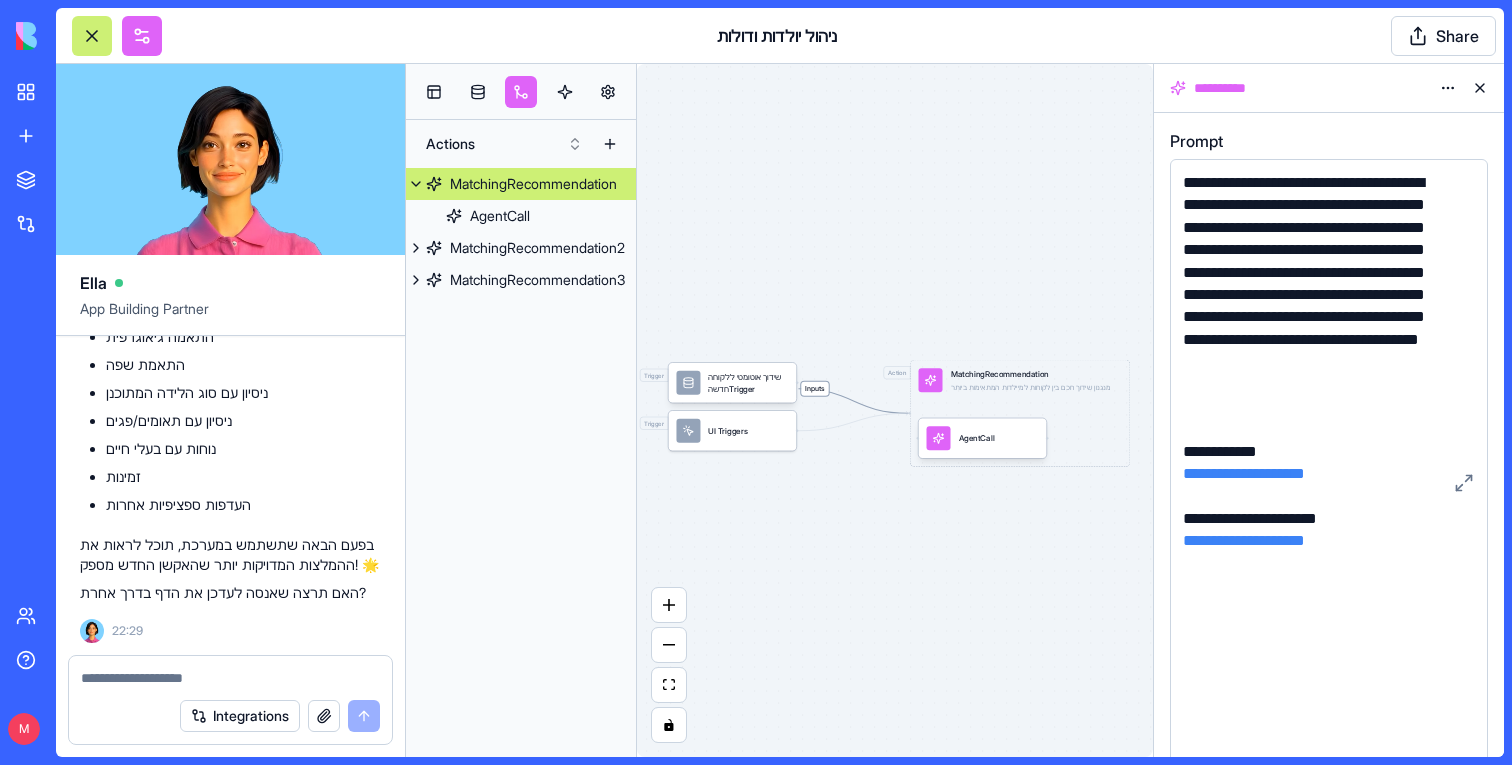 click on "Inputs" at bounding box center [815, 389] 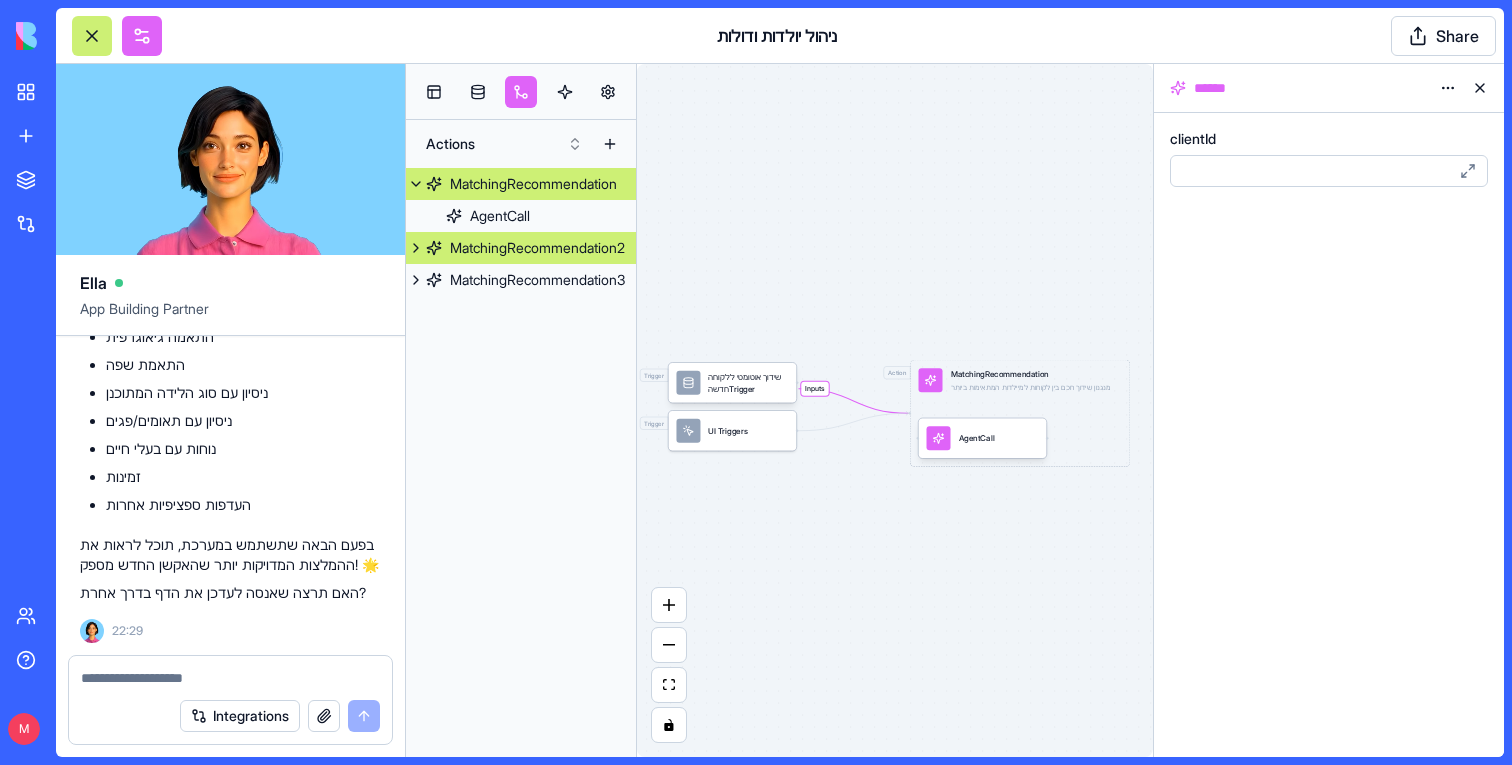 click on "MatchingRecommendation2" at bounding box center (521, 248) 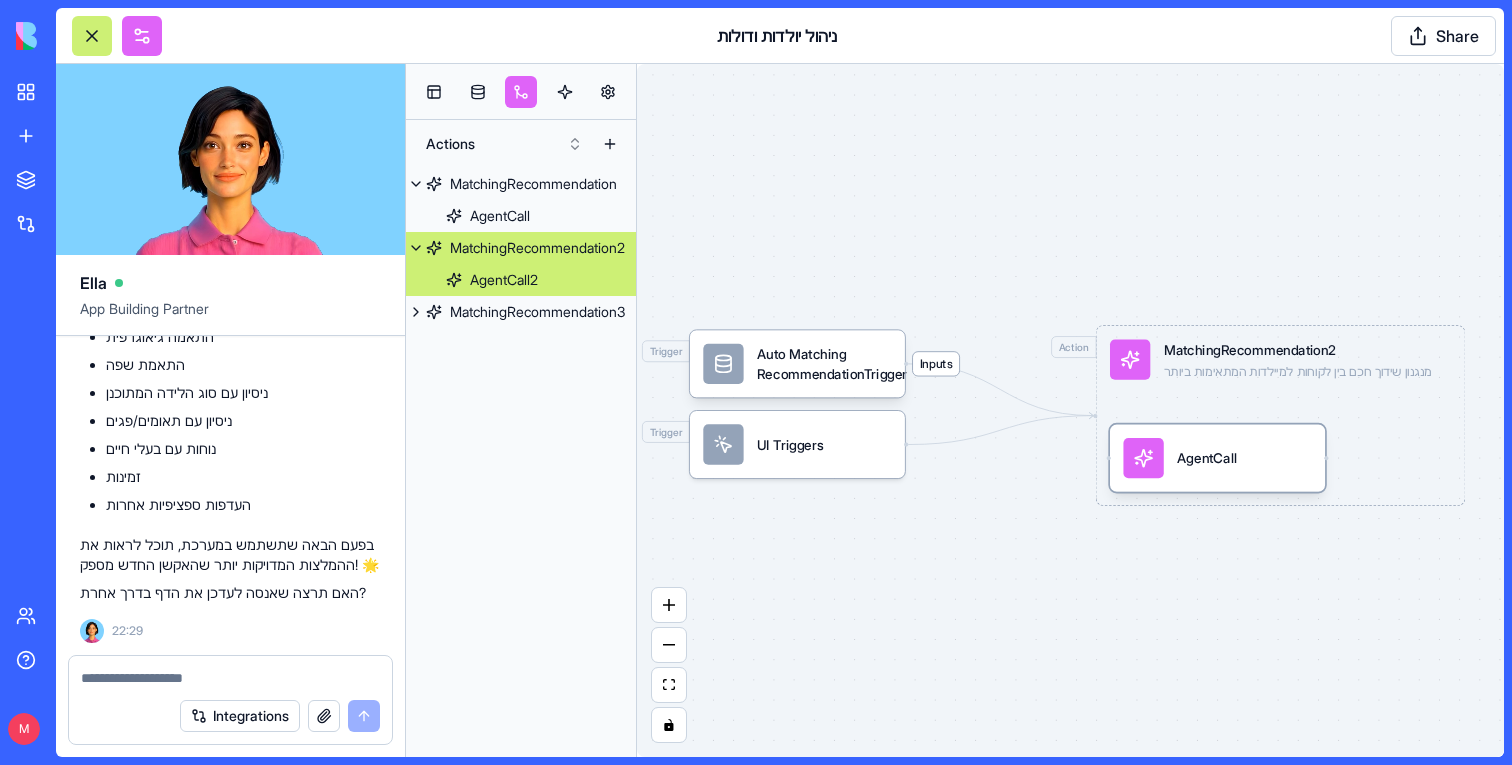 click on "AgentCall" at bounding box center (1207, 458) 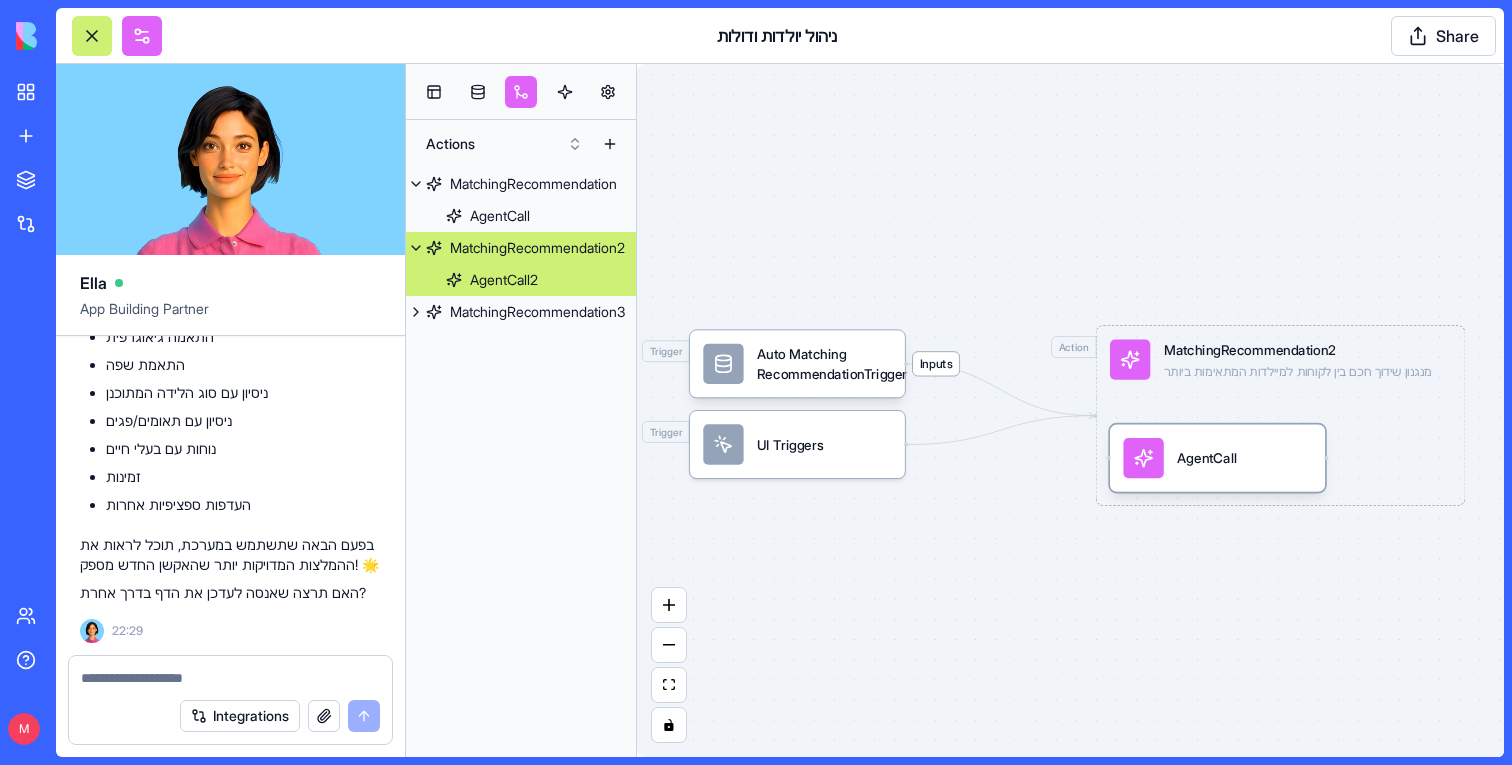 click on "AgentCall" at bounding box center (1207, 458) 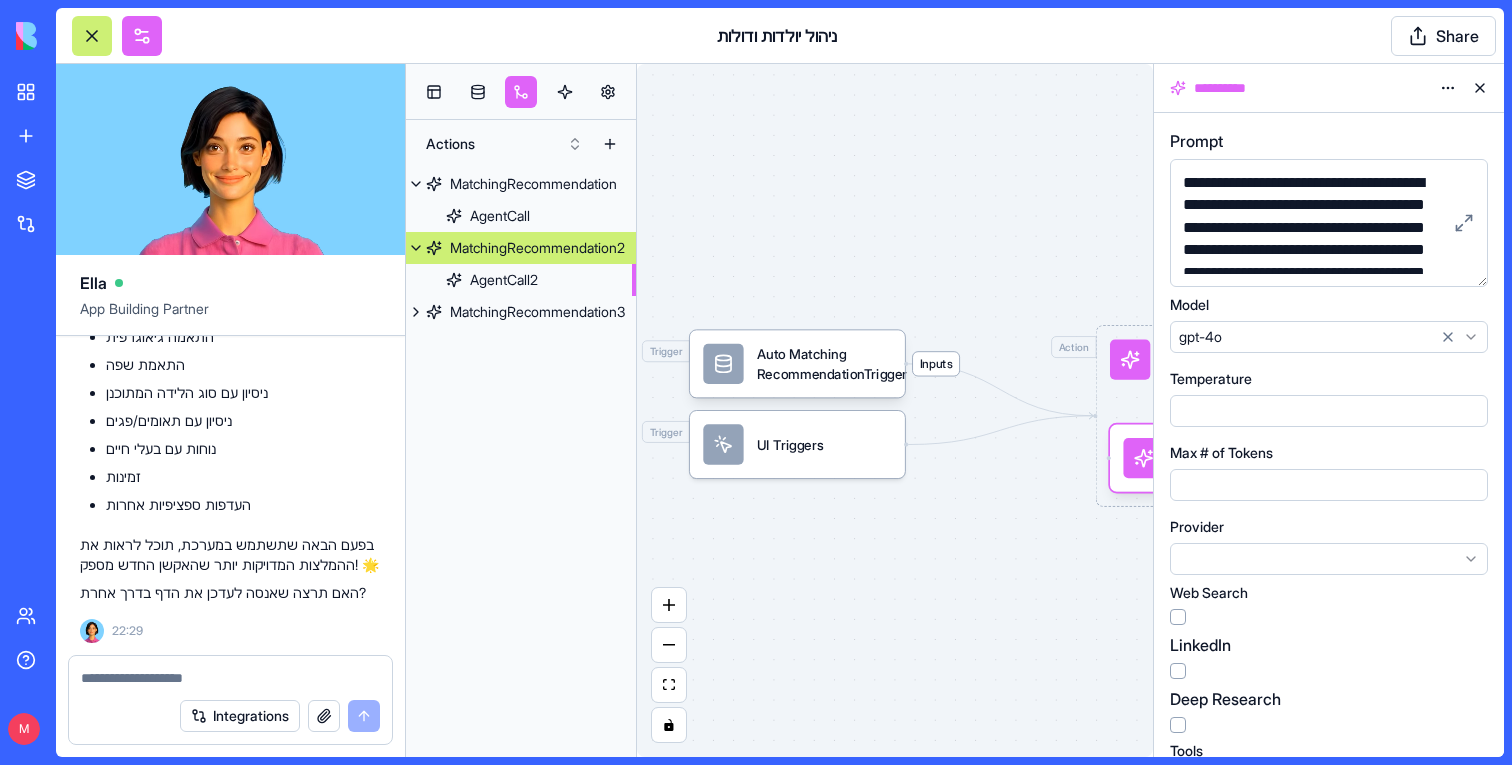 scroll, scrollTop: 279, scrollLeft: 0, axis: vertical 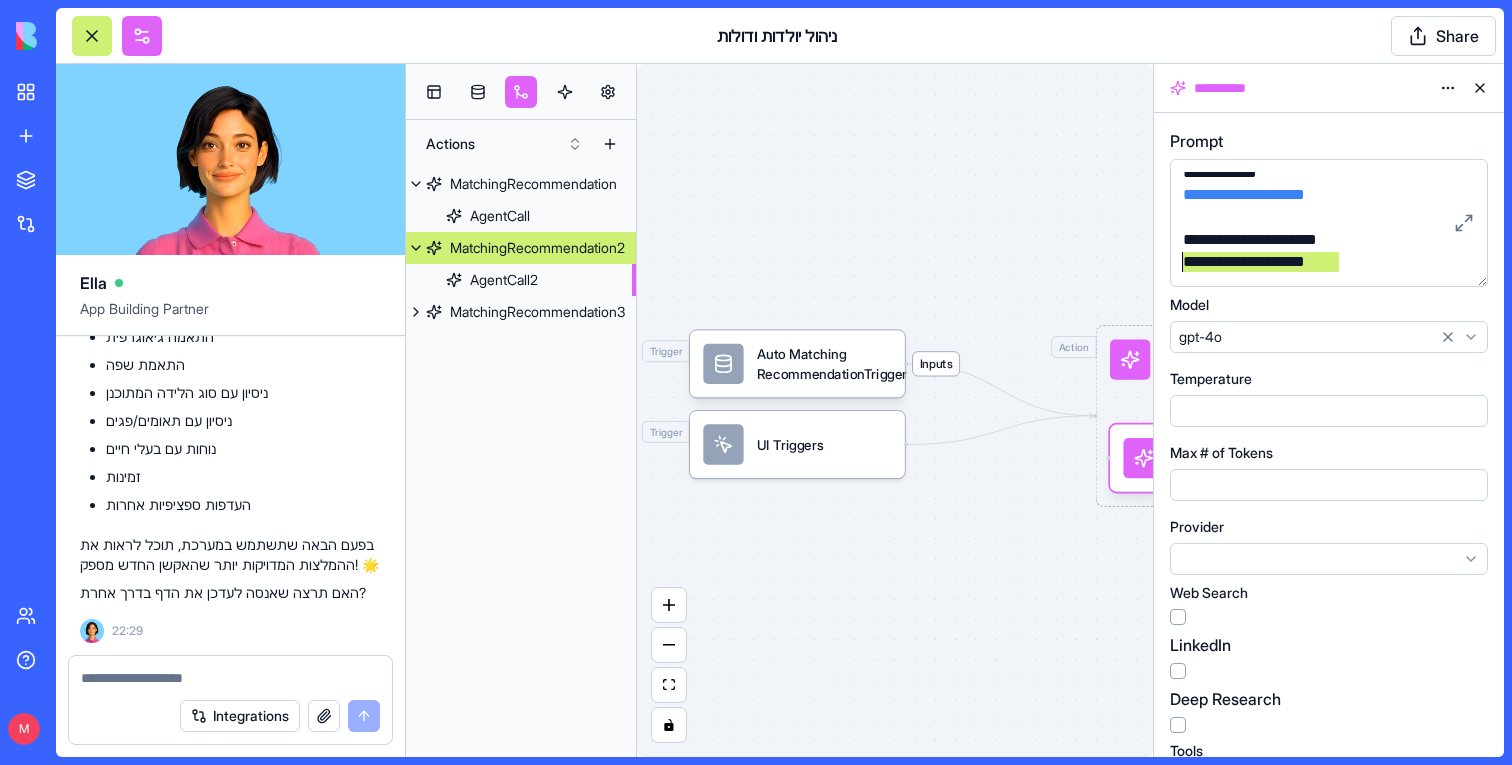 drag, startPoint x: 1351, startPoint y: 265, endPoint x: 1173, endPoint y: 266, distance: 178.0028 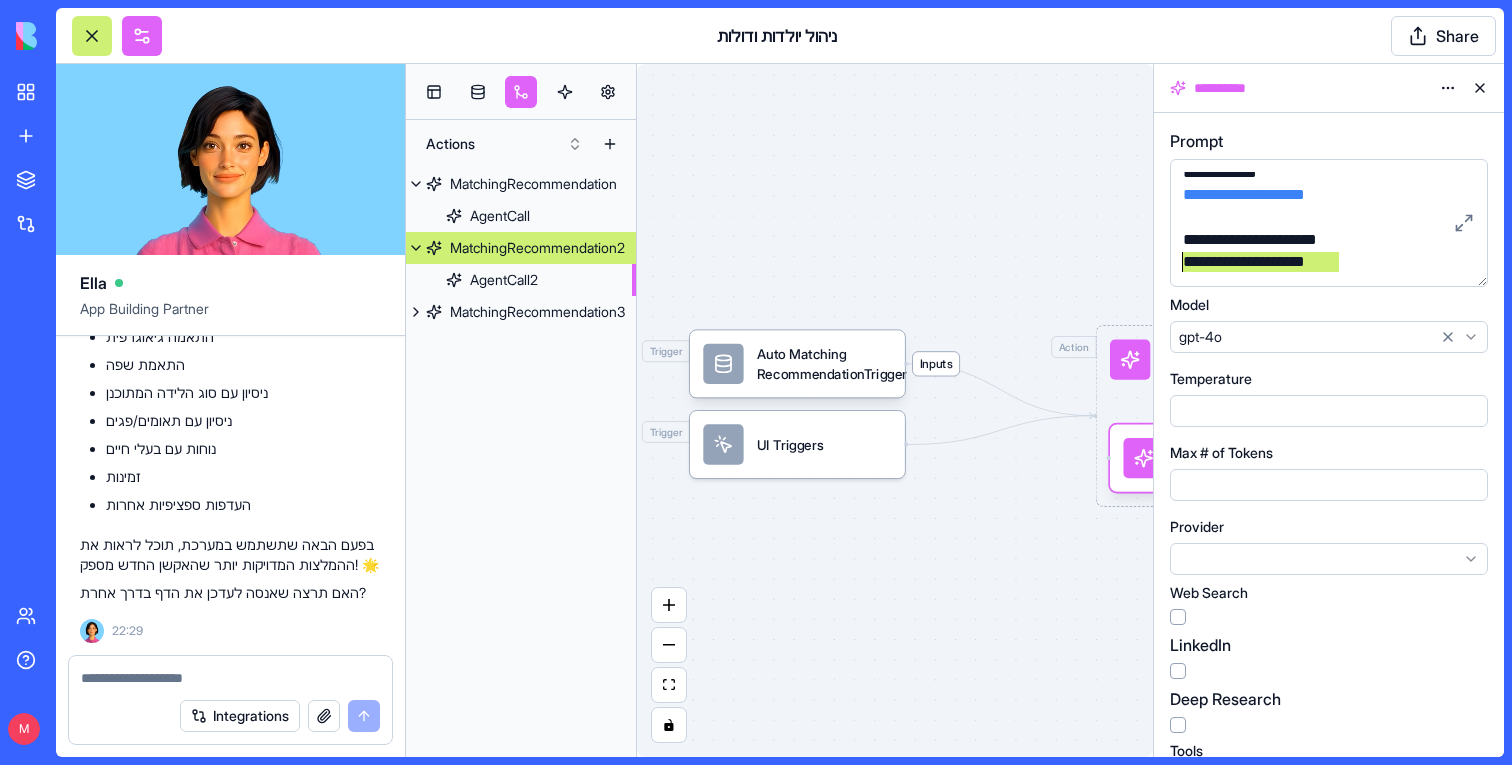 click on "**********" at bounding box center [1329, 223] 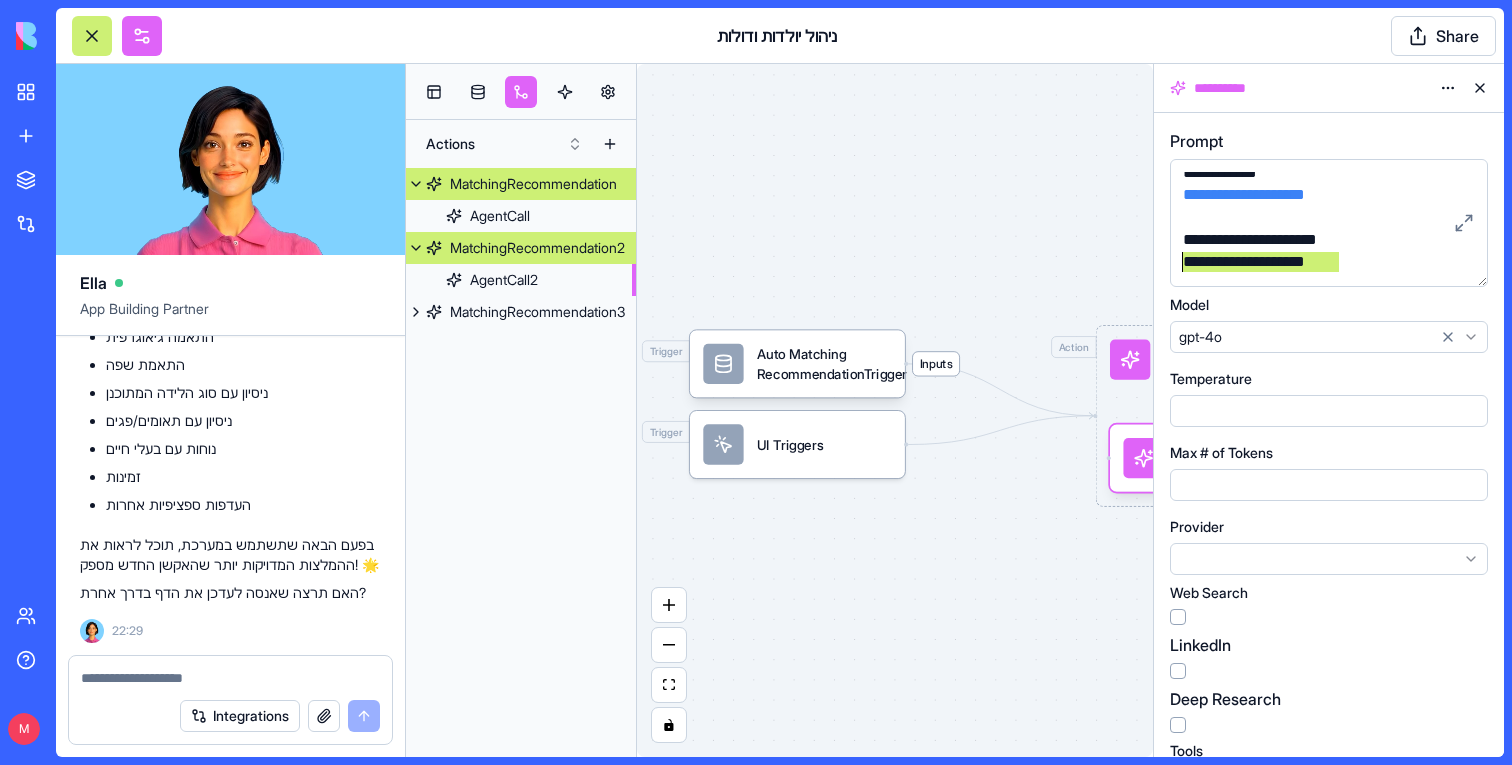 click on "MatchingRecommendation" at bounding box center (533, 184) 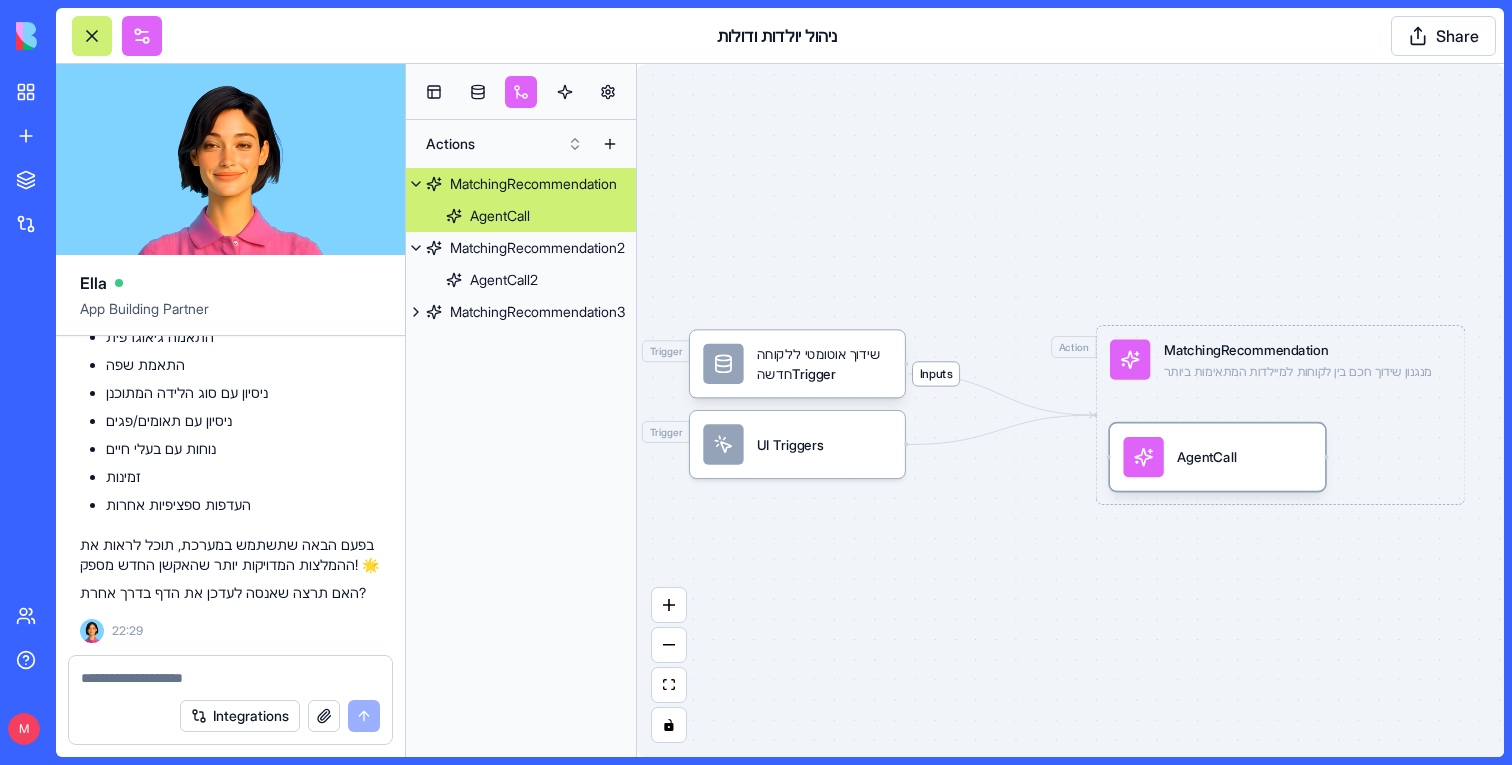 click on "AgentCall" at bounding box center (1217, 457) 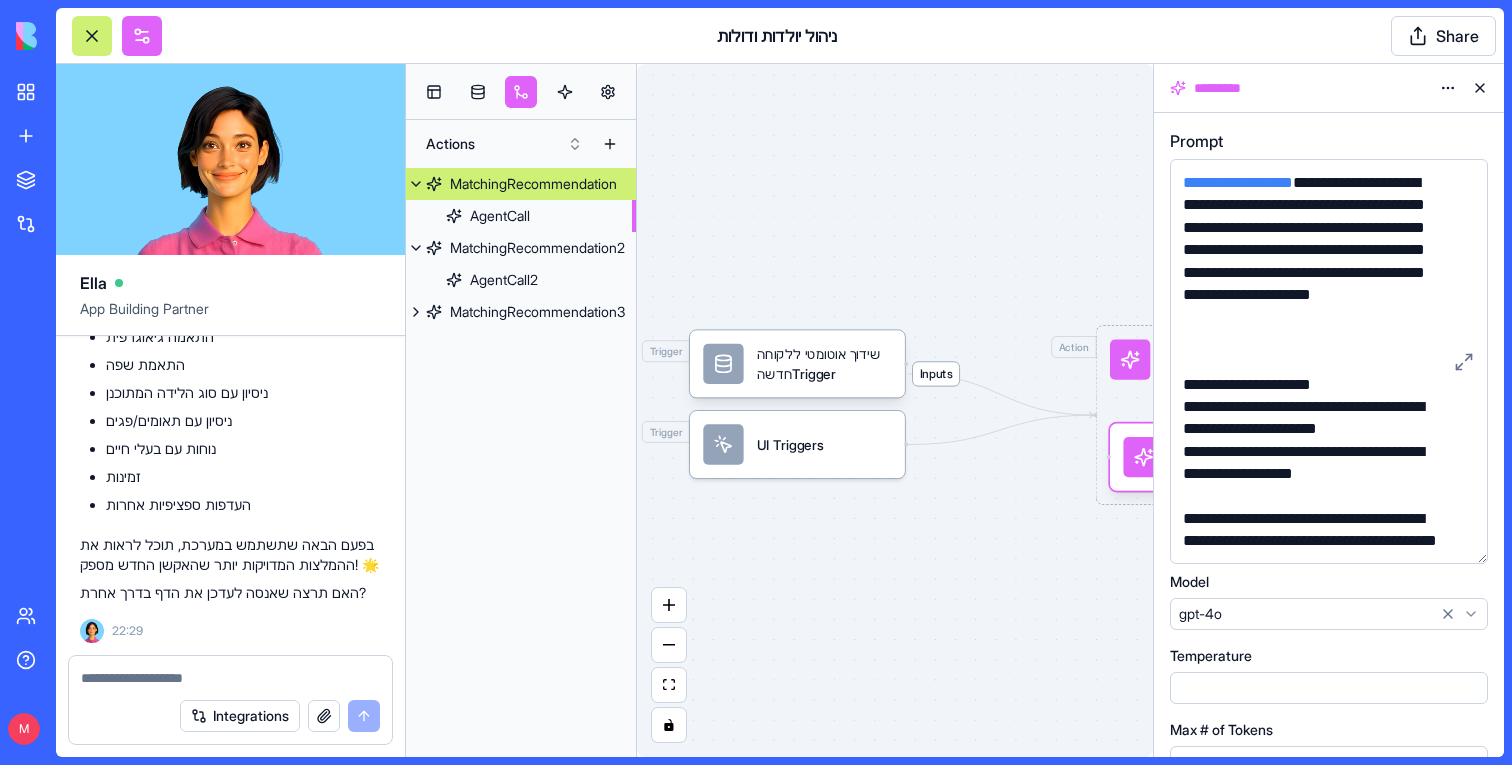 drag, startPoint x: 1479, startPoint y: 280, endPoint x: 1478, endPoint y: 575, distance: 295.0017 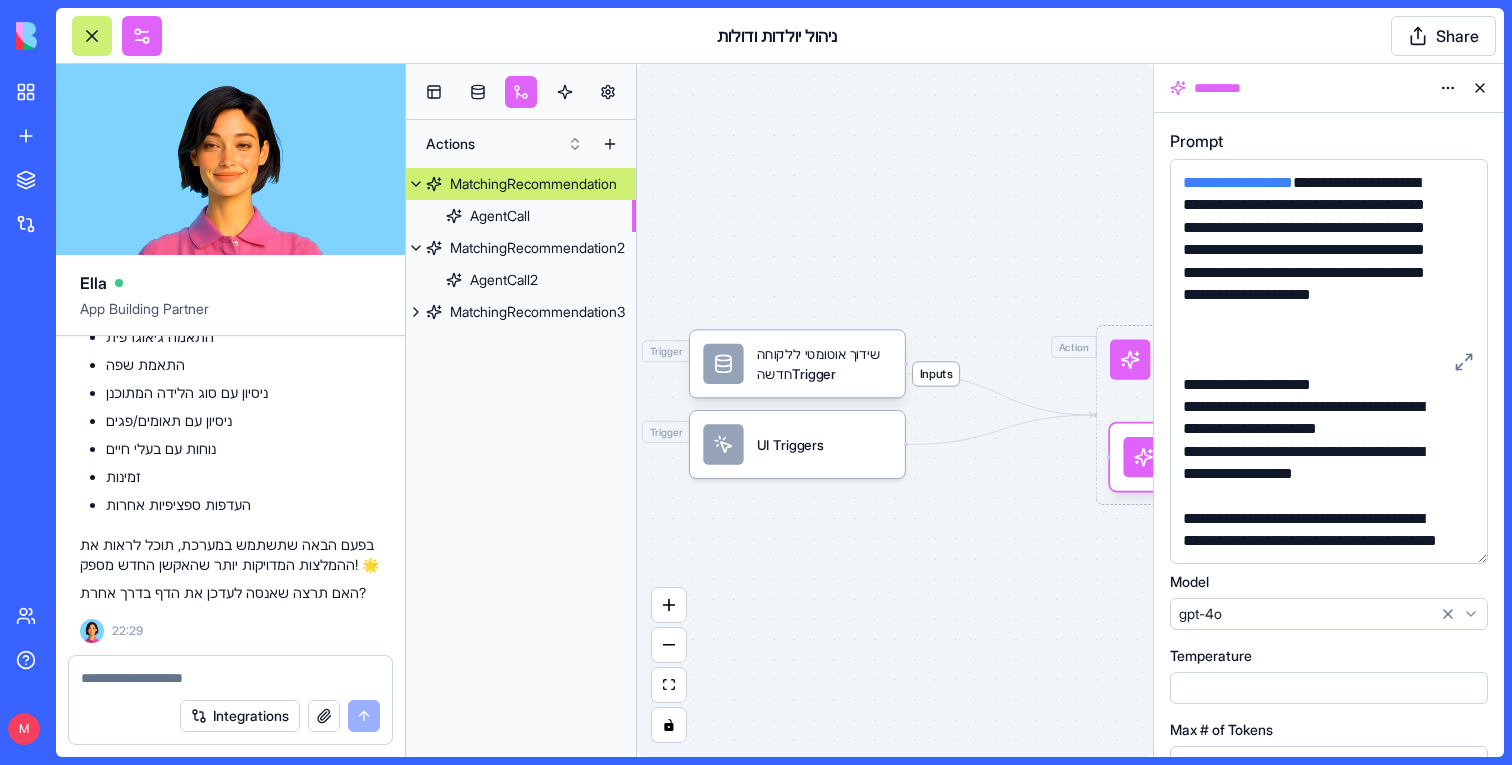 click on "**********" at bounding box center [1329, 361] 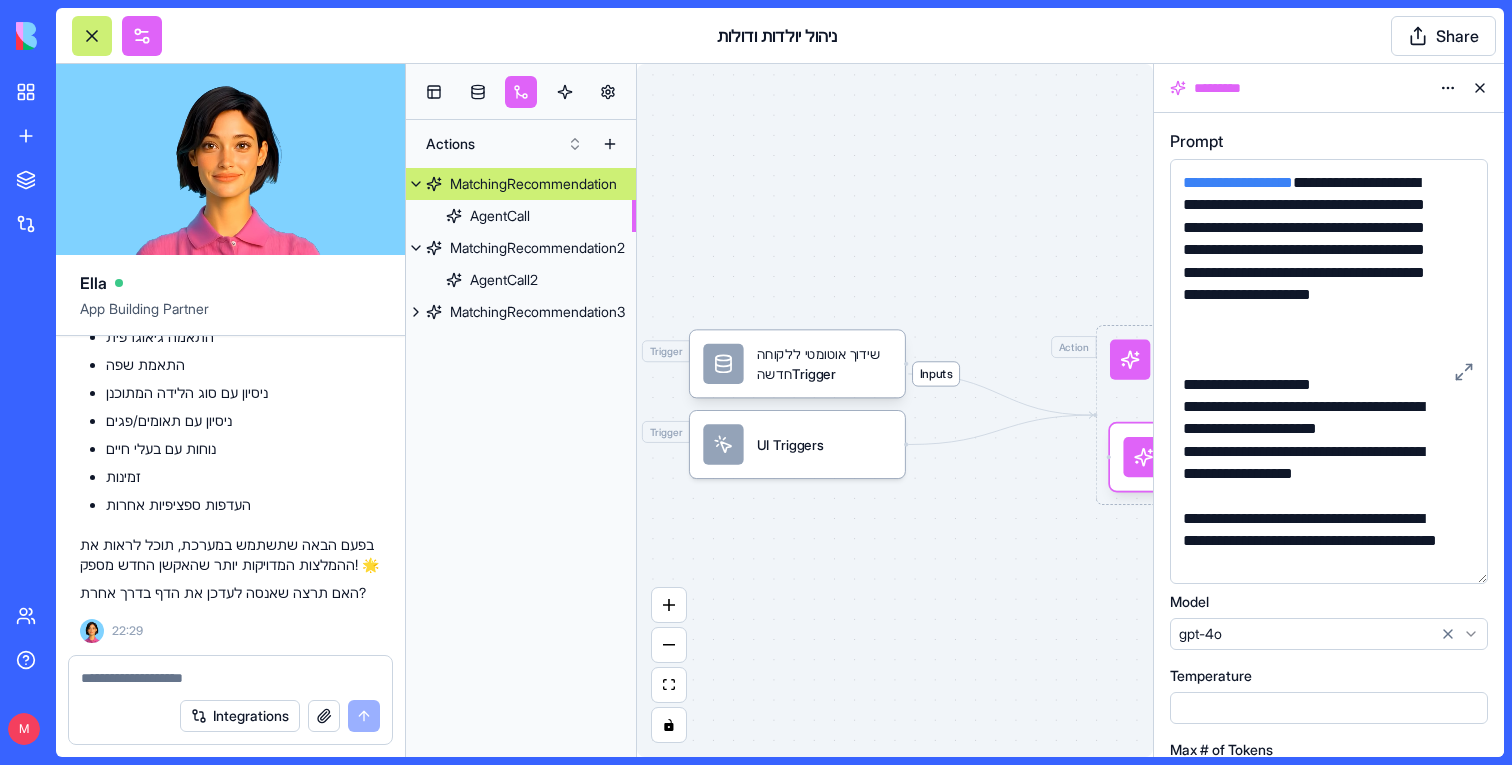 scroll, scrollTop: 295, scrollLeft: 0, axis: vertical 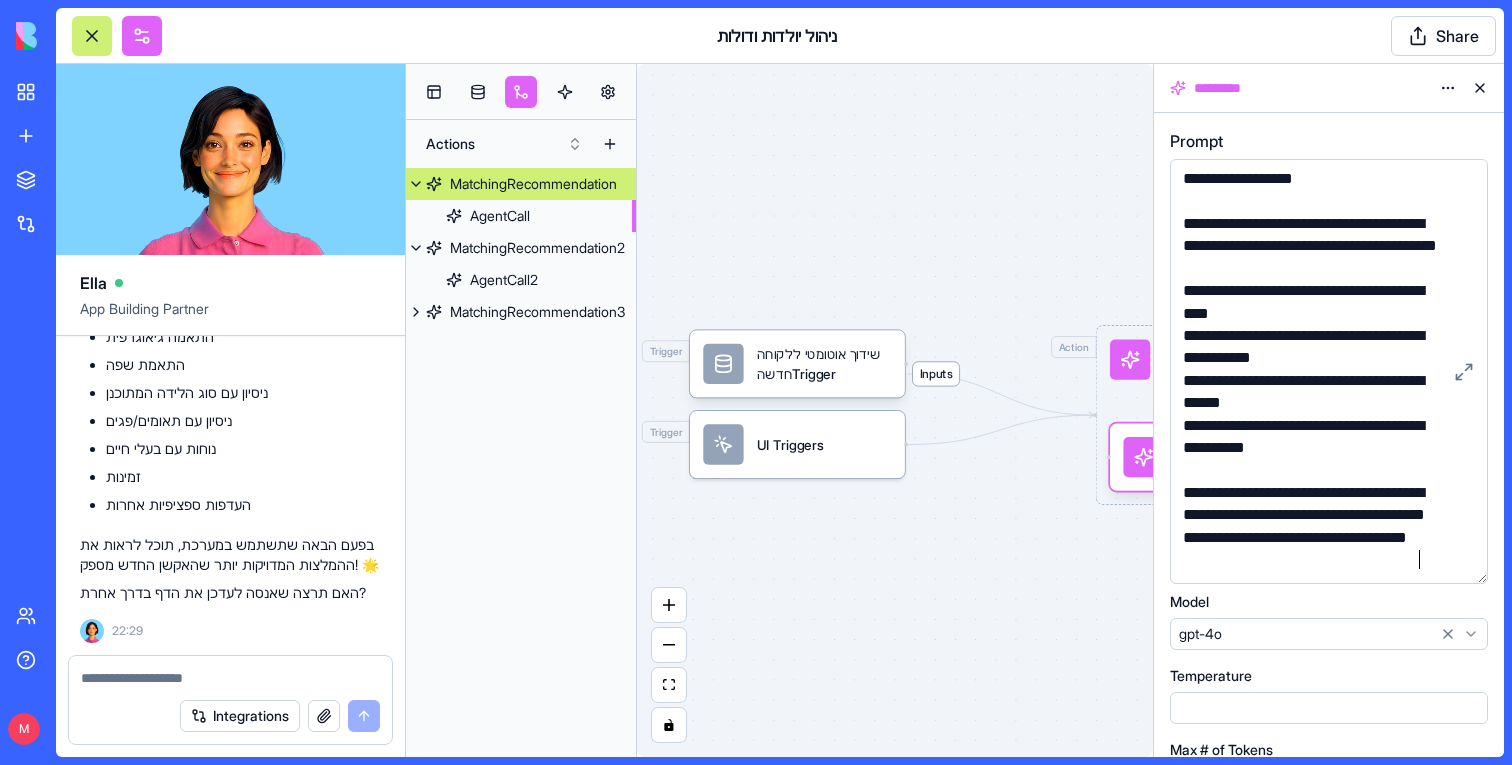 click on "**********" at bounding box center (1312, 527) 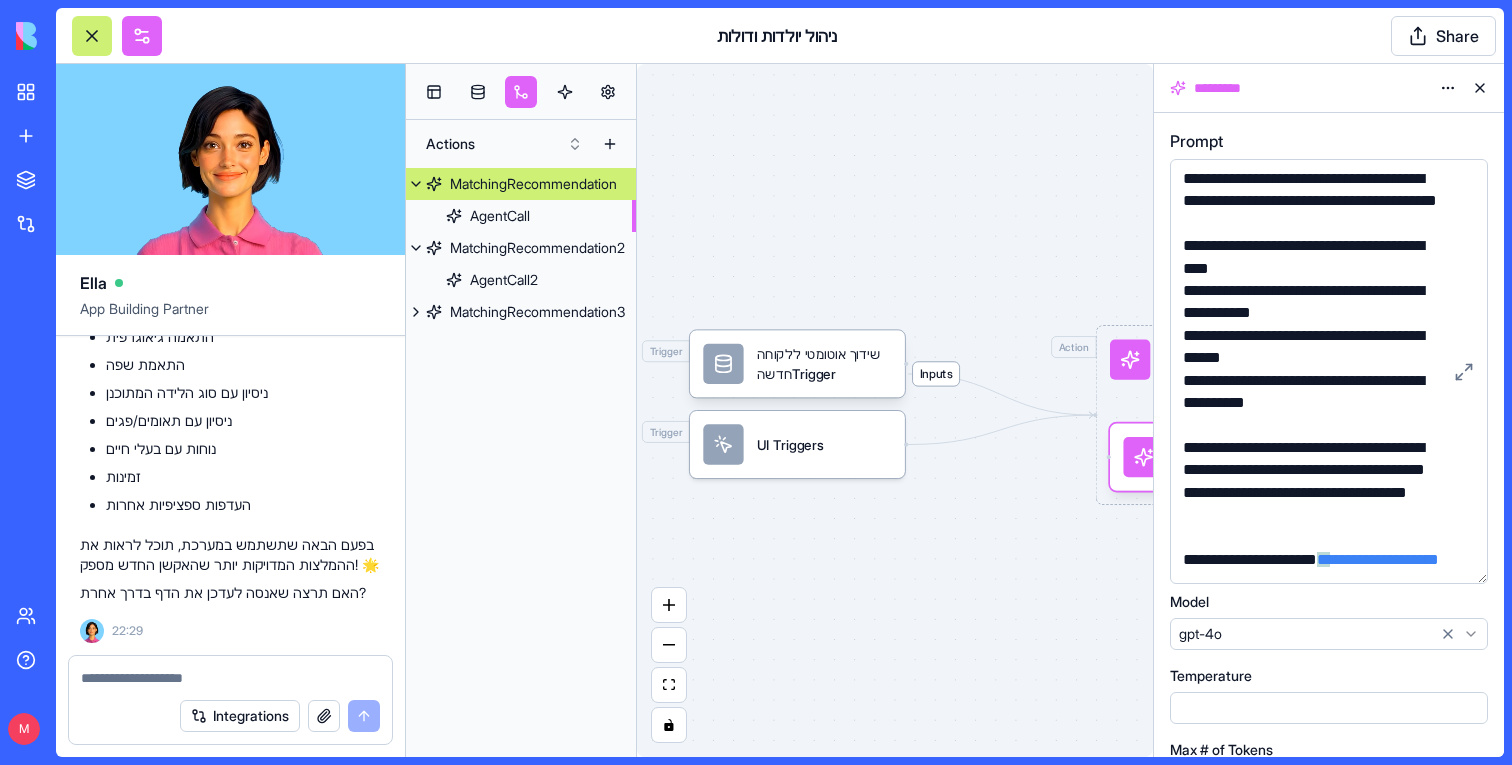 scroll, scrollTop: 362, scrollLeft: 0, axis: vertical 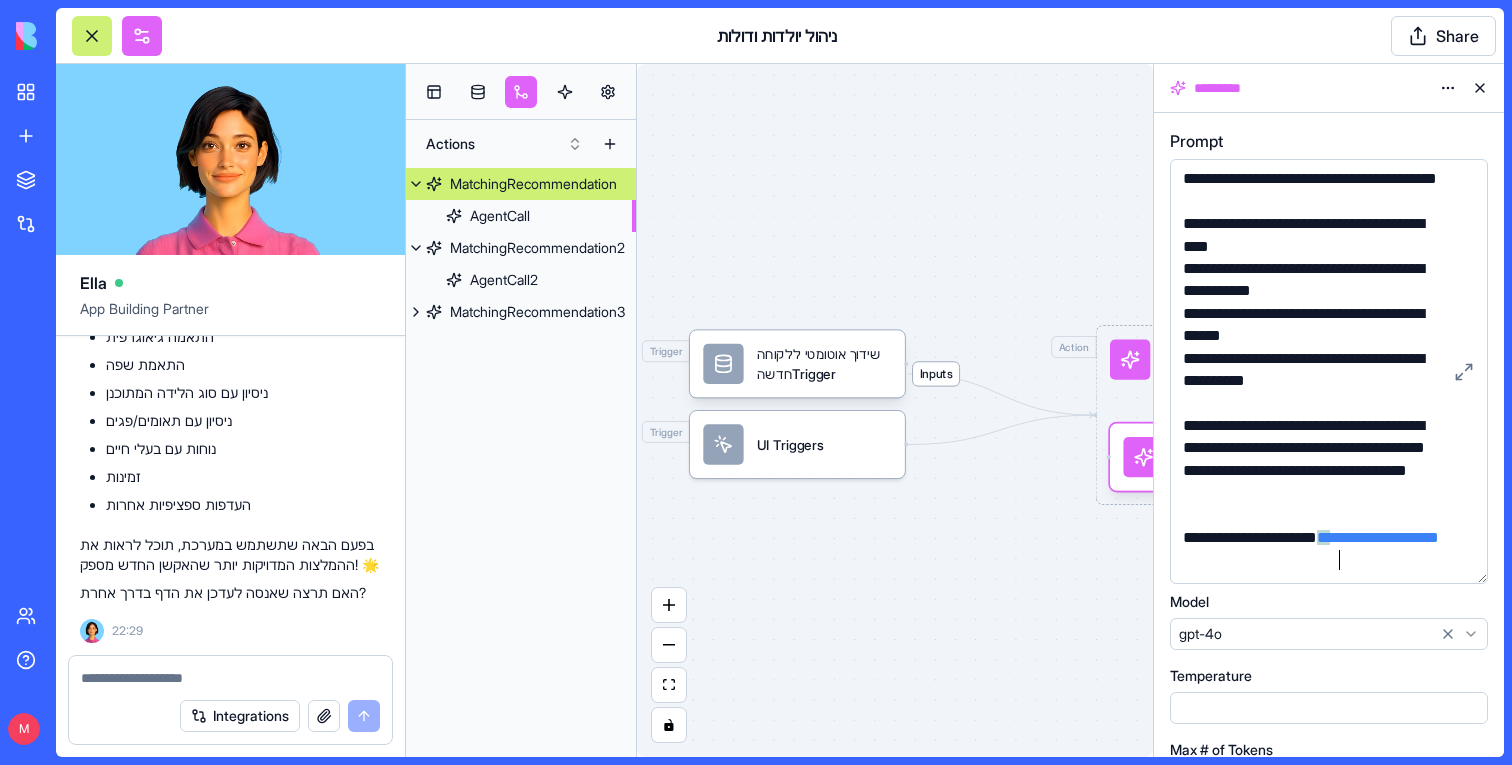 click on "Inputs Trigger שידוך אוטומטי ללקוחה חדשהTrigger Trigger UI Triggers Action MatchingRecommendation מנגנון שידוך חכם בין לקוחות למיילדות המתאימות ביותר AgentCall" at bounding box center (895, 410) 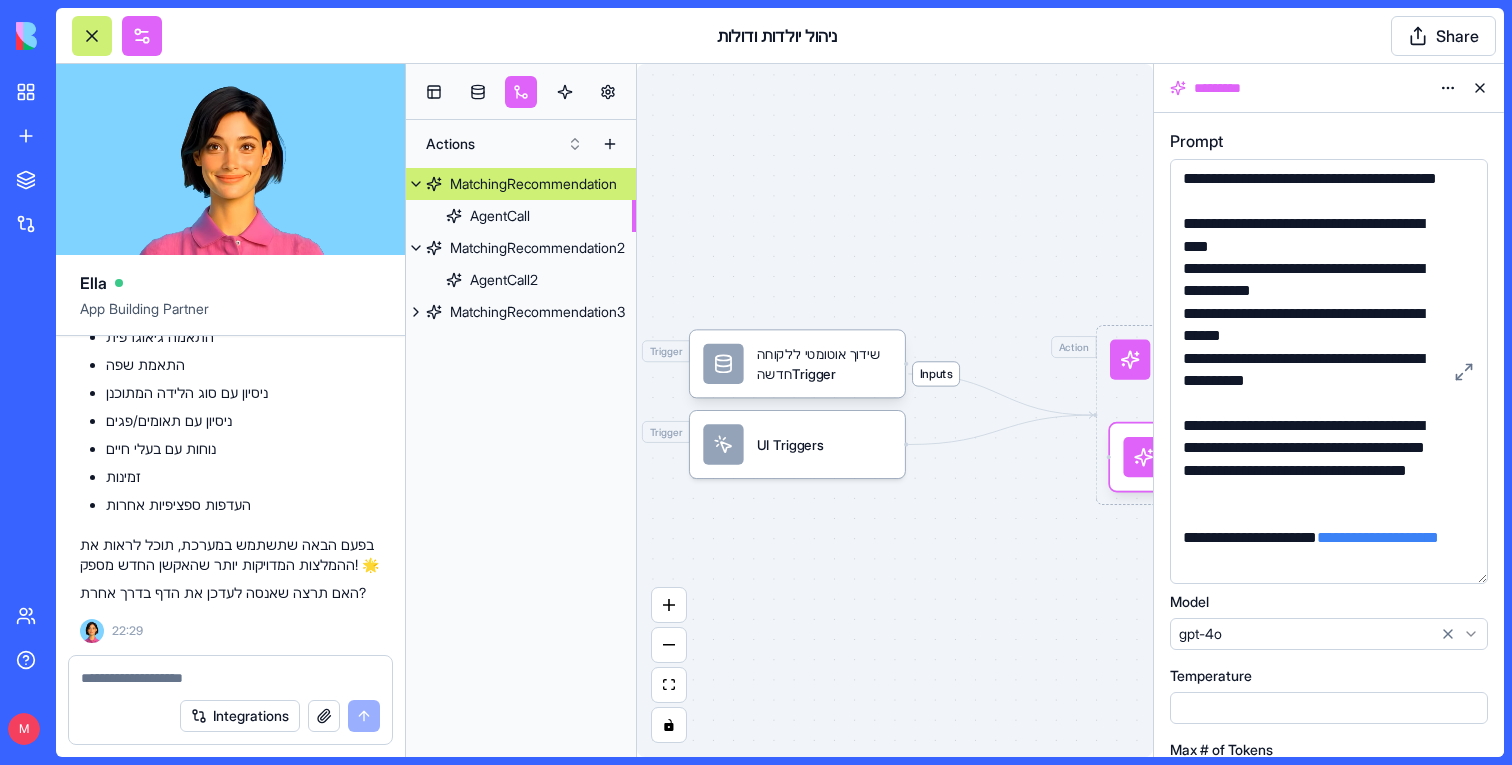 click at bounding box center (230, 678) 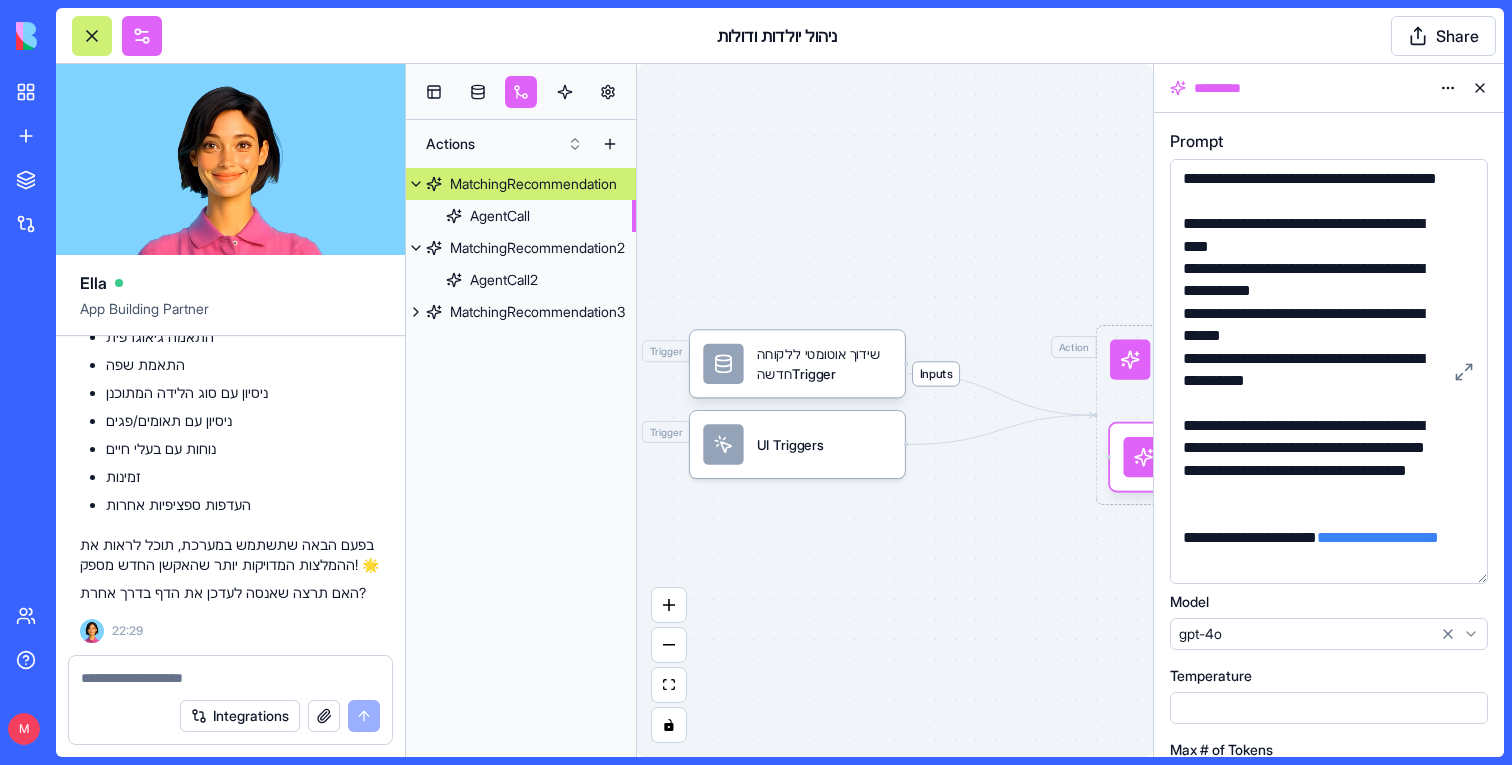 type on "*" 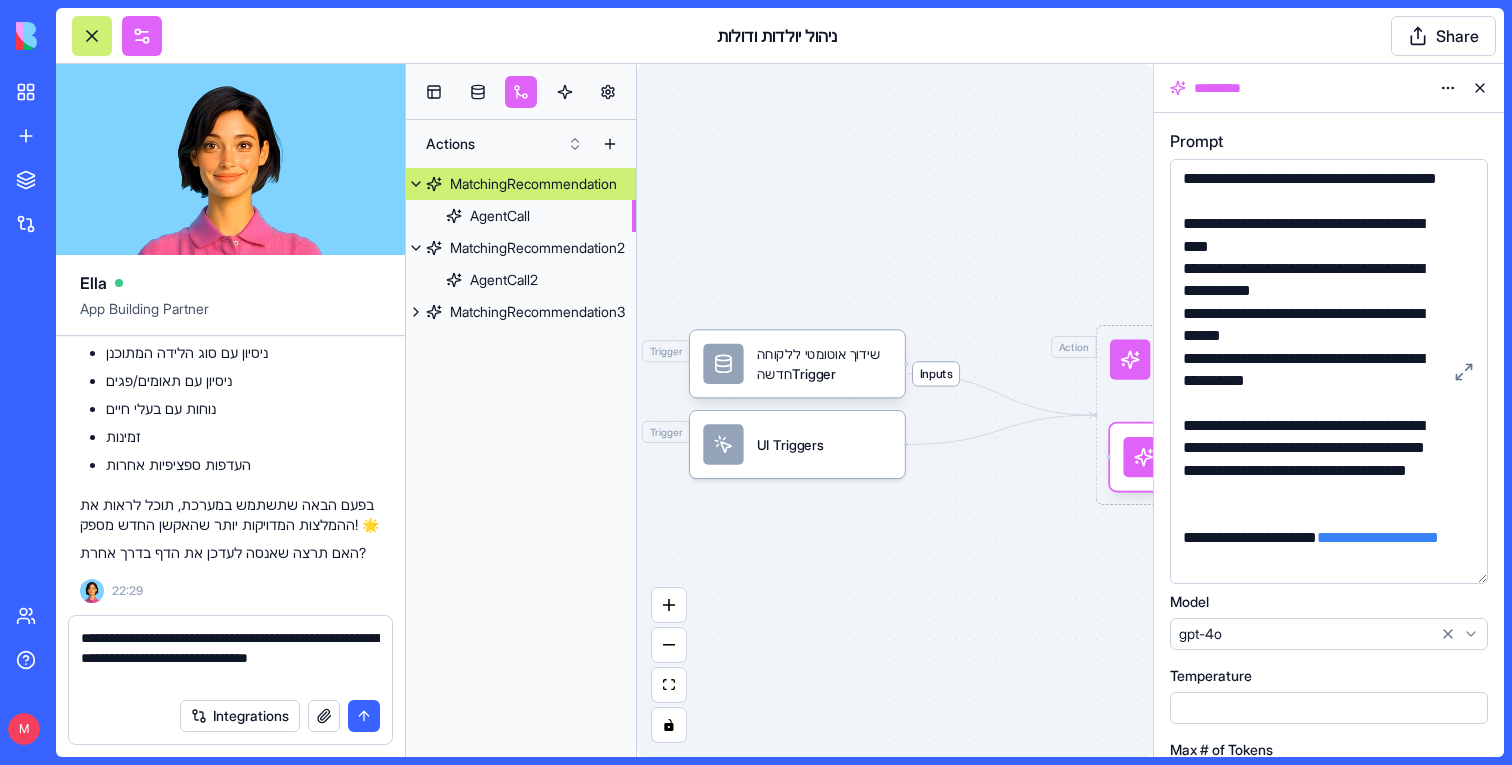 paste on "**********" 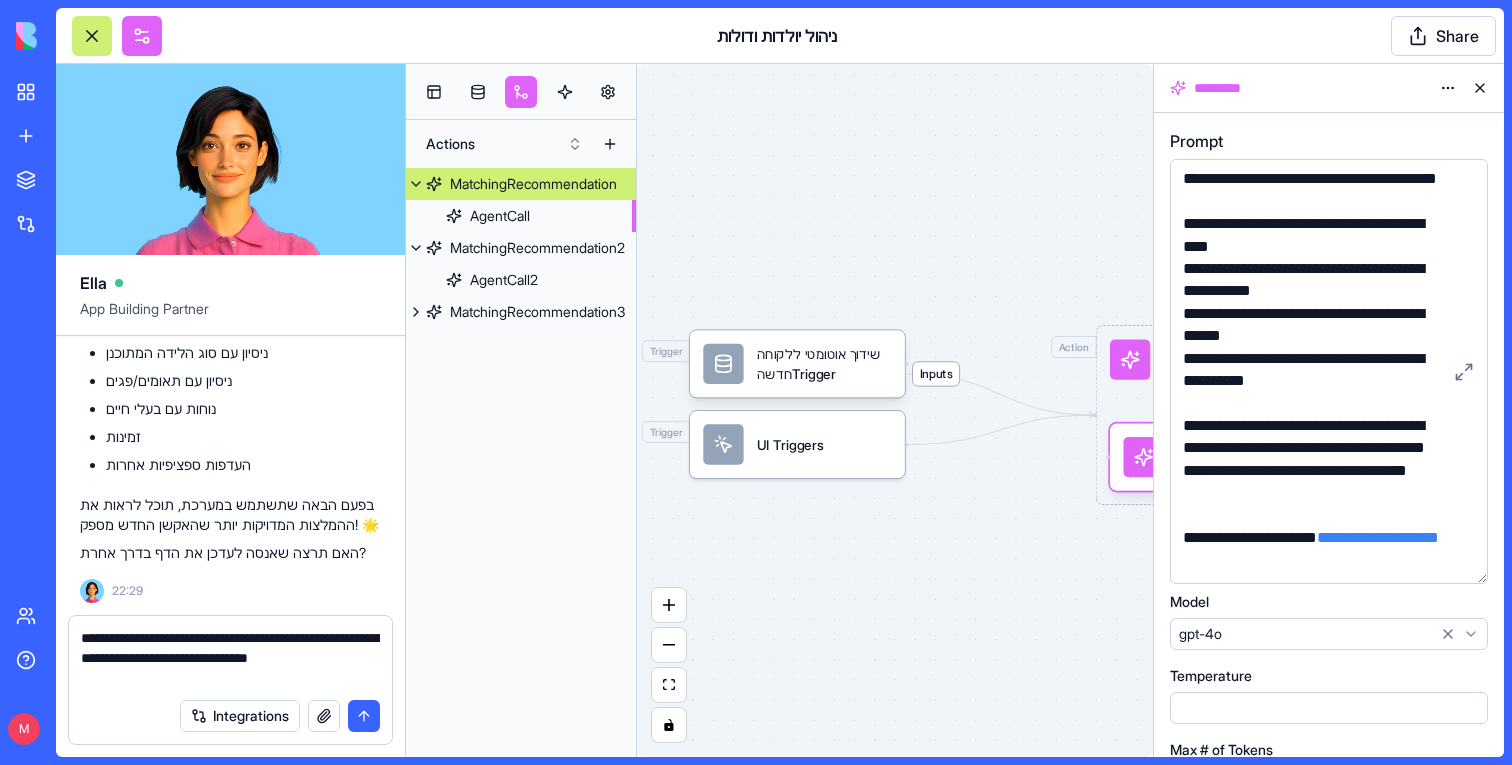 type on "**********" 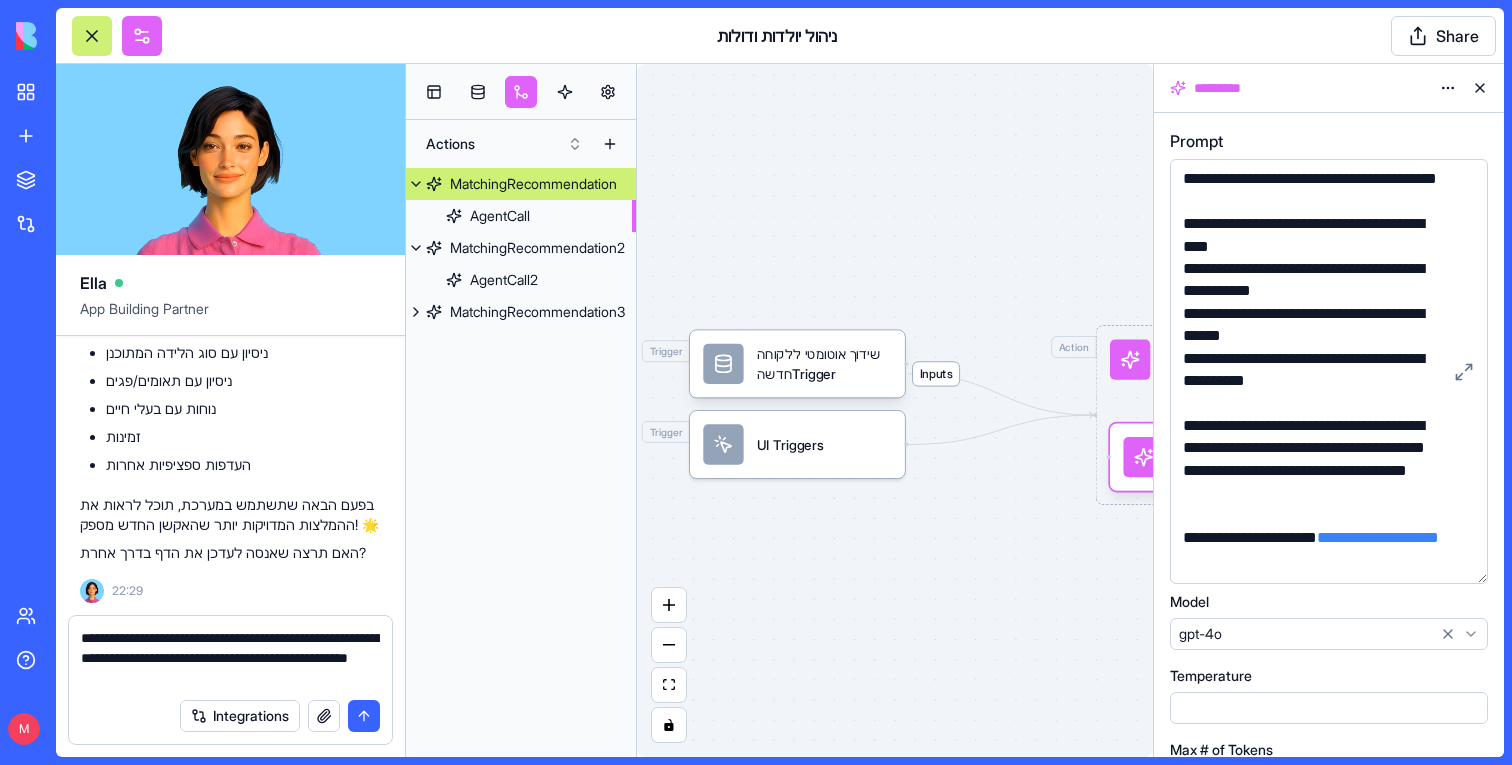 type 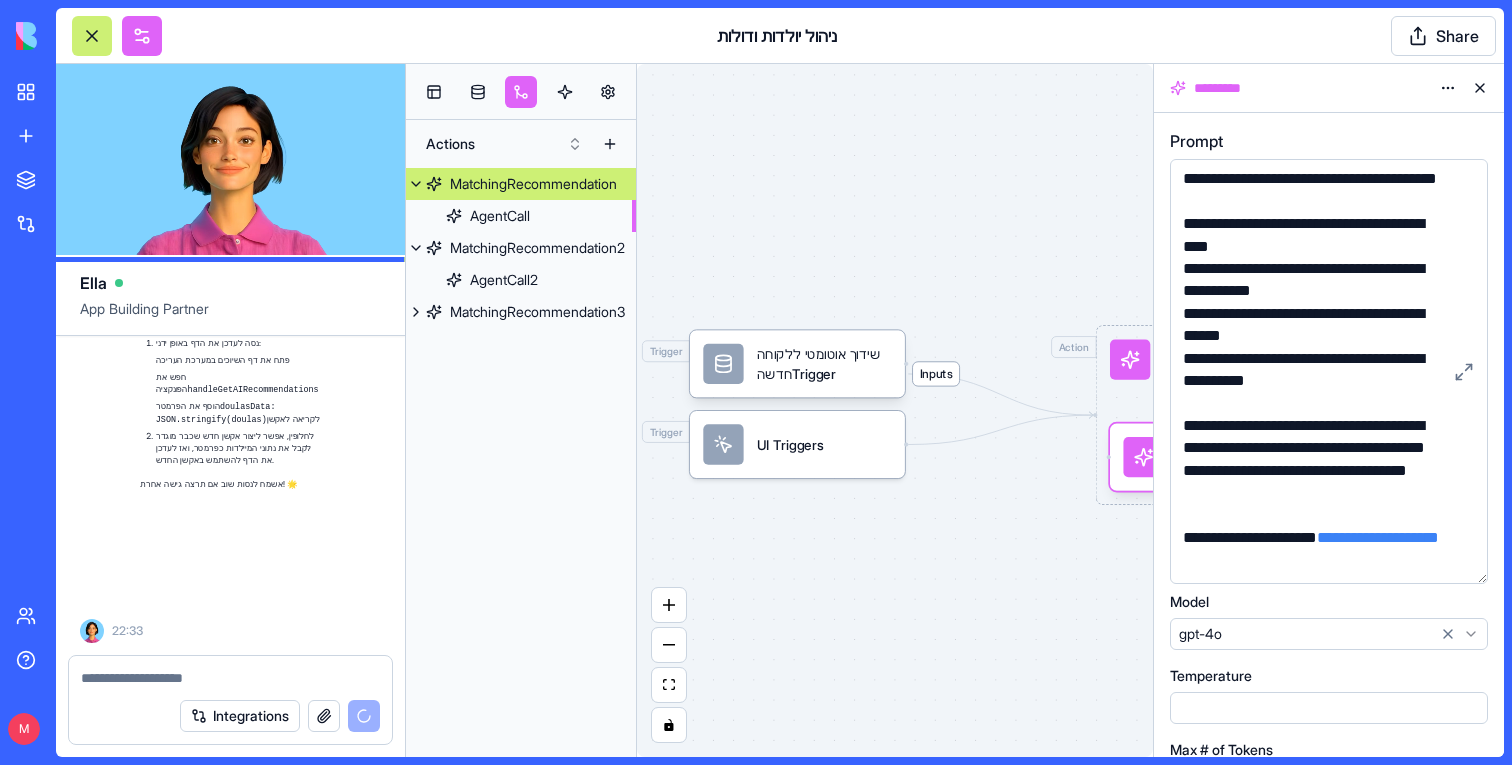 scroll, scrollTop: 65760, scrollLeft: 0, axis: vertical 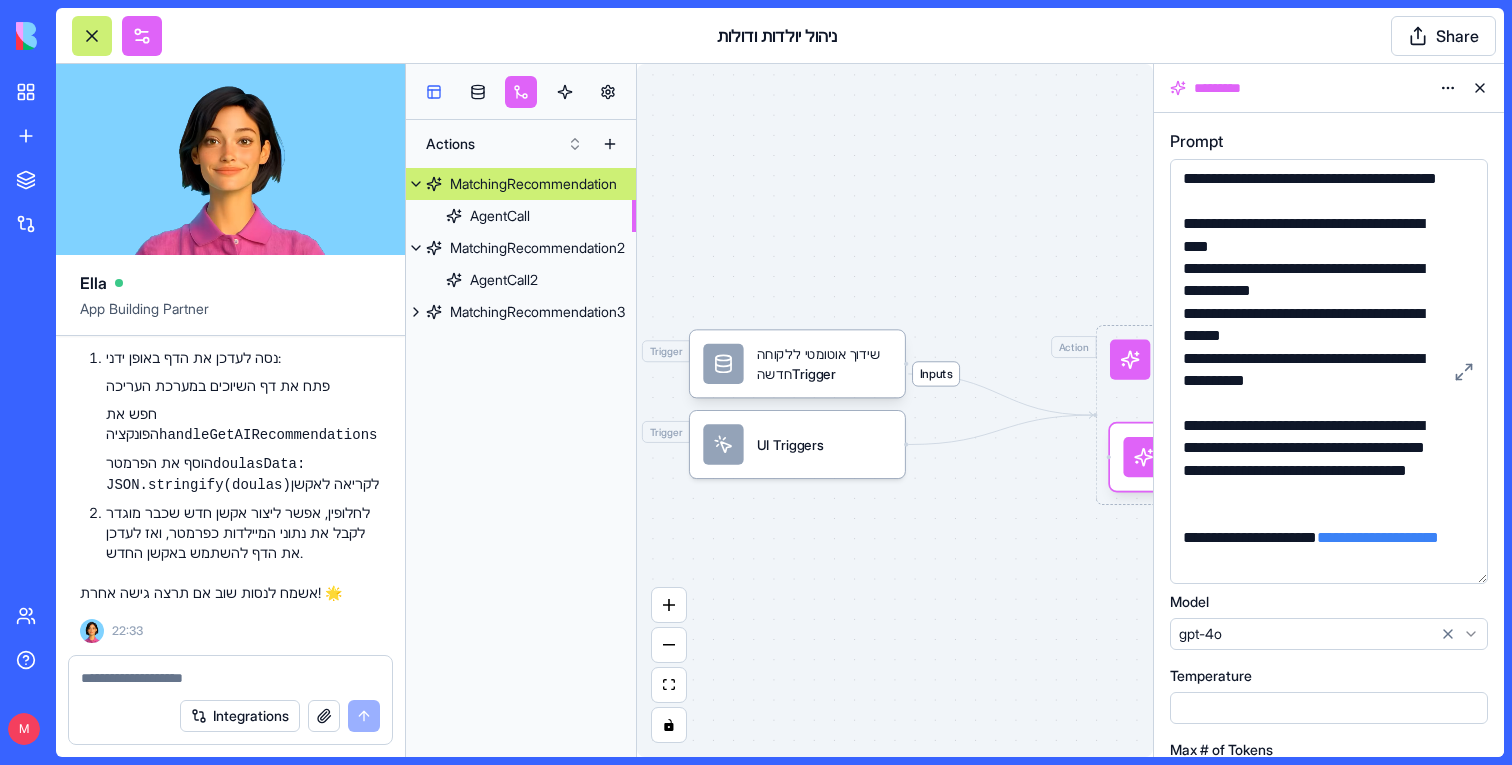 click at bounding box center (434, 92) 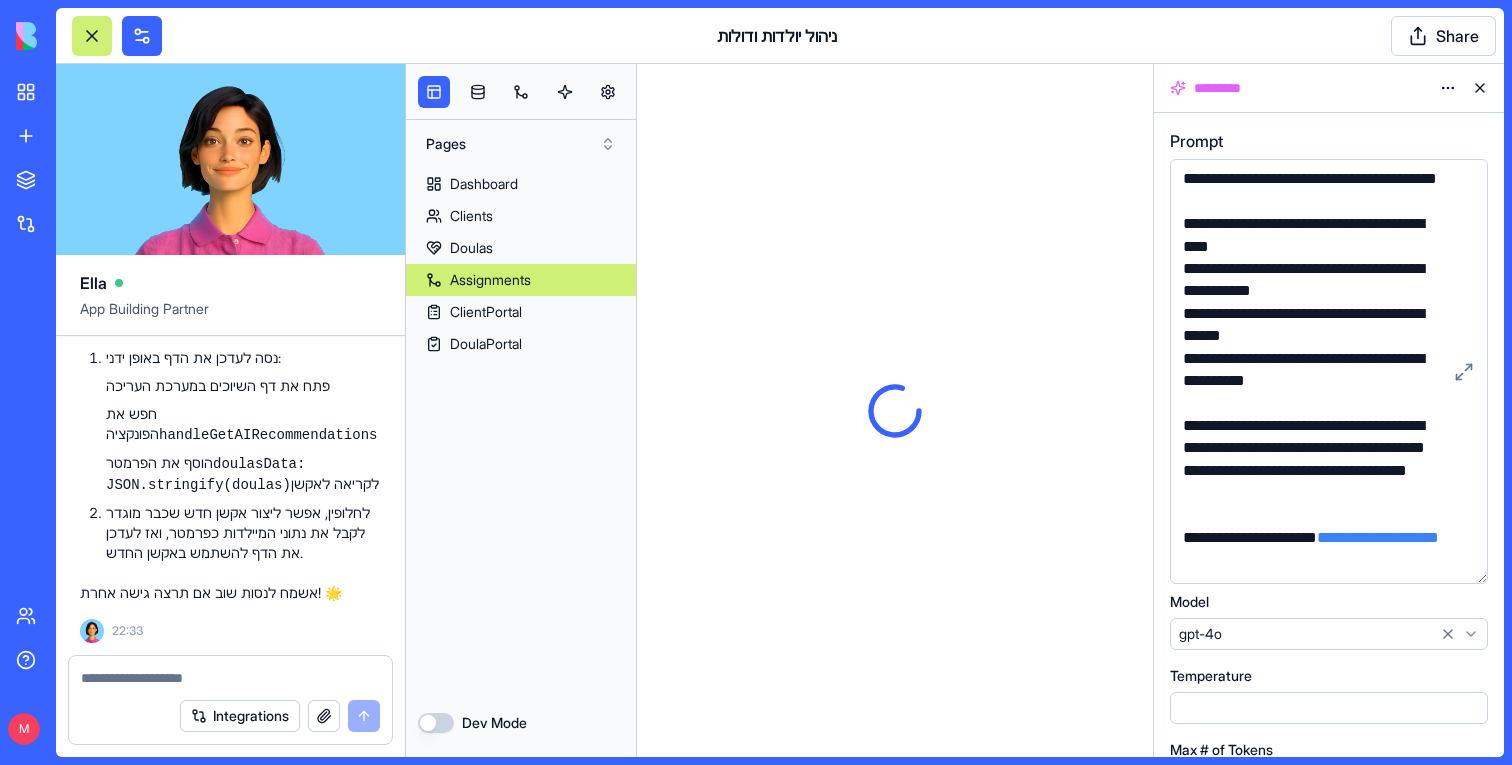 scroll, scrollTop: 0, scrollLeft: 0, axis: both 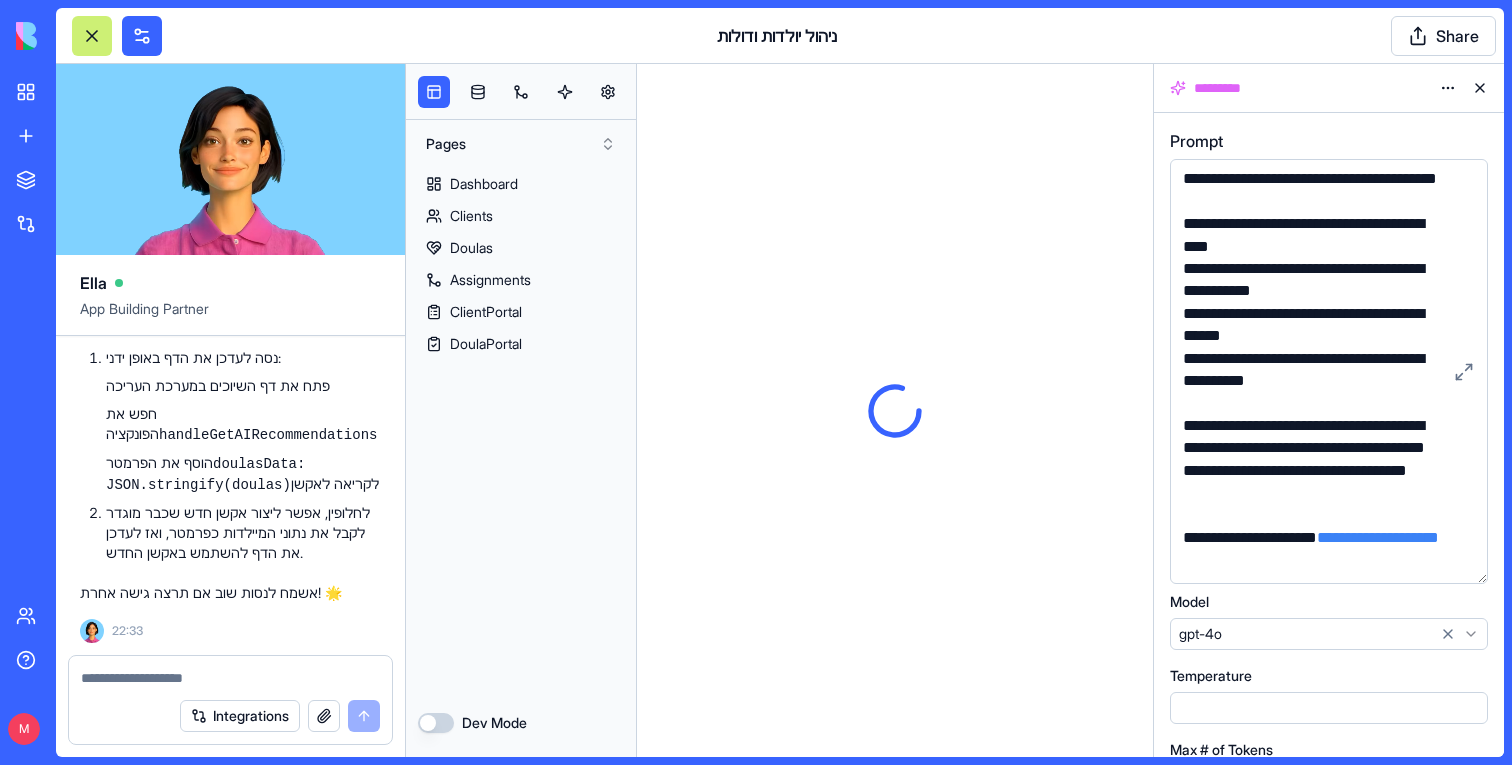 click at bounding box center (1480, 88) 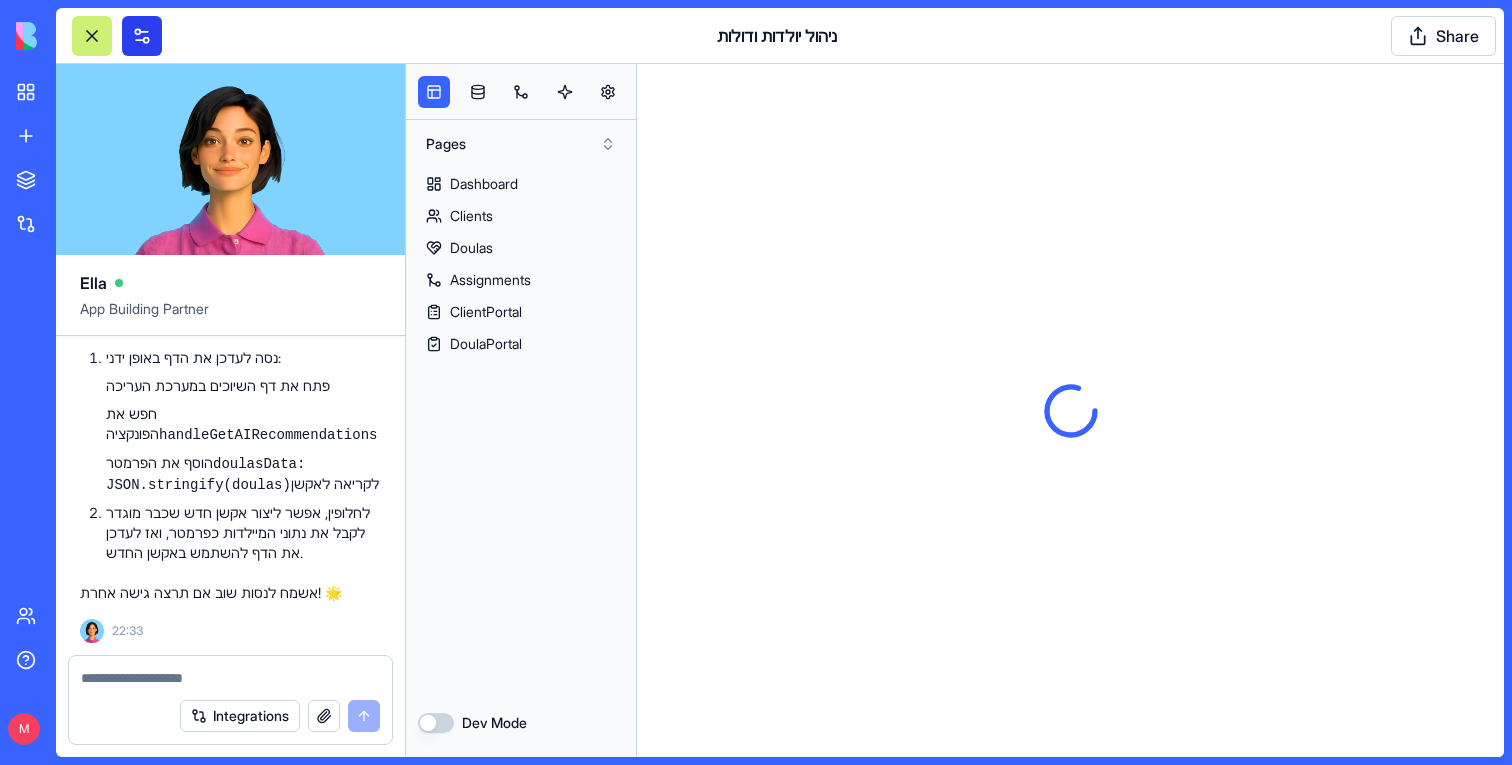 click at bounding box center (142, 36) 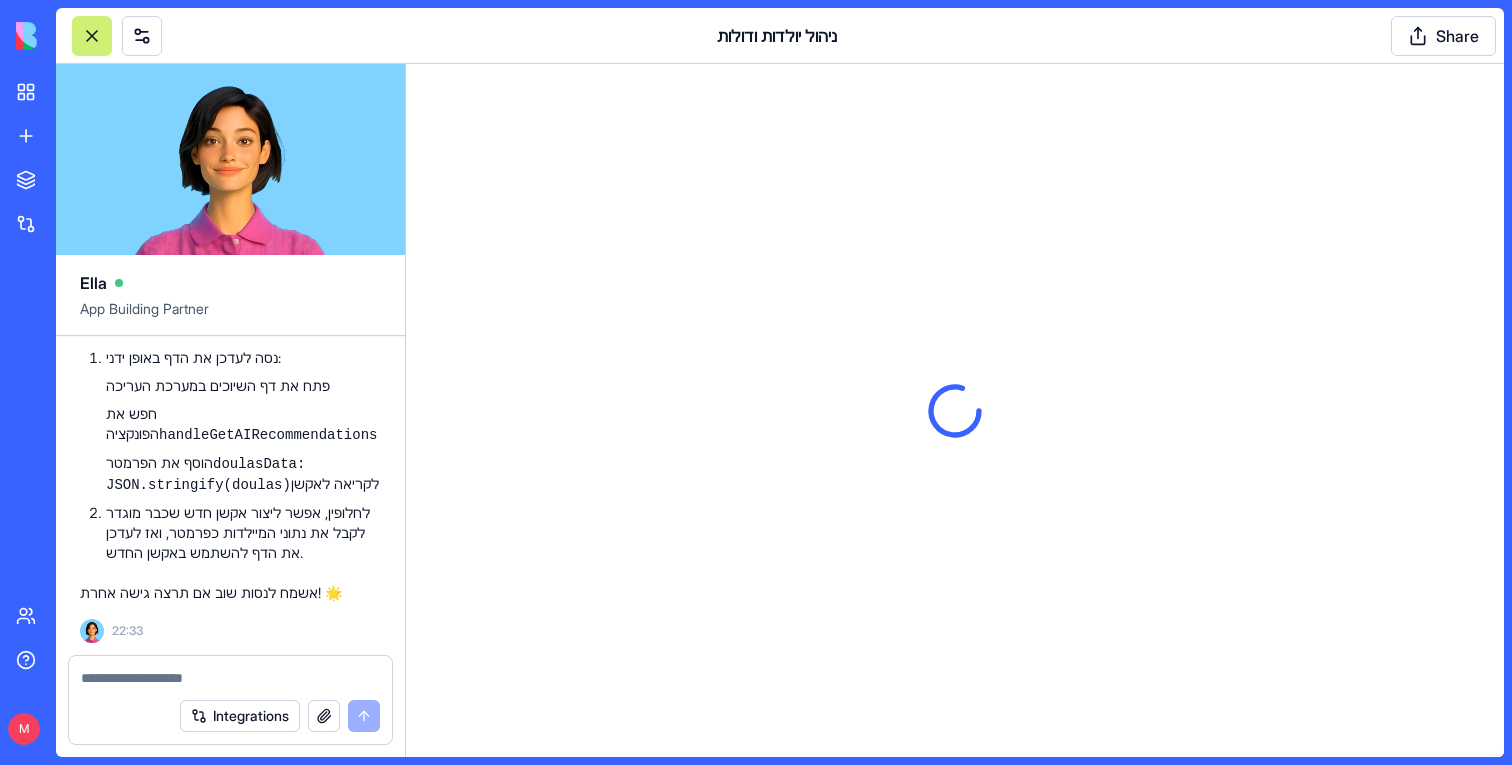 click at bounding box center (92, 36) 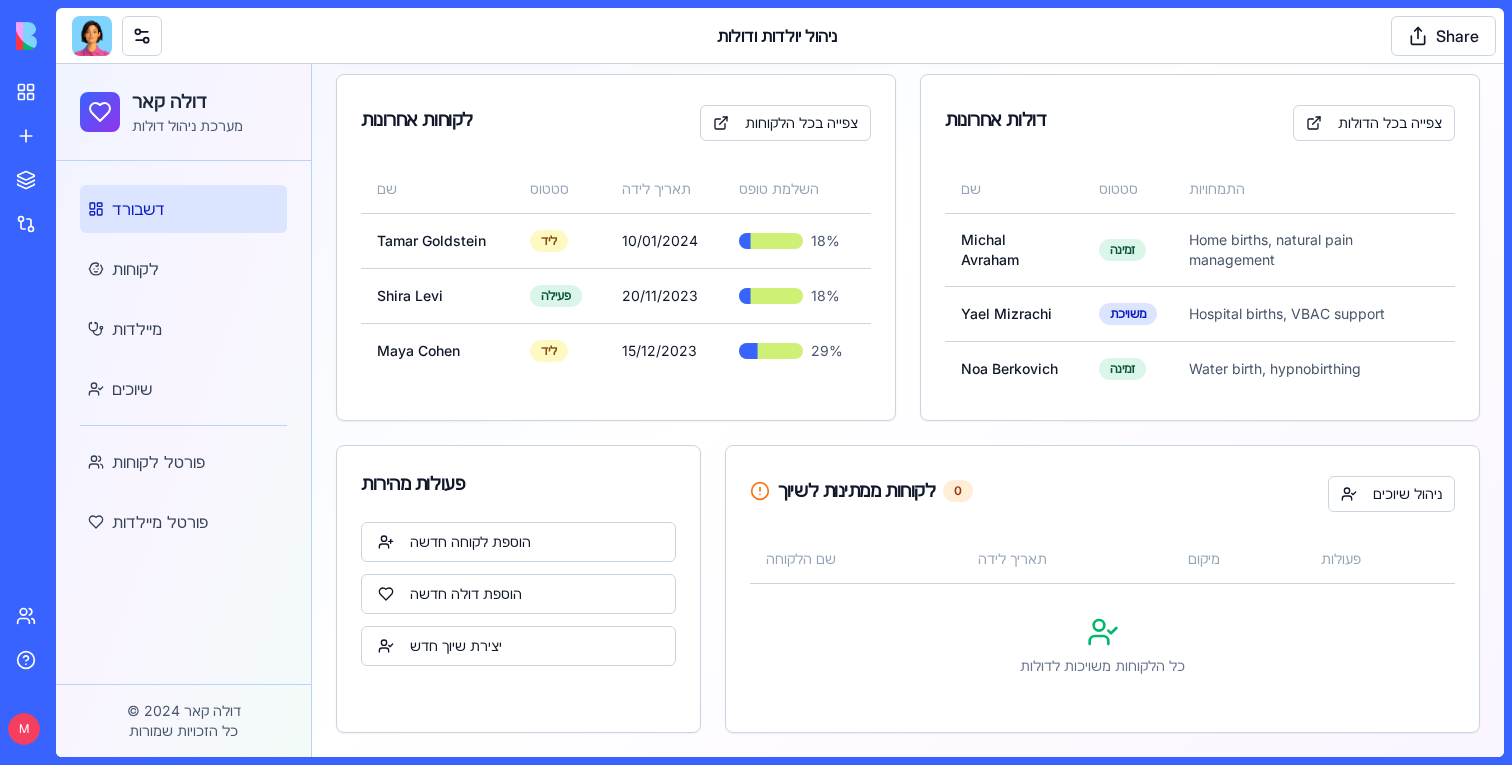 scroll, scrollTop: 0, scrollLeft: 0, axis: both 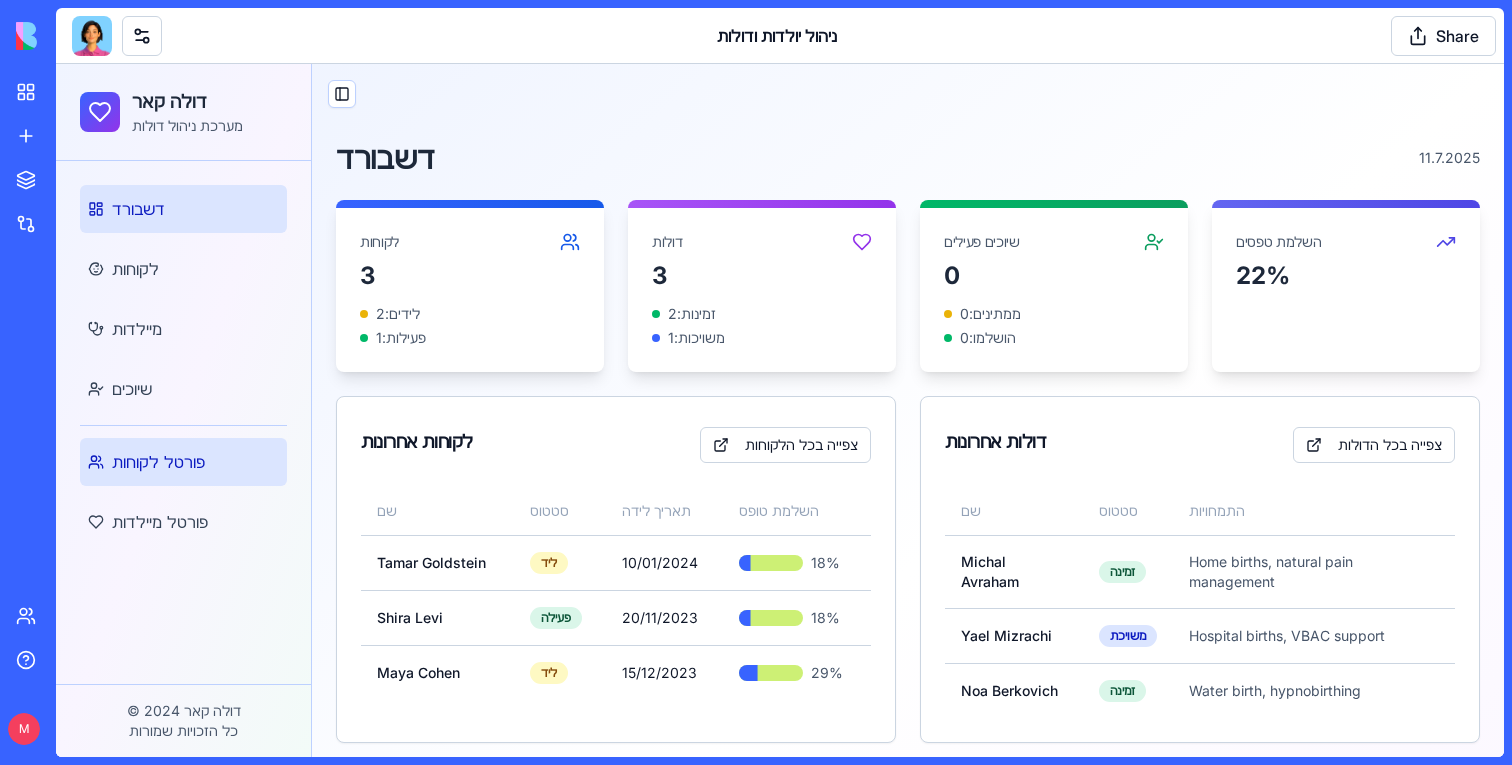 click on "פורטל לקוחות" at bounding box center (158, 462) 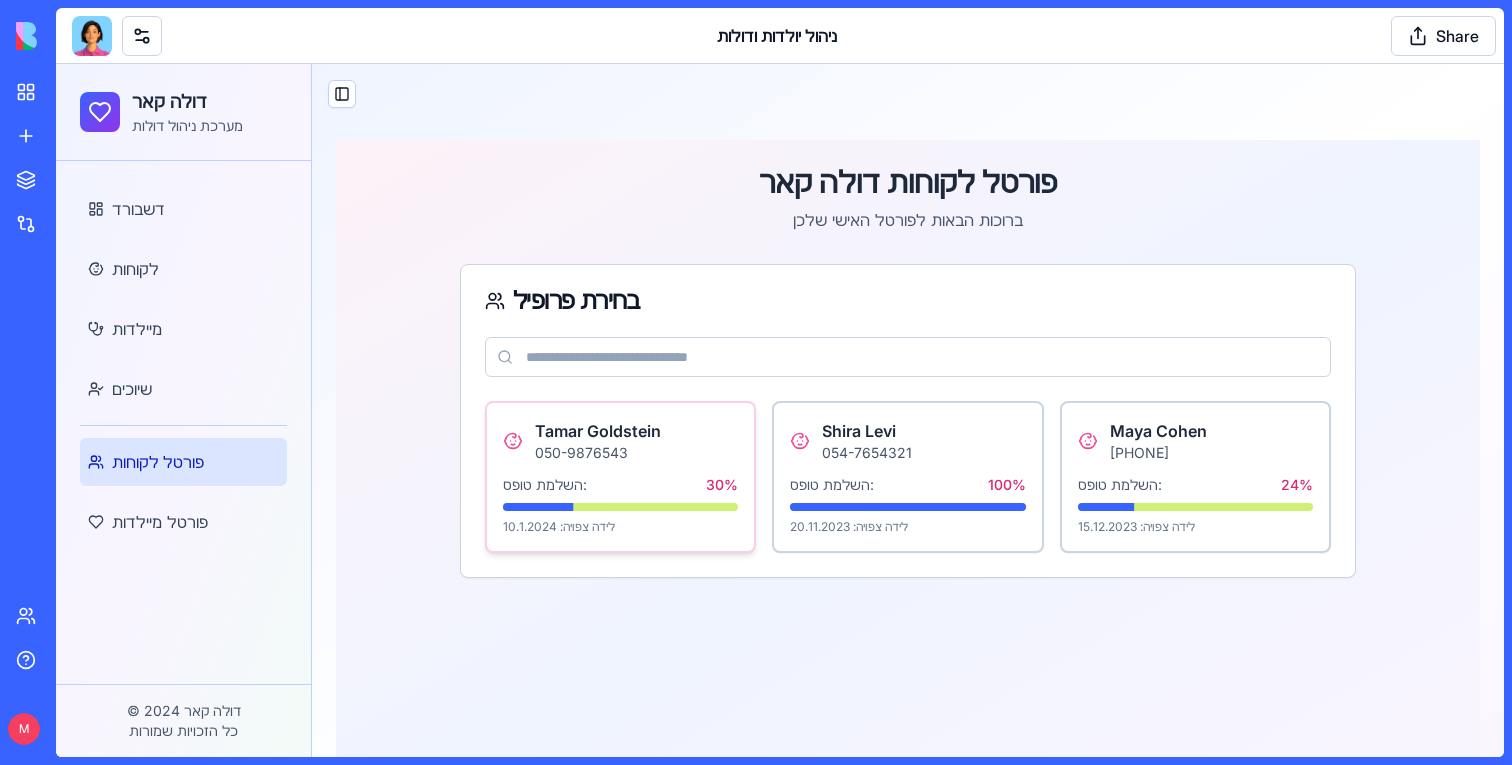 click on "Tamar Goldstein" at bounding box center (598, 431) 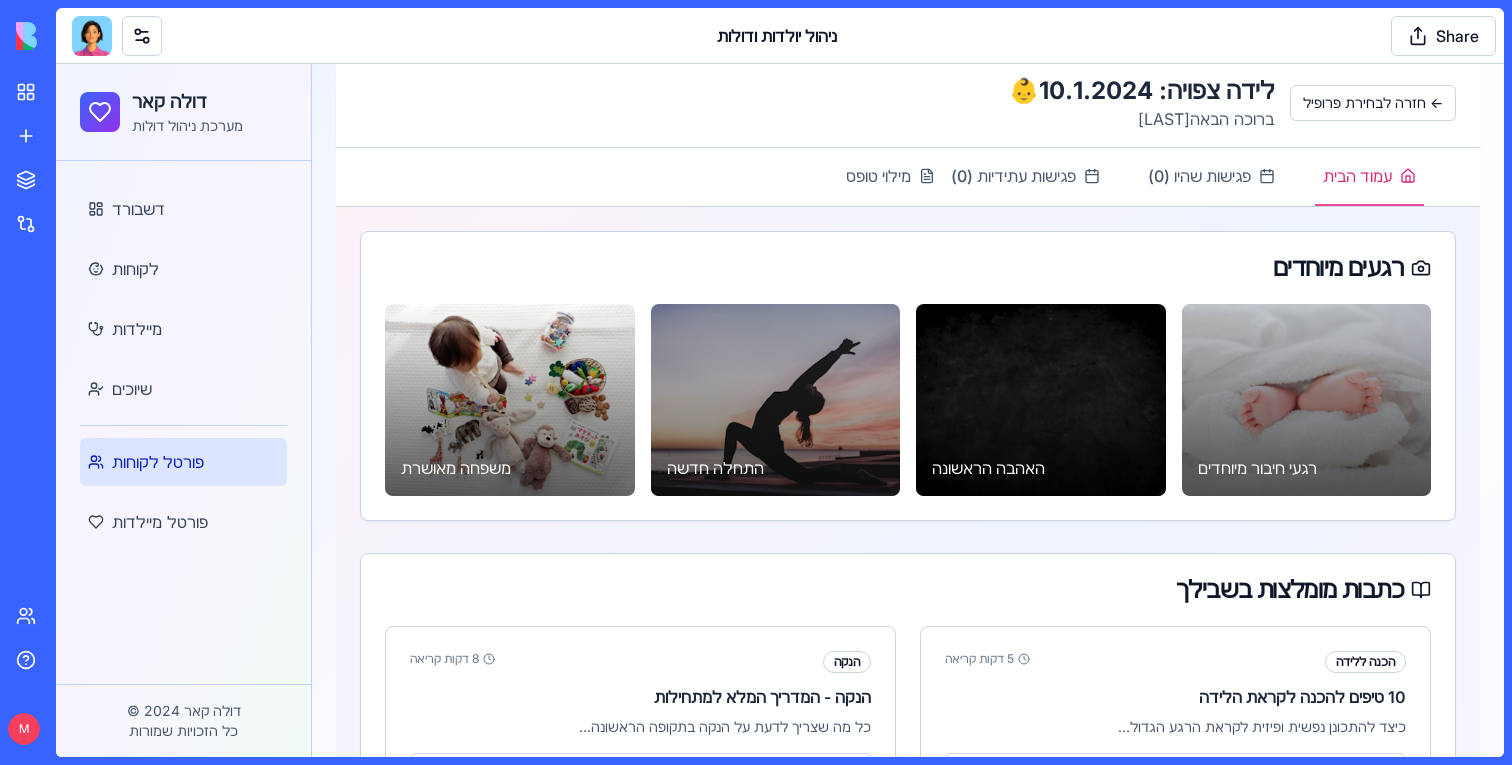 scroll, scrollTop: 0, scrollLeft: 0, axis: both 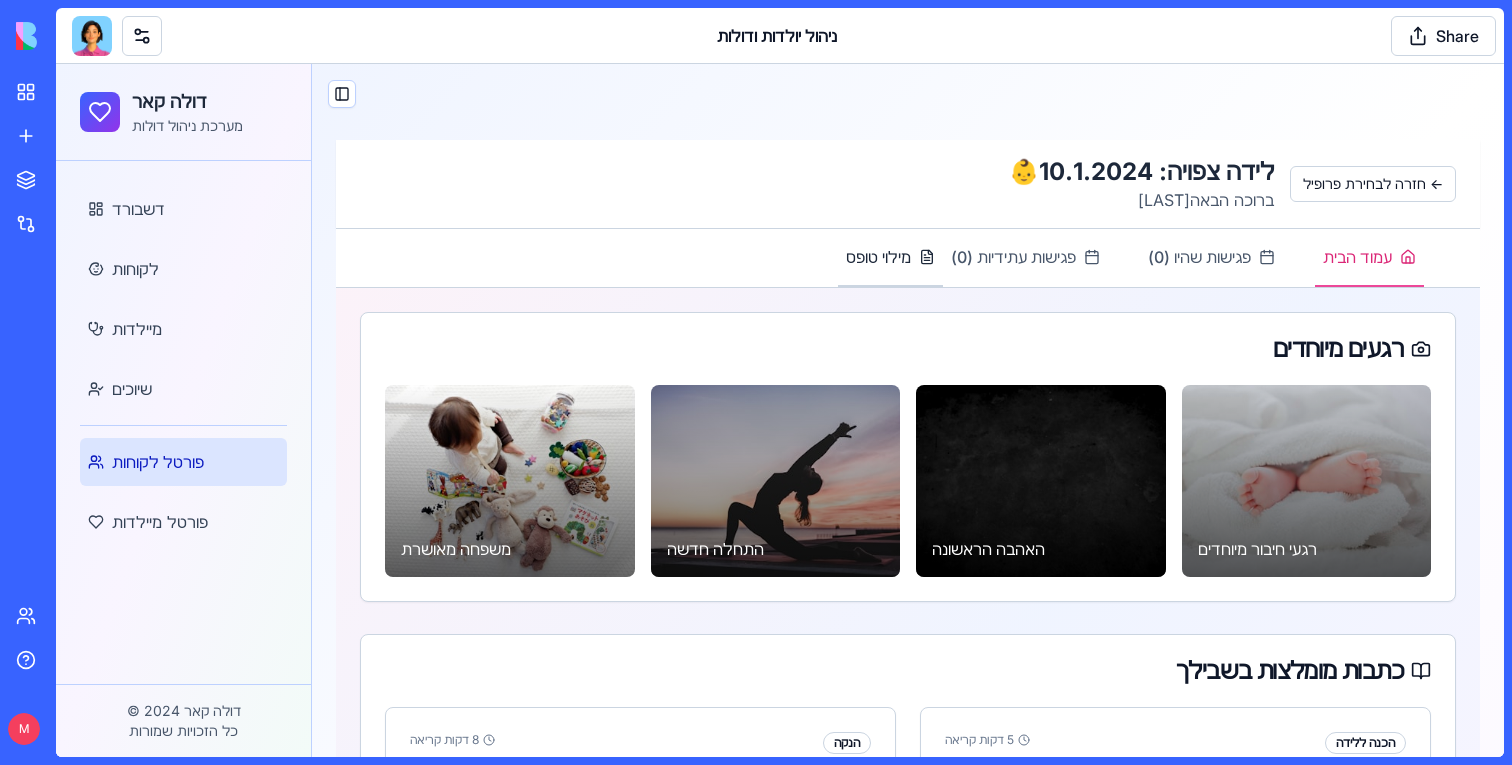 click on "מילוי טופס" at bounding box center [890, 258] 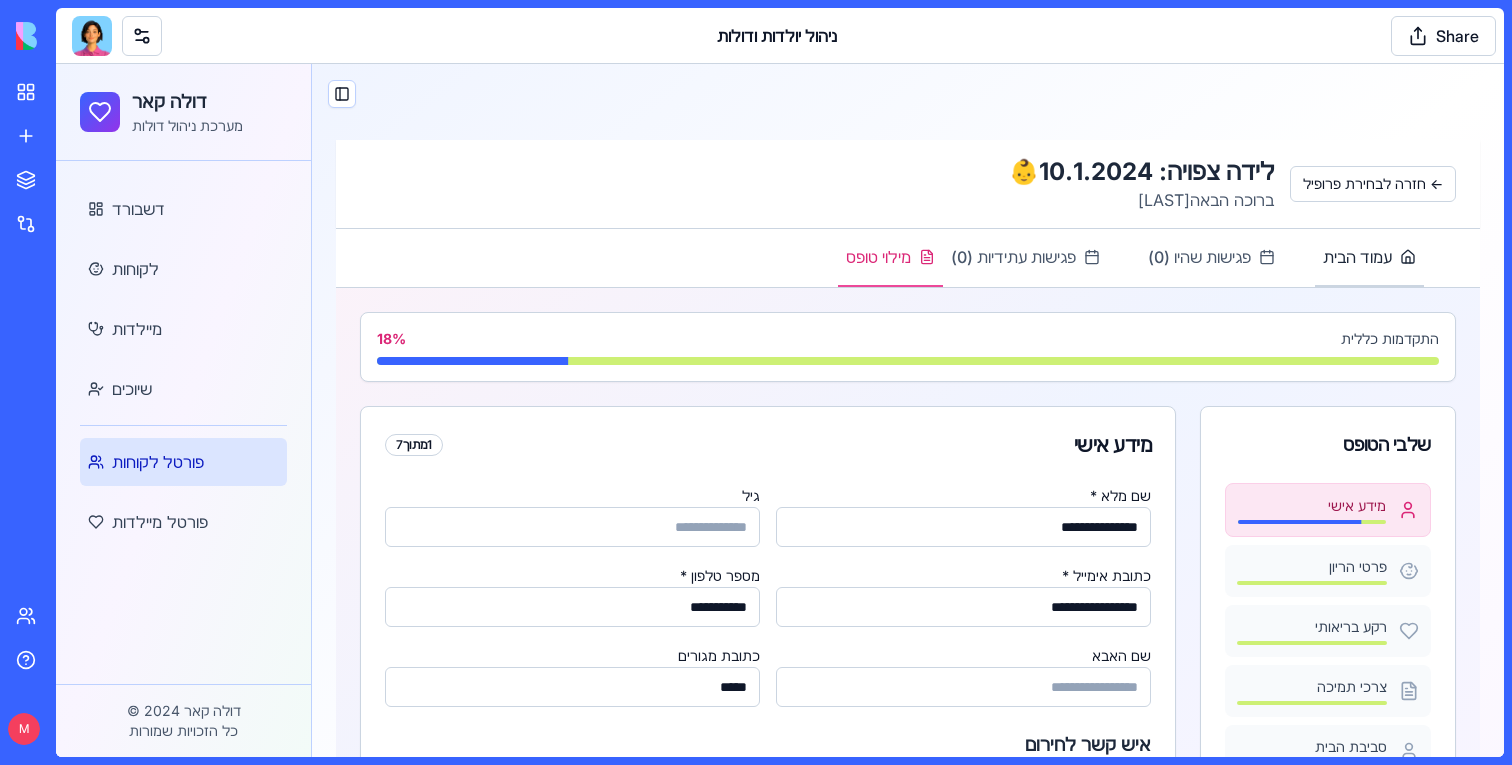 click on "עמוד הבית" at bounding box center [1369, 257] 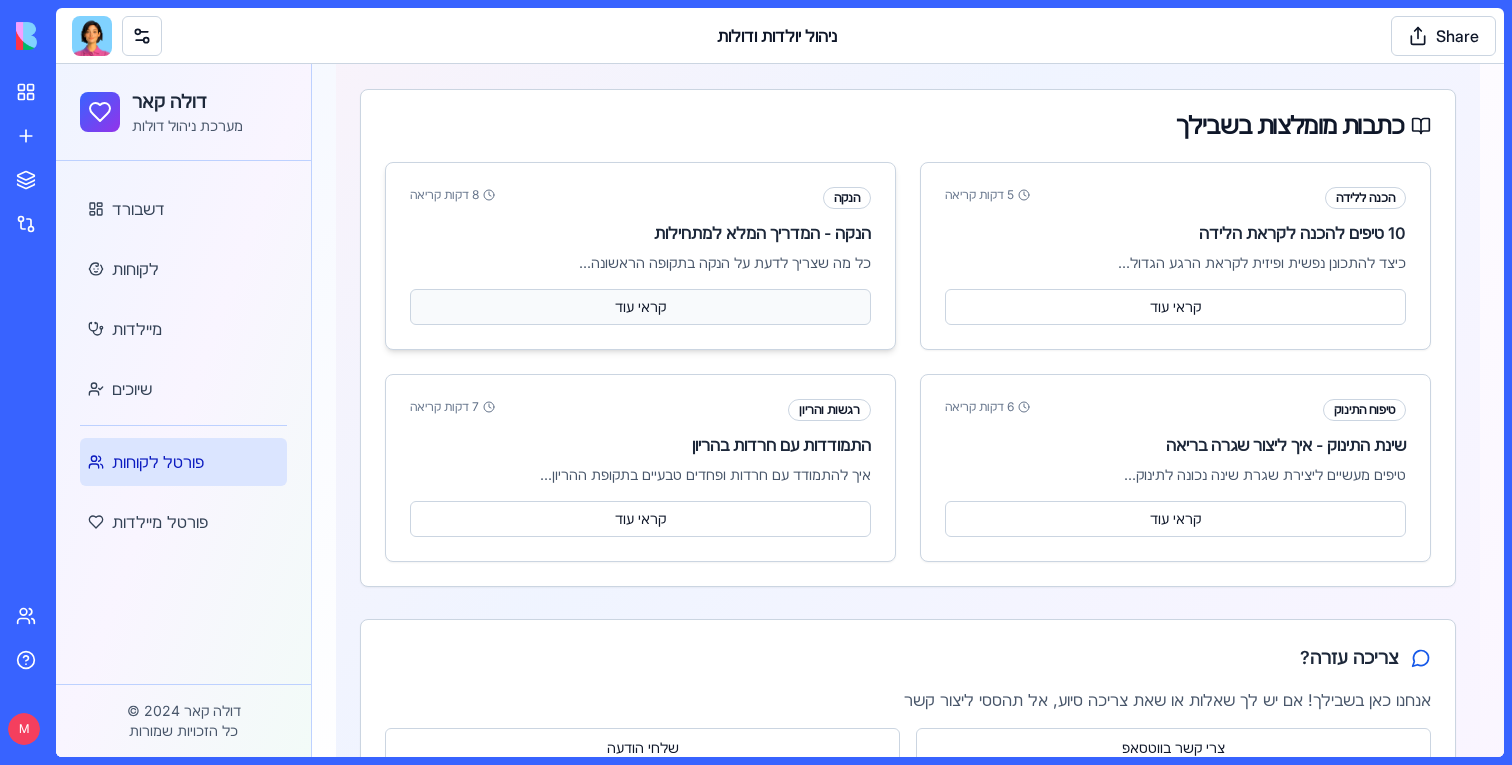 scroll, scrollTop: 0, scrollLeft: 0, axis: both 